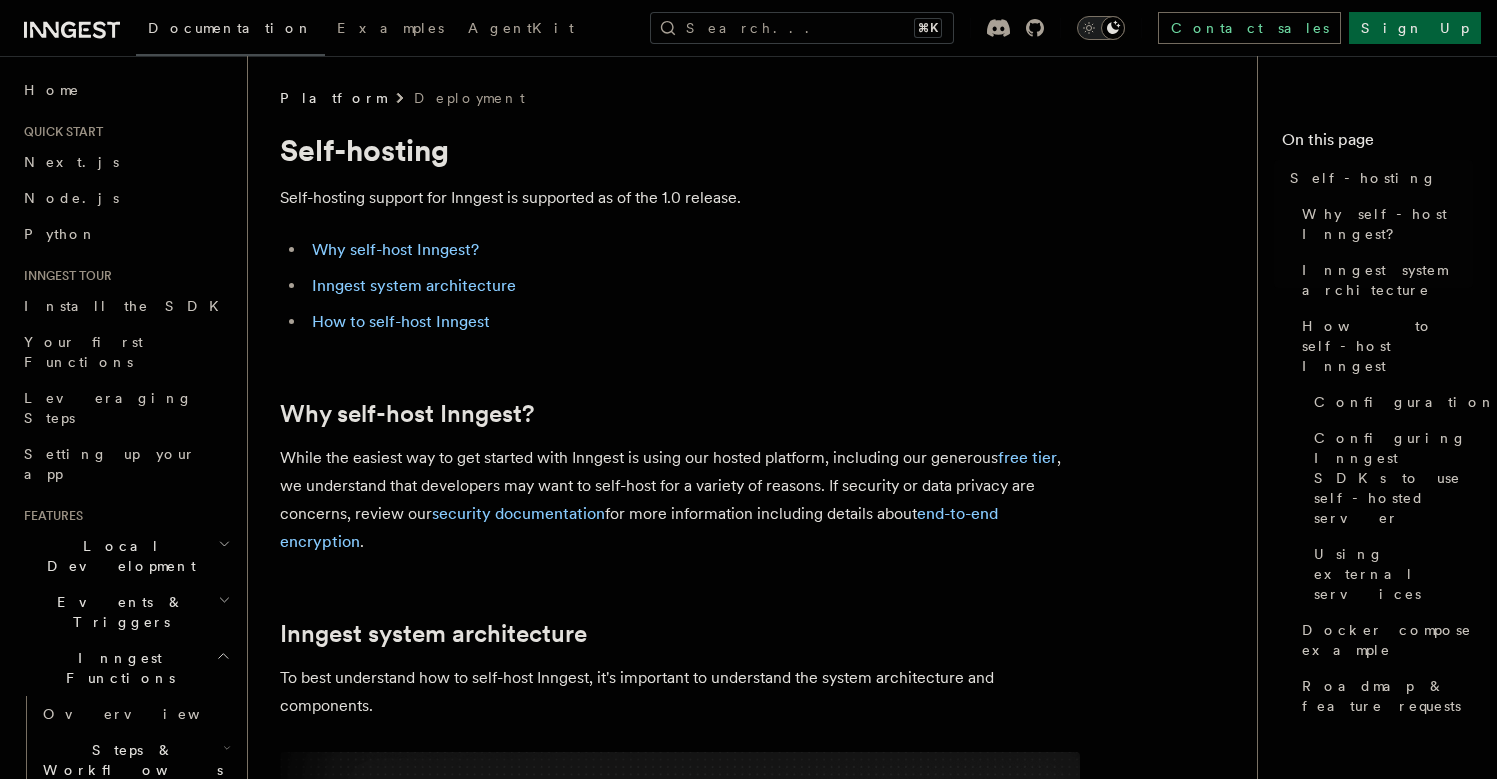 scroll, scrollTop: 0, scrollLeft: 0, axis: both 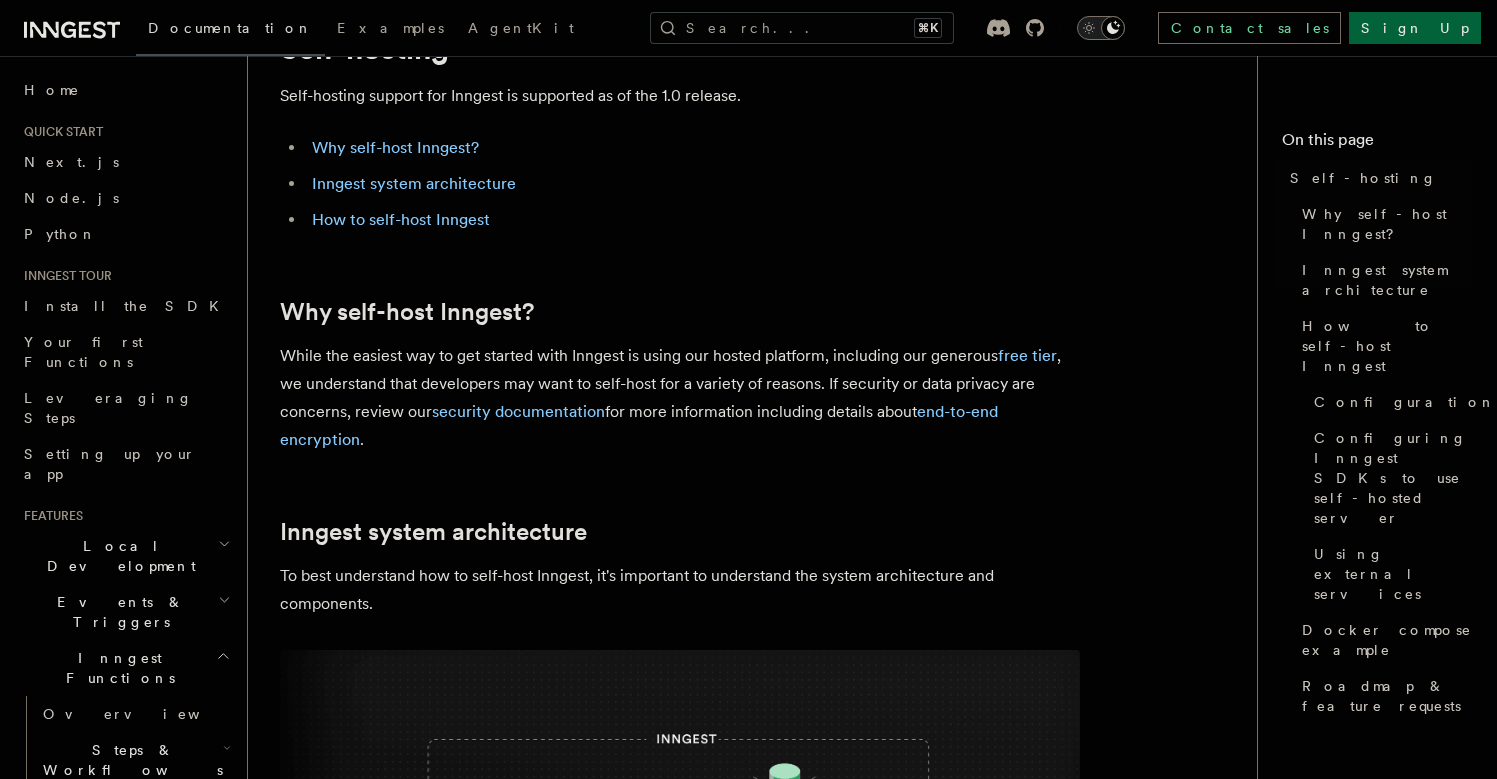click on "While the easiest way to get started with Inngest is using our hosted platform, including our generous  free tier , we understand that developers may want to self-host for a variety of reasons. If security or data privacy are concerns, review our  security documentation  for more information including details about  end-to-end encryption ." at bounding box center (680, 398) 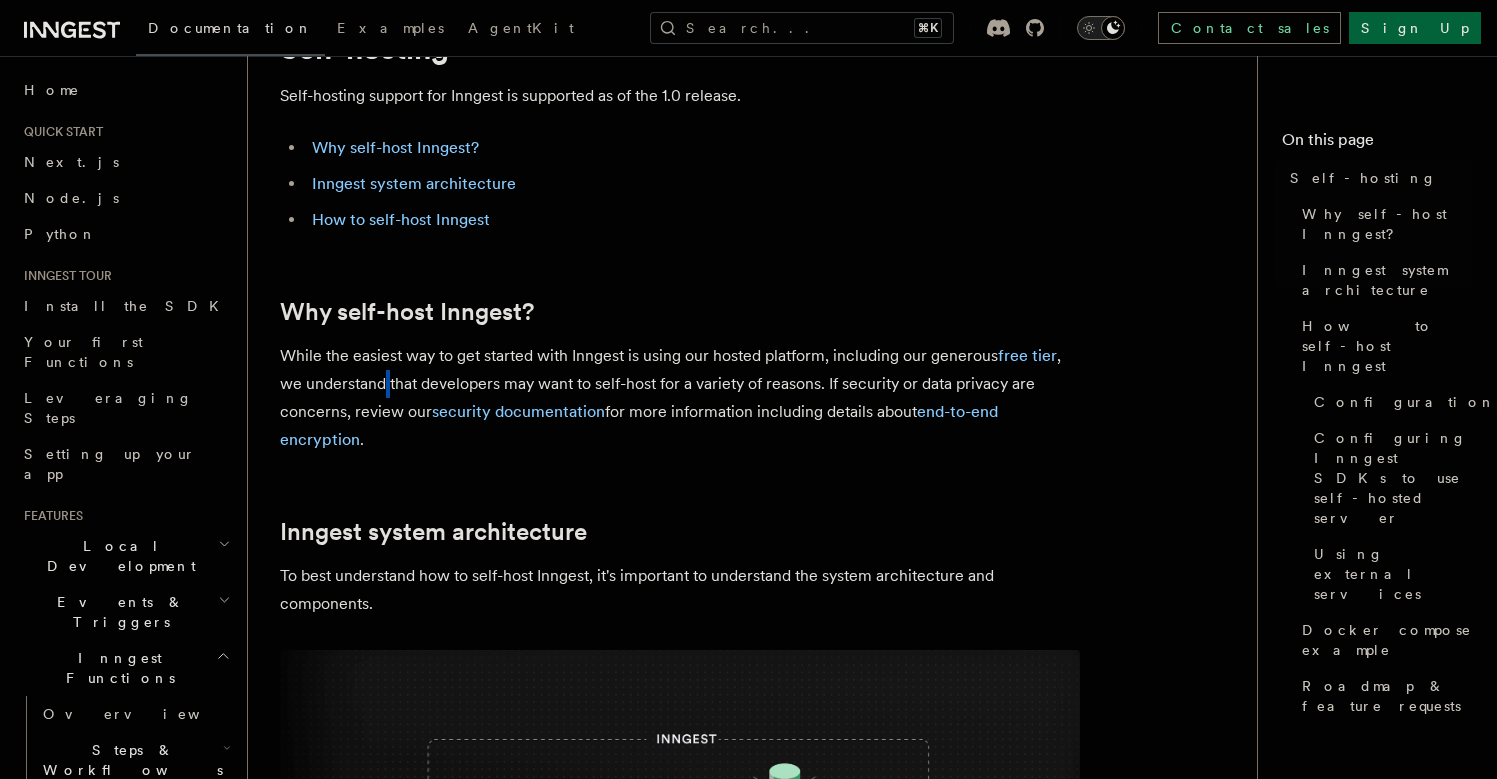 click on "While the easiest way to get started with Inngest is using our hosted platform, including our generous  free tier , we understand that developers may want to self-host for a variety of reasons. If security or data privacy are concerns, review our  security documentation  for more information including details about  end-to-end encryption ." at bounding box center [680, 398] 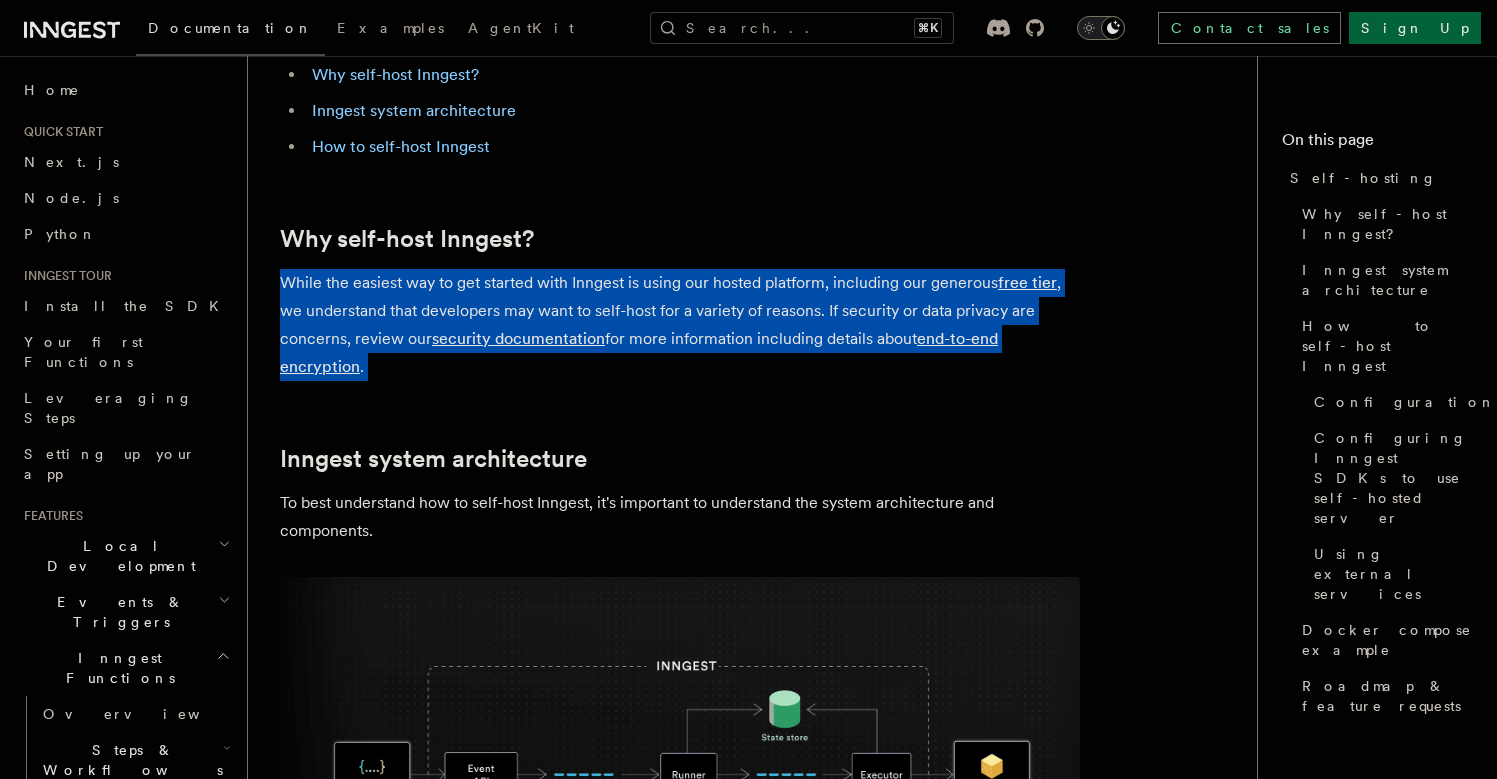 scroll, scrollTop: 183, scrollLeft: 0, axis: vertical 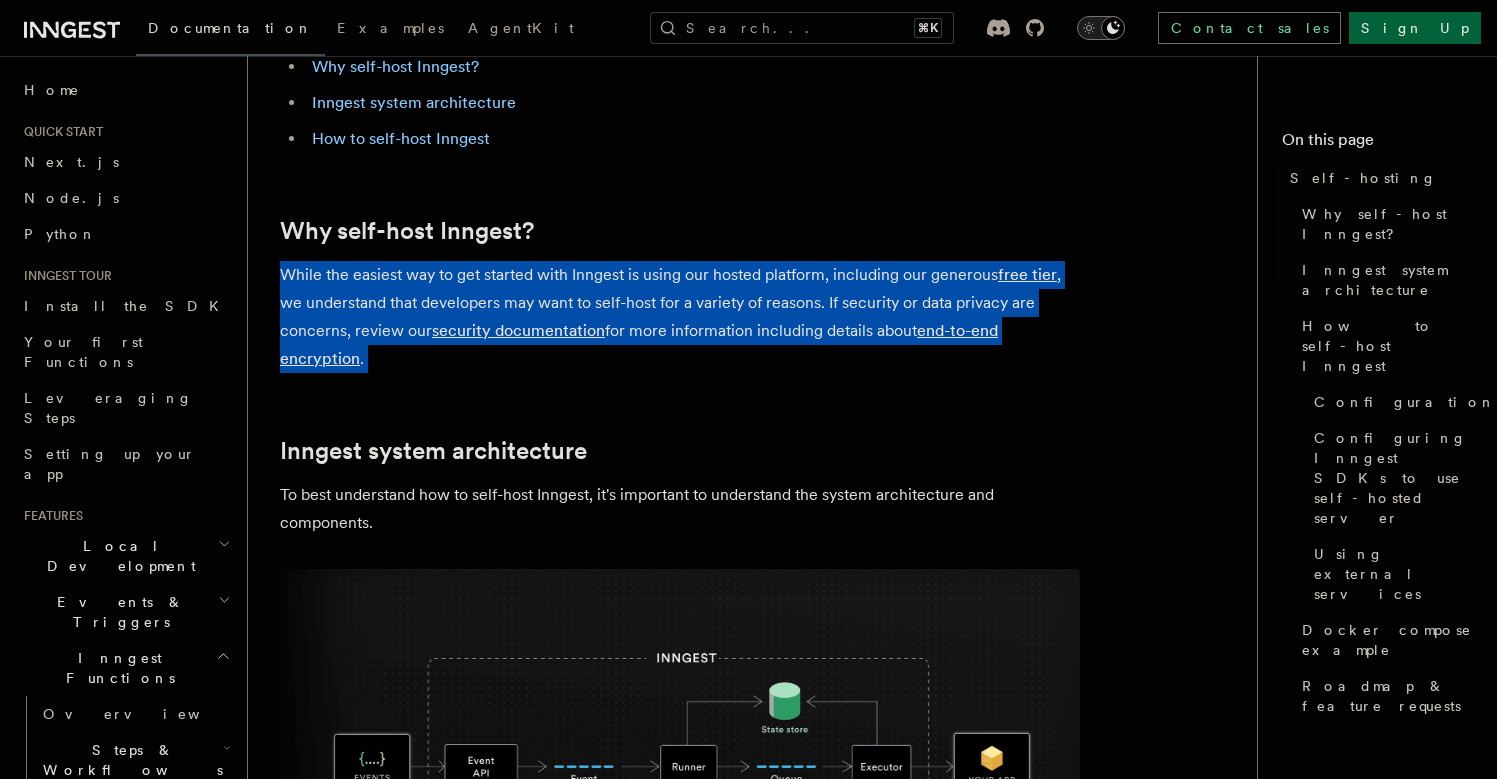 click on "While the easiest way to get started with Inngest is using our hosted platform, including our generous  free tier , we understand that developers may want to self-host for a variety of reasons. If security or data privacy are concerns, review our  security documentation  for more information including details about  end-to-end encryption ." at bounding box center [680, 317] 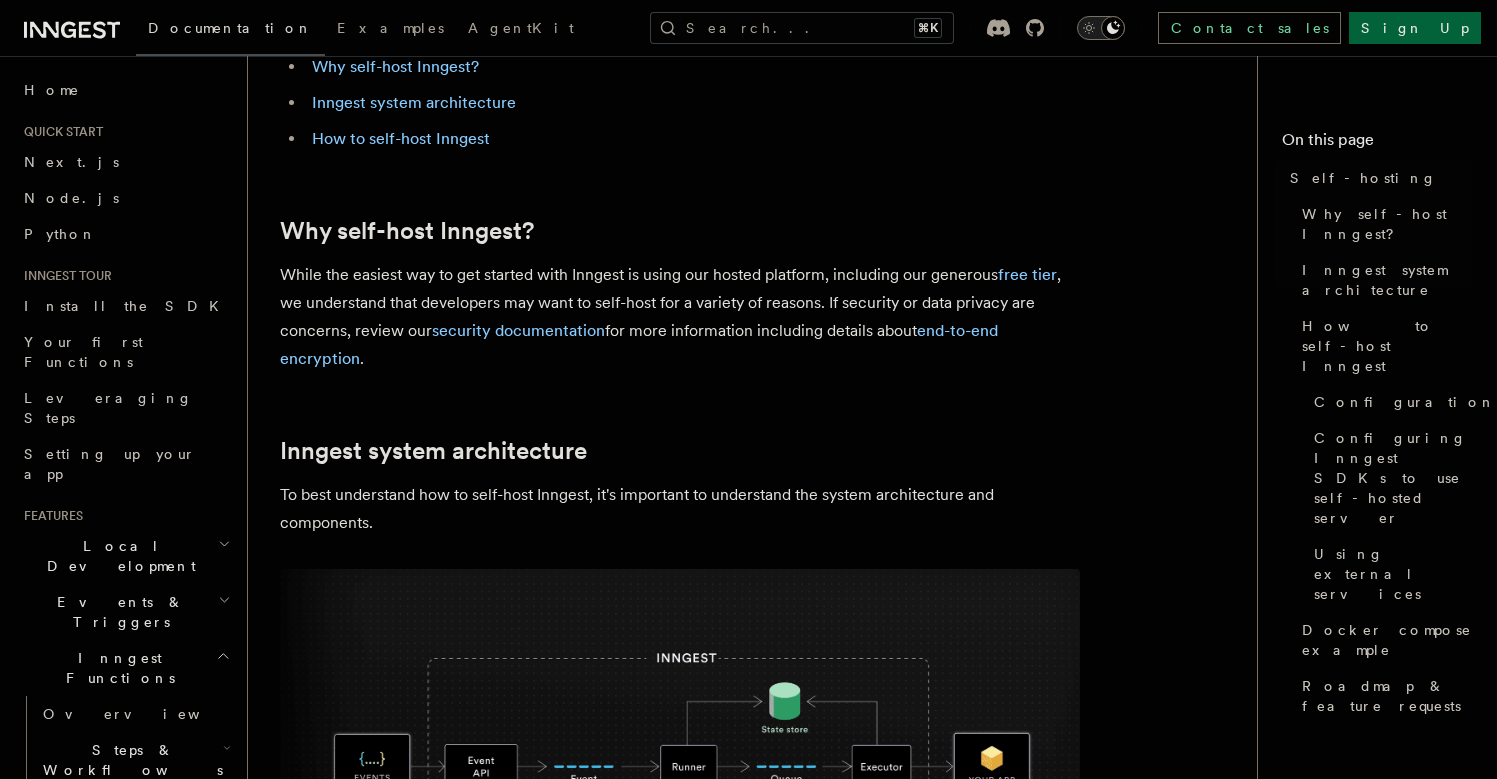click on "While the easiest way to get started with Inngest is using our hosted platform, including our generous  free tier , we understand that developers may want to self-host for a variety of reasons. If security or data privacy are concerns, review our  security documentation  for more information including details about  end-to-end encryption ." at bounding box center [680, 317] 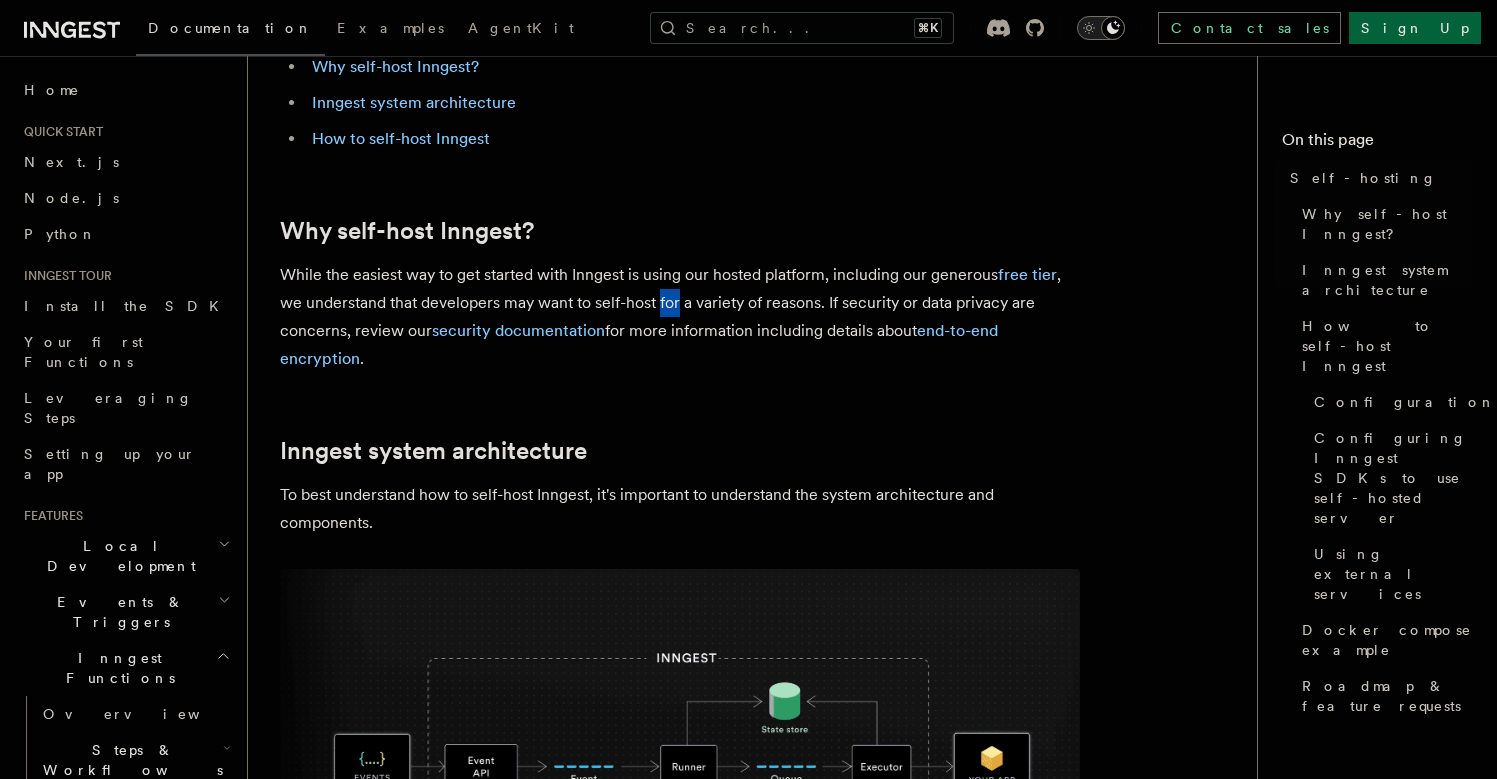 click on "While the easiest way to get started with Inngest is using our hosted platform, including our generous  free tier , we understand that developers may want to self-host for a variety of reasons. If security or data privacy are concerns, review our  security documentation  for more information including details about  end-to-end encryption ." at bounding box center (680, 317) 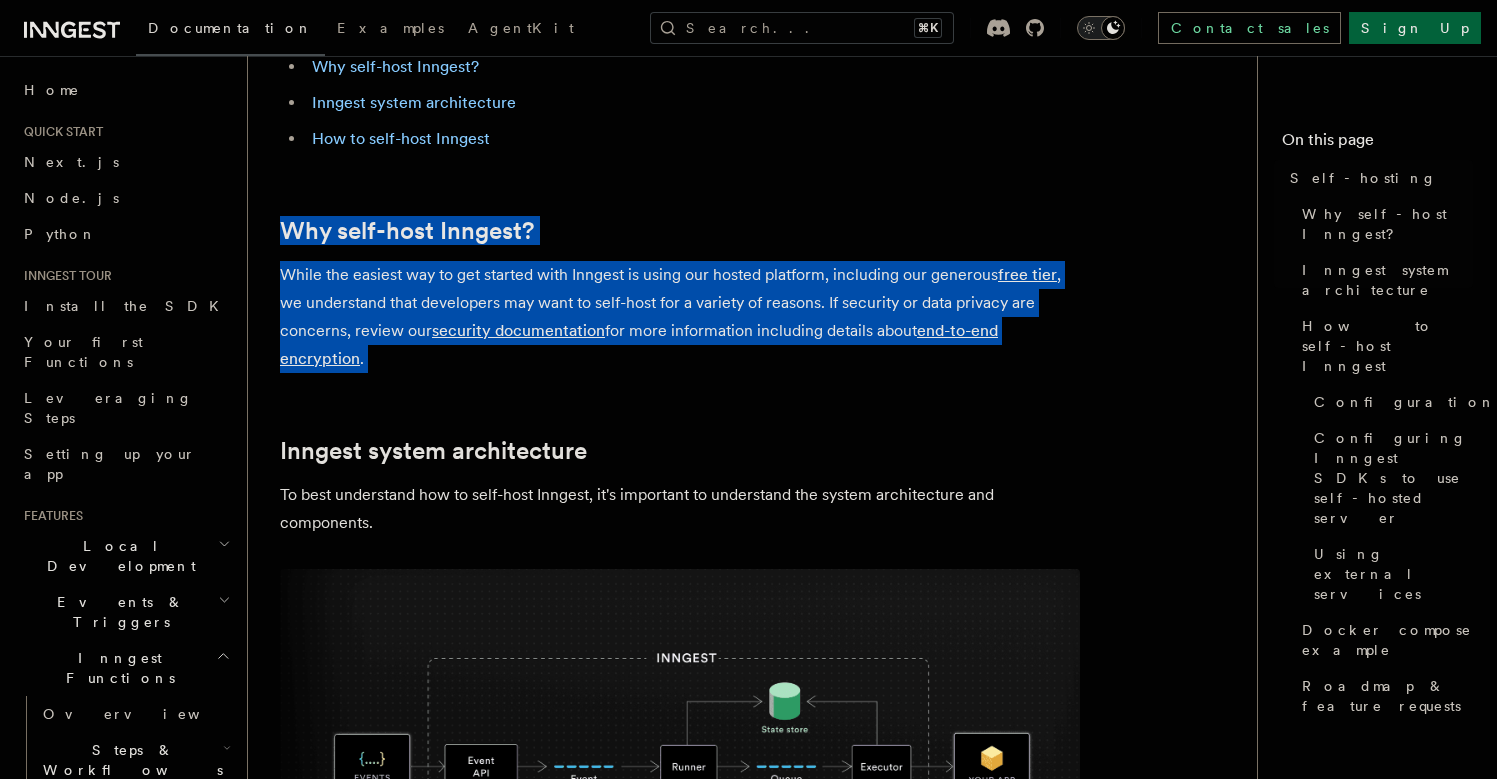drag, startPoint x: 673, startPoint y: 302, endPoint x: 671, endPoint y: 230, distance: 72.02777 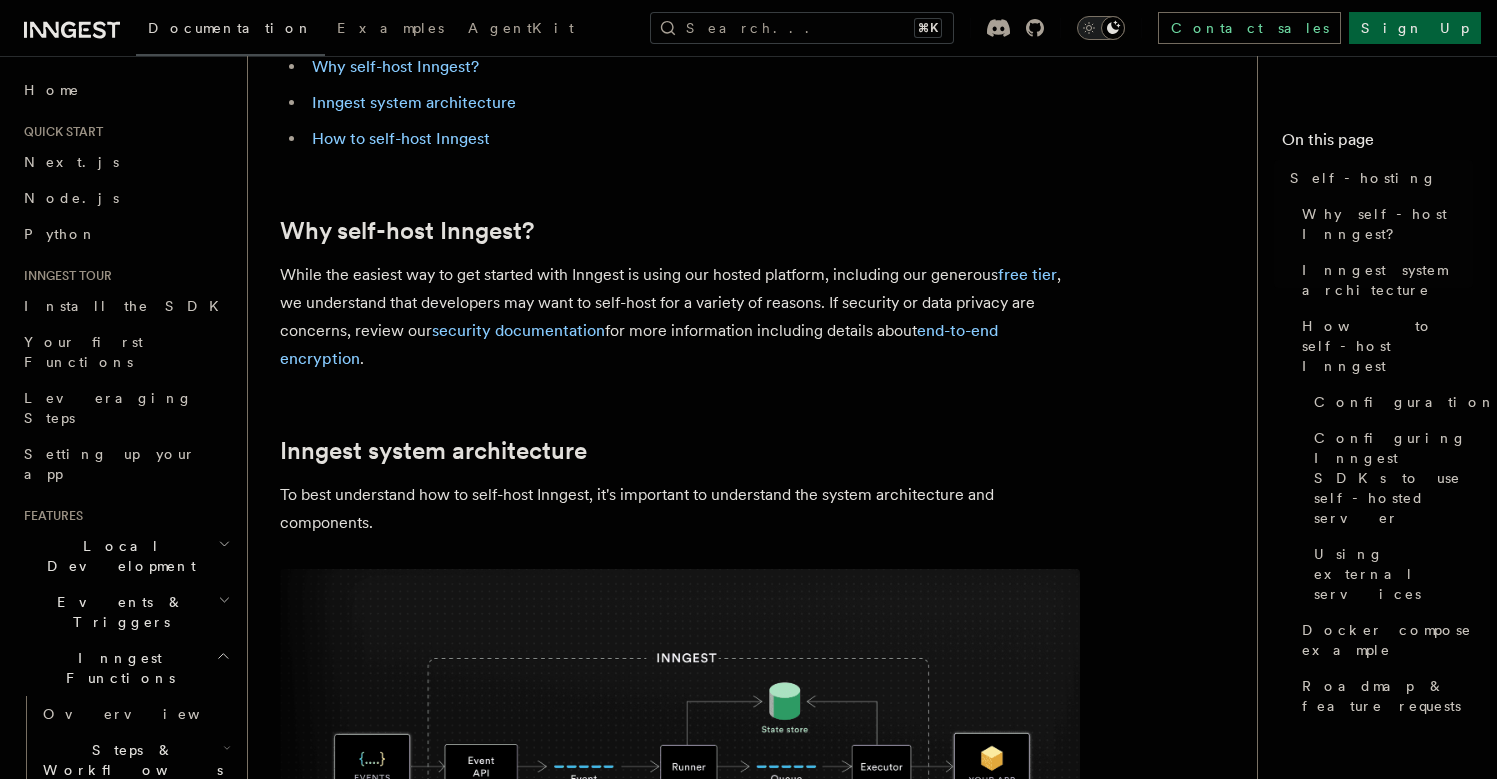 click on "While the easiest way to get started with Inngest is using our hosted platform, including our generous  free tier , we understand that developers may want to self-host for a variety of reasons. If security or data privacy are concerns, review our  security documentation  for more information including details about  end-to-end encryption ." at bounding box center [680, 317] 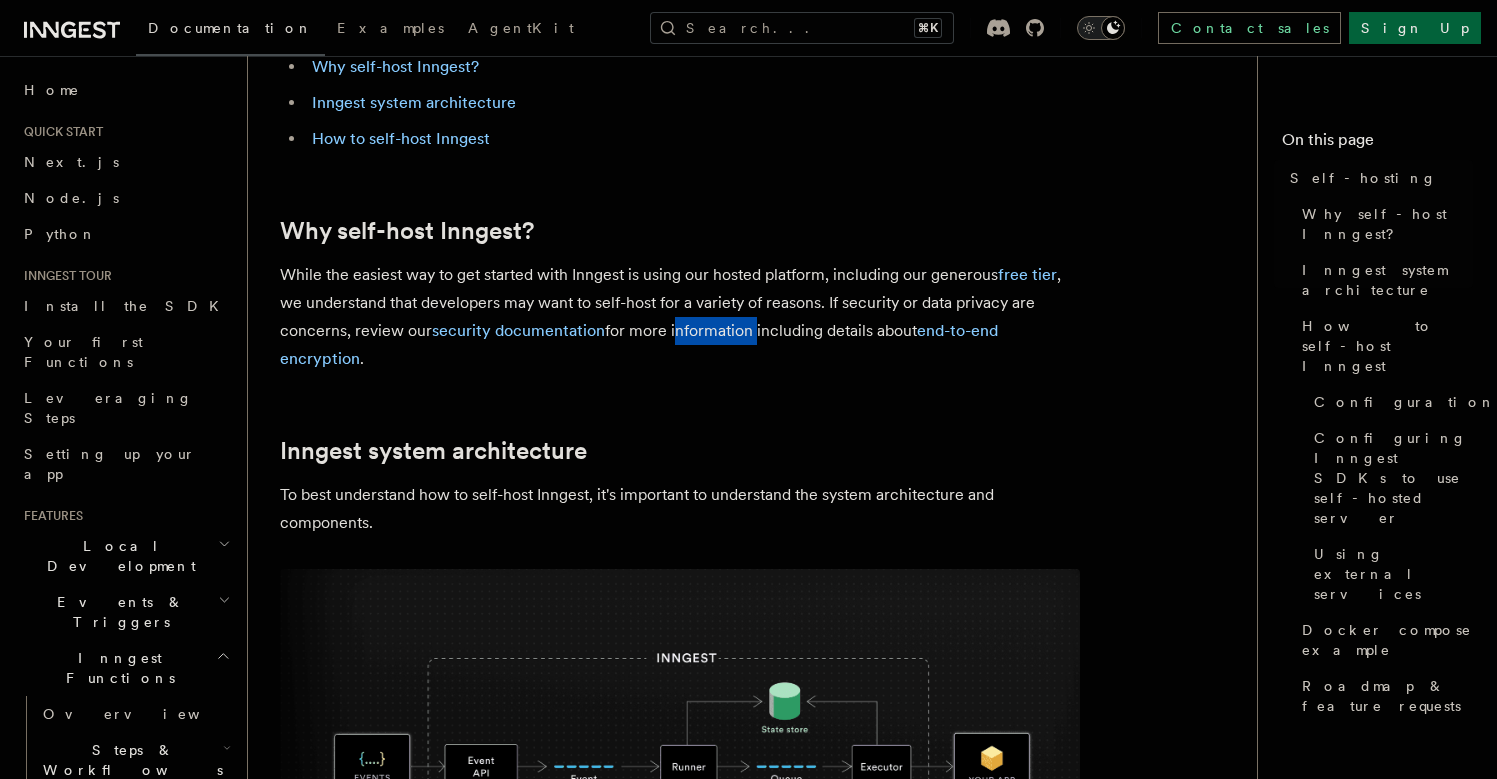 click on "While the easiest way to get started with Inngest is using our hosted platform, including our generous  free tier , we understand that developers may want to self-host for a variety of reasons. If security or data privacy are concerns, review our  security documentation  for more information including details about  end-to-end encryption ." at bounding box center (680, 317) 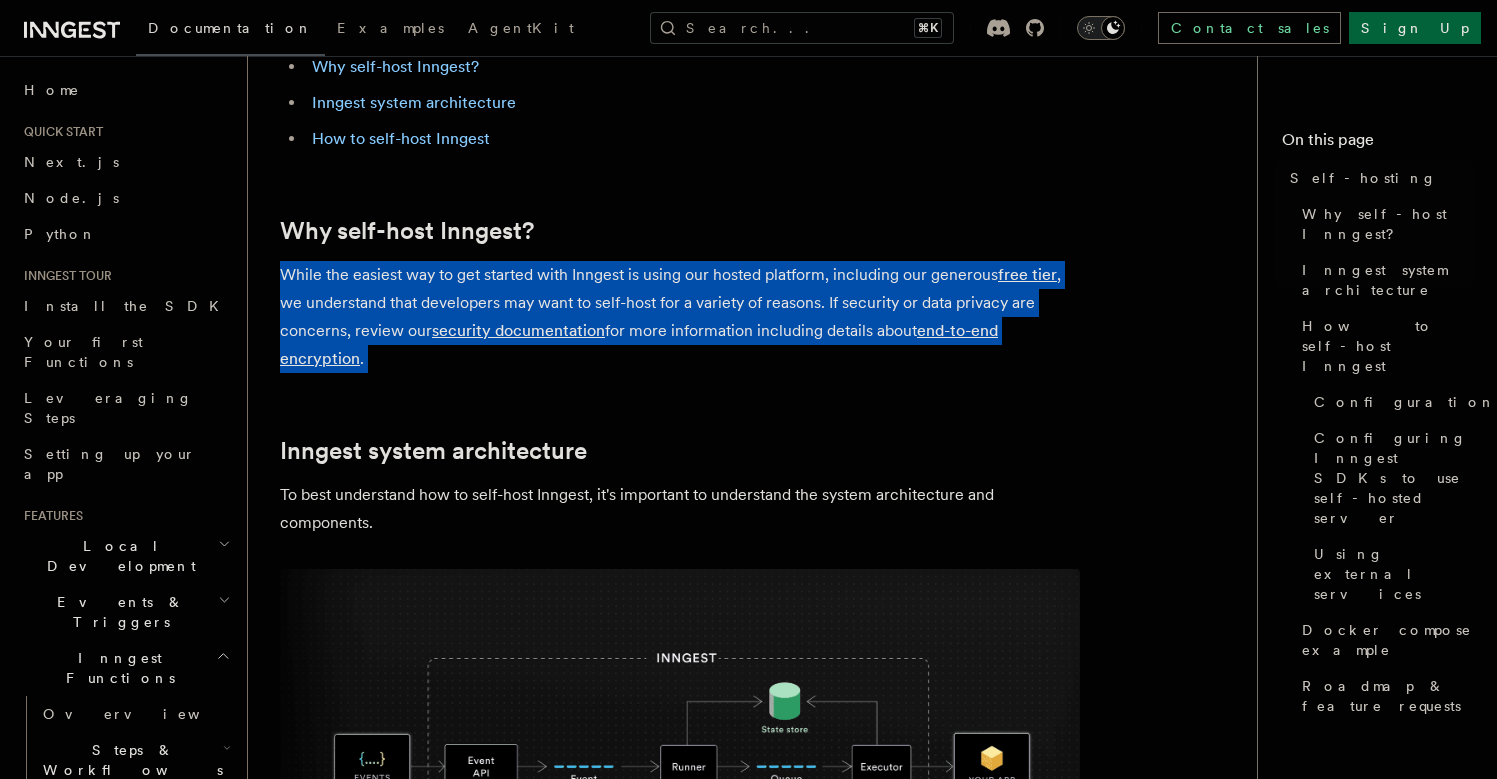 click on "While the easiest way to get started with Inngest is using our hosted platform, including our generous  free tier , we understand that developers may want to self-host for a variety of reasons. If security or data privacy are concerns, review our  security documentation  for more information including details about  end-to-end encryption ." at bounding box center (680, 317) 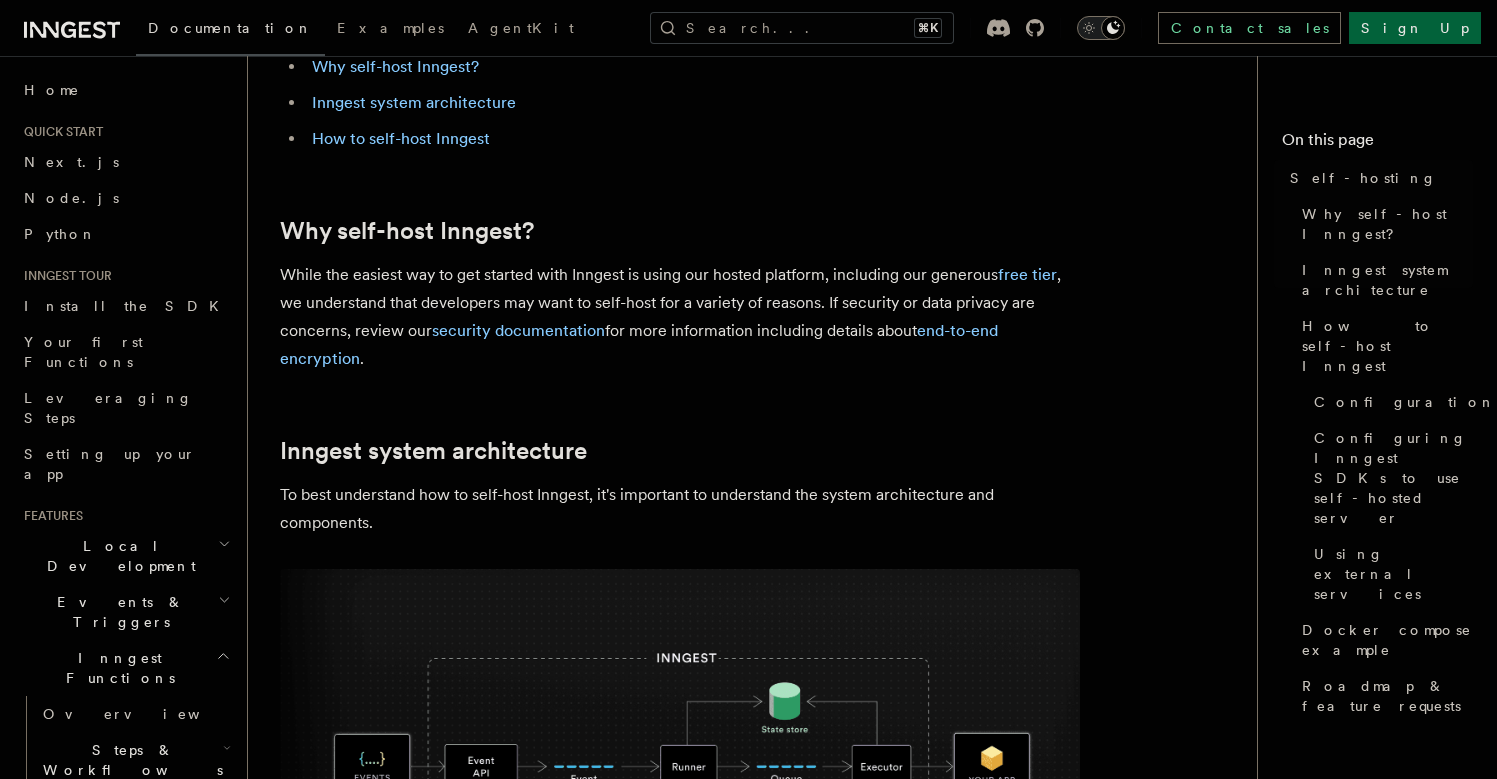 click on "While the easiest way to get started with Inngest is using our hosted platform, including our generous  free tier , we understand that developers may want to self-host for a variety of reasons. If security or data privacy are concerns, review our  security documentation  for more information including details about  end-to-end encryption ." at bounding box center (680, 317) 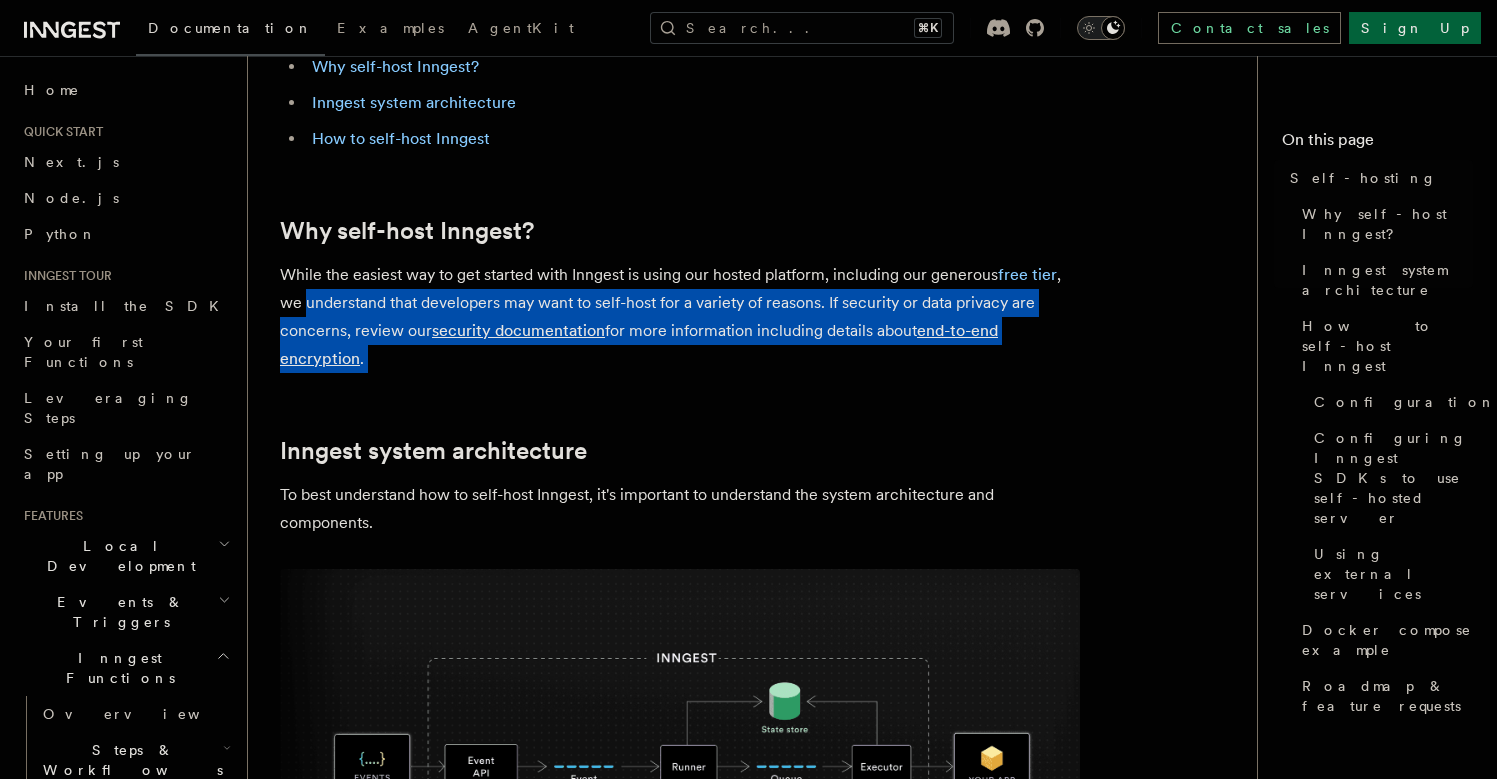 drag, startPoint x: 369, startPoint y: 309, endPoint x: 719, endPoint y: 379, distance: 356.93137 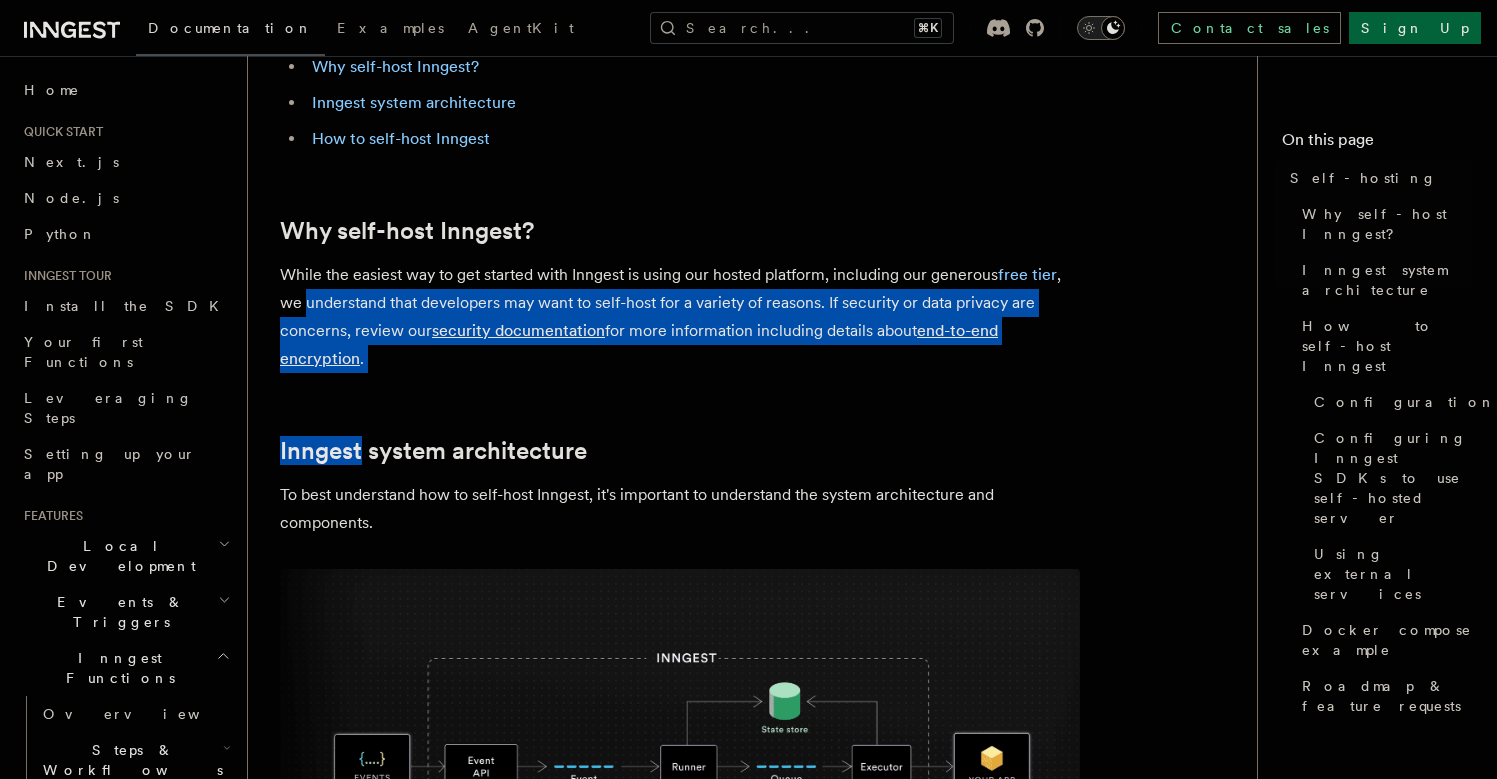 click on "While the easiest way to get started with Inngest is using our hosted platform, including our generous  free tier , we understand that developers may want to self-host for a variety of reasons. If security or data privacy are concerns, review our  security documentation  for more information including details about  end-to-end encryption ." at bounding box center (680, 317) 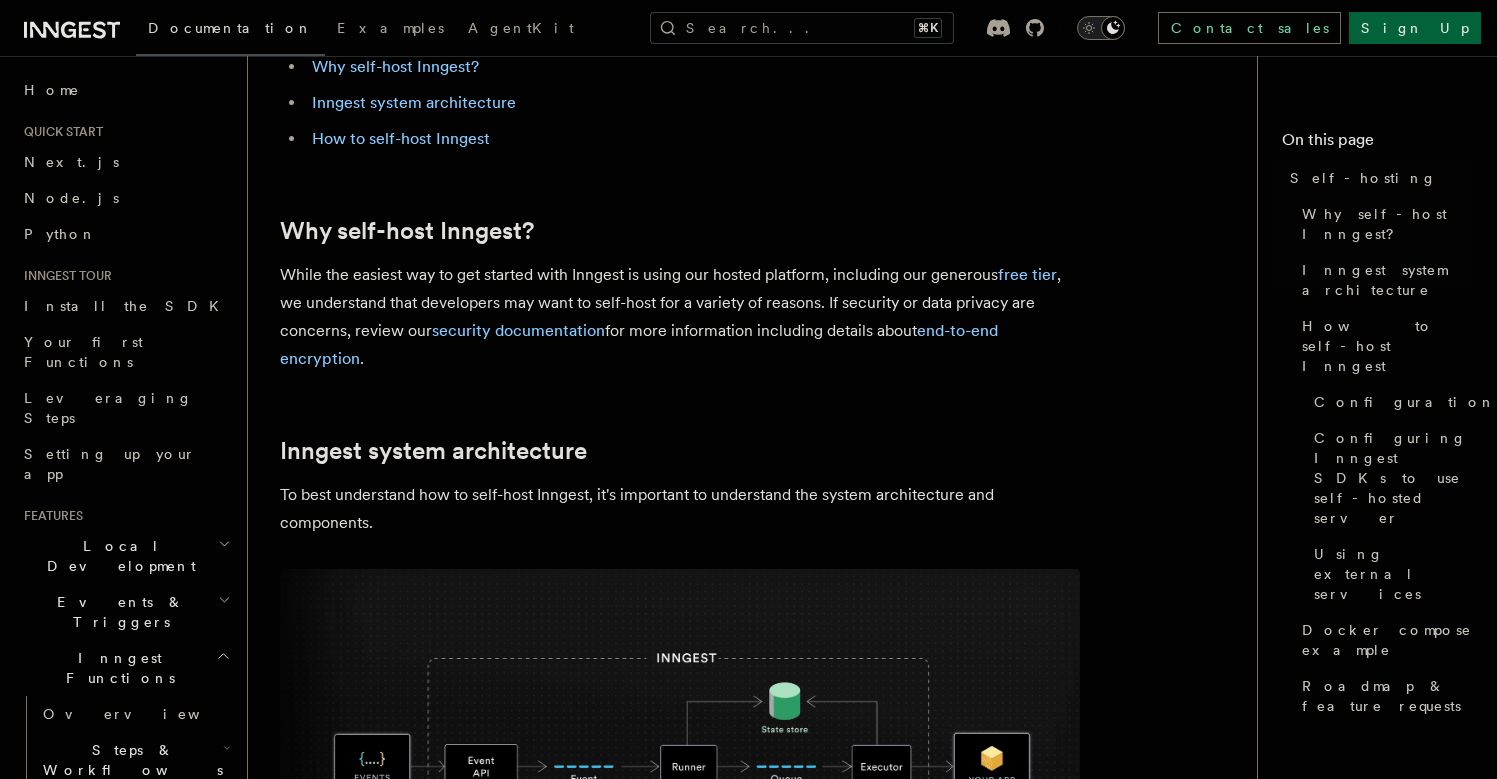 click on "While the easiest way to get started with Inngest is using our hosted platform, including our generous  free tier , we understand that developers may want to self-host for a variety of reasons. If security or data privacy are concerns, review our  security documentation  for more information including details about  end-to-end encryption ." at bounding box center (680, 317) 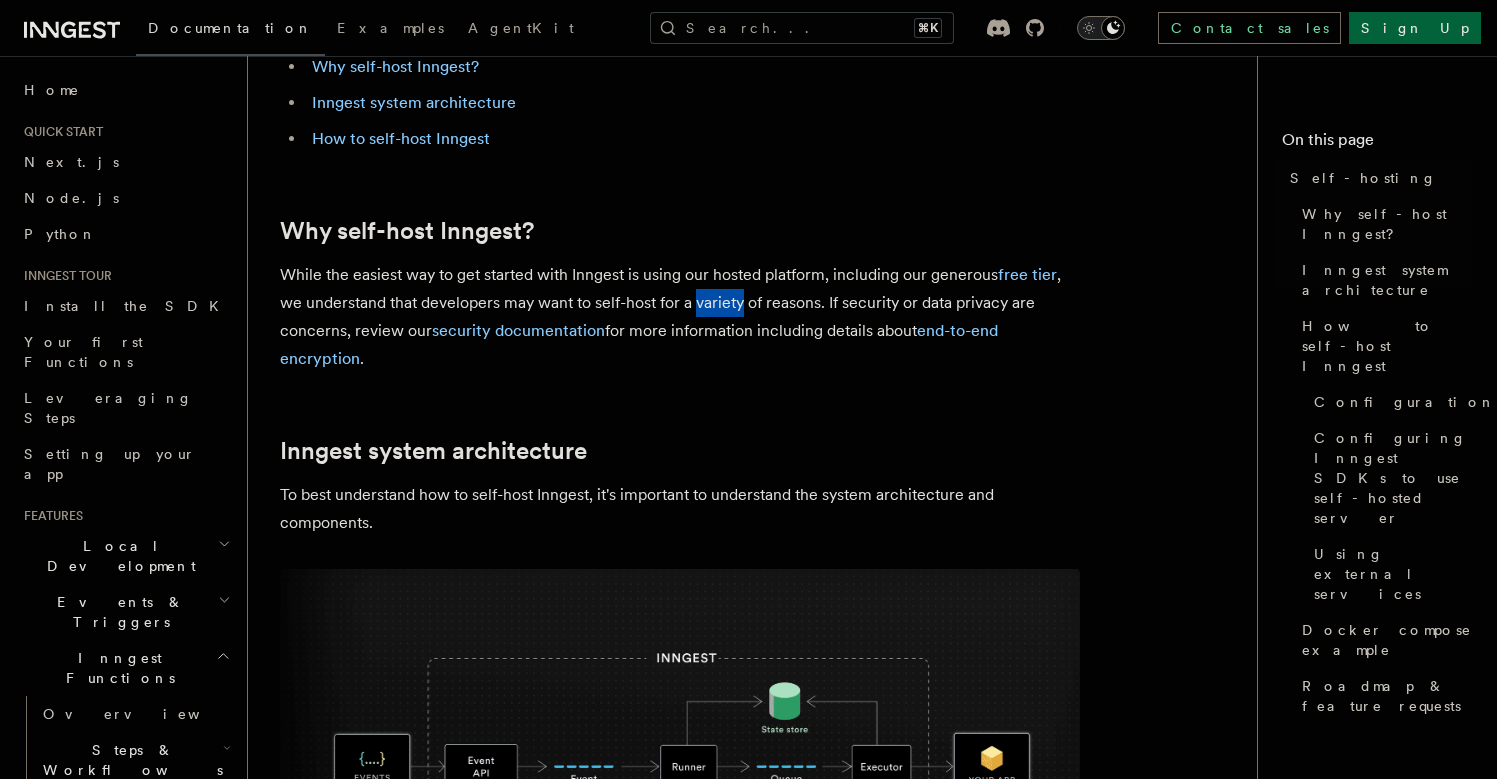 click on "While the easiest way to get started with Inngest is using our hosted platform, including our generous  free tier , we understand that developers may want to self-host for a variety of reasons. If security or data privacy are concerns, review our  security documentation  for more information including details about  end-to-end encryption ." at bounding box center (680, 317) 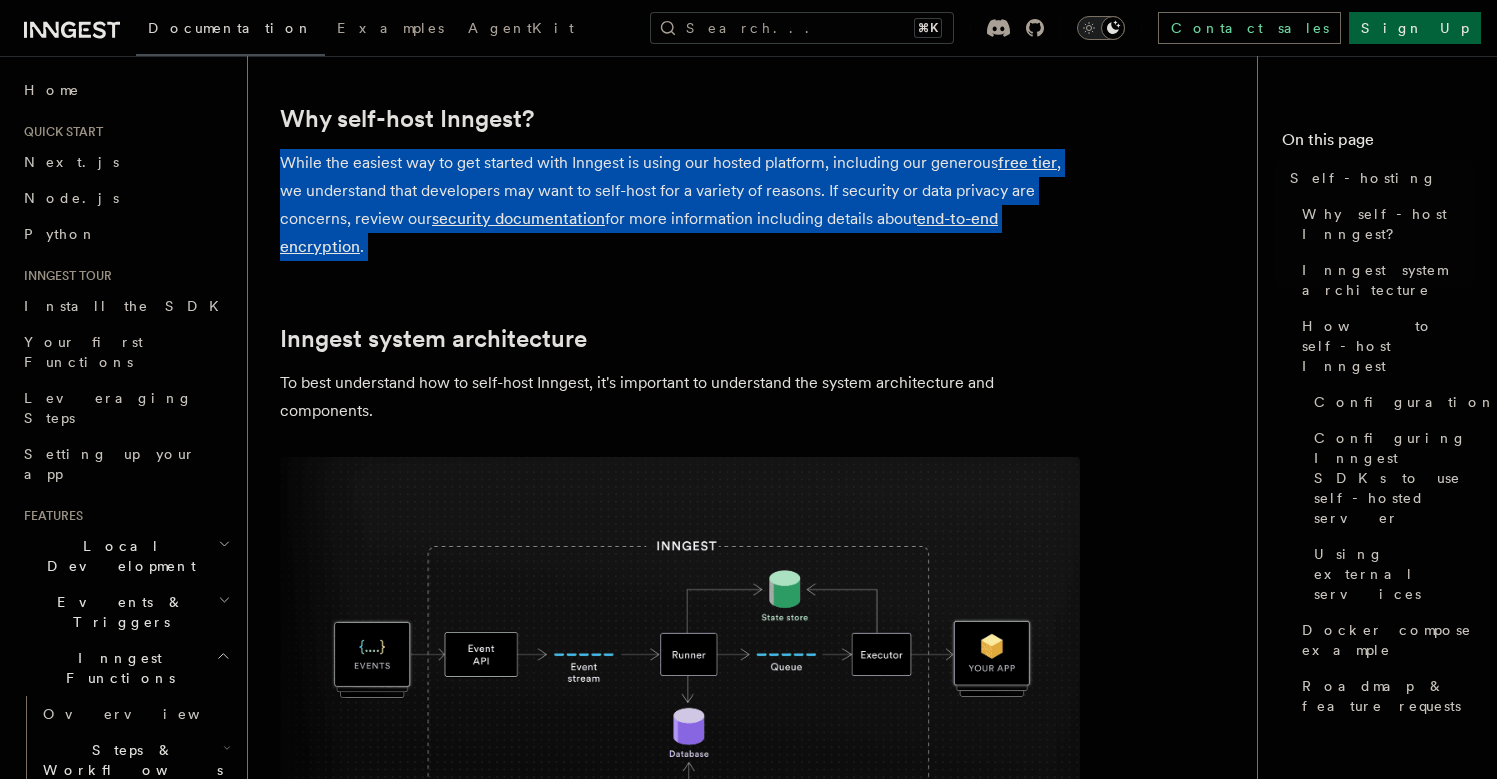 scroll, scrollTop: 299, scrollLeft: 0, axis: vertical 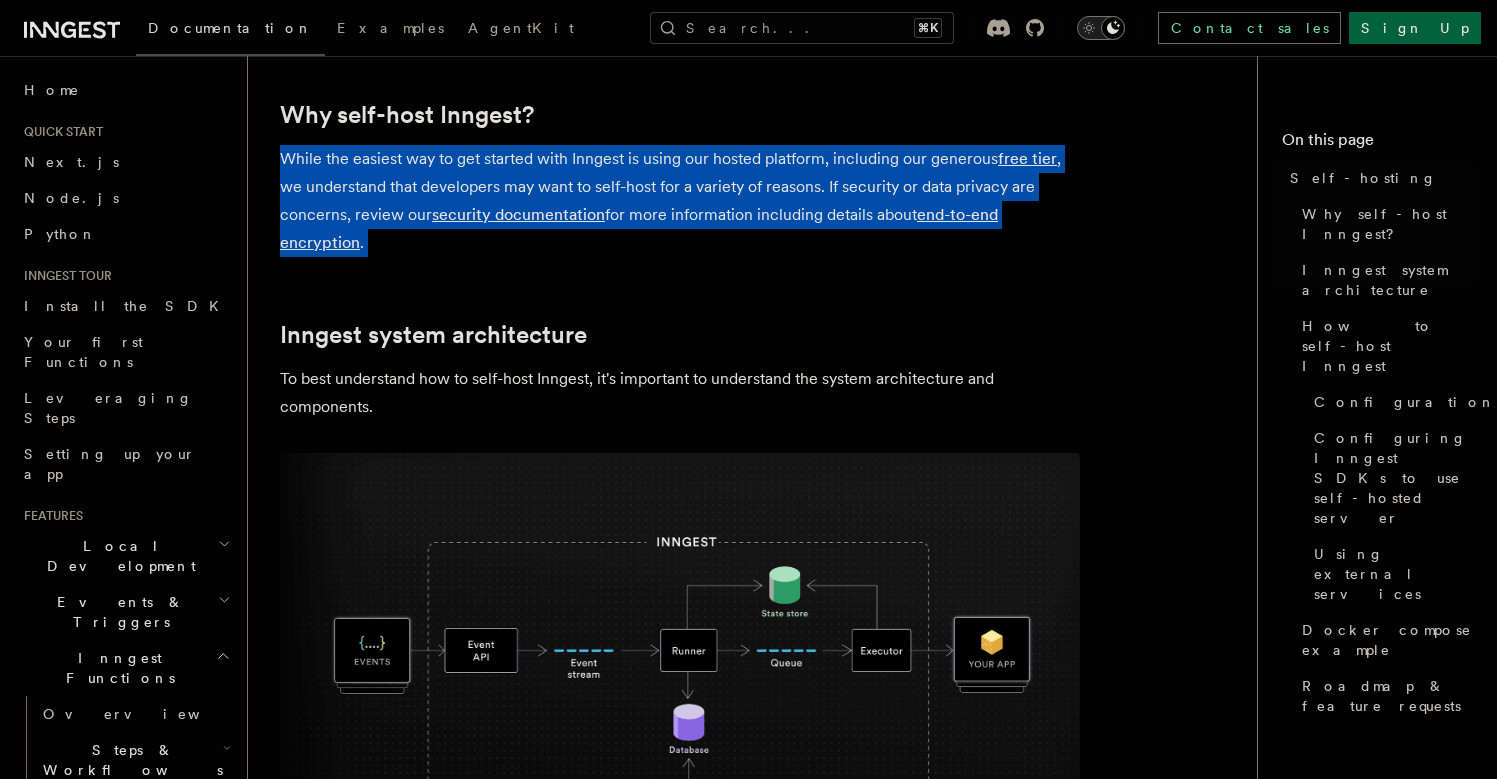 click on "While the easiest way to get started with Inngest is using our hosted platform, including our generous  free tier , we understand that developers may want to self-host for a variety of reasons. If security or data privacy are concerns, review our  security documentation  for more information including details about  end-to-end encryption ." at bounding box center (680, 201) 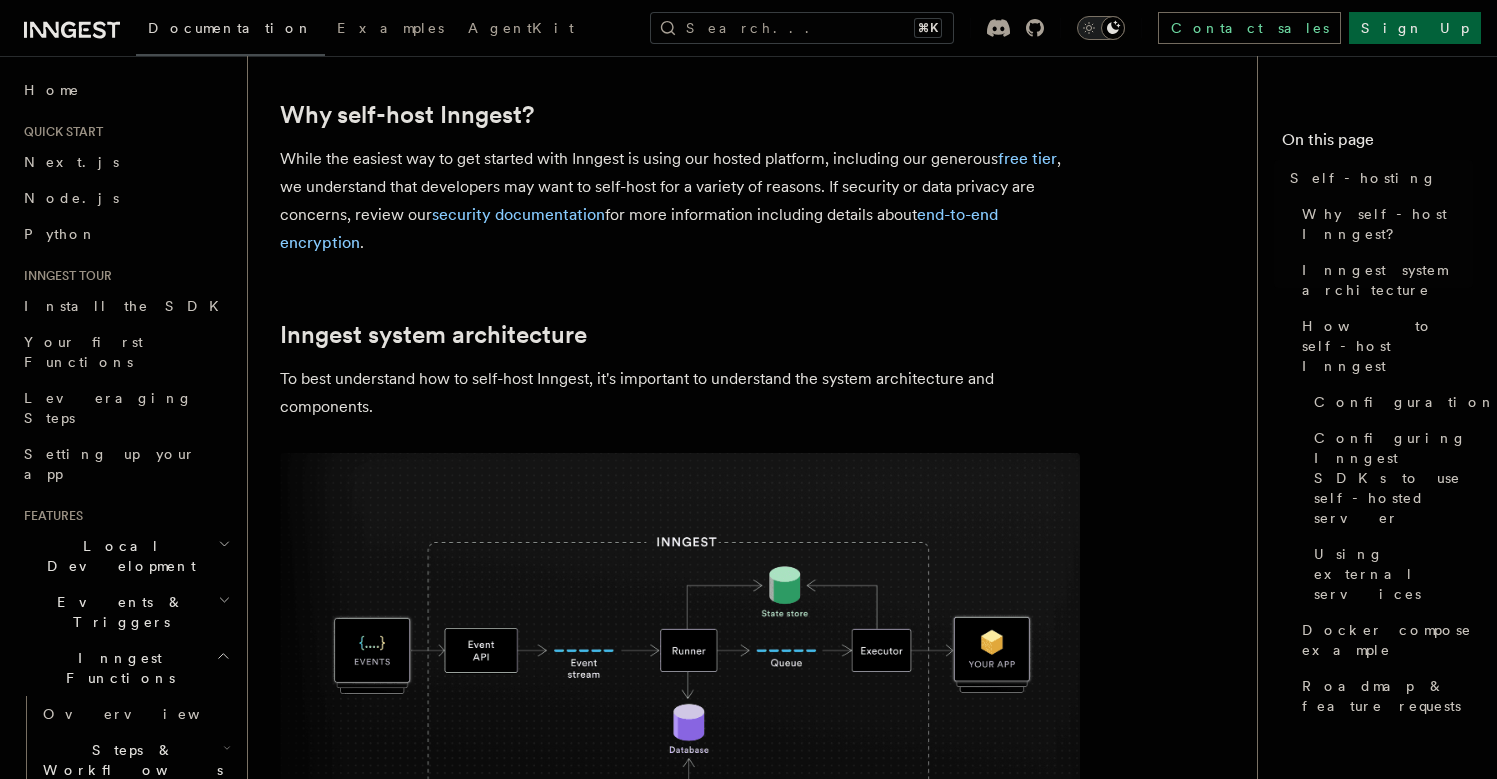 click on "While the easiest way to get started with Inngest is using our hosted platform, including our generous  free tier , we understand that developers may want to self-host for a variety of reasons. If security or data privacy are concerns, review our  security documentation  for more information including details about  end-to-end encryption ." at bounding box center (680, 201) 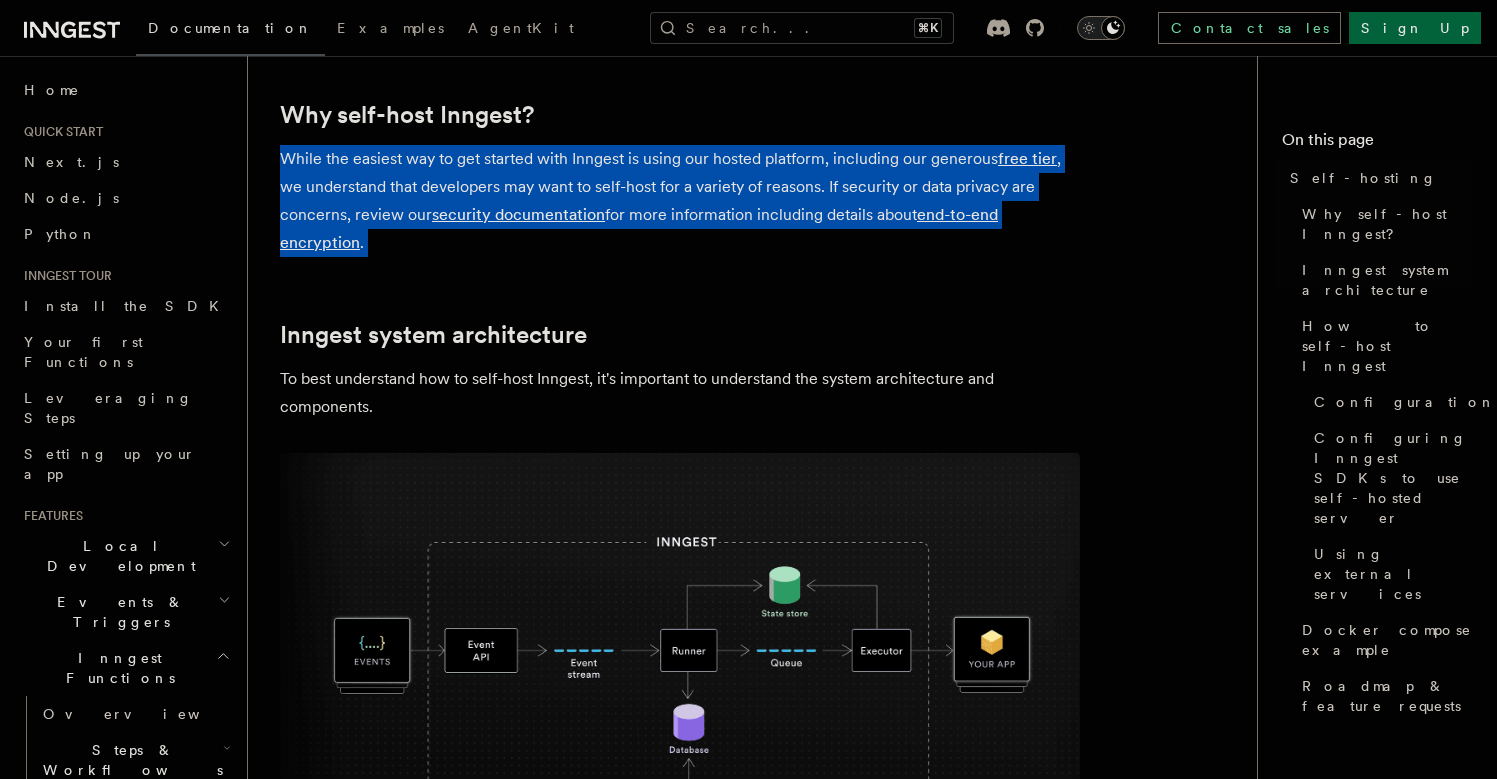 drag, startPoint x: 719, startPoint y: 224, endPoint x: 714, endPoint y: 187, distance: 37.336308 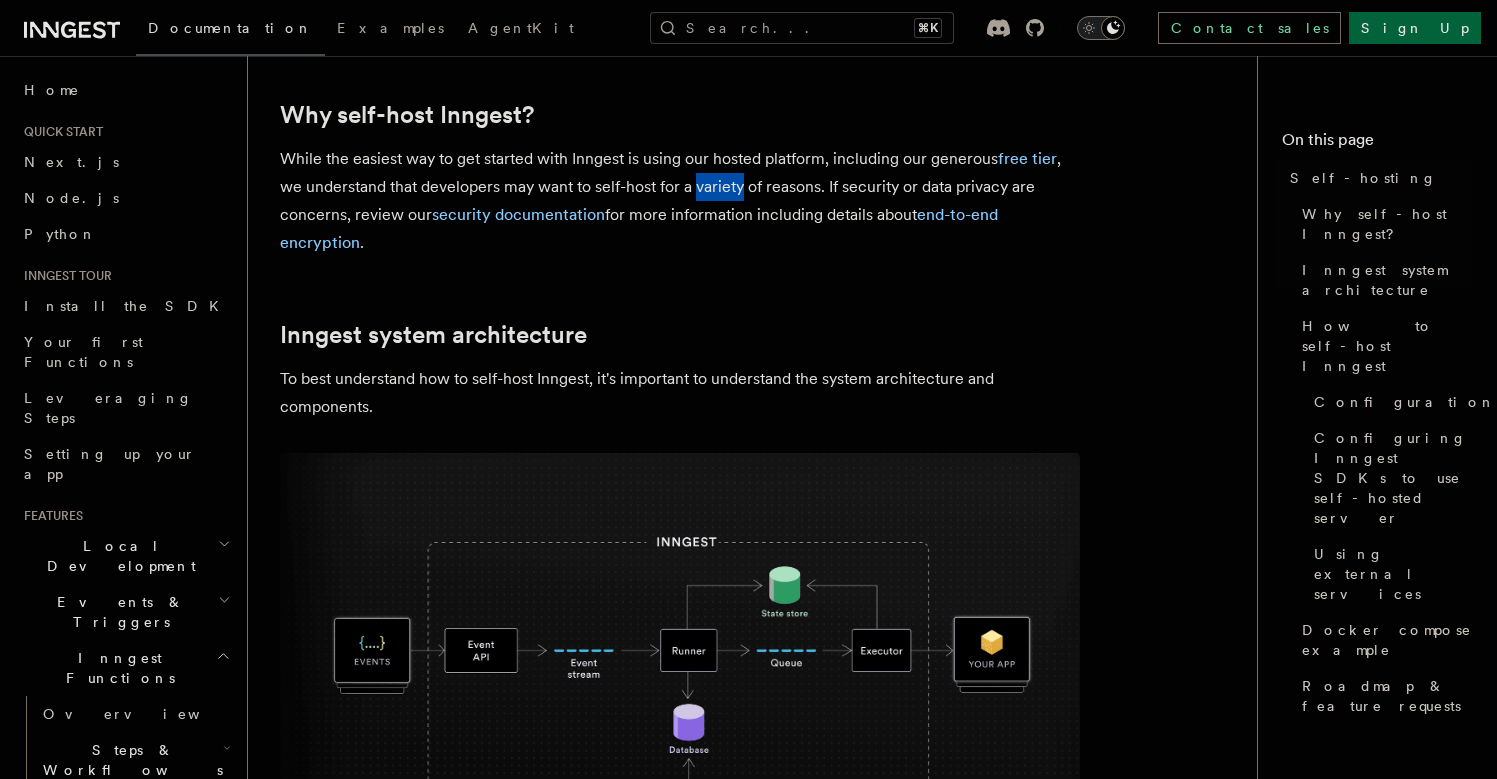click on "While the easiest way to get started with Inngest is using our hosted platform, including our generous  free tier , we understand that developers may want to self-host for a variety of reasons. If security or data privacy are concerns, review our  security documentation  for more information including details about  end-to-end encryption ." at bounding box center (680, 201) 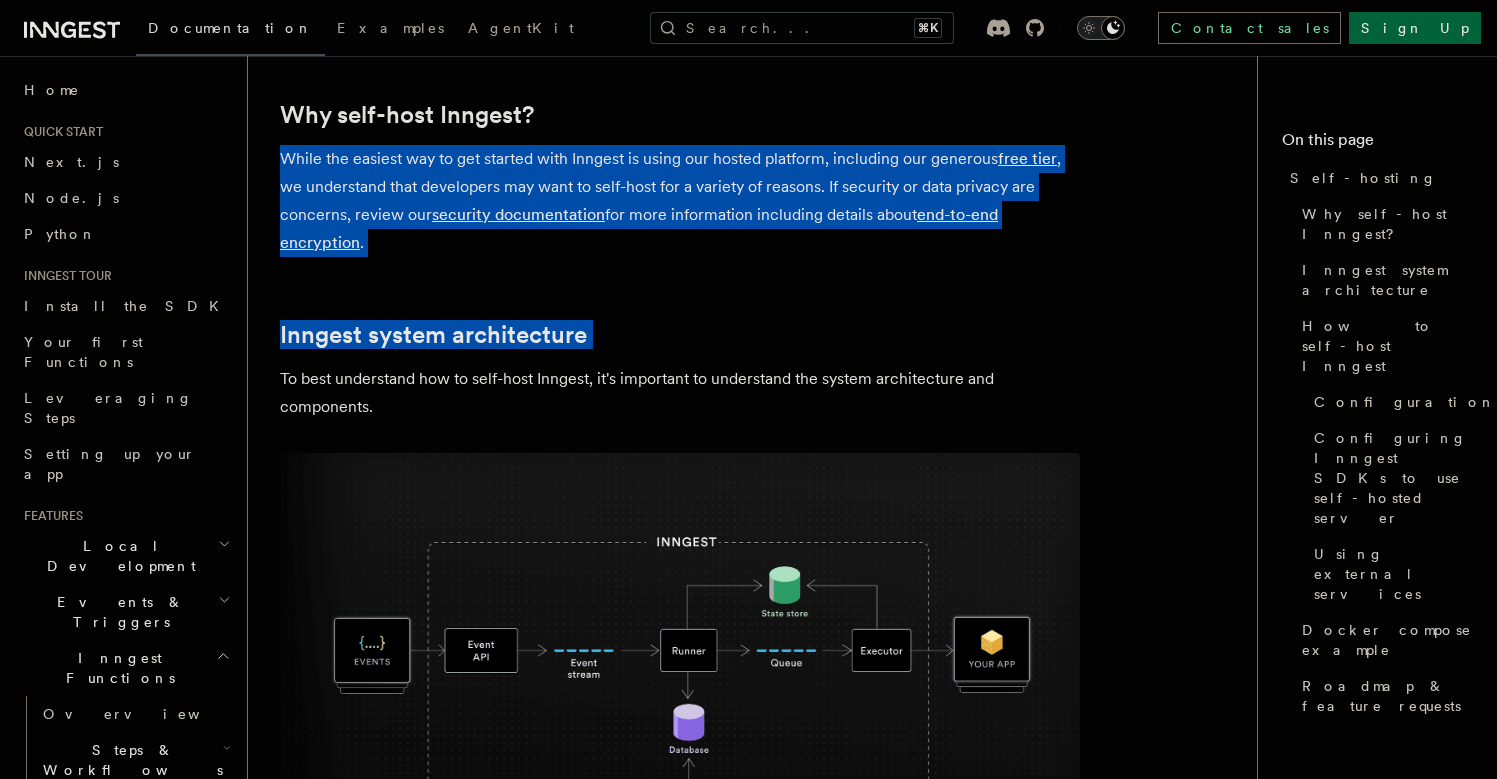 drag, startPoint x: 714, startPoint y: 187, endPoint x: 754, endPoint y: 309, distance: 128.39003 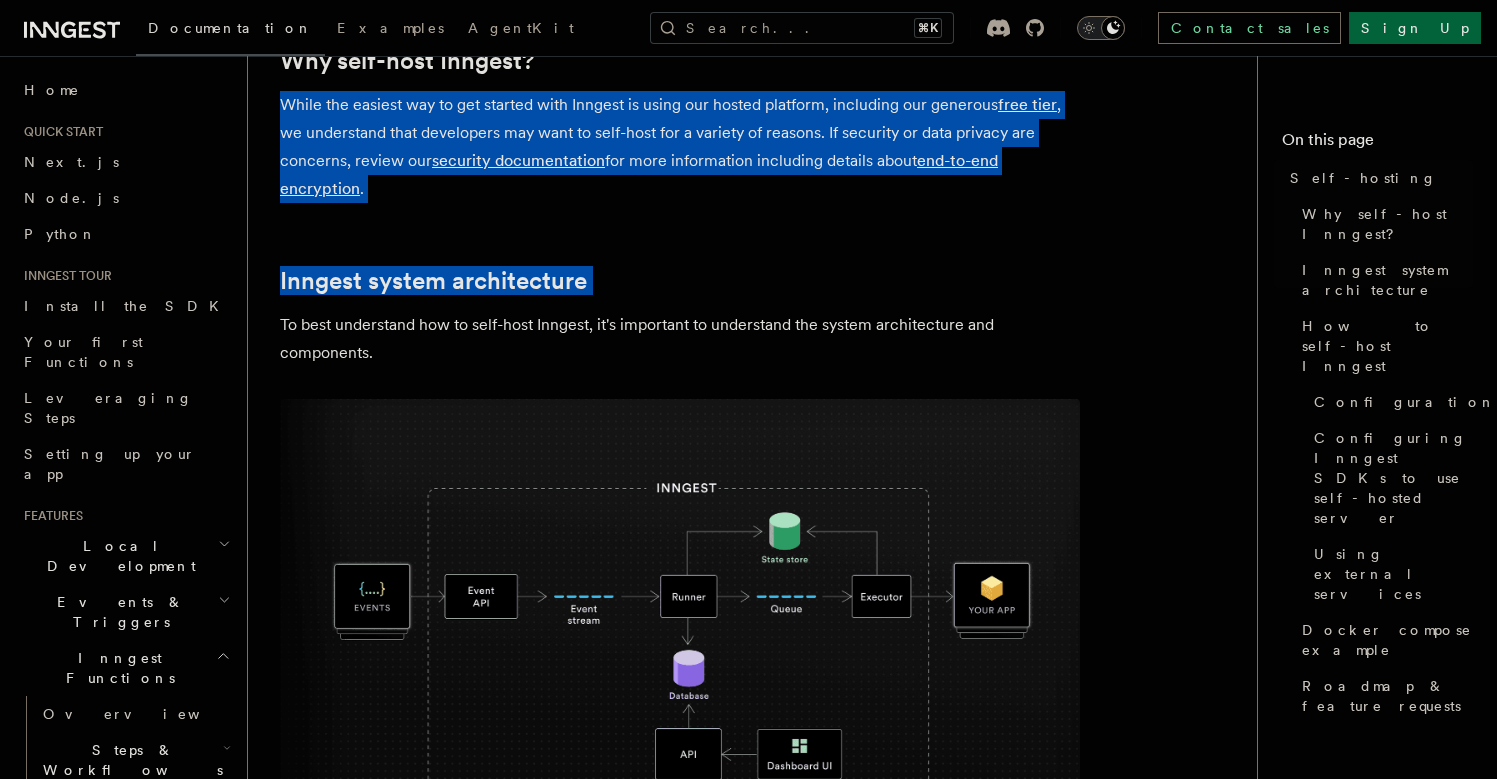 scroll, scrollTop: 355, scrollLeft: 0, axis: vertical 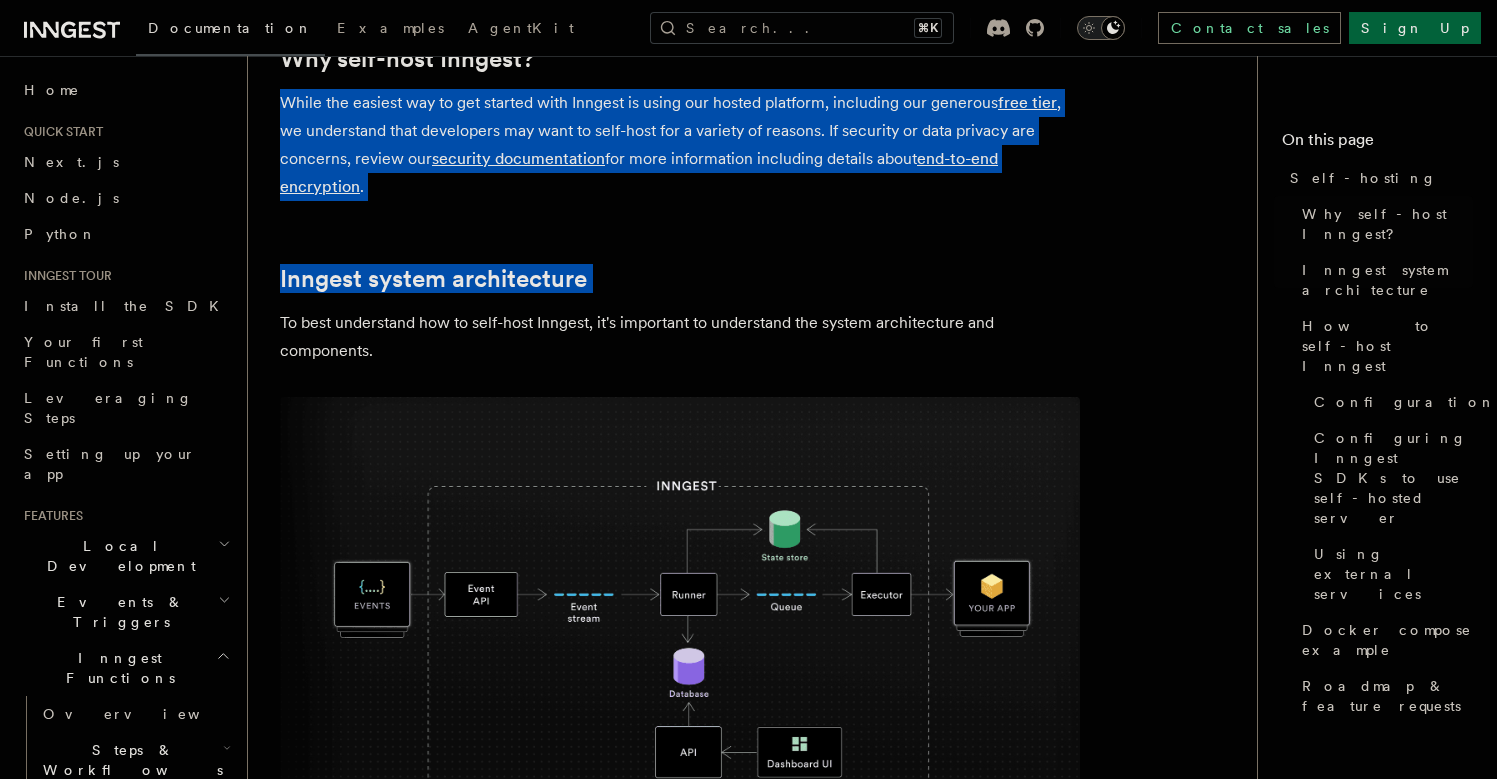 click on "To best understand how to self-host Inngest, it's important to understand the system architecture and components." at bounding box center [680, 337] 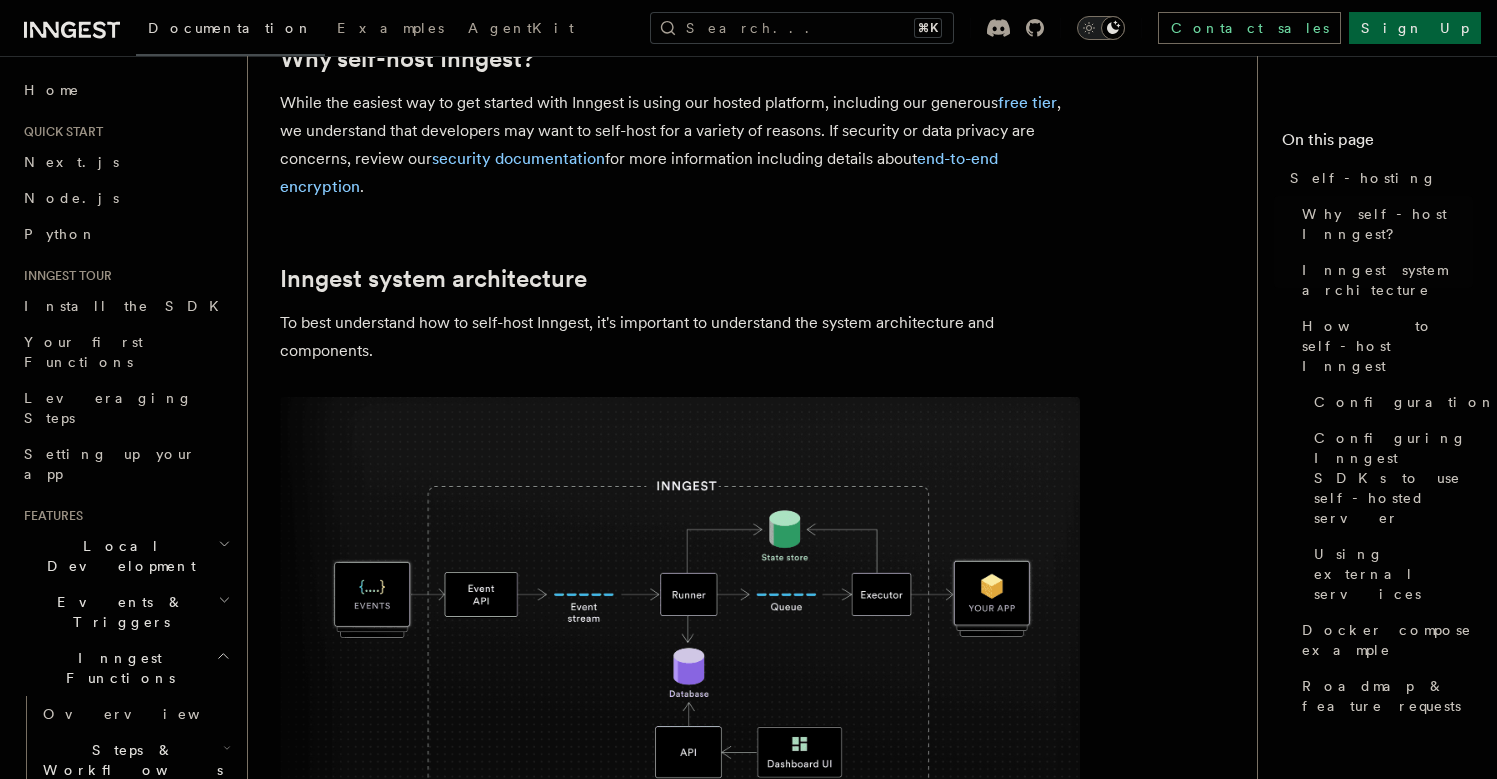 click on "To best understand how to self-host Inngest, it's important to understand the system architecture and components." at bounding box center (680, 337) 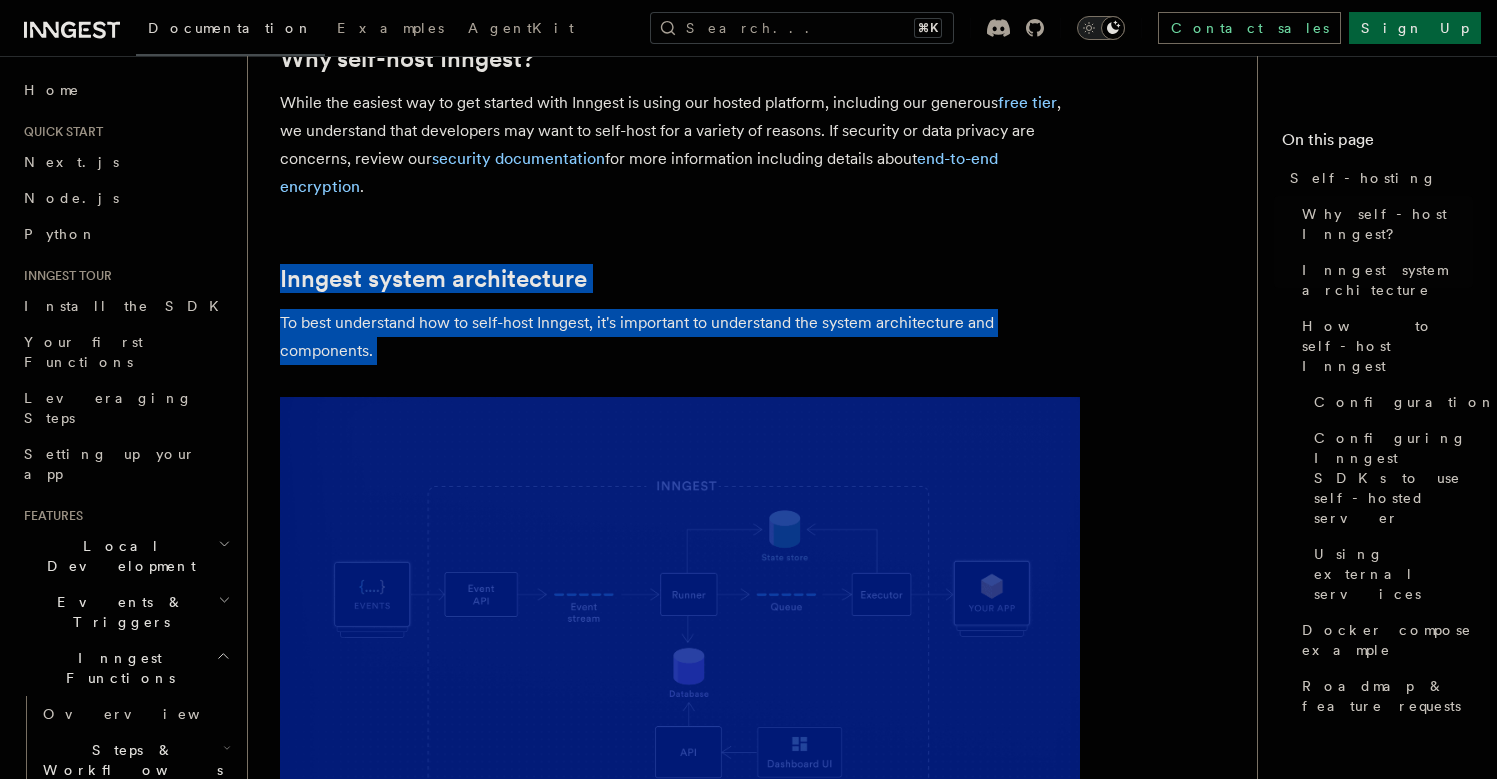 drag, startPoint x: 714, startPoint y: 341, endPoint x: 699, endPoint y: 203, distance: 138.81282 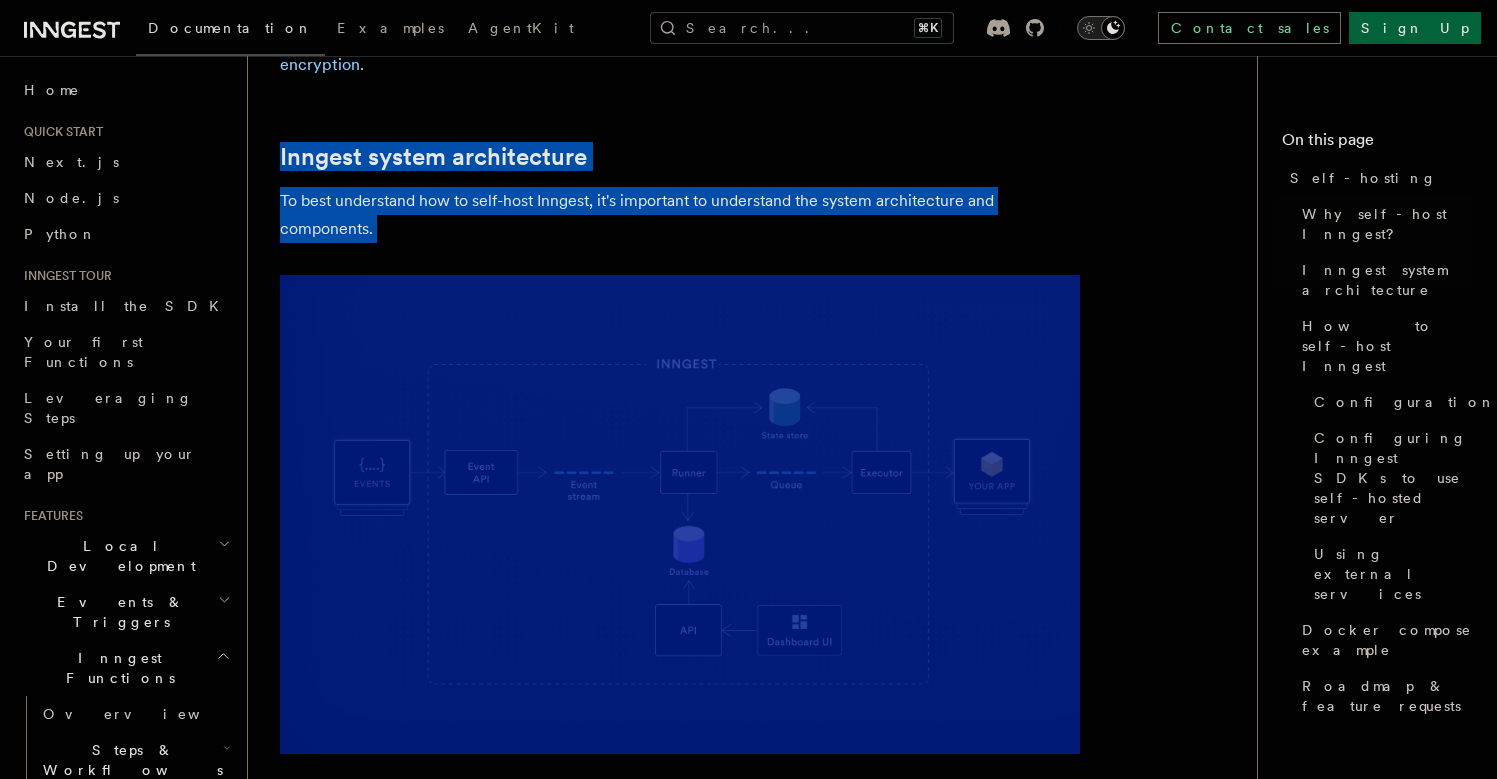 click on "To best understand how to self-host Inngest, it's important to understand the system architecture and components." at bounding box center (680, 215) 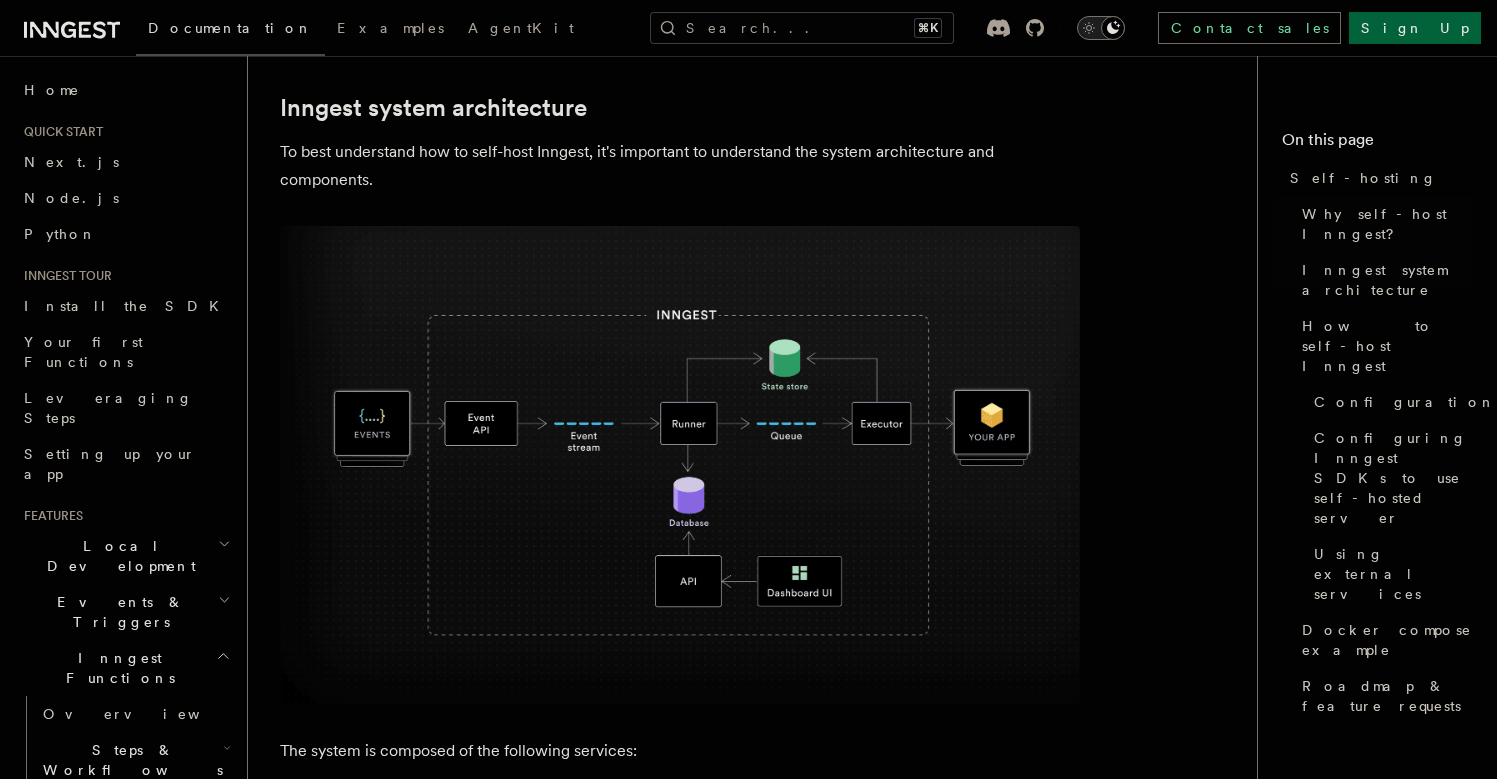 scroll, scrollTop: 528, scrollLeft: 0, axis: vertical 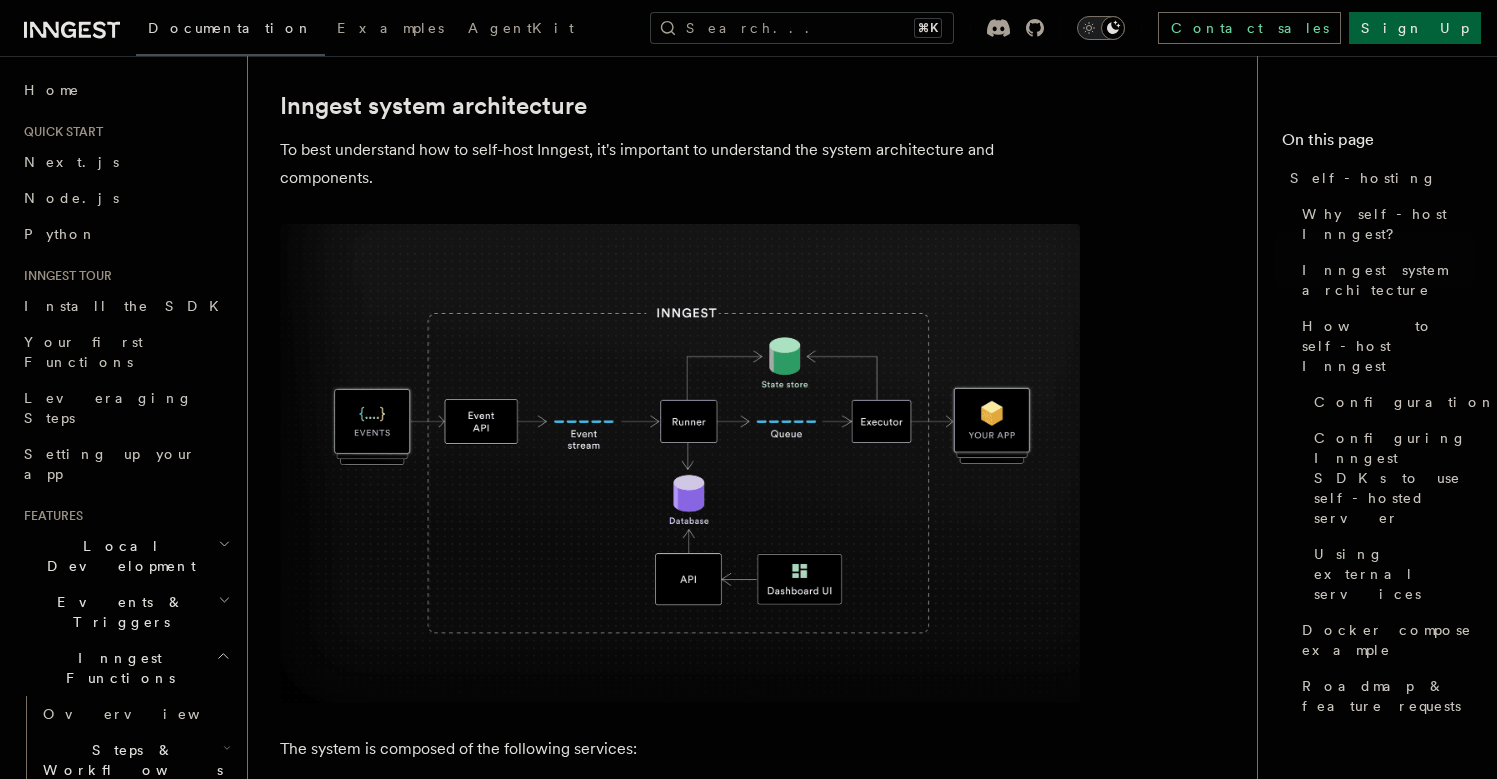 click on "To best understand how to self-host Inngest, it's important to understand the system architecture and components." at bounding box center (680, 164) 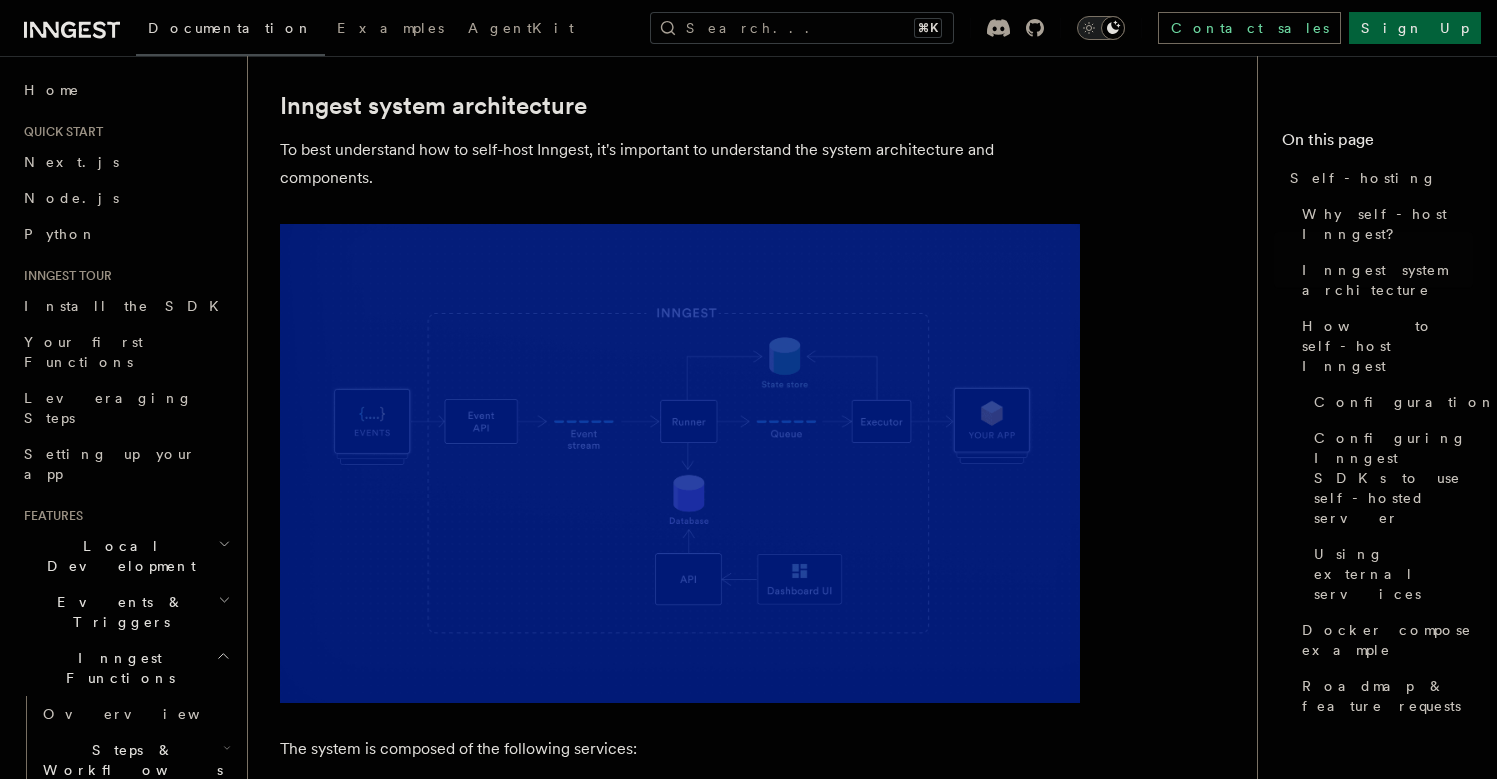 click on "To best understand how to self-host Inngest, it's important to understand the system architecture and components." at bounding box center (680, 164) 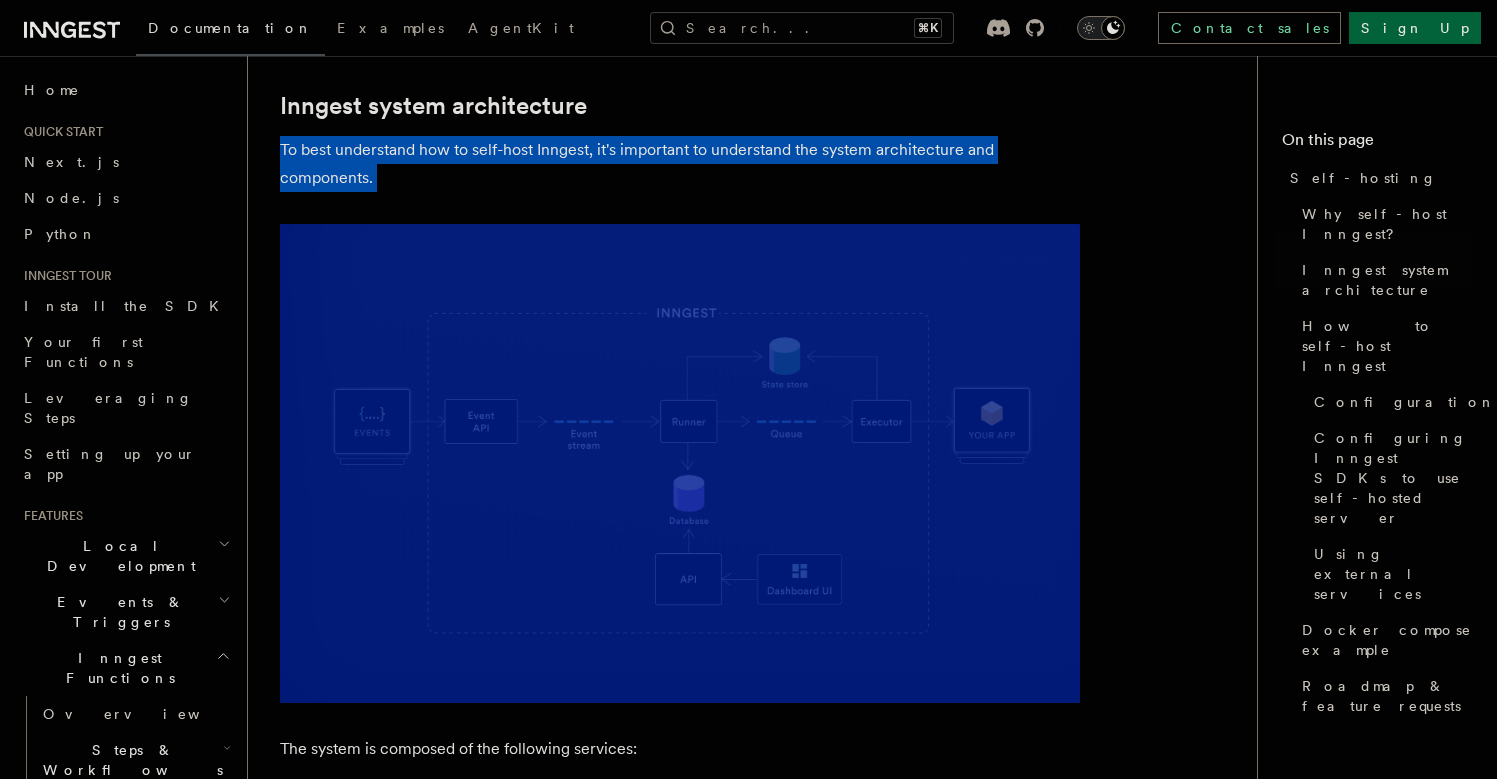 click on "To best understand how to self-host Inngest, it's important to understand the system architecture and components." at bounding box center [680, 164] 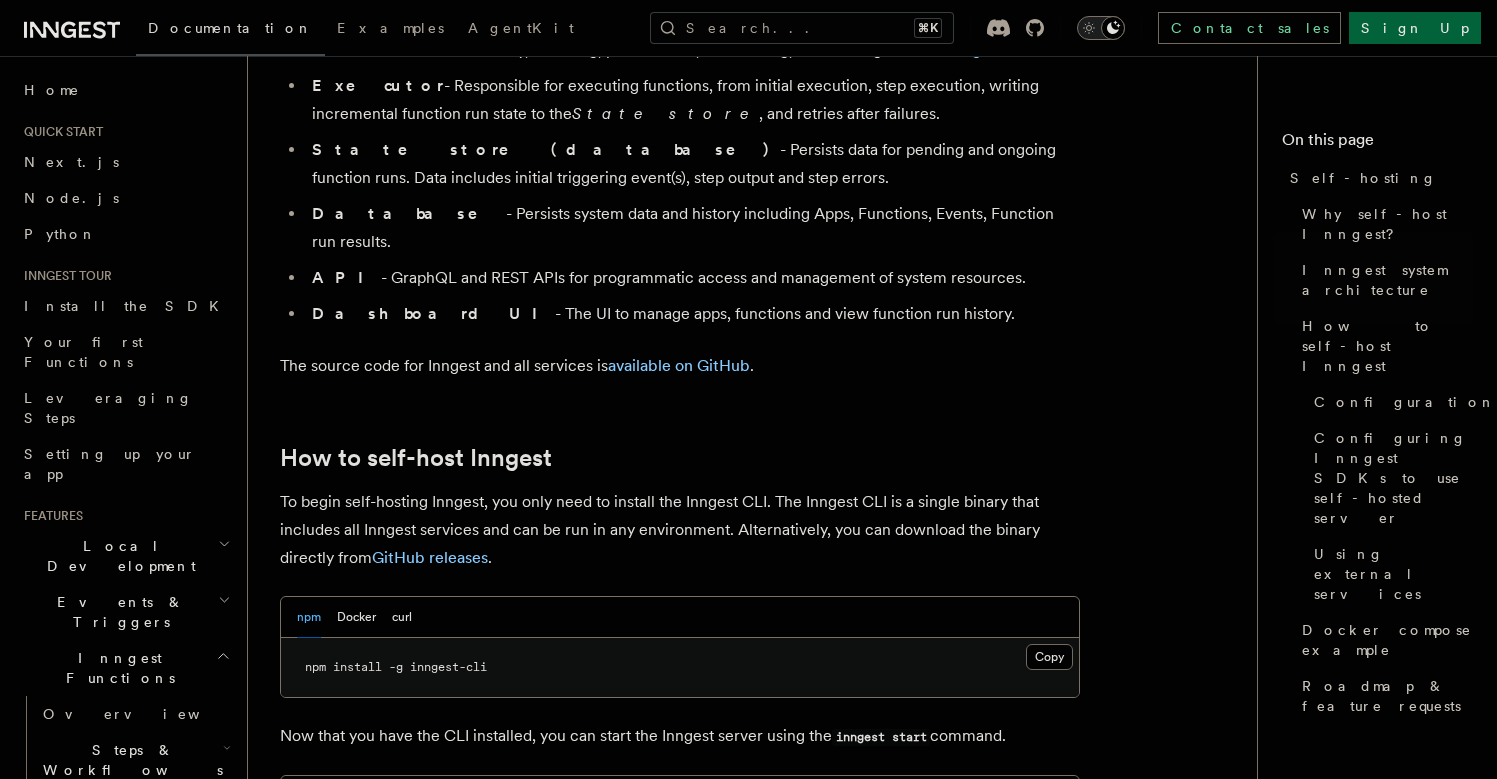 scroll, scrollTop: 1670, scrollLeft: 0, axis: vertical 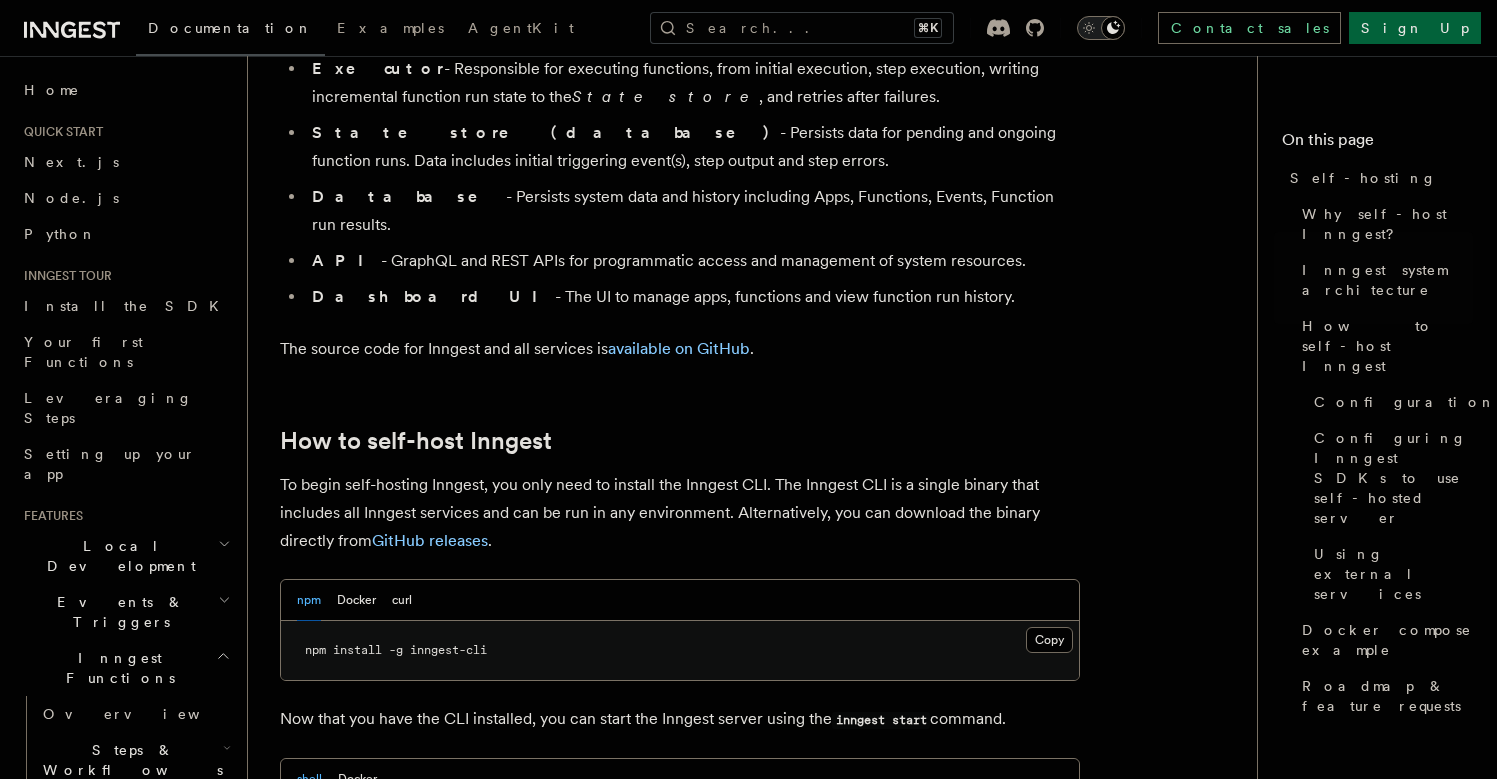 click on "To begin self-hosting Inngest, you only need to install the Inngest CLI. The Inngest CLI is a single binary that includes all Inngest services and can be run in any environment. Alternatively, you can download the binary directly from  GitHub releases ." at bounding box center [680, 513] 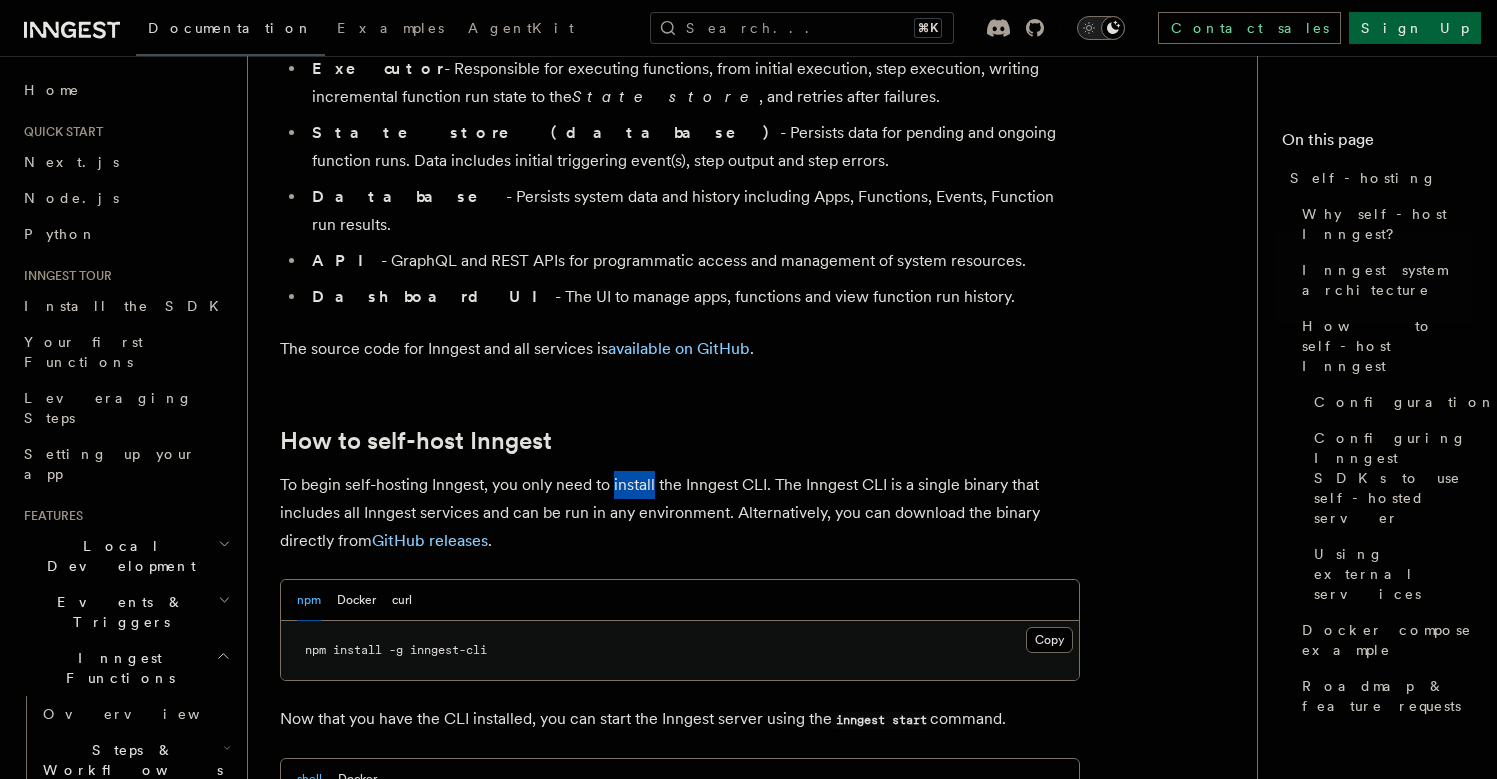 click on "To begin self-hosting Inngest, you only need to install the Inngest CLI. The Inngest CLI is a single binary that includes all Inngest services and can be run in any environment. Alternatively, you can download the binary directly from  GitHub releases ." at bounding box center [680, 513] 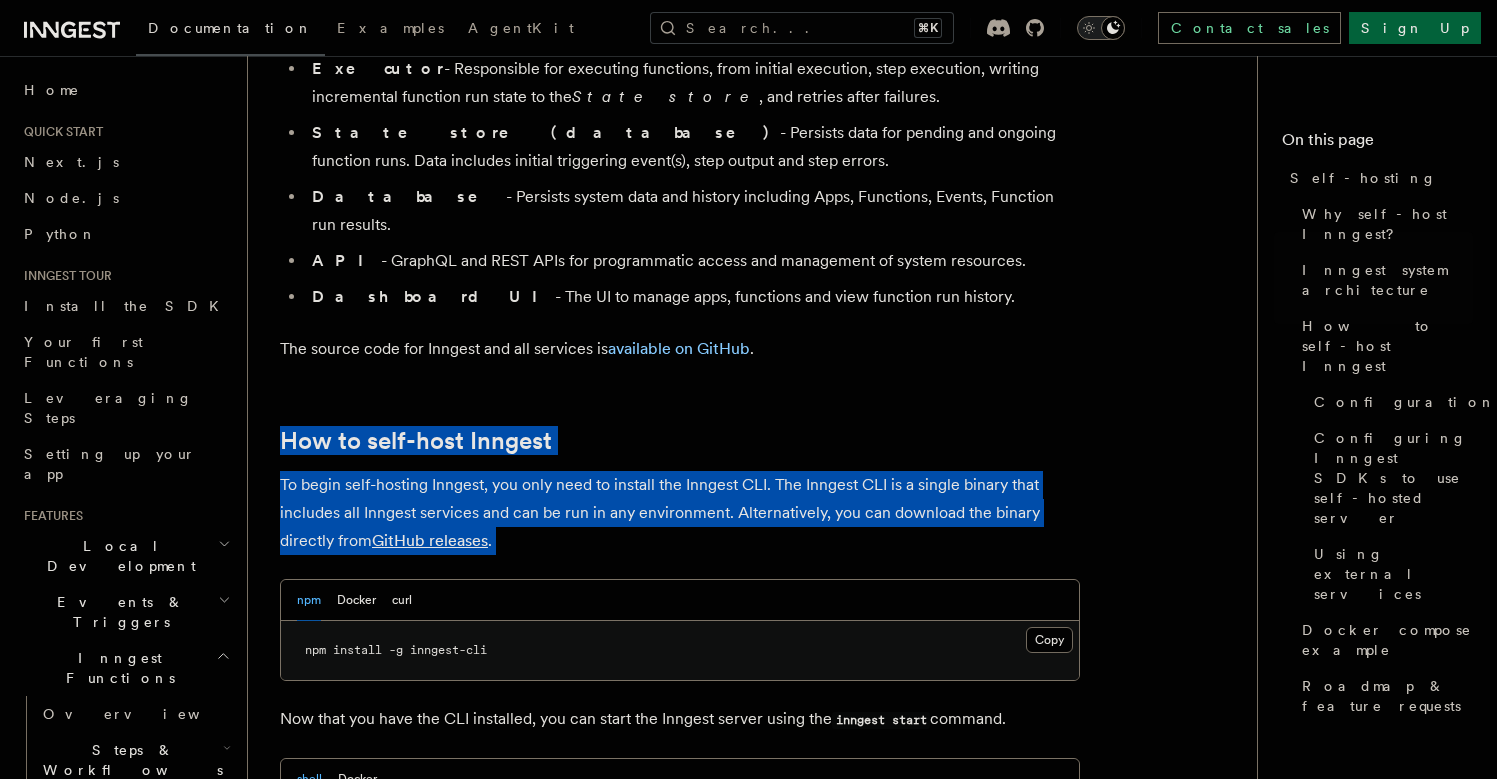 drag, startPoint x: 626, startPoint y: 433, endPoint x: 620, endPoint y: 386, distance: 47.38143 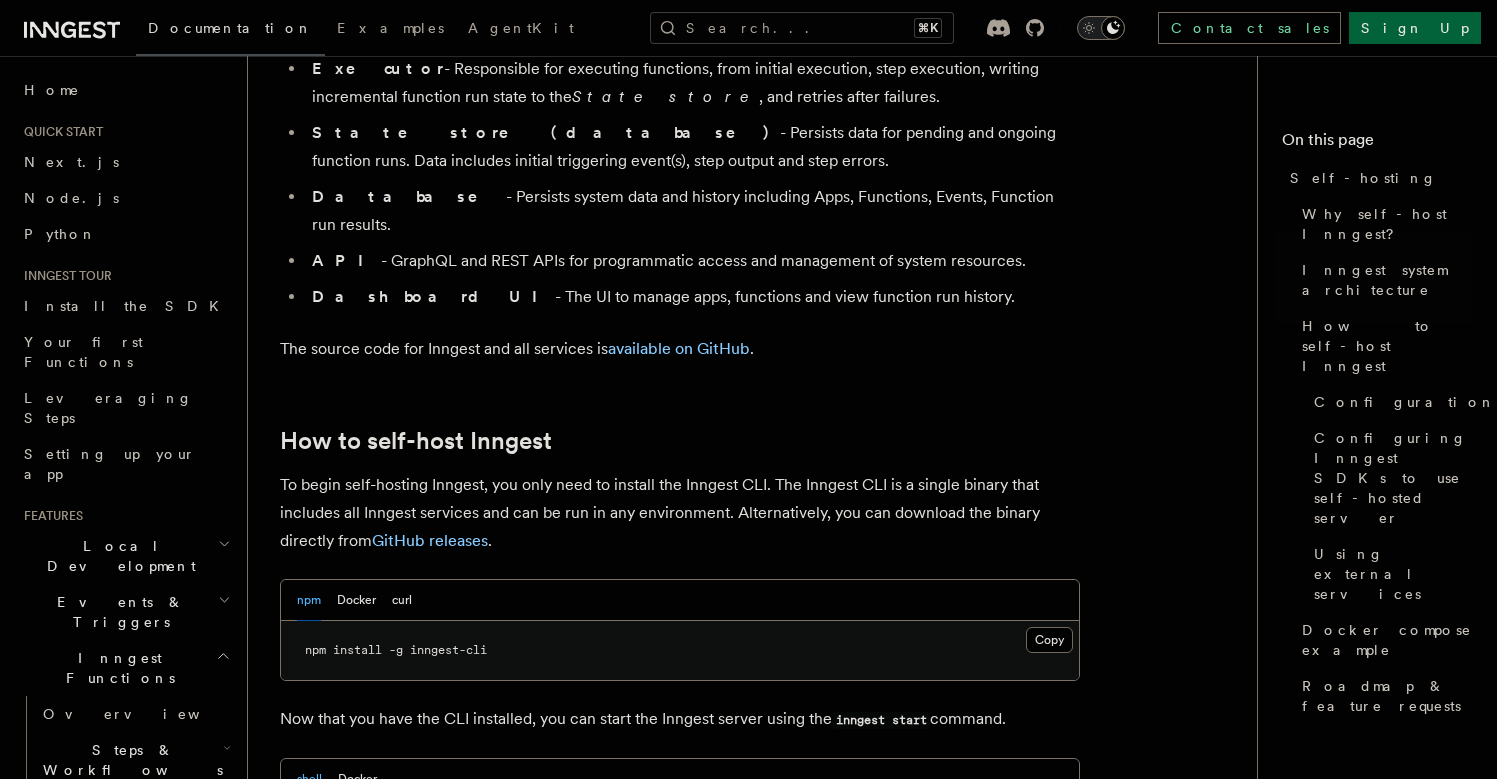 click on "npm install -g inngest-cli" at bounding box center (396, 650) 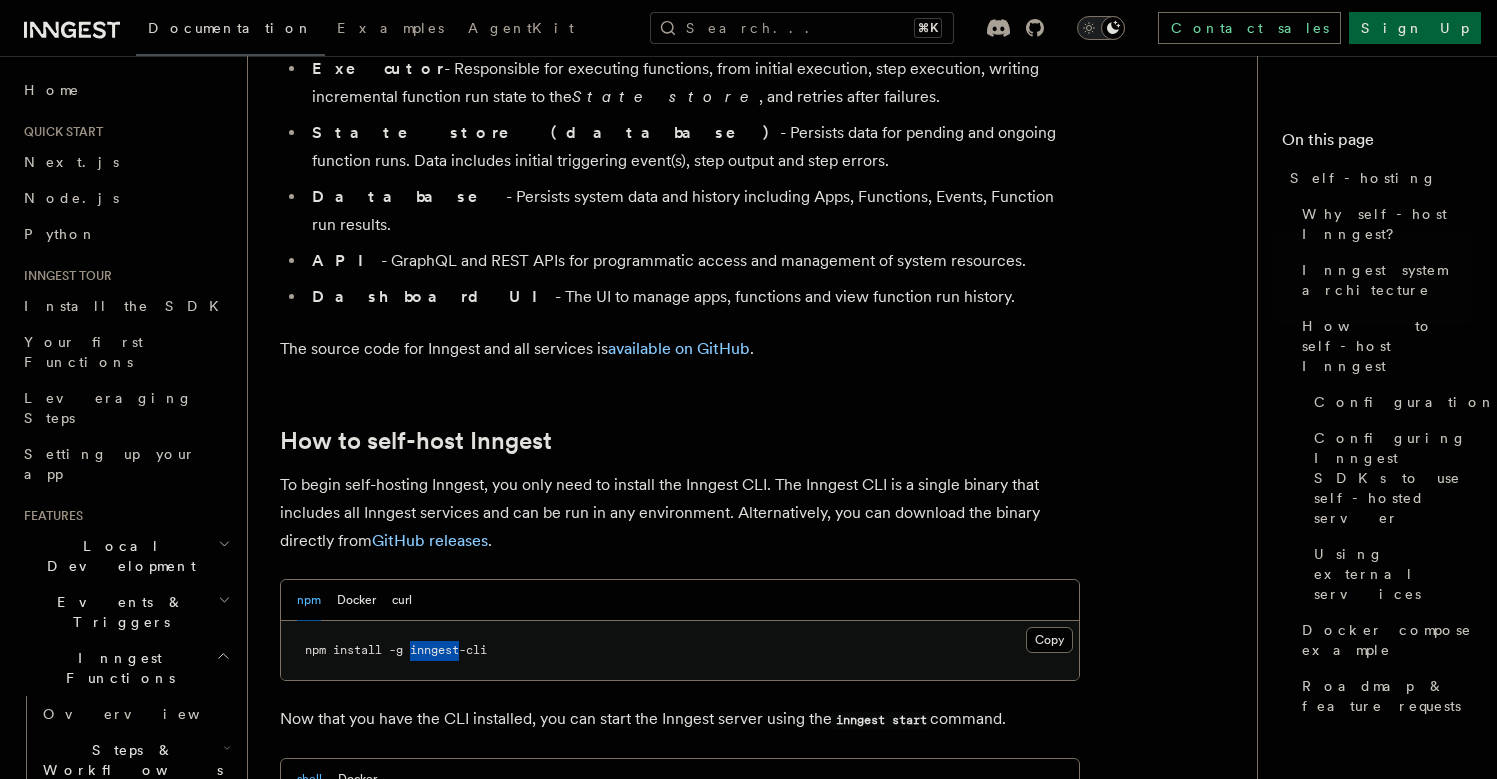 click on "npm install -g inngest-cli" at bounding box center (396, 650) 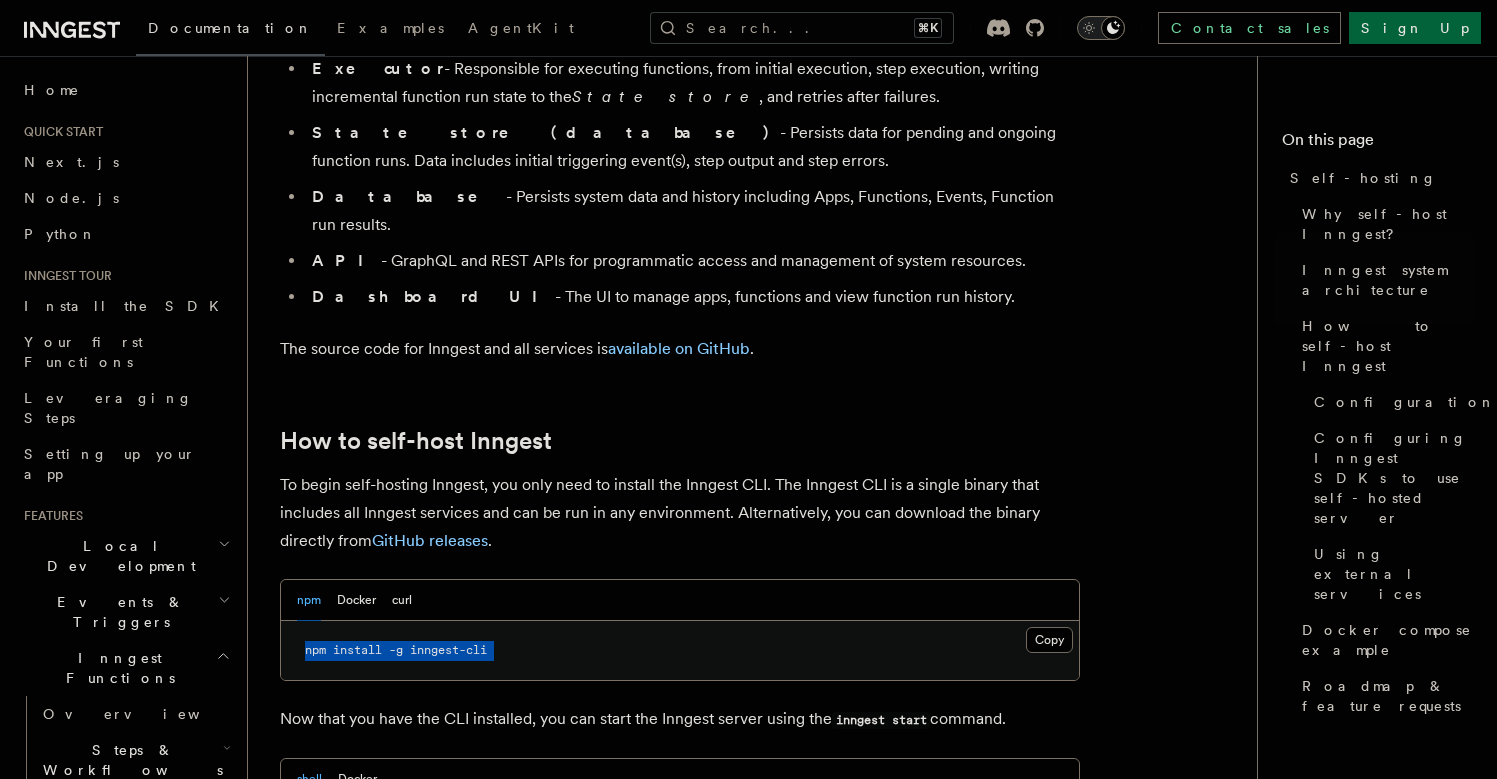 click on "npm install -g inngest-cli" at bounding box center (396, 650) 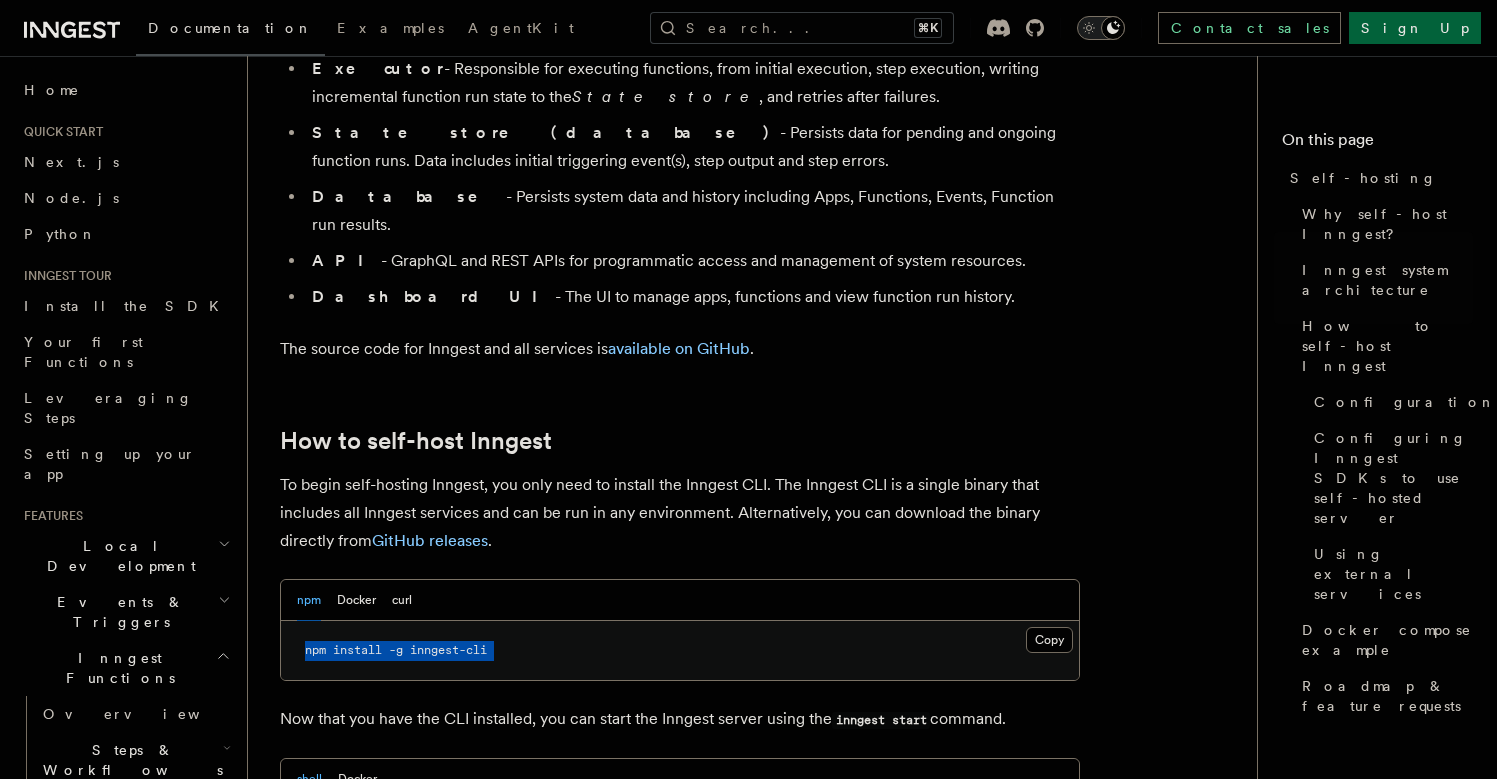 click on "npm install -g inngest-cli" at bounding box center [680, 651] 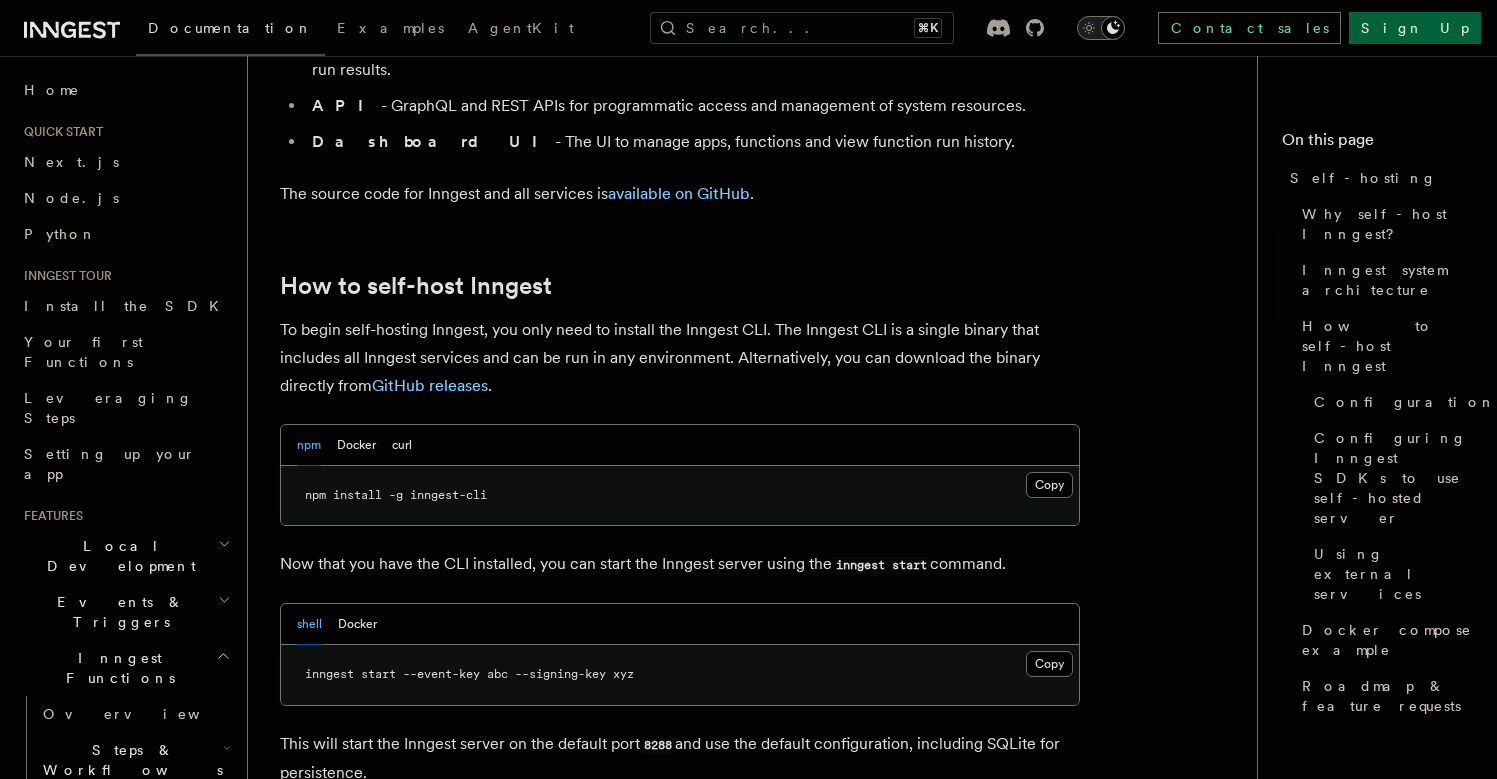 scroll, scrollTop: 1838, scrollLeft: 0, axis: vertical 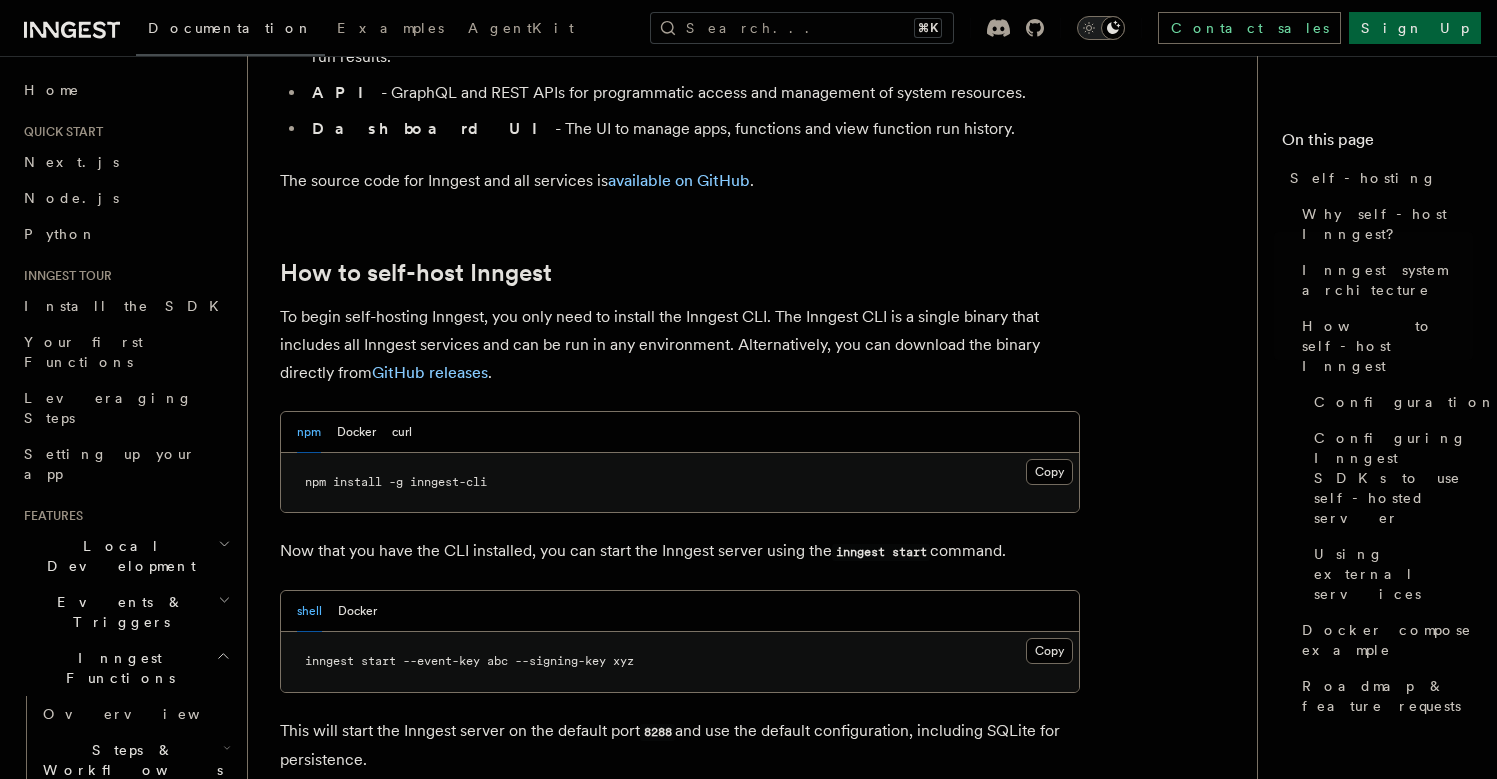 click on "Now that you have the CLI installed, you can start the Inngest server using the  inngest start  command." at bounding box center (680, 551) 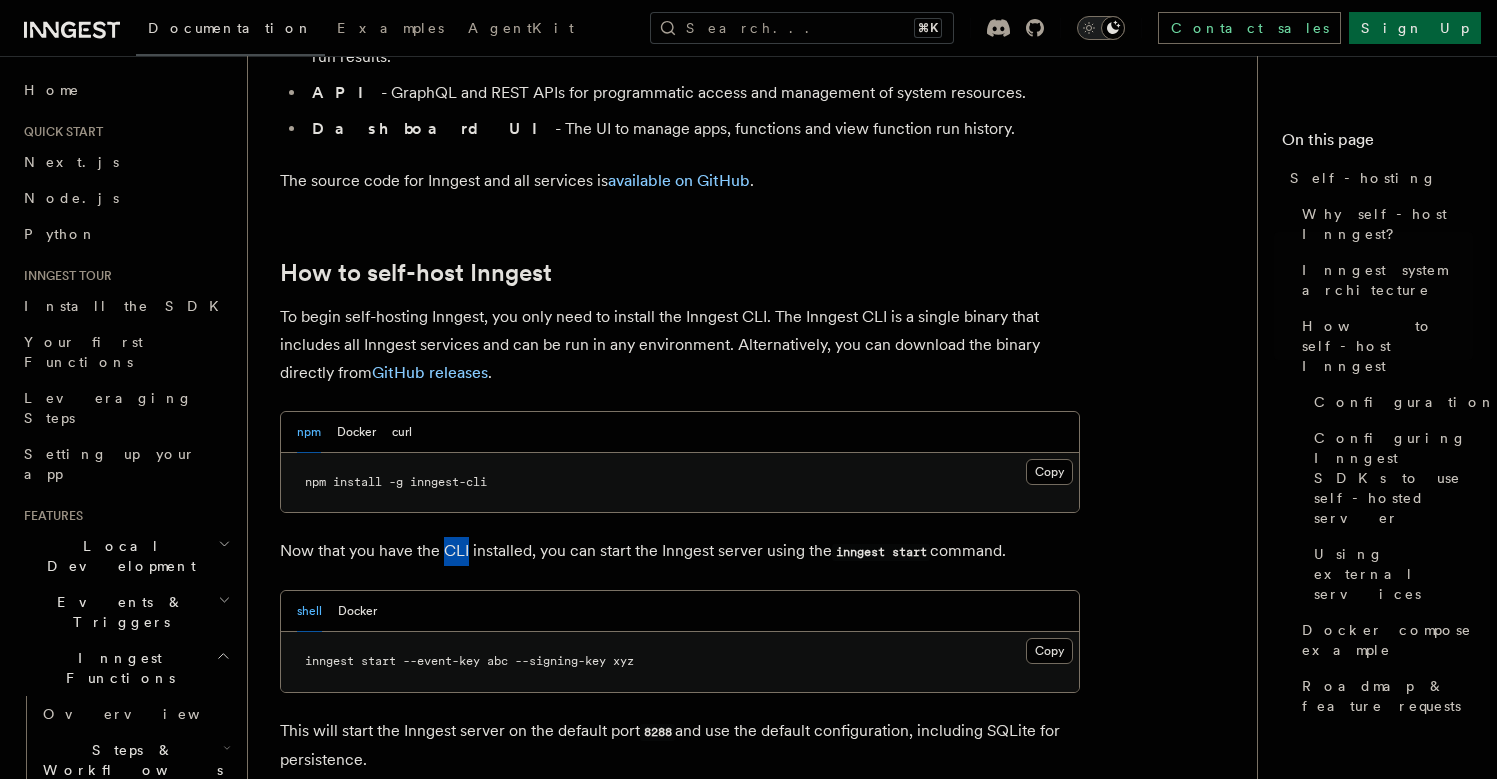 click on "Now that you have the CLI installed, you can start the Inngest server using the  inngest start  command." at bounding box center (680, 551) 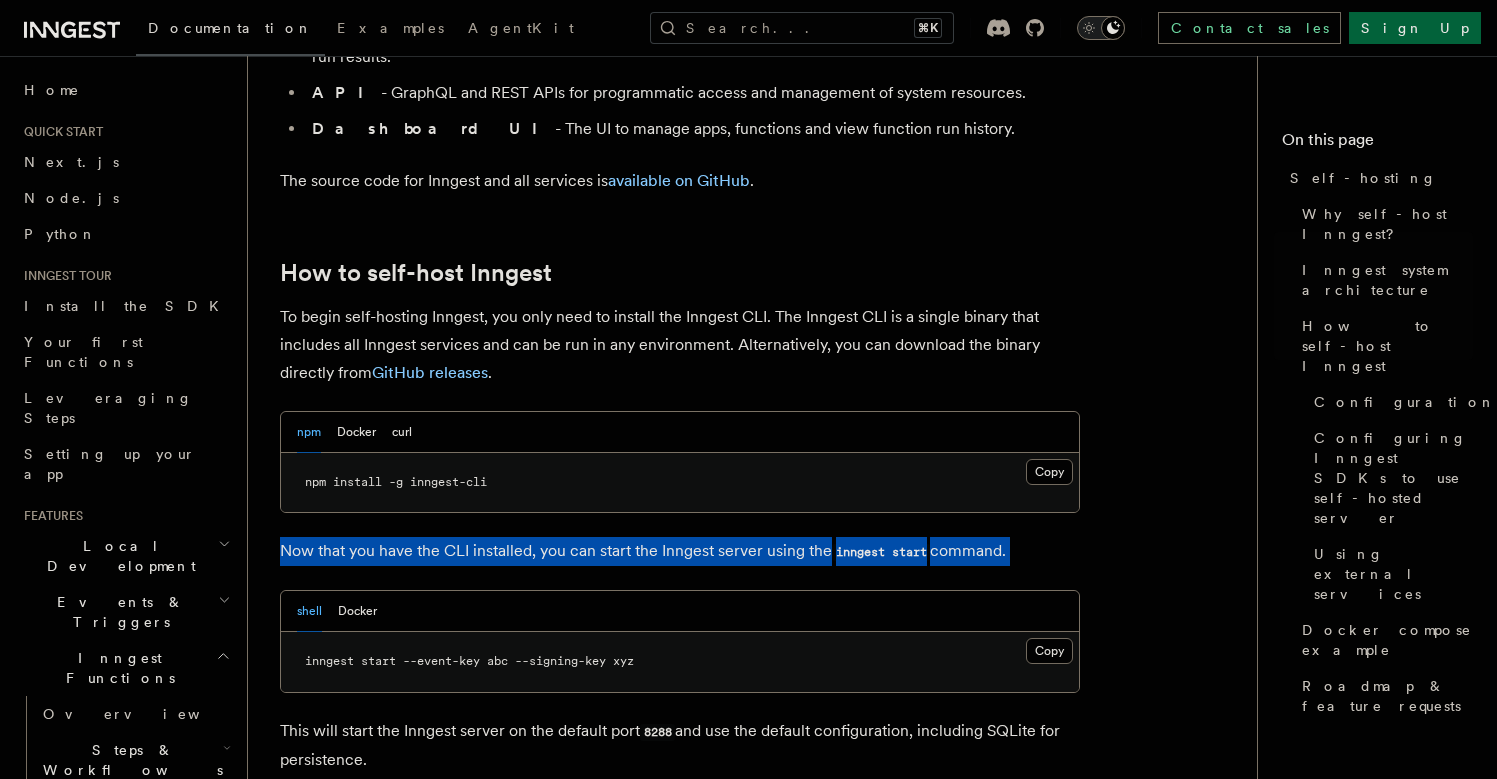 click on "Now that you have the CLI installed, you can start the Inngest server using the  inngest start  command." at bounding box center (680, 551) 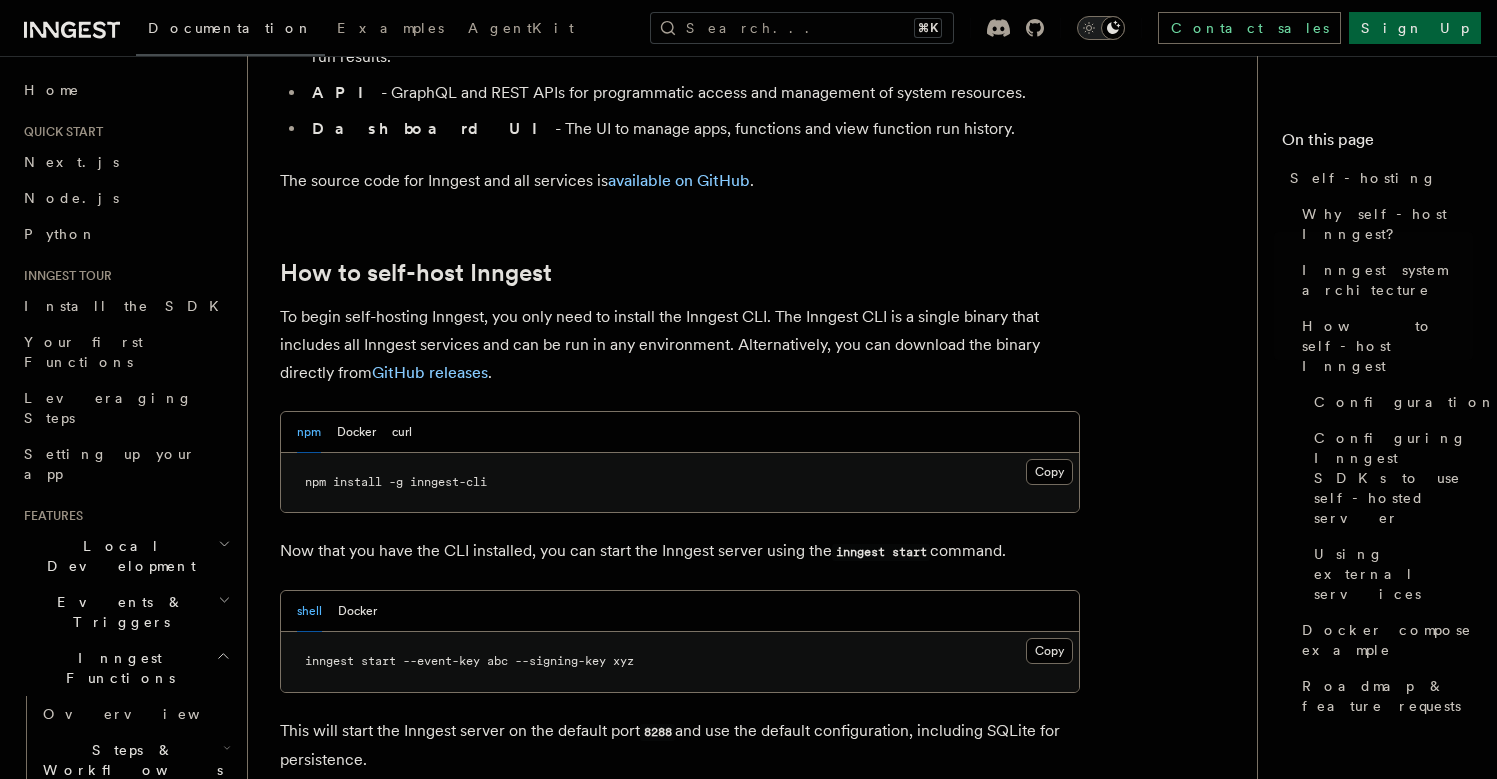 click on "Now that you have the CLI installed, you can start the Inngest server using the  inngest start  command." at bounding box center (680, 551) 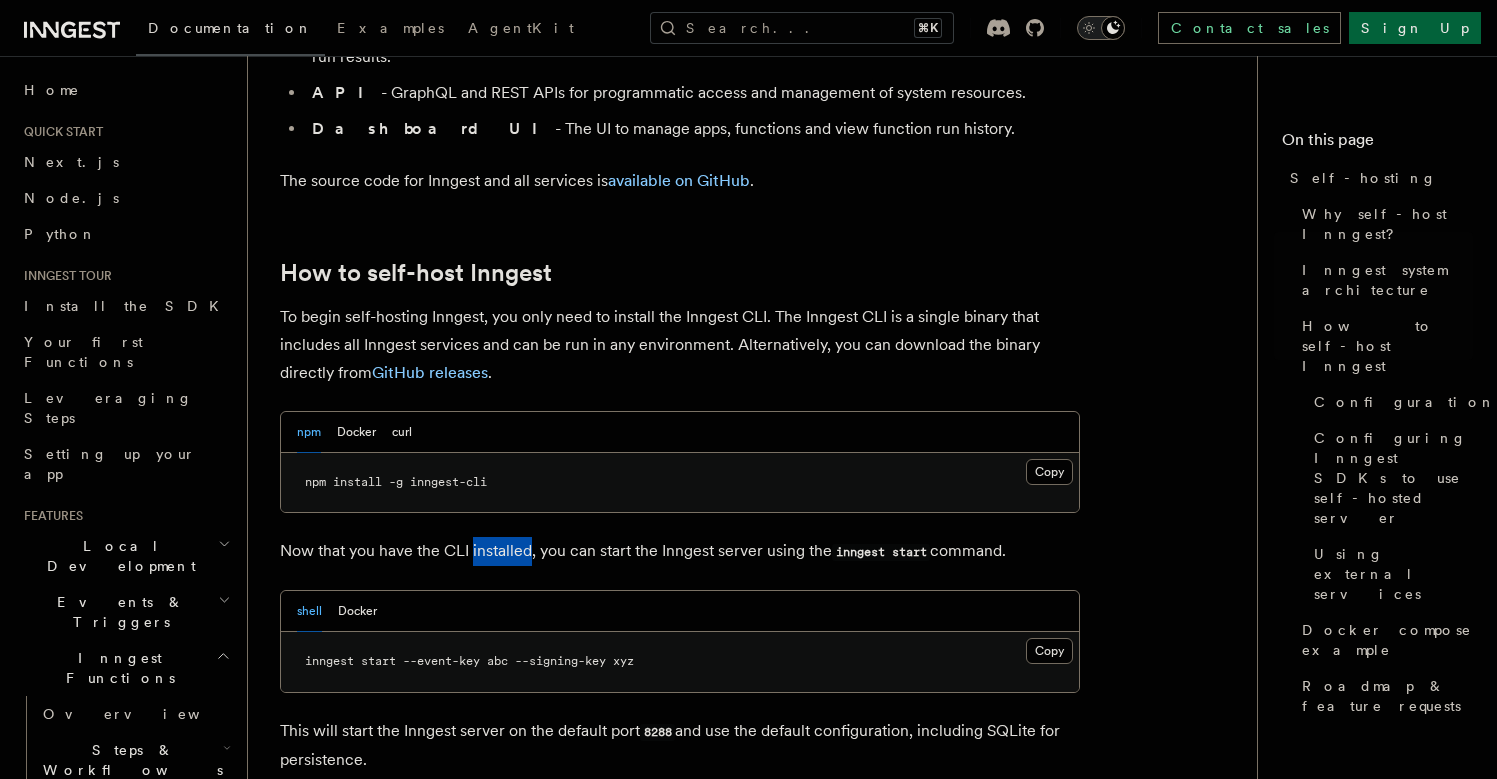 click on "Now that you have the CLI installed, you can start the Inngest server using the  inngest start  command." at bounding box center (680, 551) 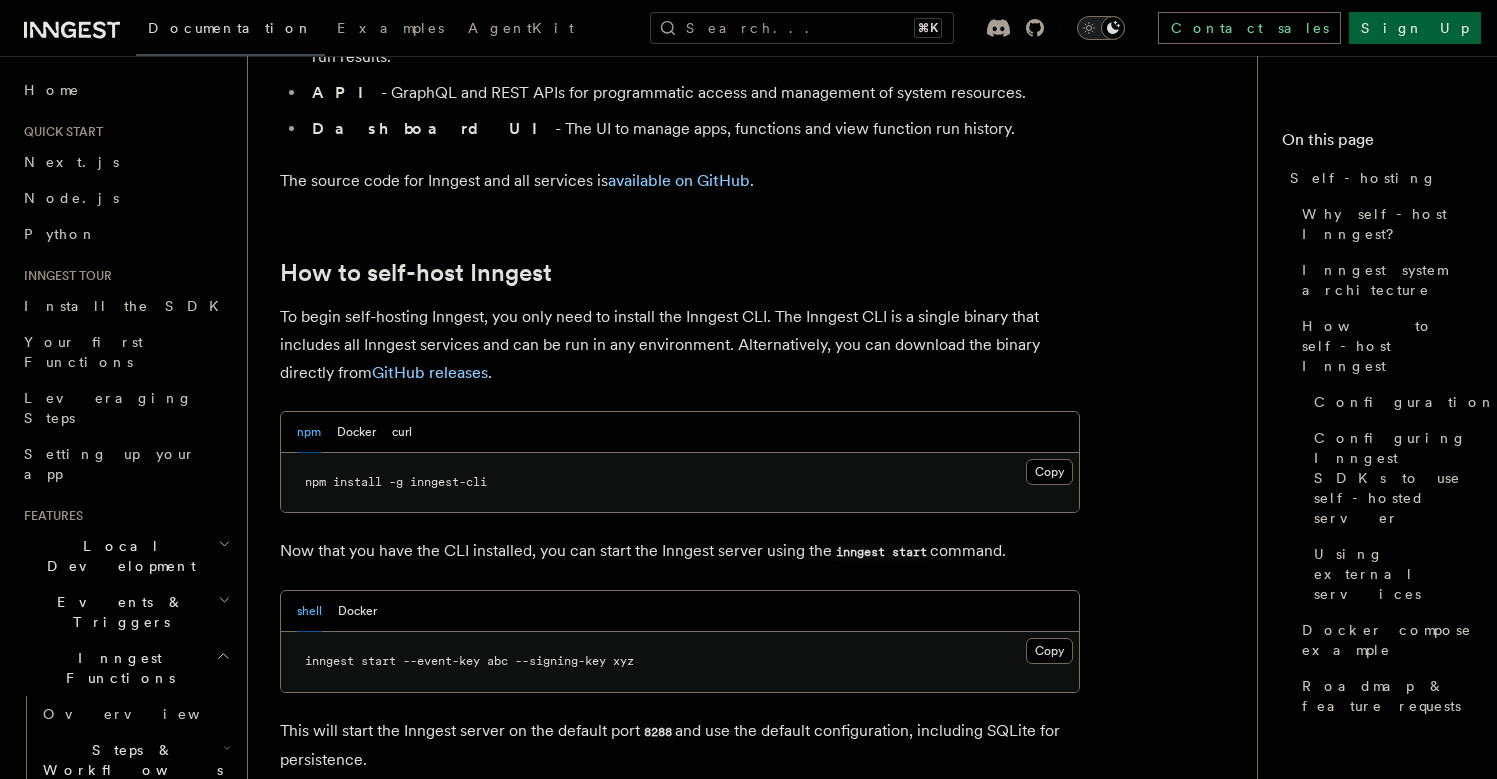 click on "inngest start --event-key abc --signing-key xyz" at bounding box center [680, 662] 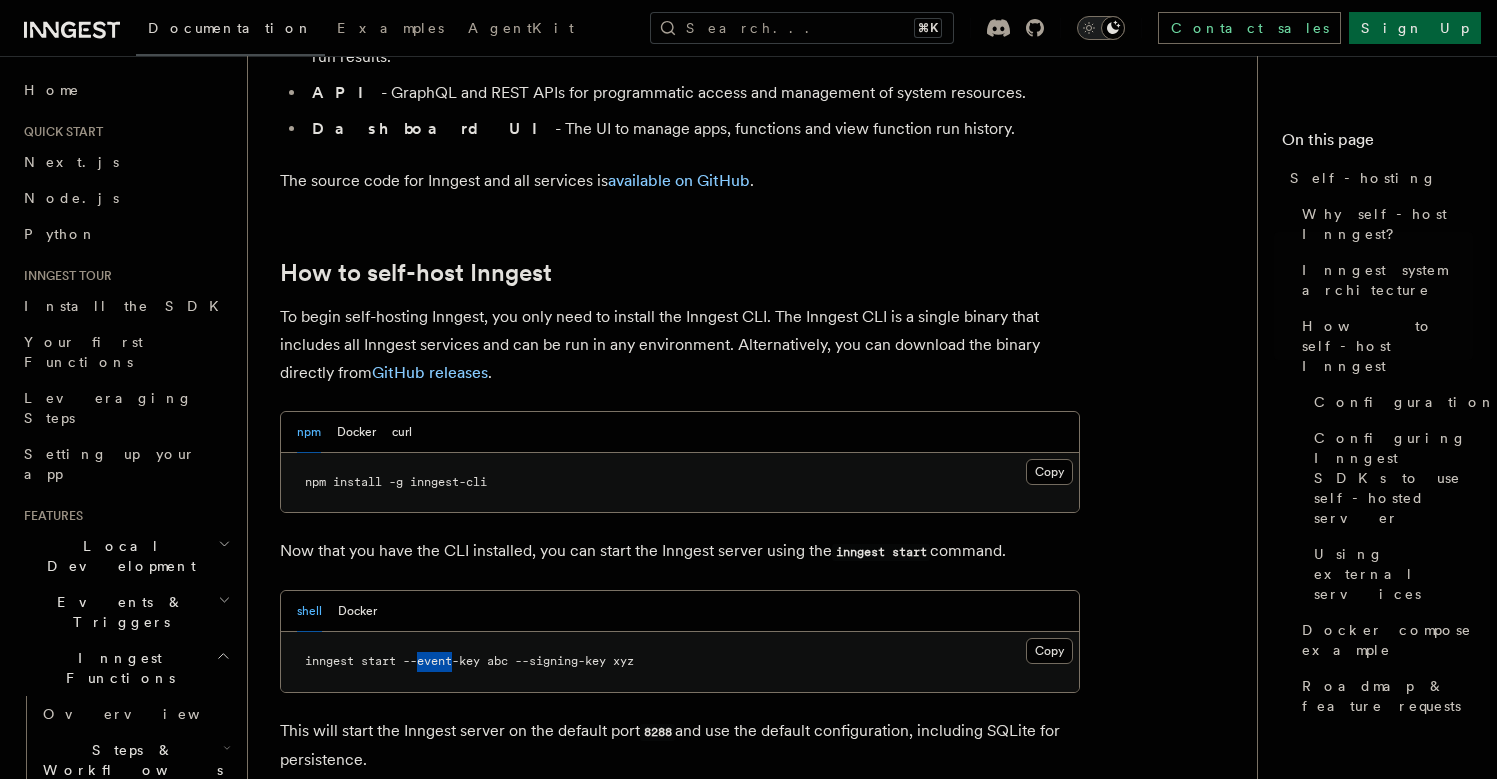 click on "inngest start --event-key abc --signing-key xyz" at bounding box center (469, 661) 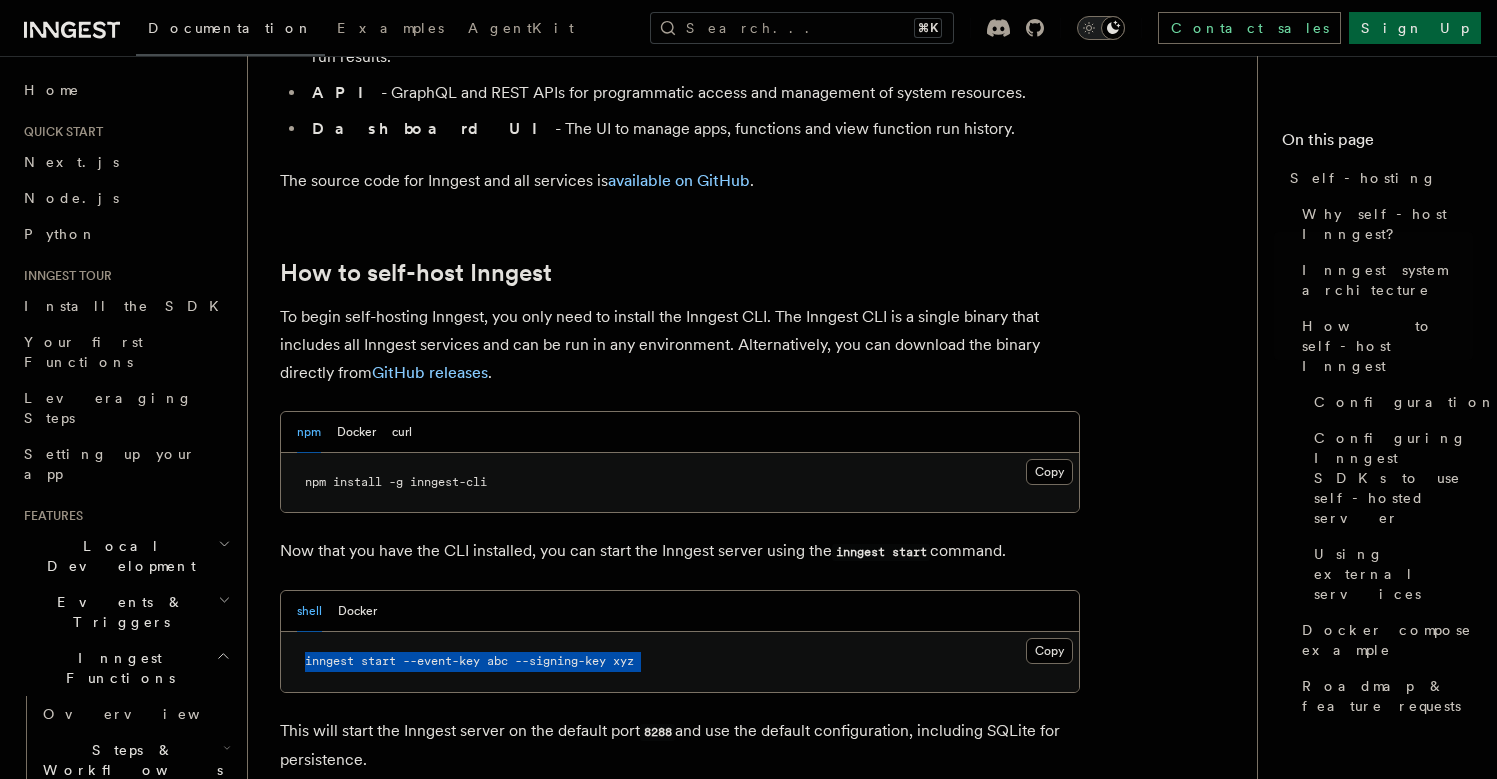 click on "inngest start --event-key abc --signing-key xyz" at bounding box center (469, 661) 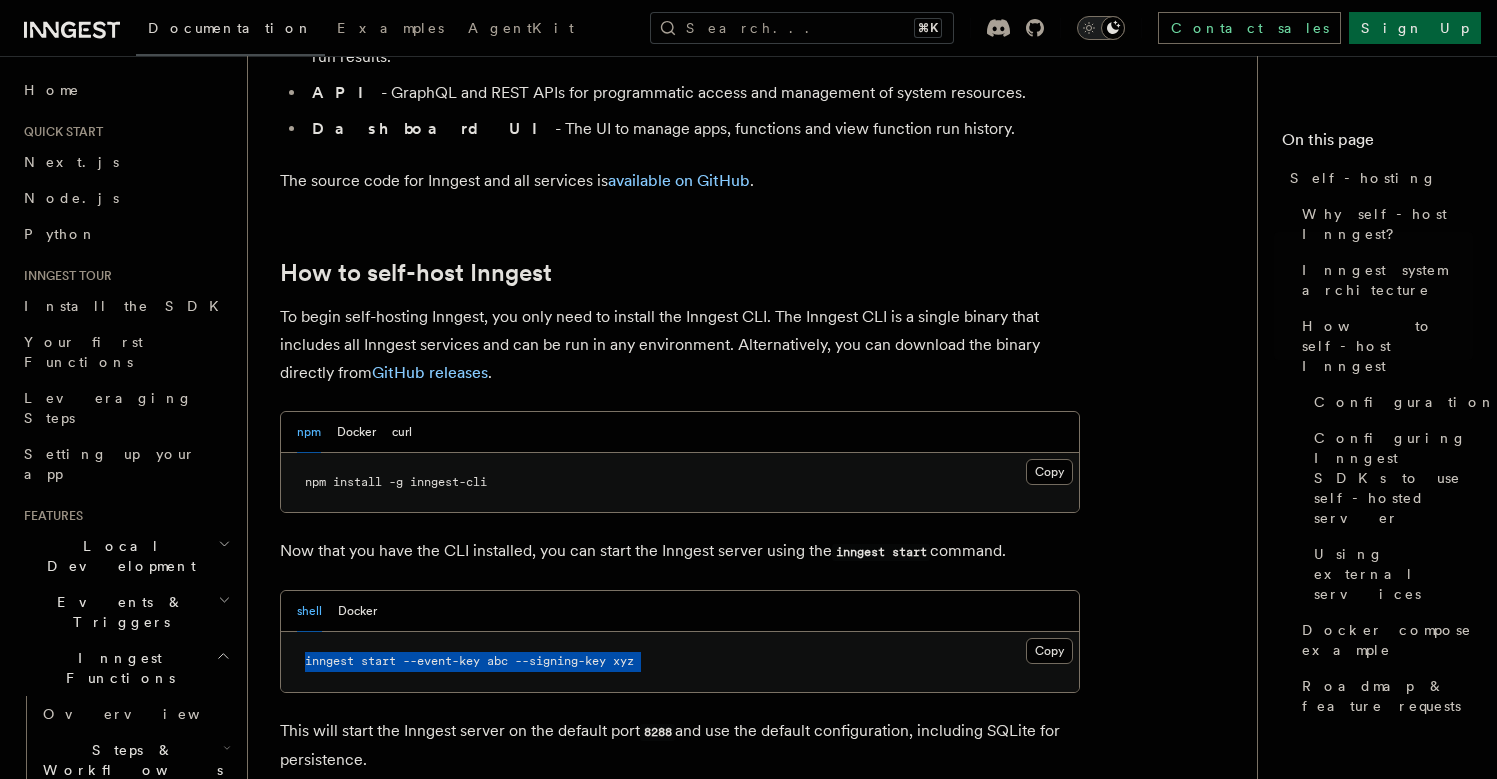 click on "inngest start --event-key abc --signing-key xyz" at bounding box center (469, 661) 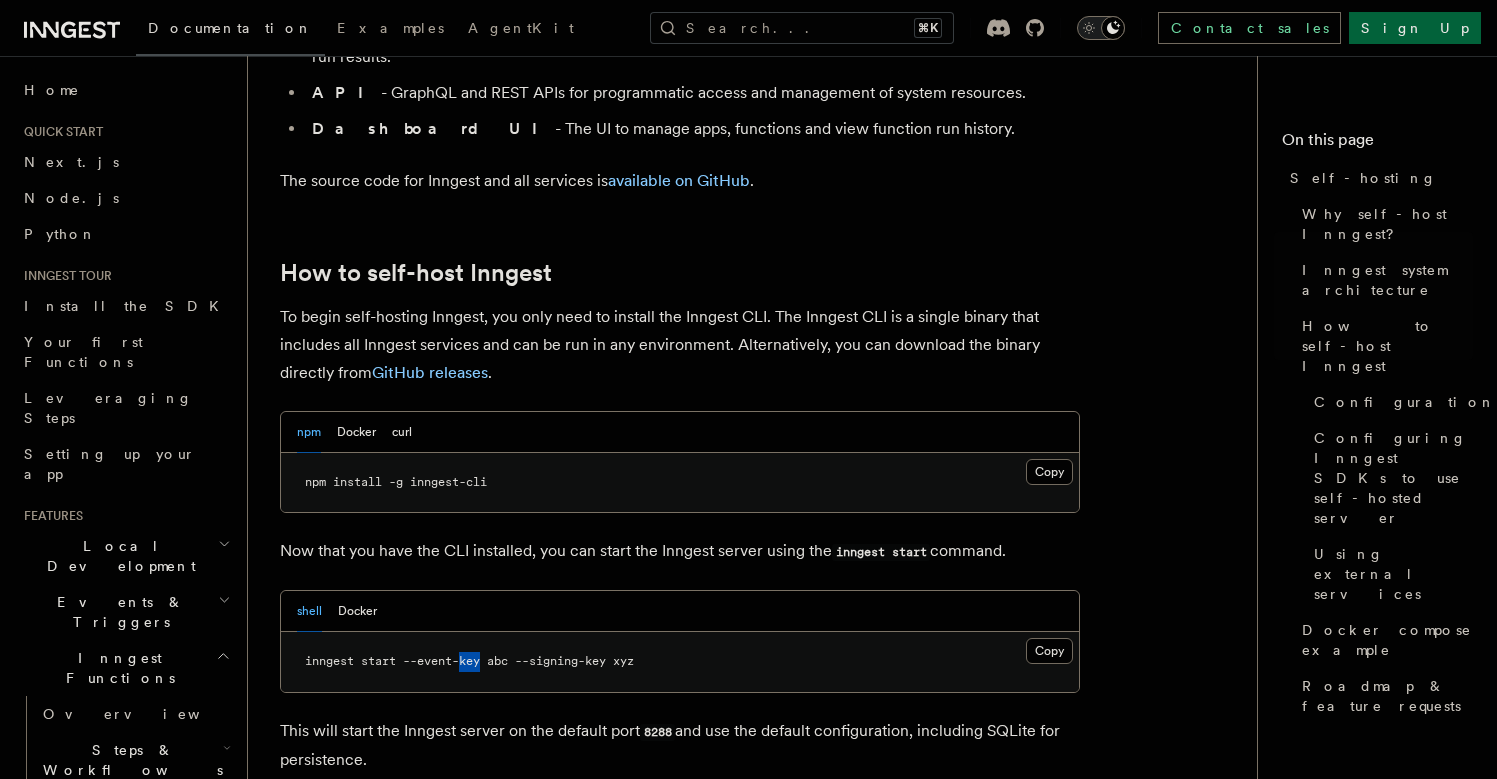 click on "inngest start --event-key abc --signing-key xyz" at bounding box center (469, 661) 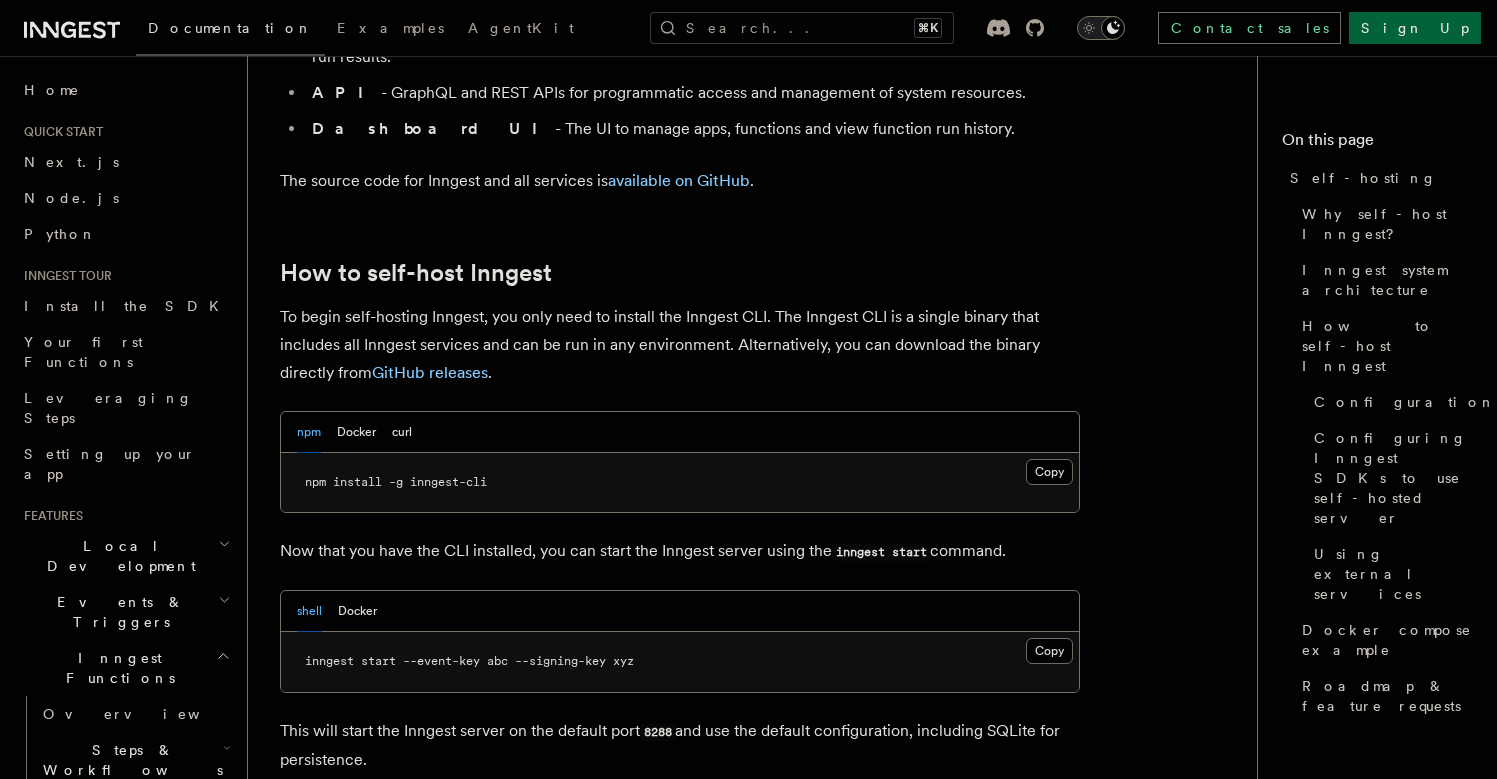 click on "inngest start --event-key abc --signing-key xyz" at bounding box center [469, 661] 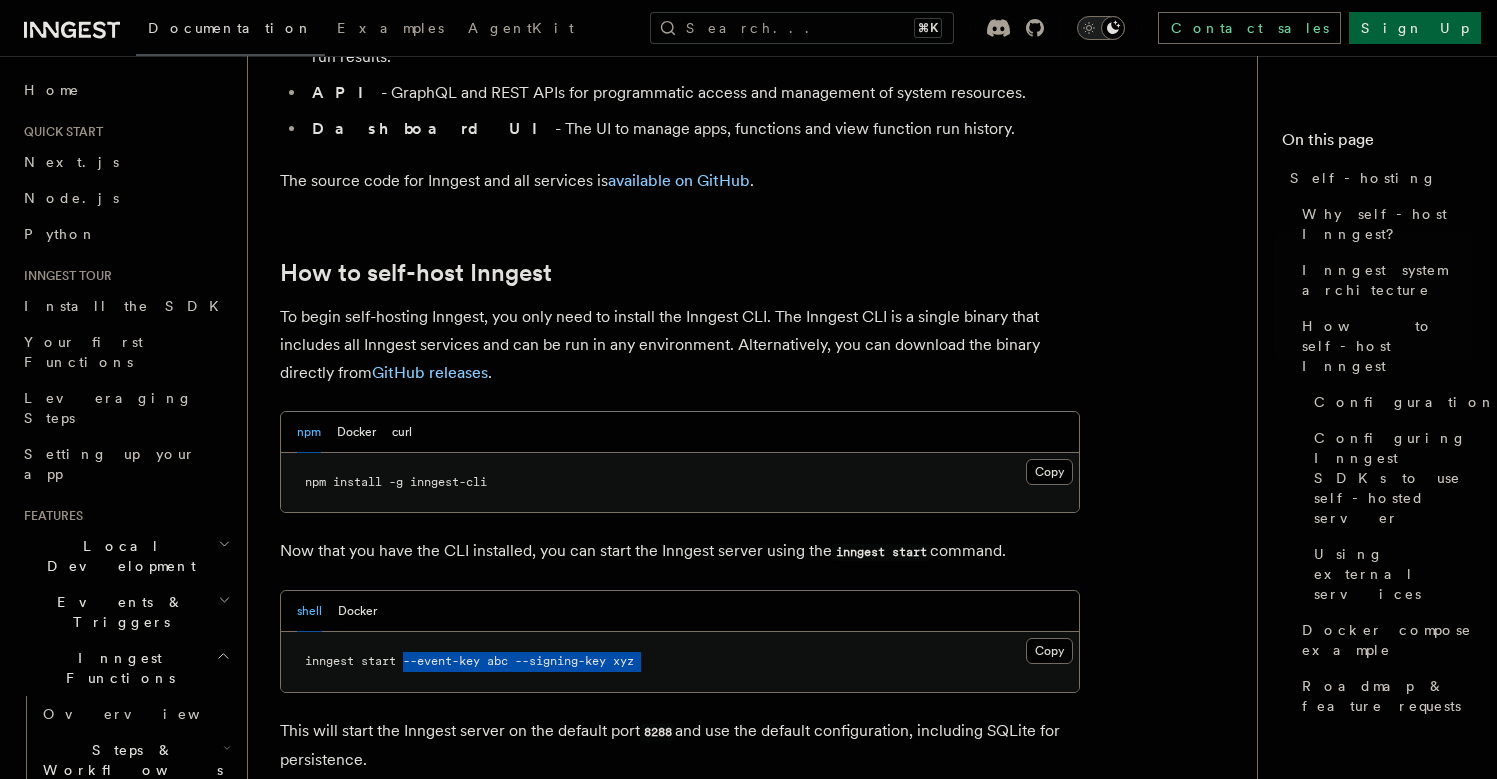 drag, startPoint x: 406, startPoint y: 610, endPoint x: 655, endPoint y: 604, distance: 249.07228 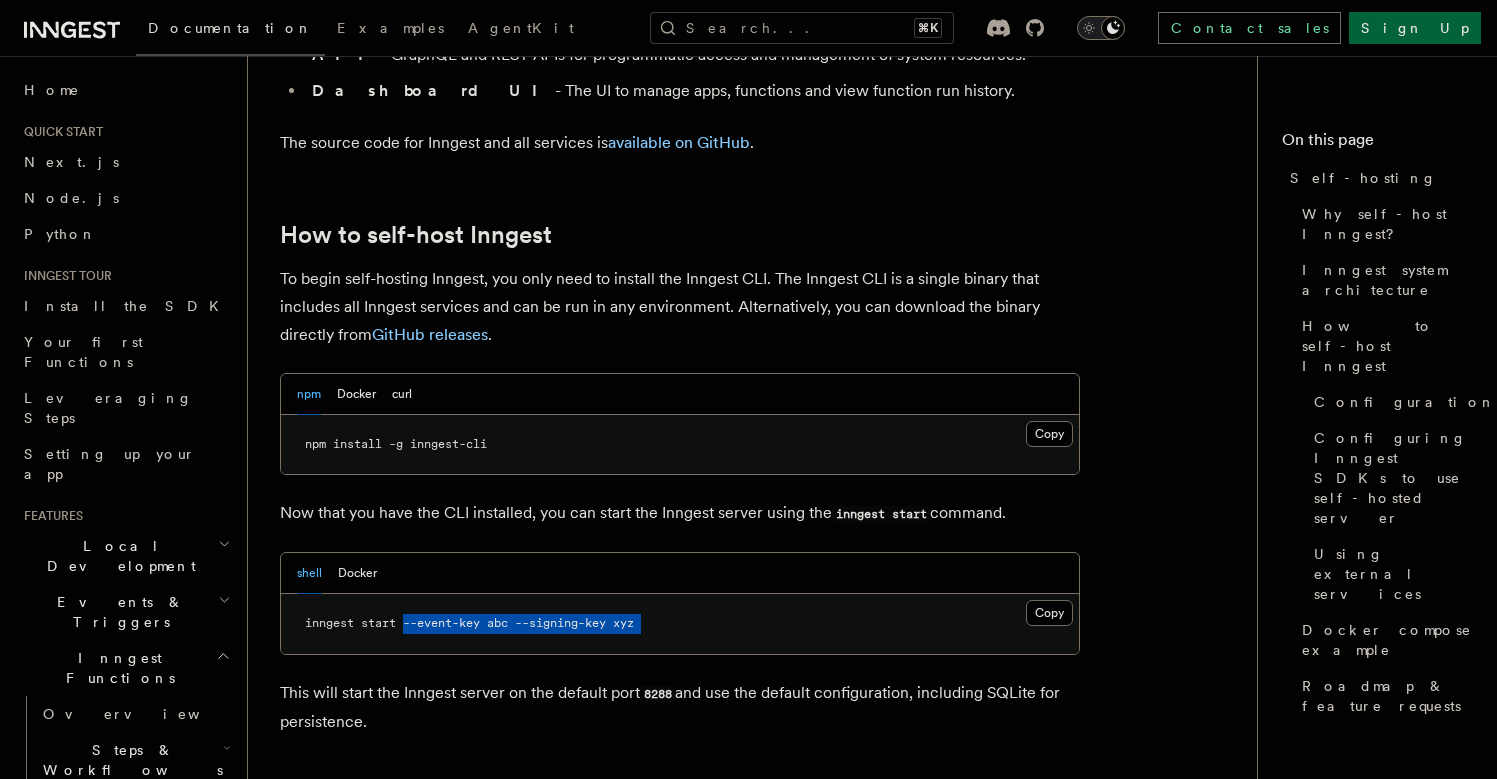 scroll, scrollTop: 1880, scrollLeft: 0, axis: vertical 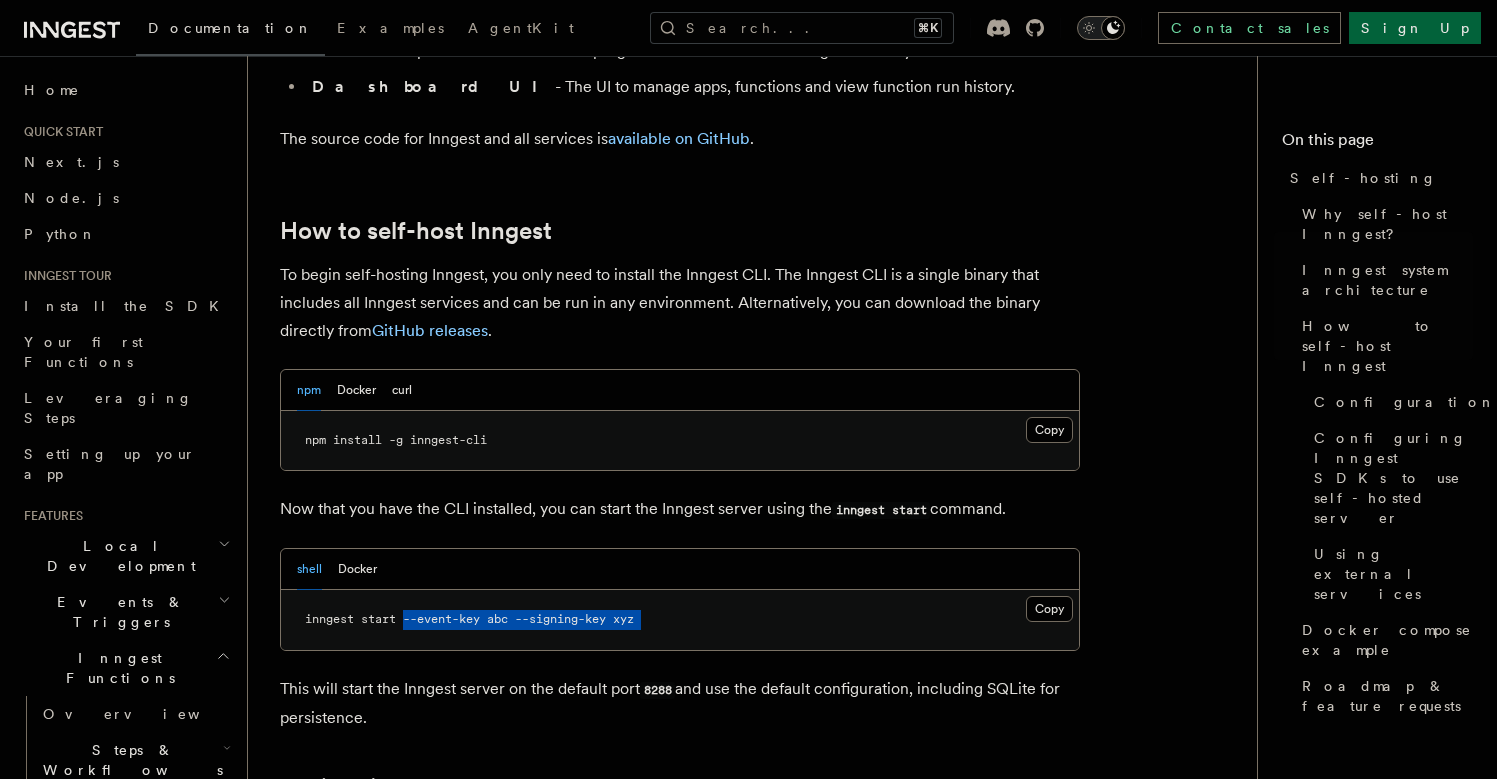 click on "This will start the Inngest server on the default port  8288  and use the default configuration, including SQLite for persistence." at bounding box center [680, 703] 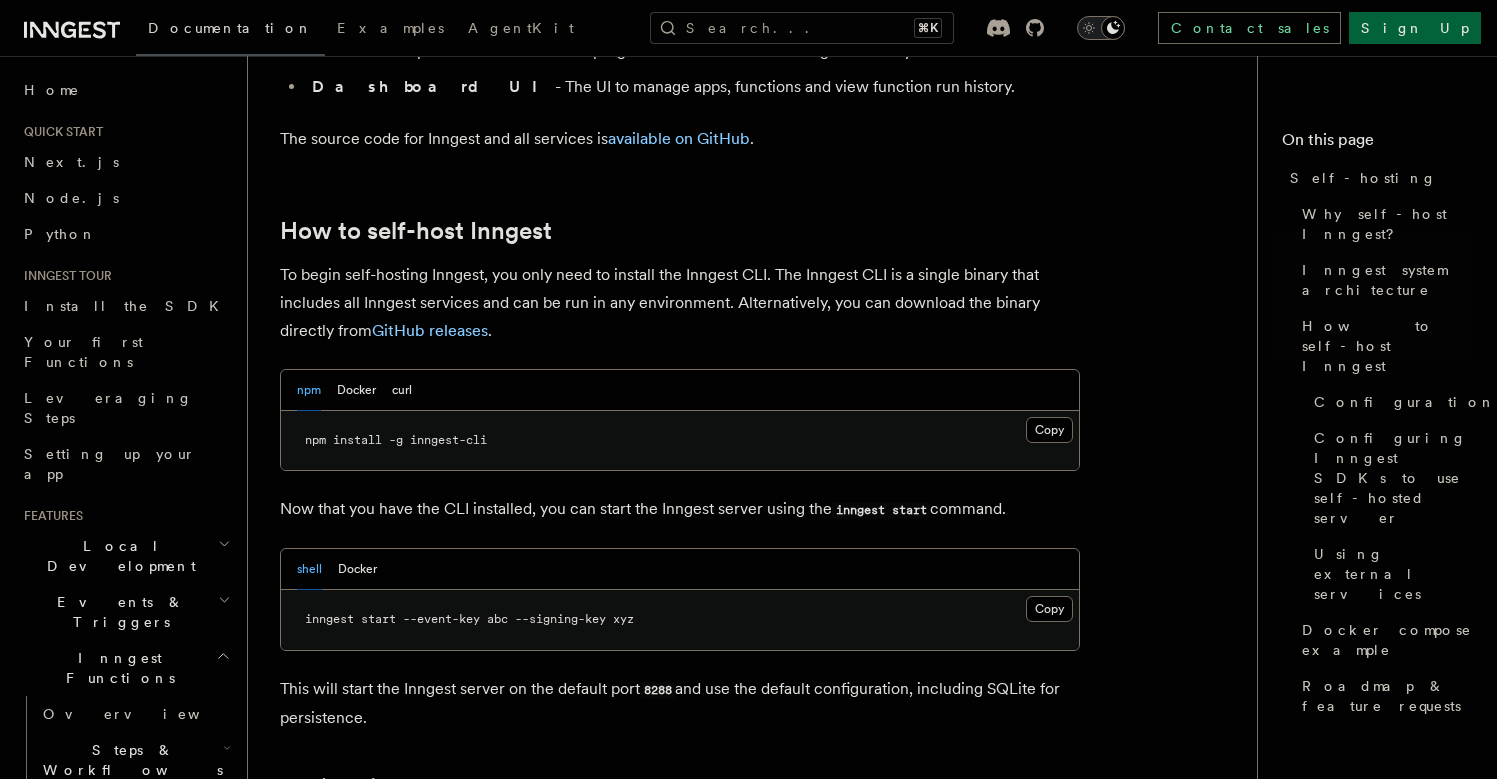 click on "This will start the Inngest server on the default port  8288  and use the default configuration, including SQLite for persistence." at bounding box center [680, 703] 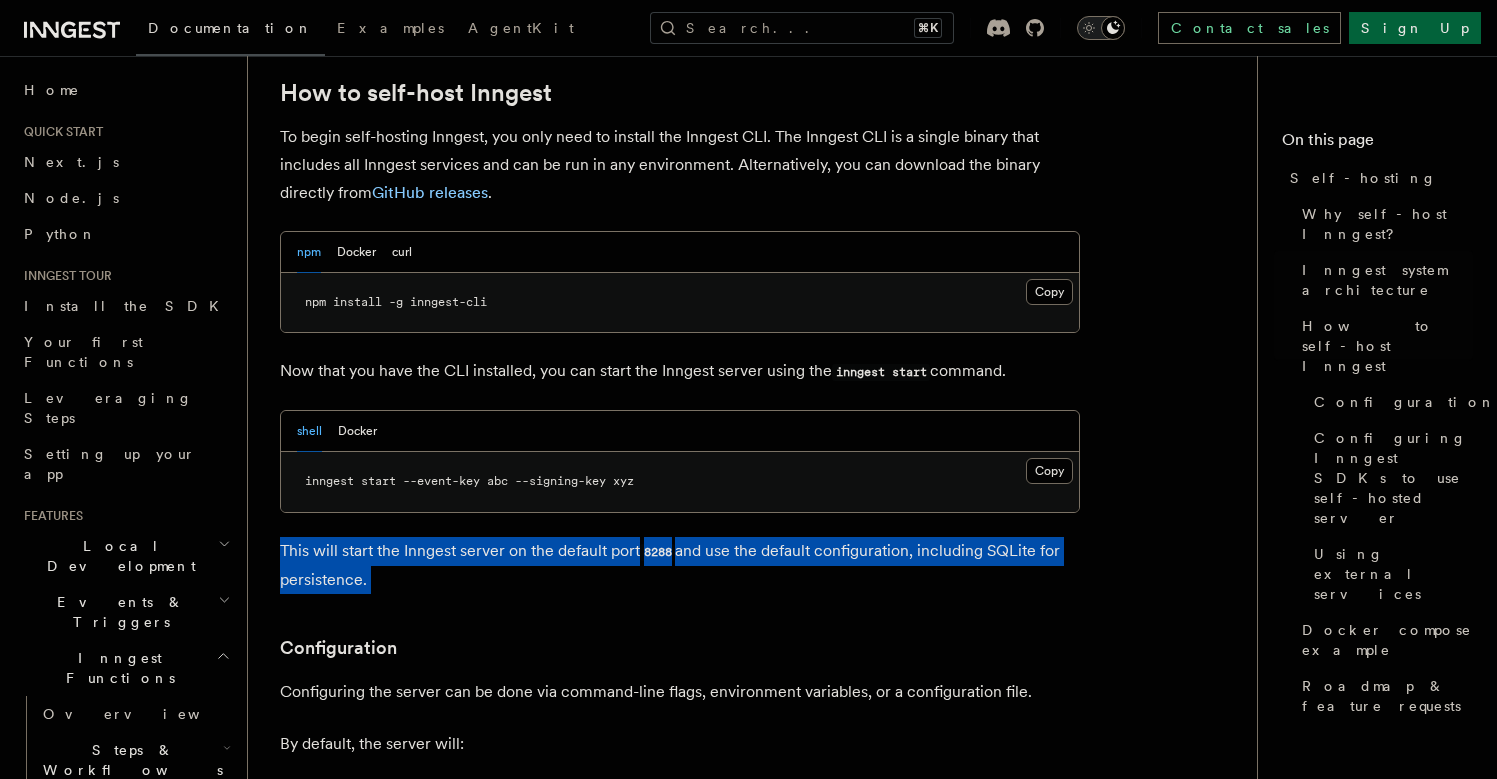scroll, scrollTop: 2020, scrollLeft: 0, axis: vertical 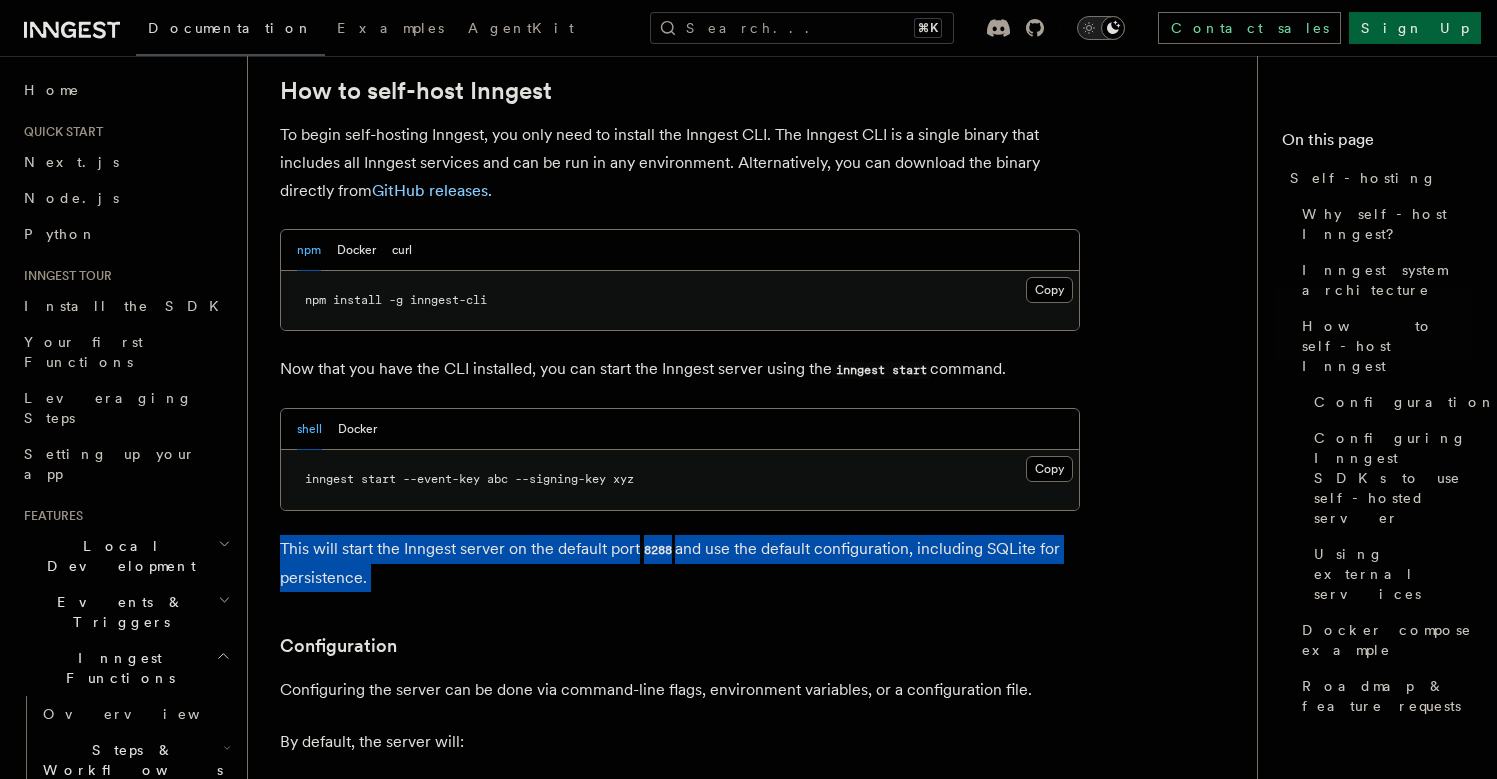 click on "Configuring the server can be done via command-line flags, environment variables, or a configuration file." at bounding box center [680, 690] 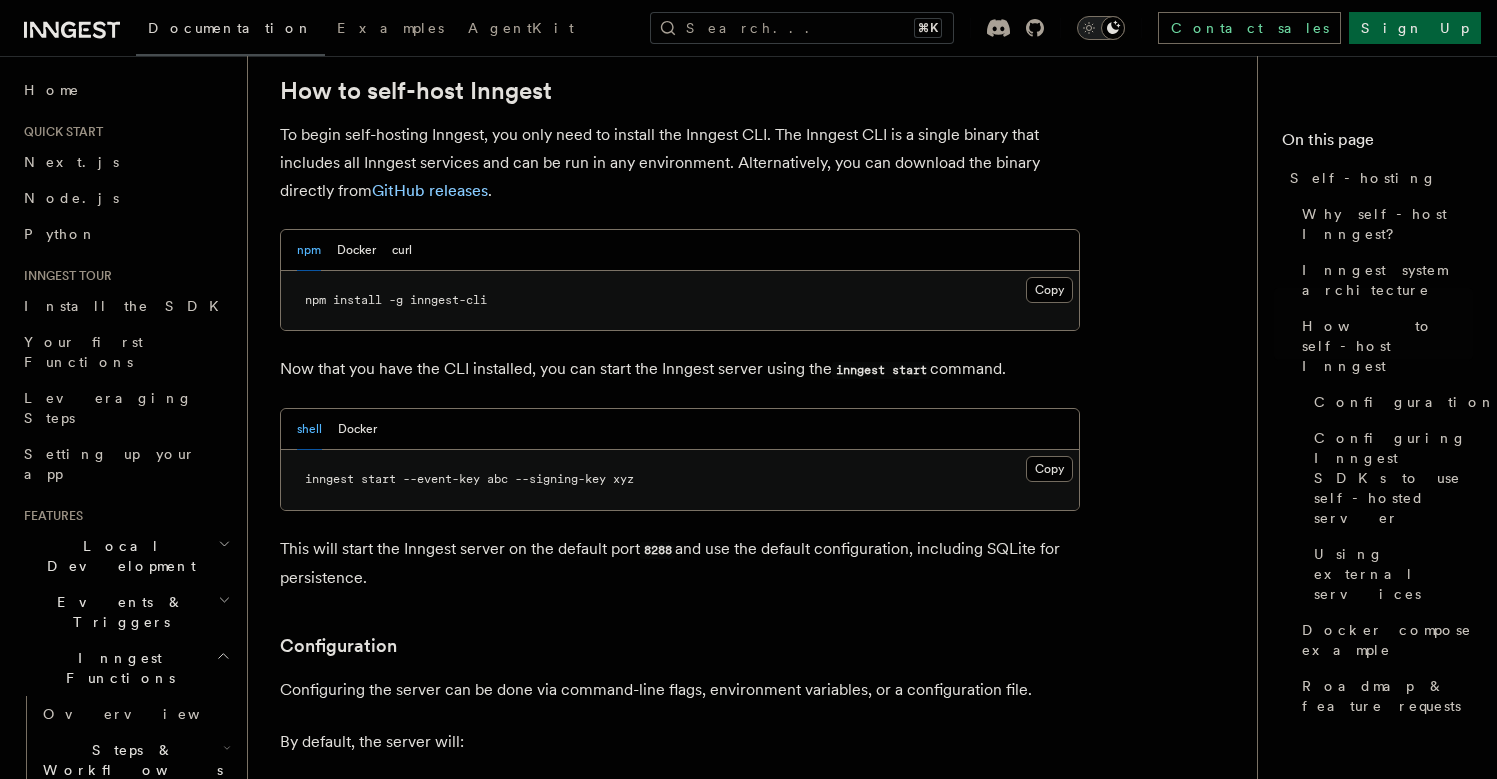 click on "Configuring the server can be done via command-line flags, environment variables, or a configuration file." at bounding box center (680, 690) 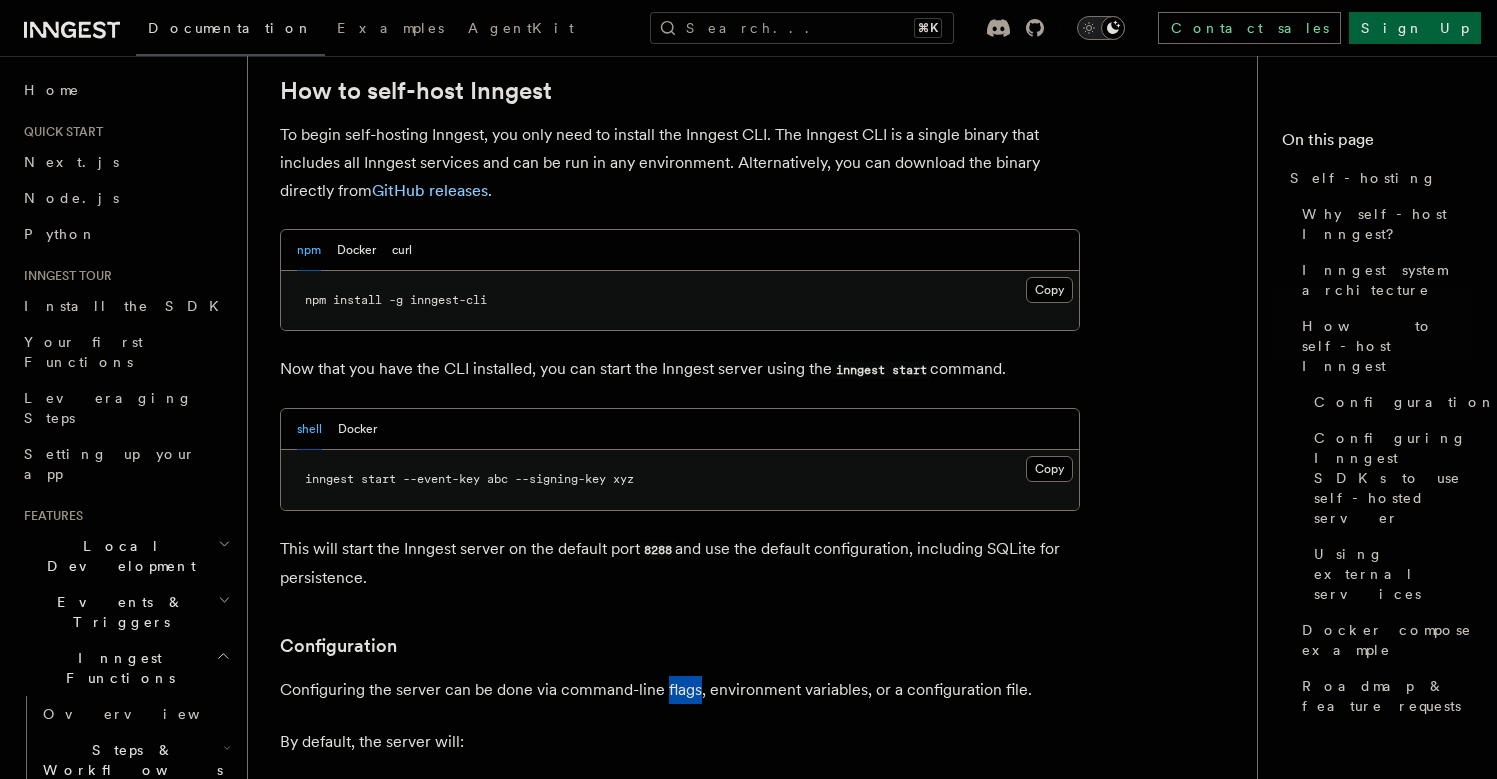 click on "Configuring the server can be done via command-line flags, environment variables, or a configuration file." at bounding box center (680, 690) 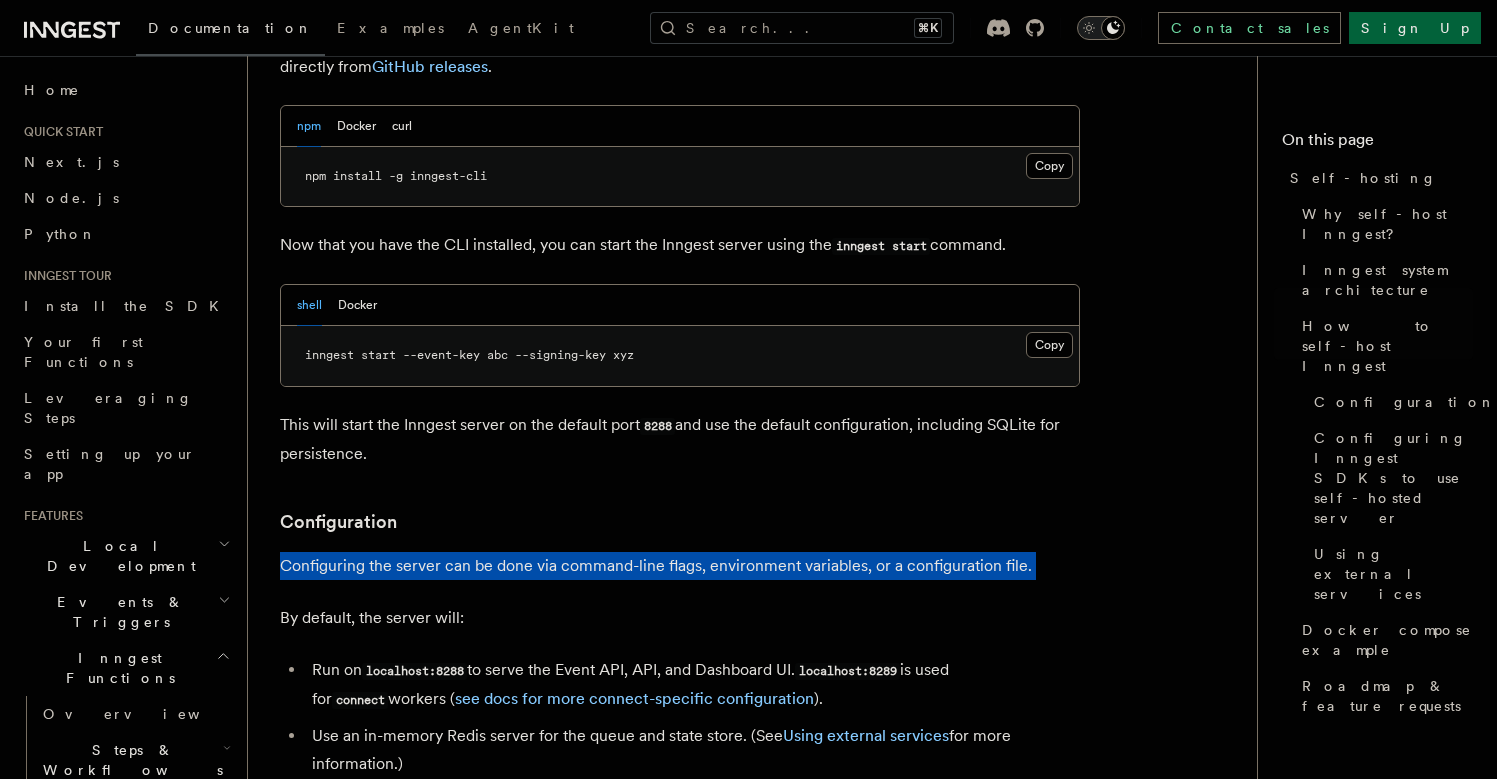 scroll, scrollTop: 2161, scrollLeft: 0, axis: vertical 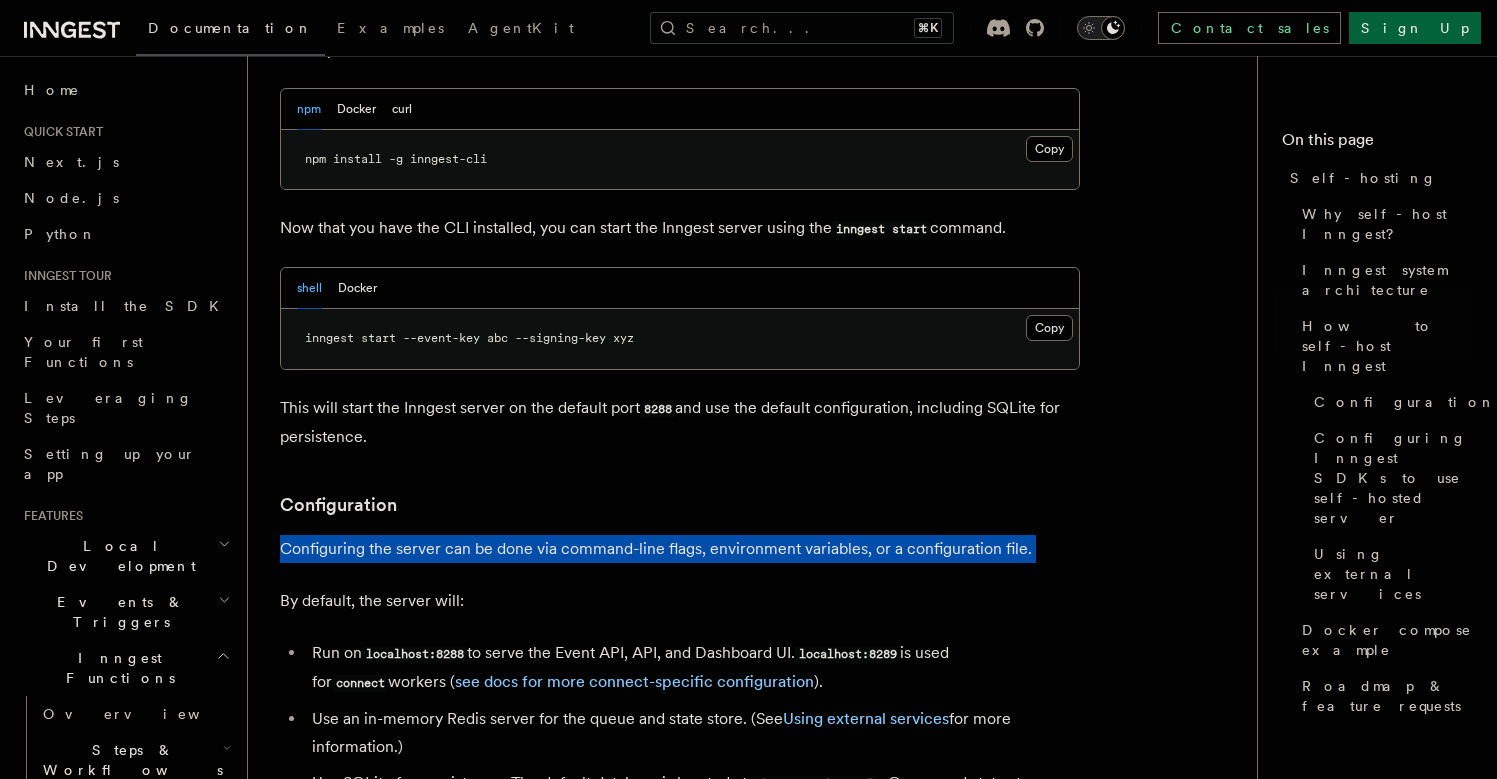 click on "Platform Deployment Self-hosting
Self-hosting support for Inngest is supported as of the 1.0 release.
Why self-host Inngest?
Inngest system architecture
How to self-host Inngest
Why self-host Inngest?
While the easiest way to get started with Inngest is using our hosted platform, including our generous  free tier , we understand that developers may want to self-host for a variety of reasons. If security or data privacy are concerns, review our  security documentation  for more information including details about  end-to-end encryption .
Inngest system architecture
To best understand how to self-host Inngest, it's important to understand the system architecture and components.
The system is composed of the following services:
Event API  - Receives events from SDKs via HTTP requests. Authenticates client requests via  Event Keys . The Event API publishes event payloads to an internal event stream.
Event stream  - Acts as a buffer between the  Event API  and the  Runner .
Runner" at bounding box center [760, 1559] 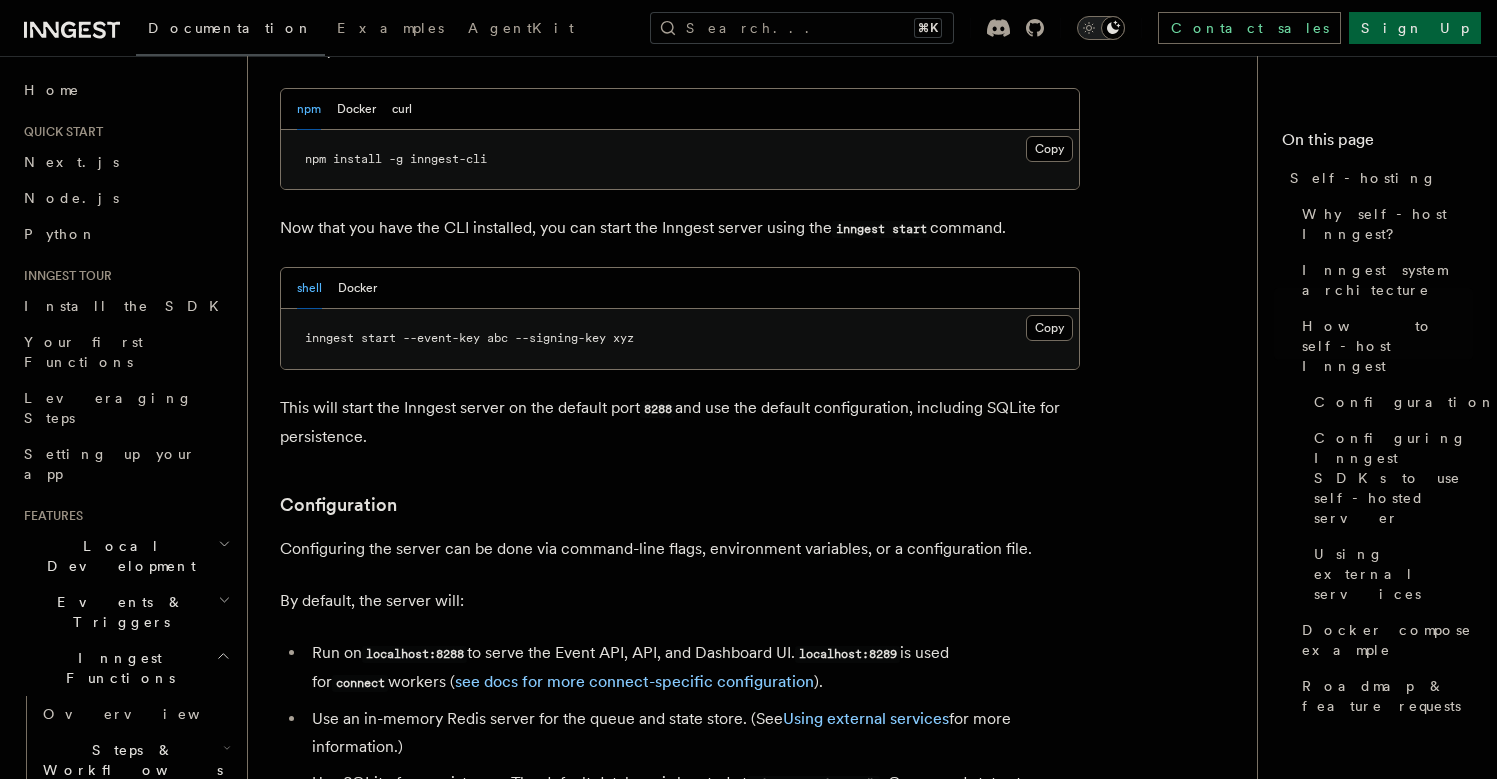 click on "Platform Deployment Self-hosting
Self-hosting support for Inngest is supported as of the 1.0 release.
Why self-host Inngest?
Inngest system architecture
How to self-host Inngest
Why self-host Inngest?
While the easiest way to get started with Inngest is using our hosted platform, including our generous  free tier , we understand that developers may want to self-host for a variety of reasons. If security or data privacy are concerns, review our  security documentation  for more information including details about  end-to-end encryption .
Inngest system architecture
To best understand how to self-host Inngest, it's important to understand the system architecture and components.
The system is composed of the following services:
Event API  - Receives events from SDKs via HTTP requests. Authenticates client requests via  Event Keys . The Event API publishes event payloads to an internal event stream.
Event stream  - Acts as a buffer between the  Event API  and the  Runner .
Runner" at bounding box center (760, 1559) 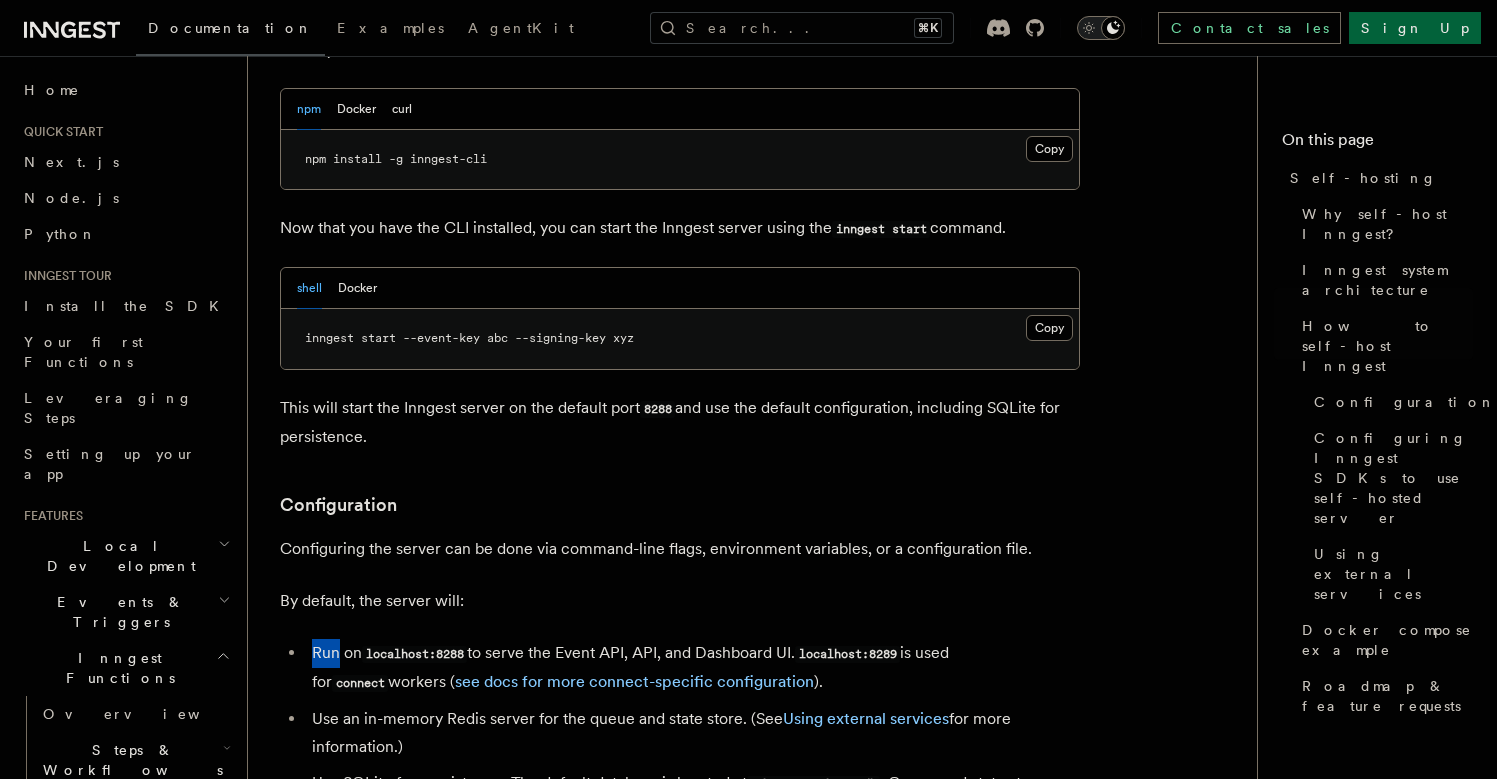 click on "Platform Deployment Self-hosting
Self-hosting support for Inngest is supported as of the 1.0 release.
Why self-host Inngest?
Inngest system architecture
How to self-host Inngest
Why self-host Inngest?
While the easiest way to get started with Inngest is using our hosted platform, including our generous  free tier , we understand that developers may want to self-host for a variety of reasons. If security or data privacy are concerns, review our  security documentation  for more information including details about  end-to-end encryption .
Inngest system architecture
To best understand how to self-host Inngest, it's important to understand the system architecture and components.
The system is composed of the following services:
Event API  - Receives events from SDKs via HTTP requests. Authenticates client requests via  Event Keys . The Event API publishes event payloads to an internal event stream.
Event stream  - Acts as a buffer between the  Event API  and the  Runner .
Runner" at bounding box center (760, 1559) 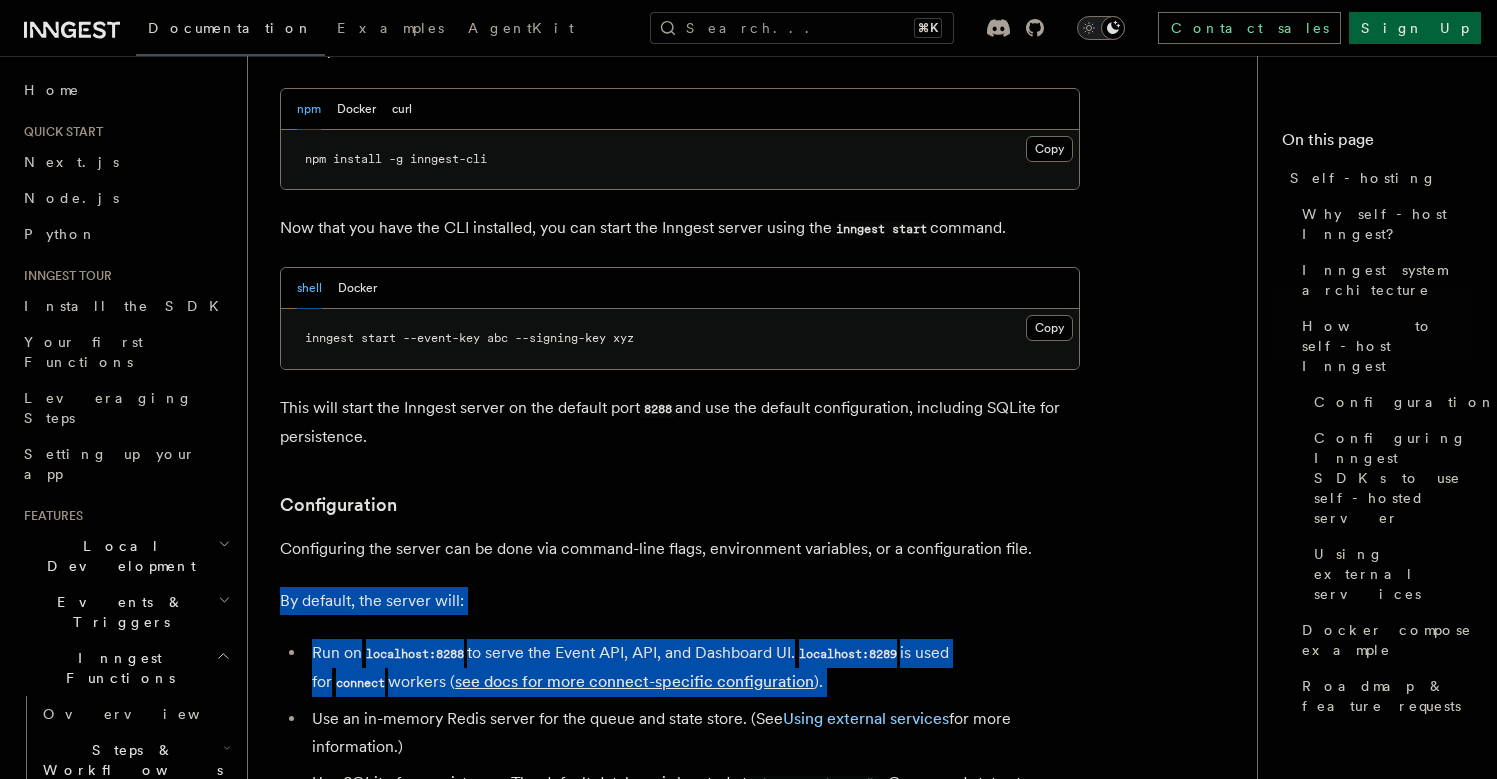drag, startPoint x: 560, startPoint y: 573, endPoint x: 556, endPoint y: 533, distance: 40.1995 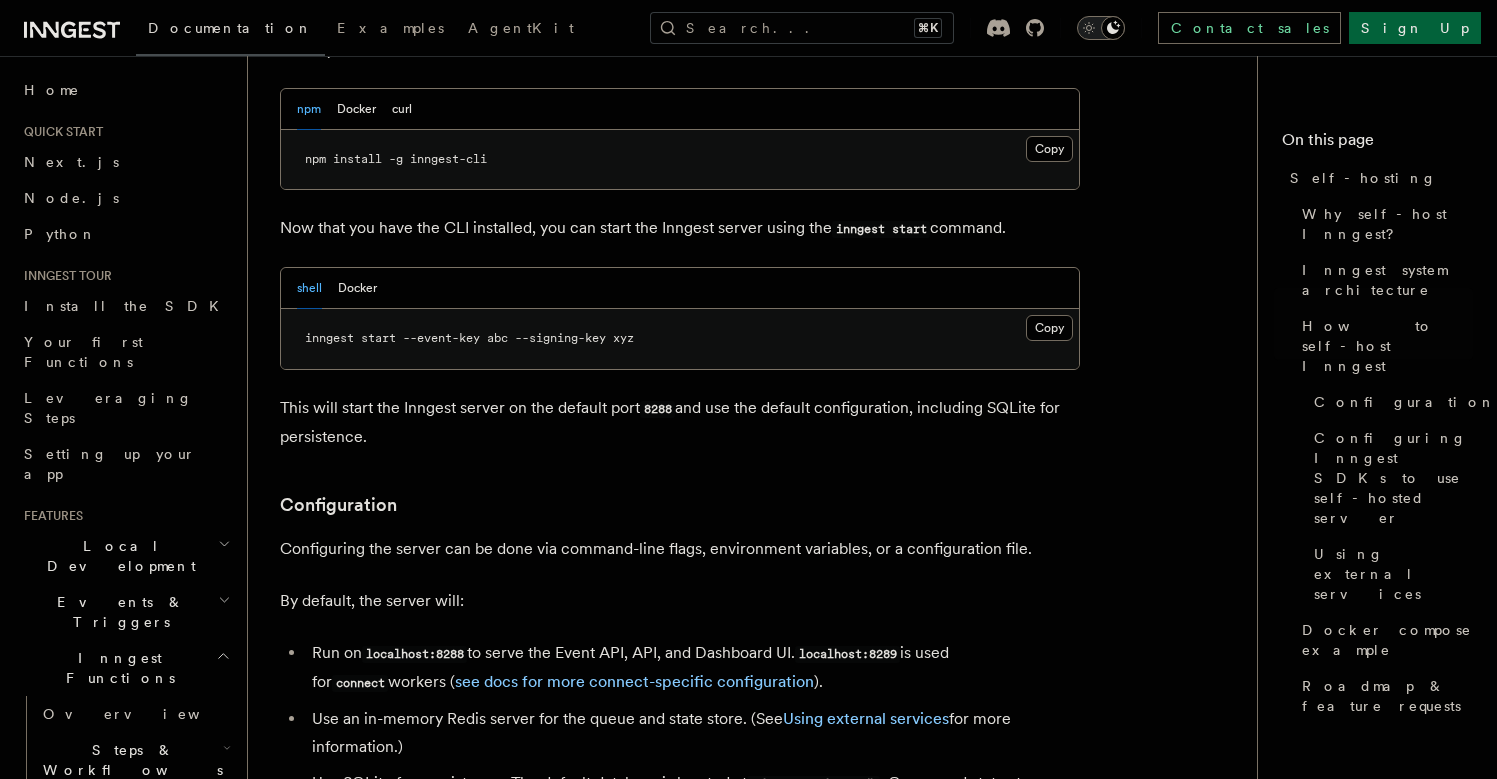 click on "By default, the server will:" at bounding box center [680, 601] 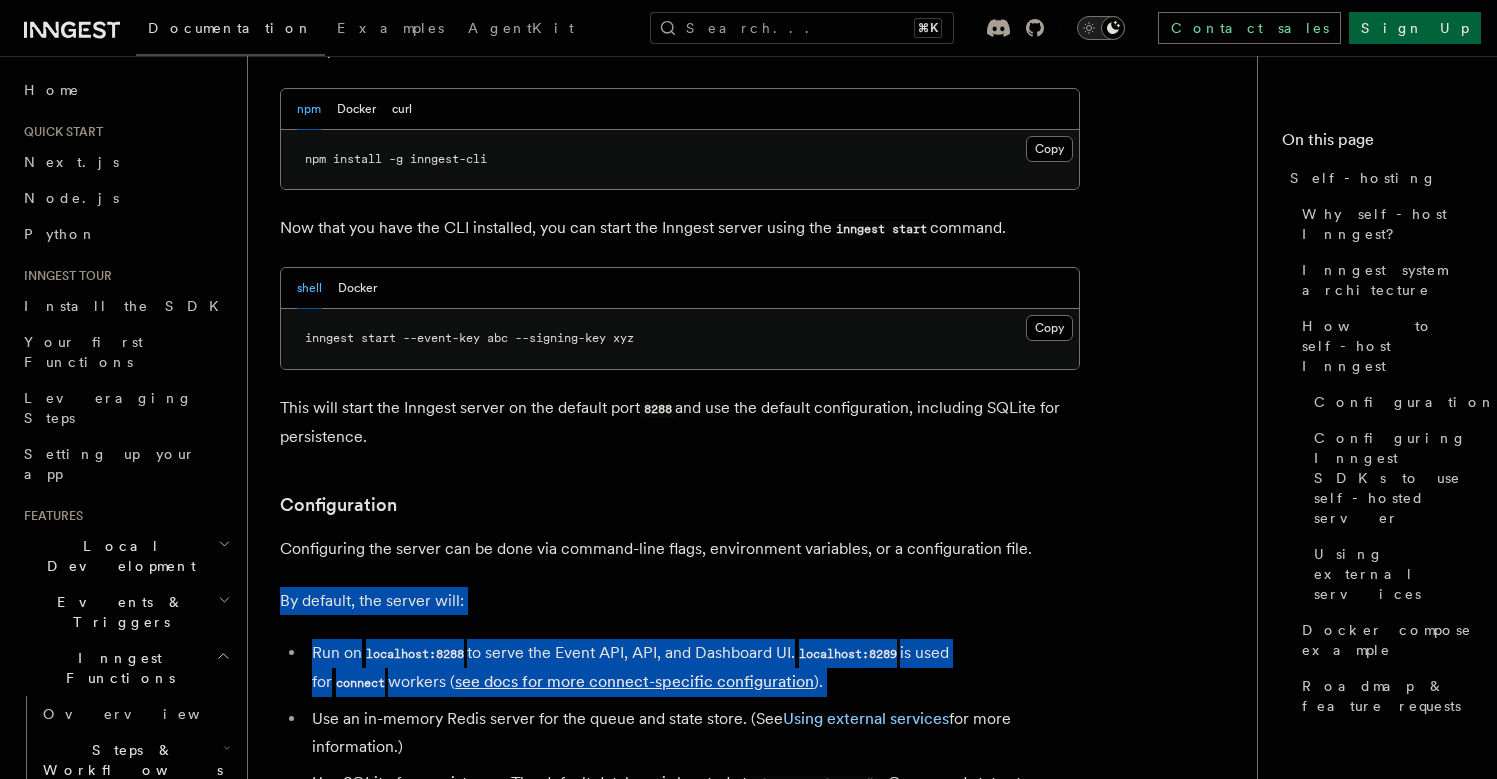 drag, startPoint x: 556, startPoint y: 533, endPoint x: 766, endPoint y: 625, distance: 229.2684 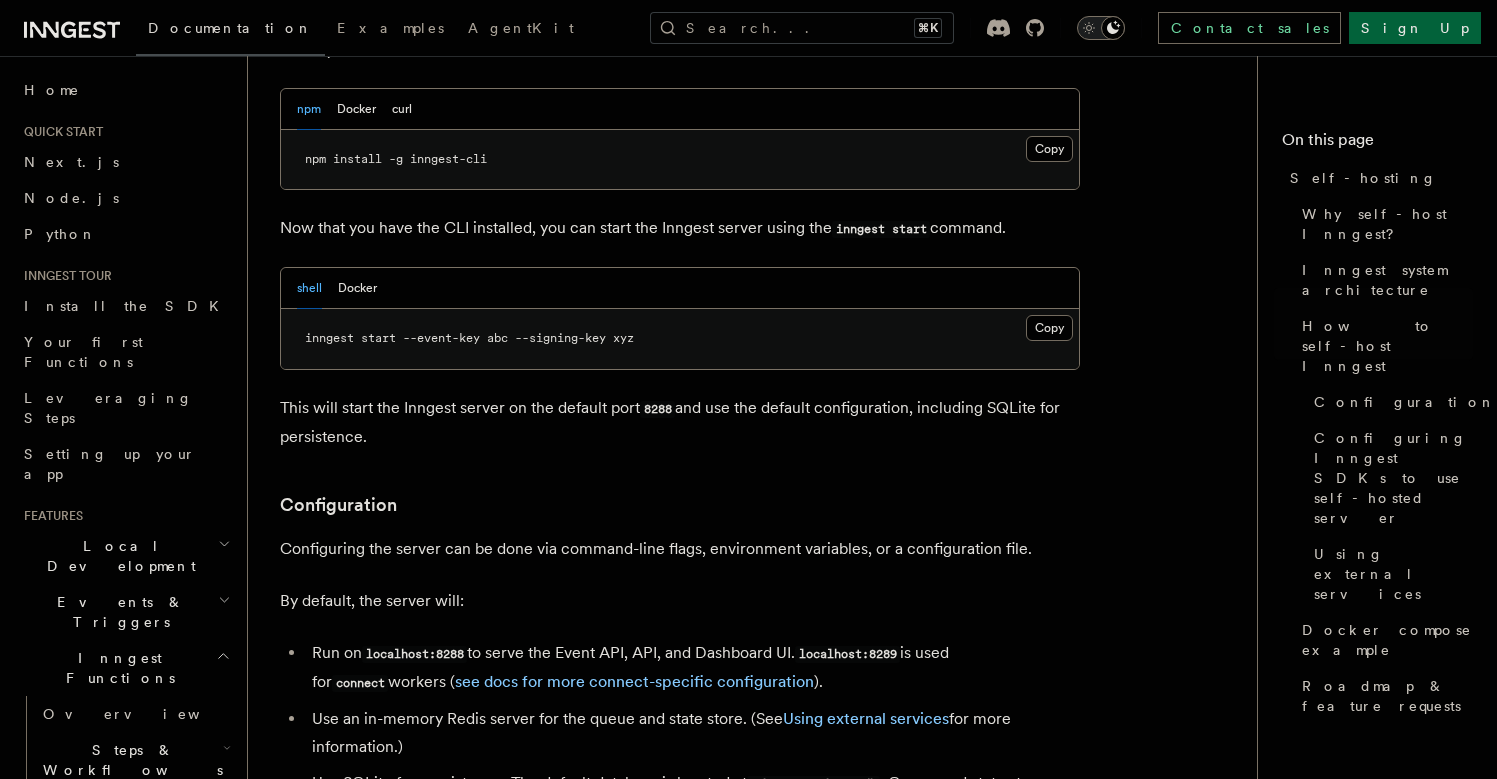 click on "Run on  localhost:8288  to serve the Event API, API, and Dashboard UI.  localhost:8289  is used for  connect  workers ( see docs for more connect-specific configuration )." at bounding box center (693, 668) 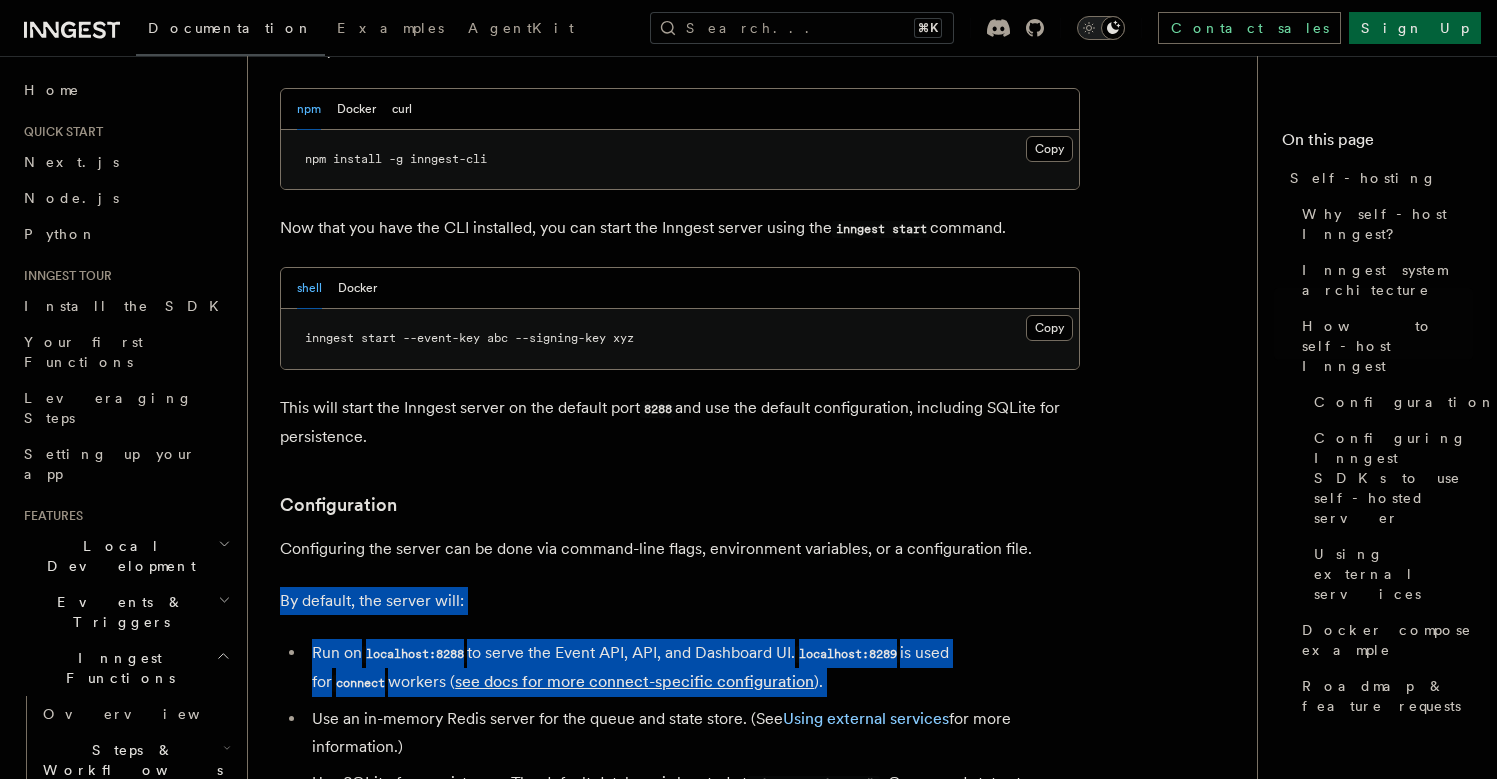 drag, startPoint x: 775, startPoint y: 599, endPoint x: 707, endPoint y: 531, distance: 96.16652 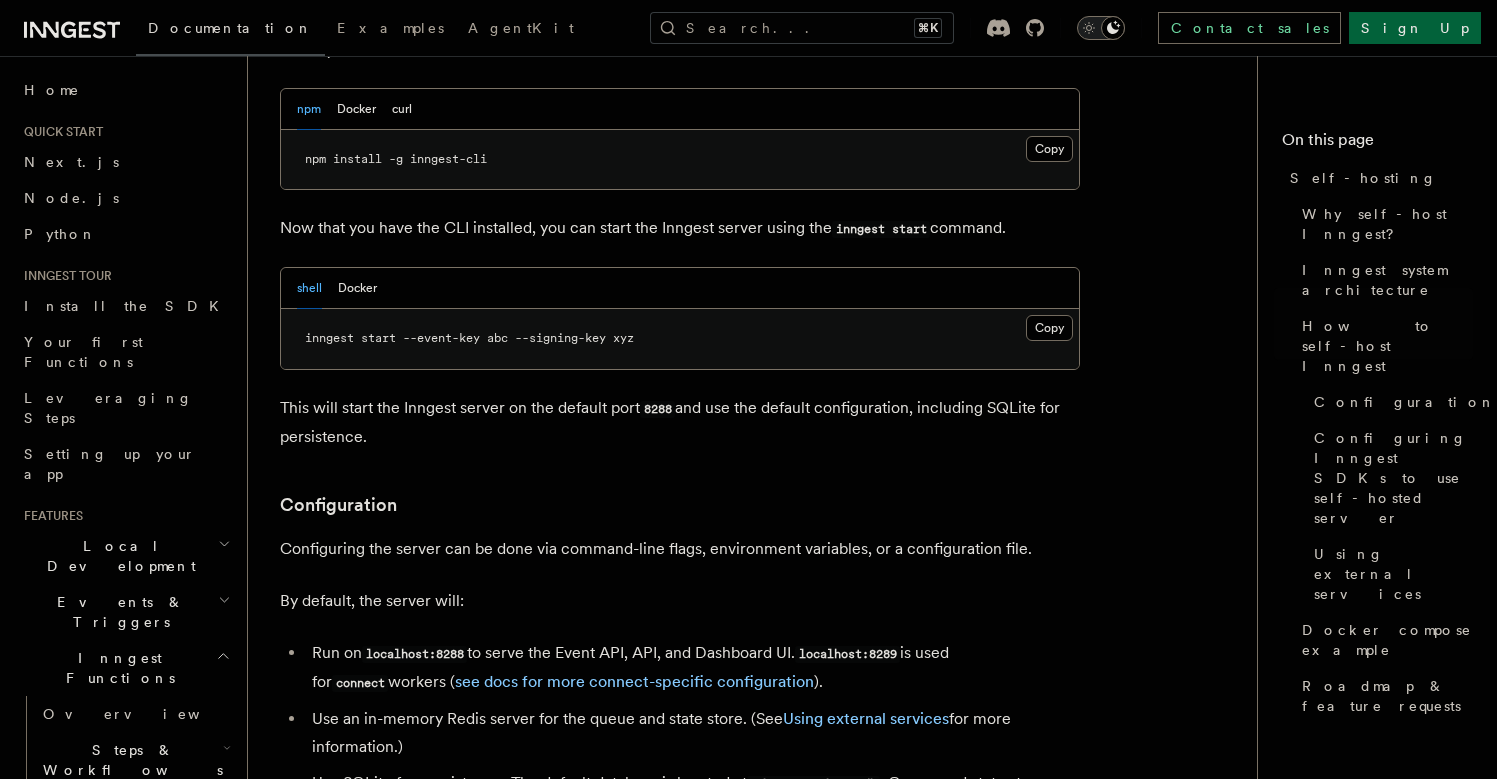 click on "Platform Deployment Self-hosting
Self-hosting support for Inngest is supported as of the 1.0 release.
Why self-host Inngest?
Inngest system architecture
How to self-host Inngest
Why self-host Inngest?
While the easiest way to get started with Inngest is using our hosted platform, including our generous  free tier , we understand that developers may want to self-host for a variety of reasons. If security or data privacy are concerns, review our  security documentation  for more information including details about  end-to-end encryption .
Inngest system architecture
To best understand how to self-host Inngest, it's important to understand the system architecture and components.
The system is composed of the following services:
Event API  - Receives events from SDKs via HTTP requests. Authenticates client requests via  Event Keys . The Event API publishes event payloads to an internal event stream.
Event stream  - Acts as a buffer between the  Event API  and the  Runner .
Runner" at bounding box center (760, 1559) 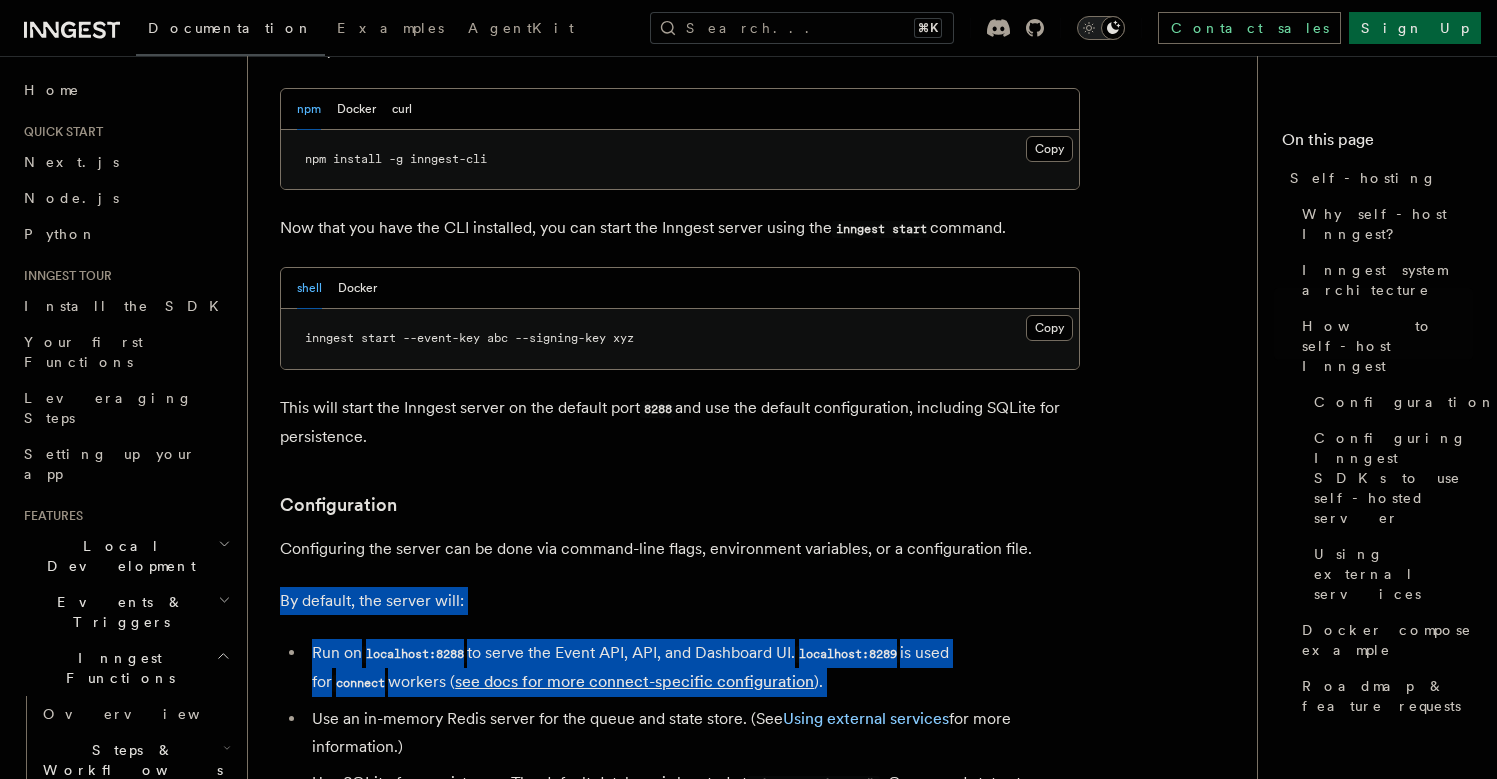 drag, startPoint x: 707, startPoint y: 531, endPoint x: 828, endPoint y: 614, distance: 146.73105 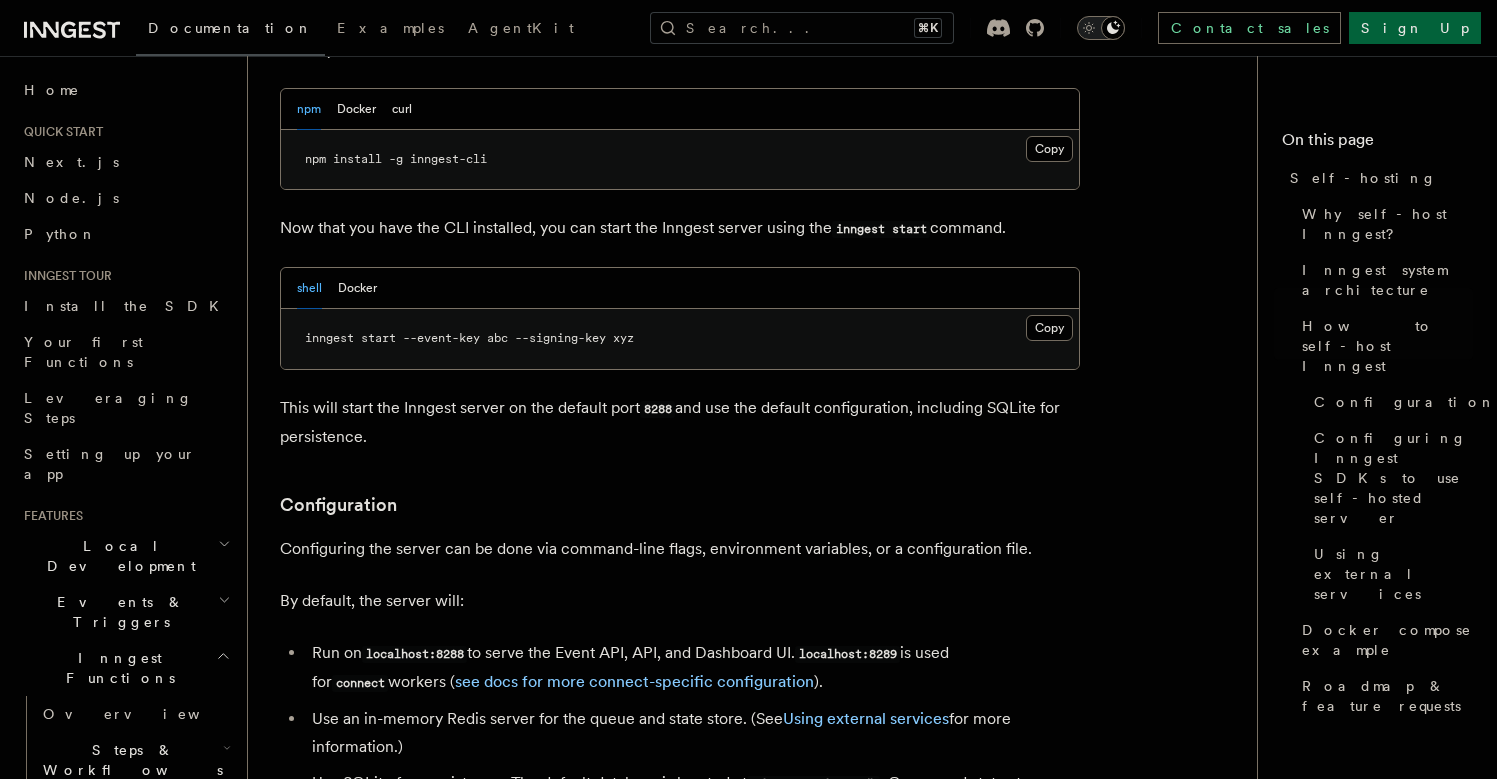 click on "Run on  localhost:8288  to serve the Event API, API, and Dashboard UI.  localhost:8289  is used for  connect  workers ( see docs for more connect-specific configuration )." at bounding box center [693, 668] 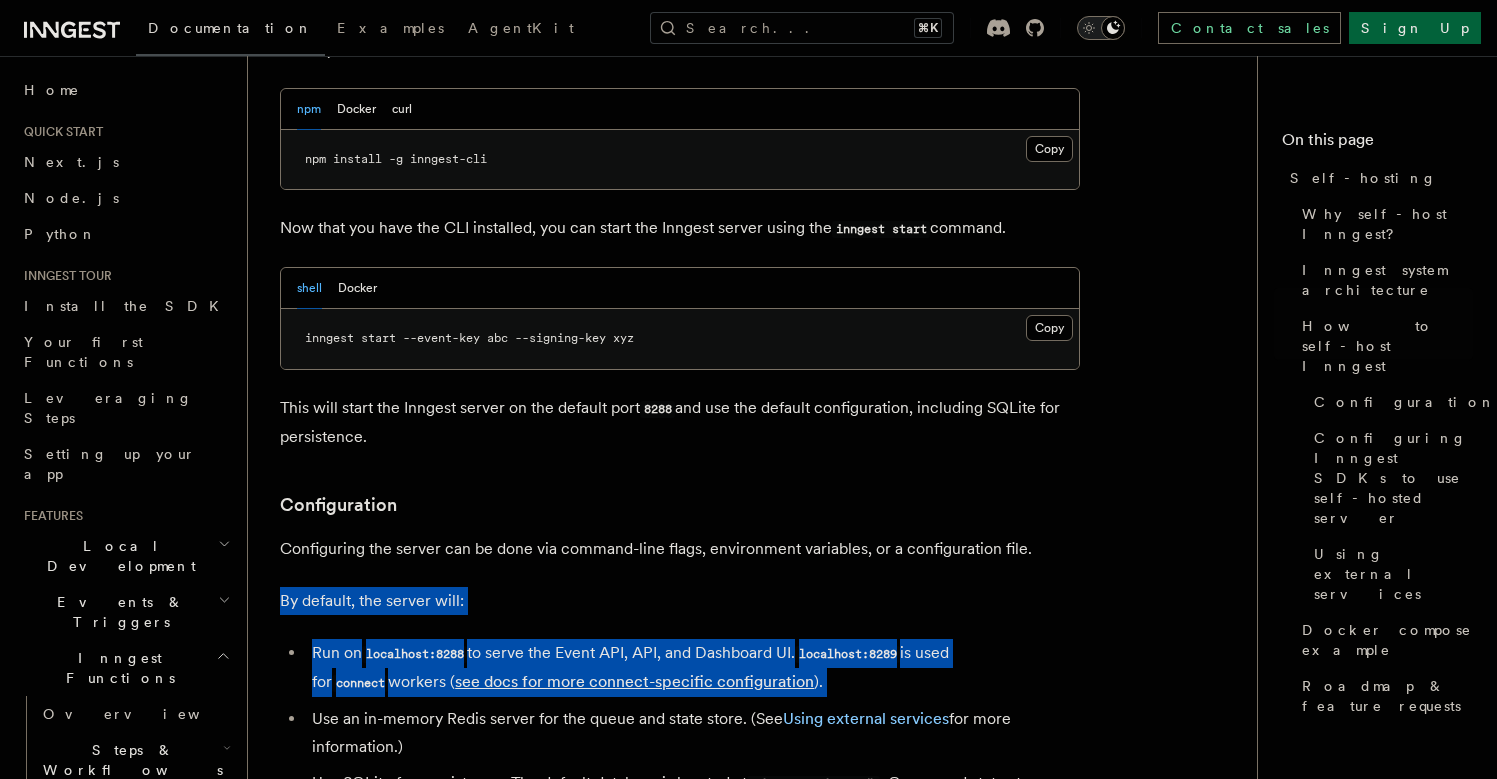 drag, startPoint x: 828, startPoint y: 614, endPoint x: 741, endPoint y: 549, distance: 108.60018 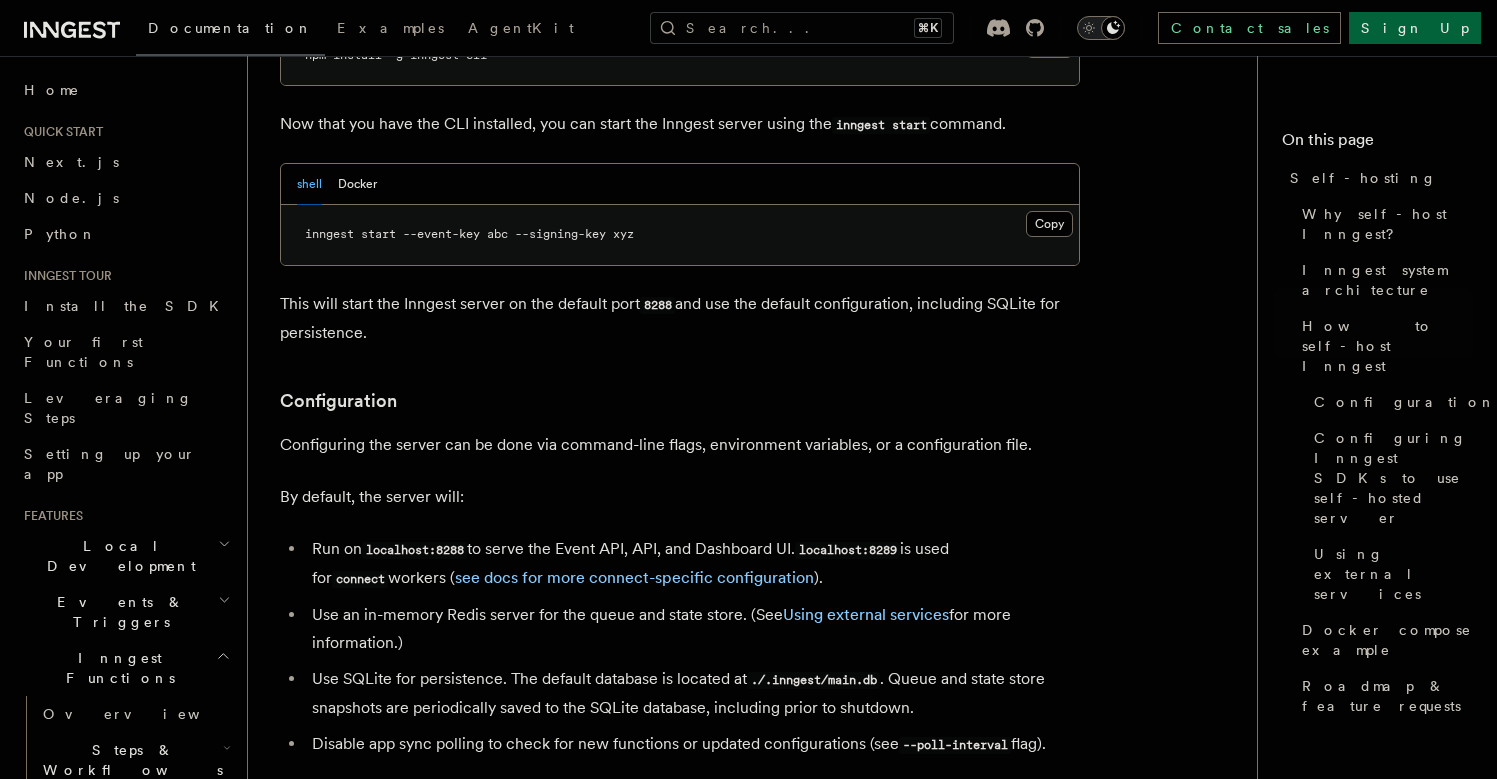 scroll, scrollTop: 2272, scrollLeft: 0, axis: vertical 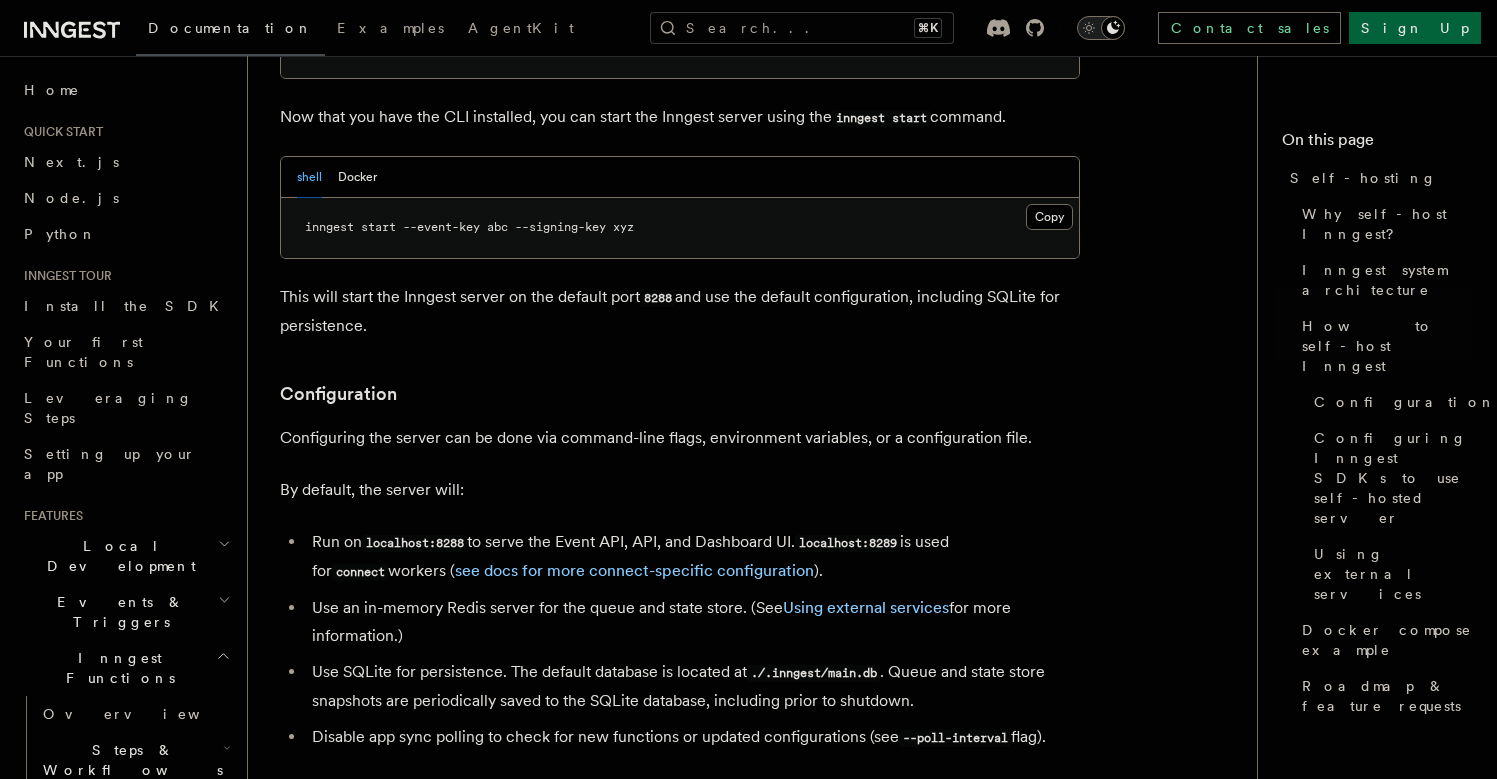 click on "Use an in-memory Redis server for the queue and state store. (See  Using external services  for more information.)" at bounding box center [693, 622] 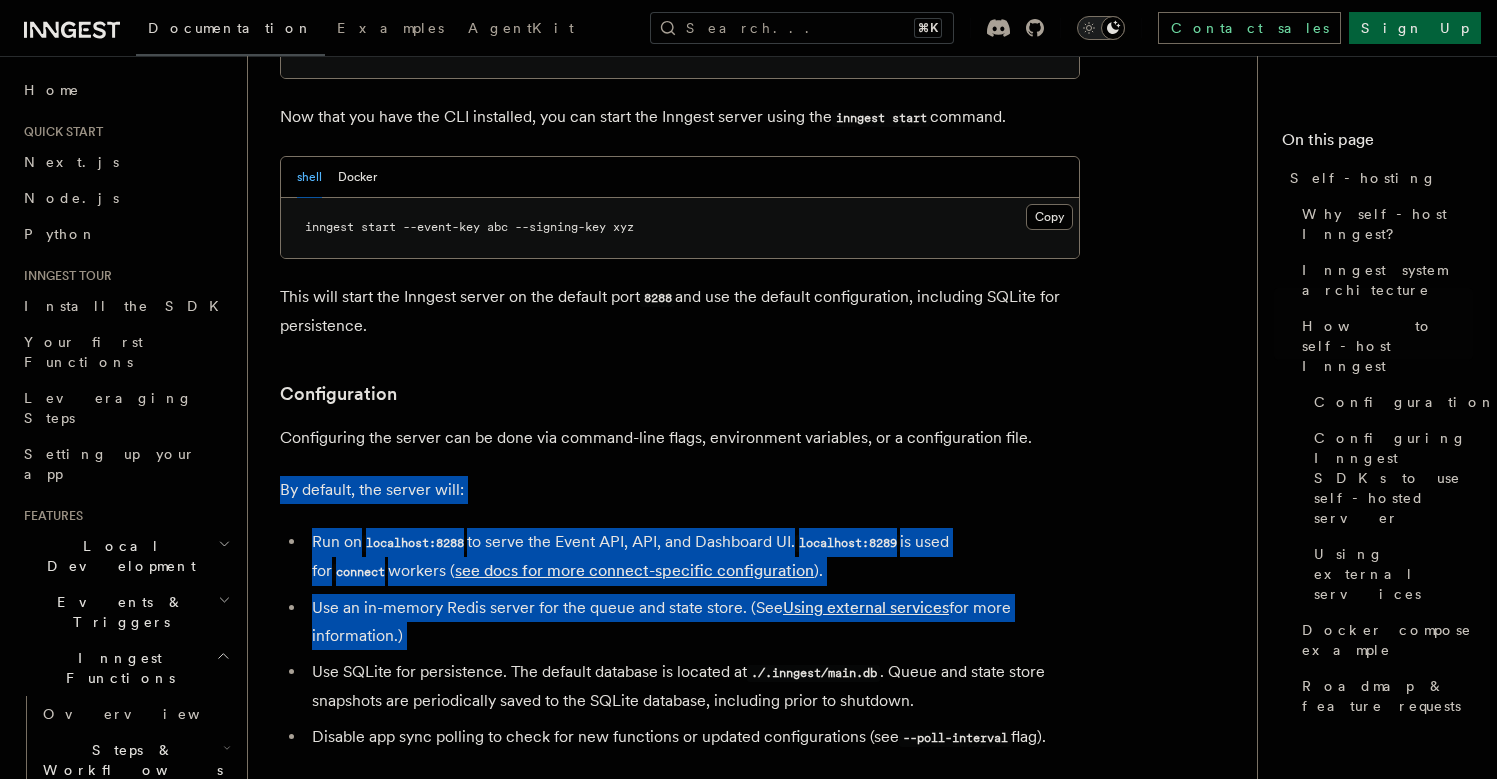 drag, startPoint x: 584, startPoint y: 575, endPoint x: 584, endPoint y: 428, distance: 147 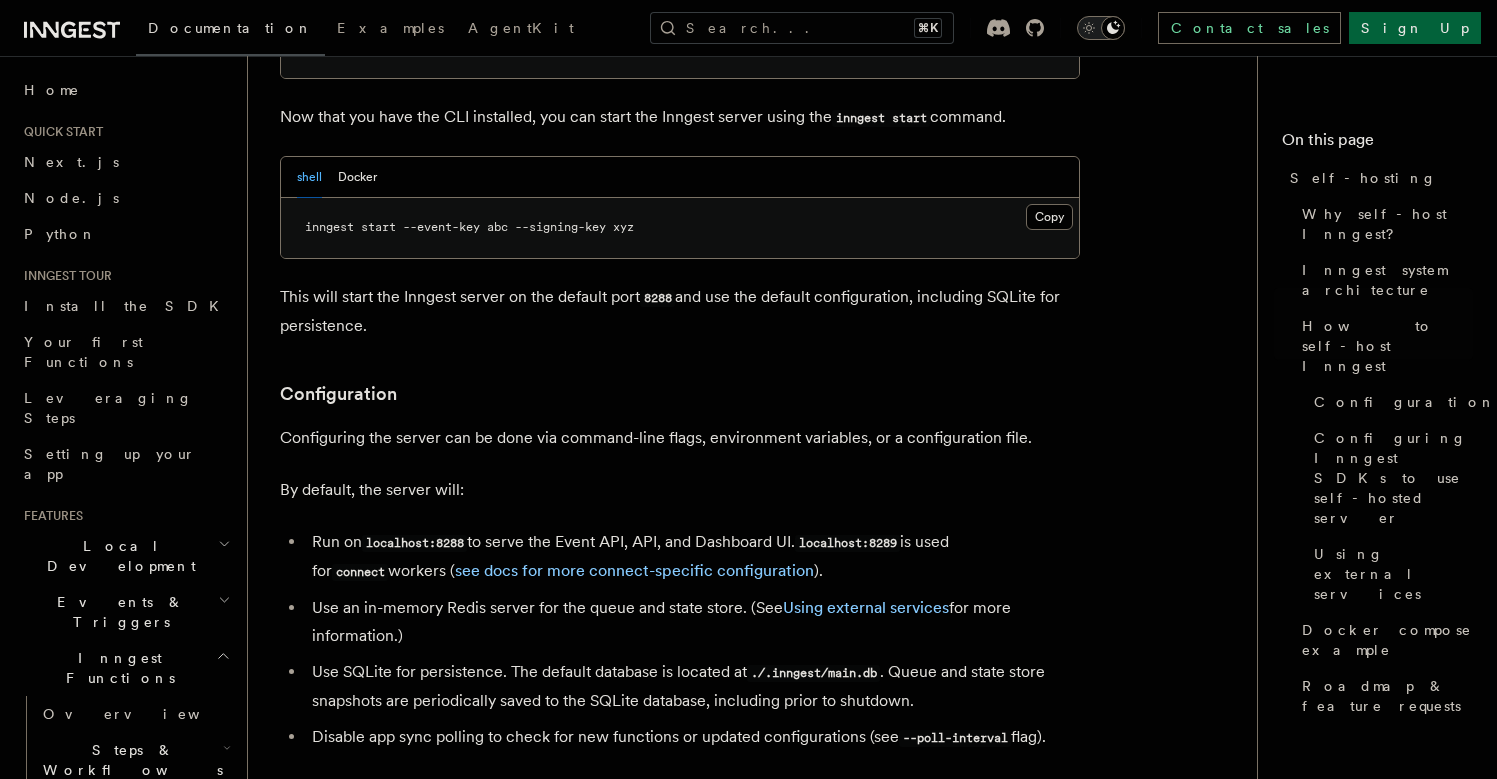 click on "By default, the server will:" at bounding box center (680, 490) 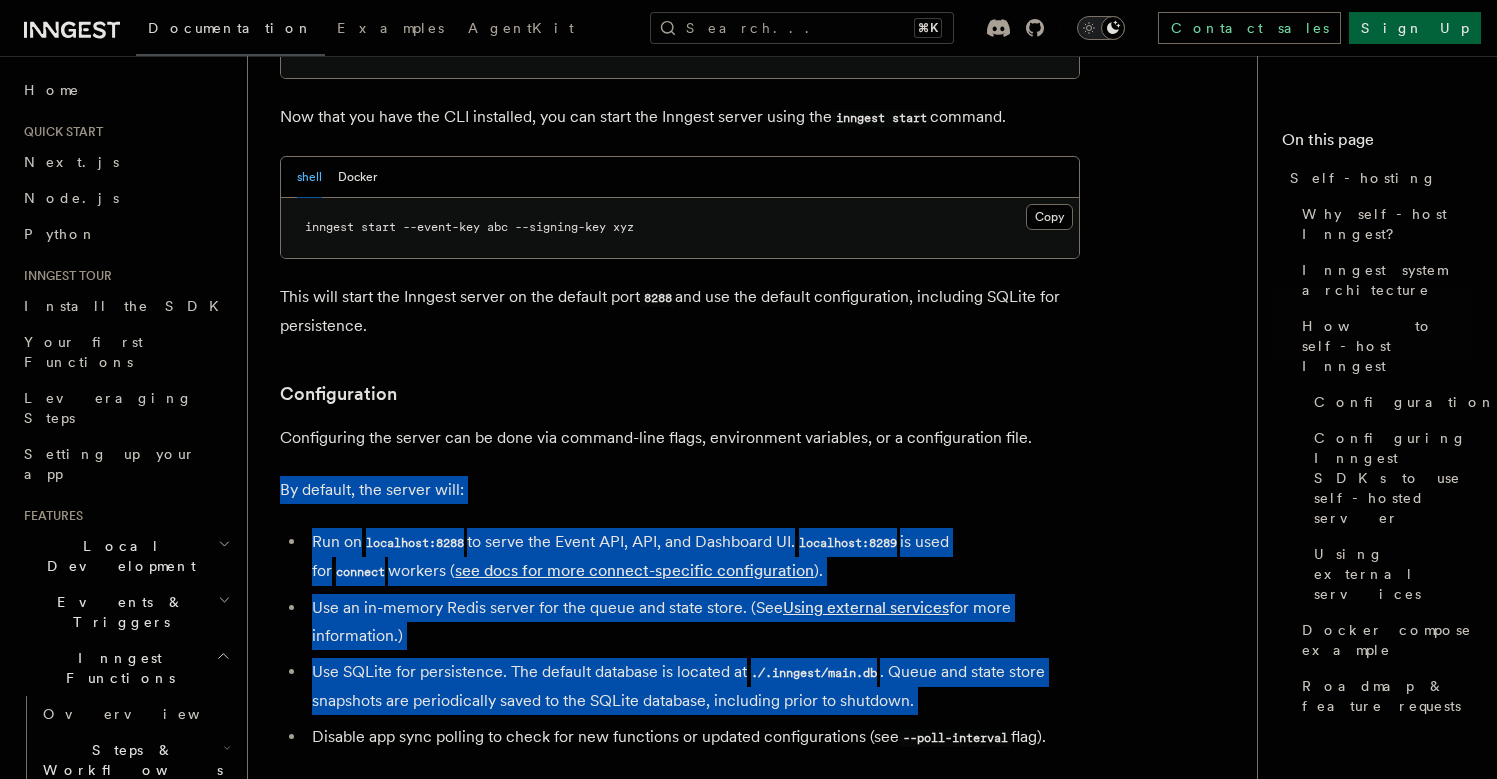 drag, startPoint x: 584, startPoint y: 428, endPoint x: 582, endPoint y: 655, distance: 227.0088 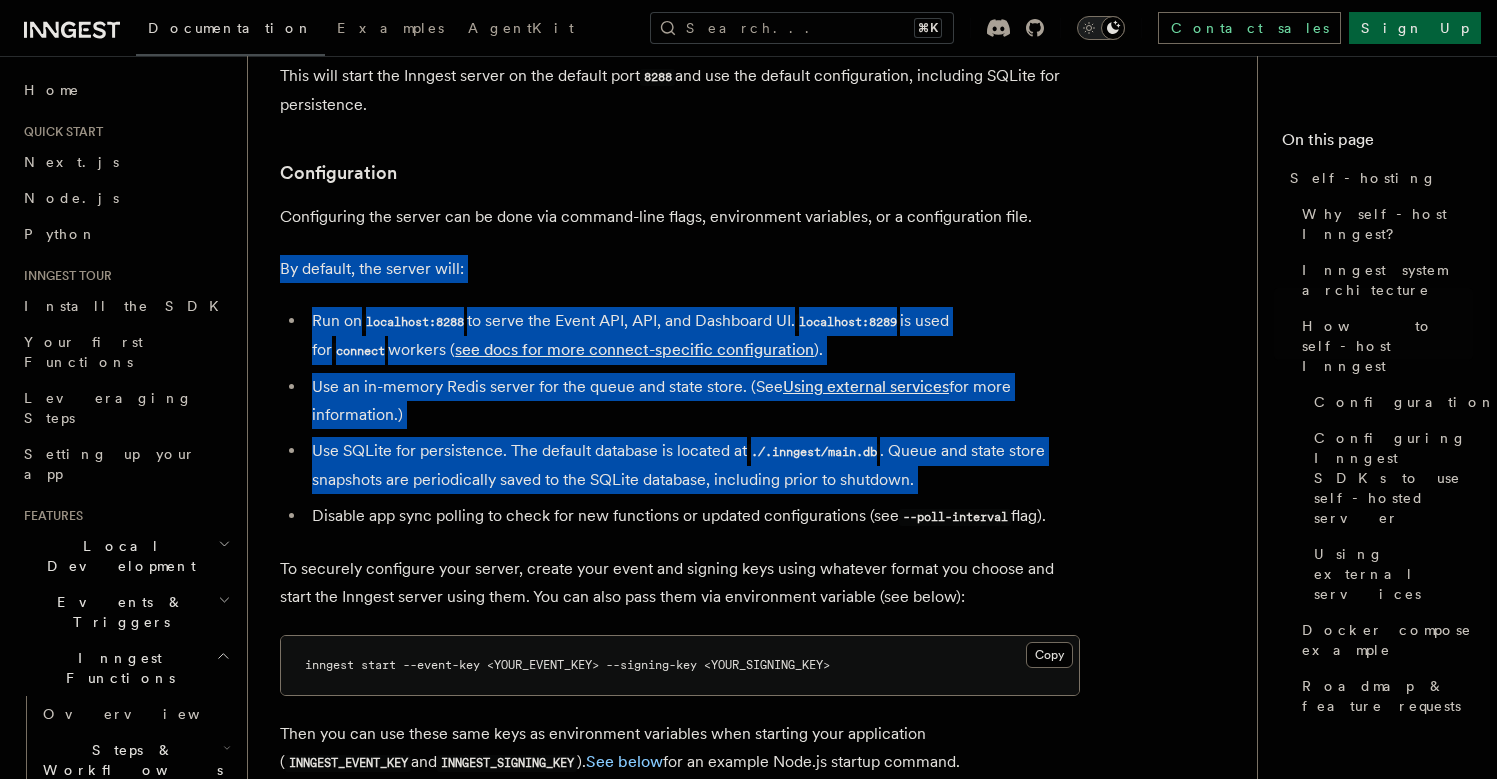 scroll, scrollTop: 2497, scrollLeft: 0, axis: vertical 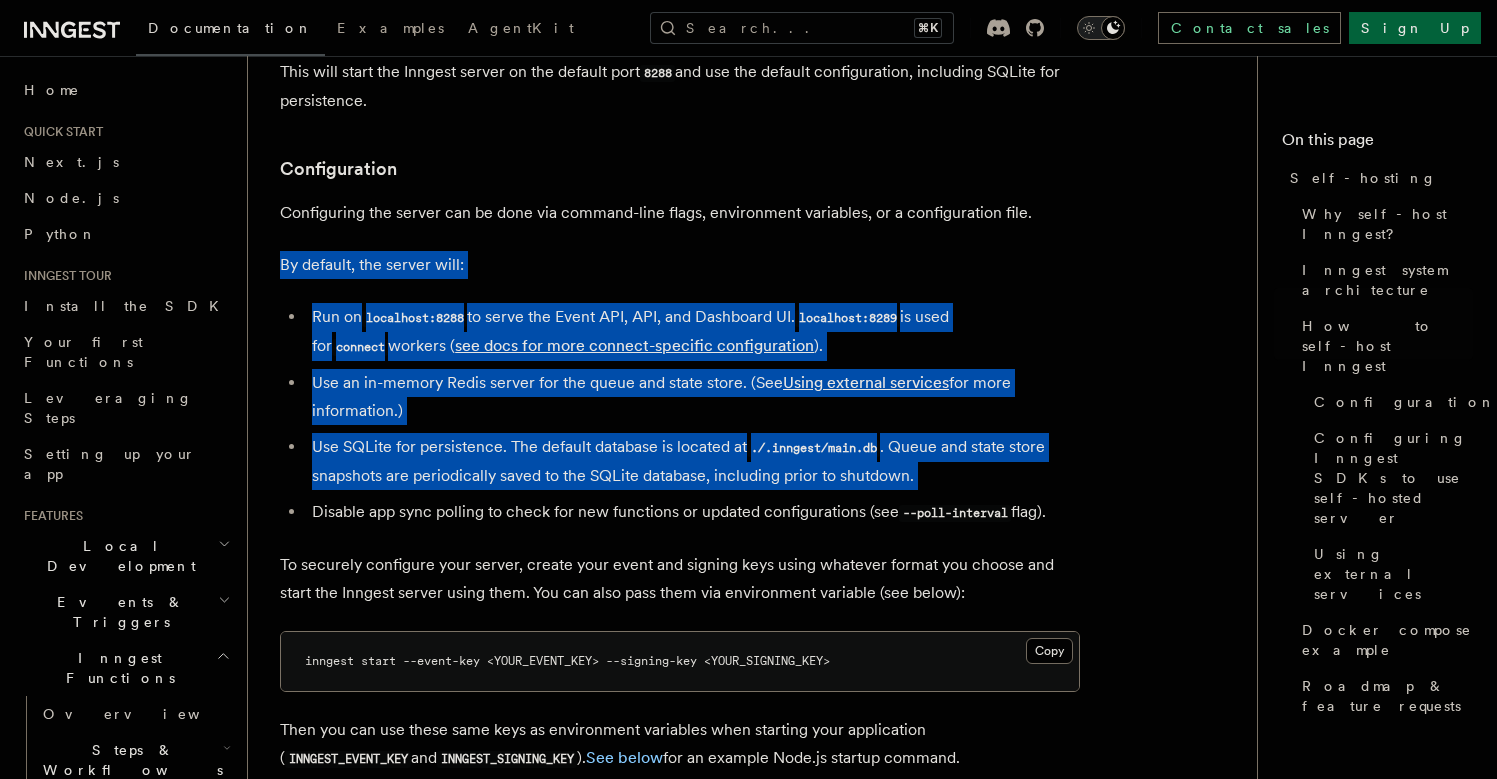click on "To securely configure your server, create your event and signing keys using whatever format you choose and start the Inngest server using them. You can also pass them via environment variable (see below):" at bounding box center [680, 579] 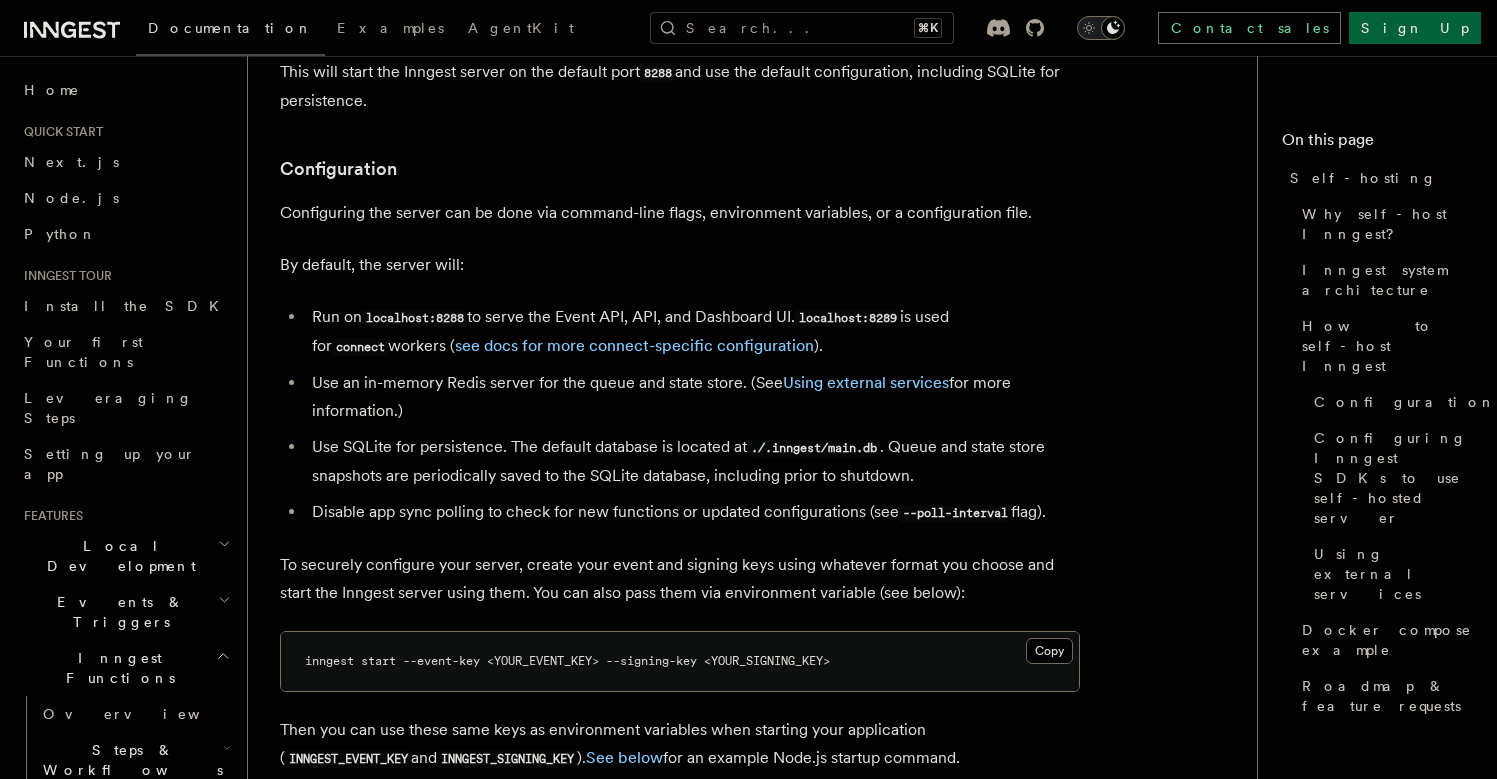 click on "To securely configure your server, create your event and signing keys using whatever format you choose and start the Inngest server using them. You can also pass them via environment variable (see below):" at bounding box center (680, 579) 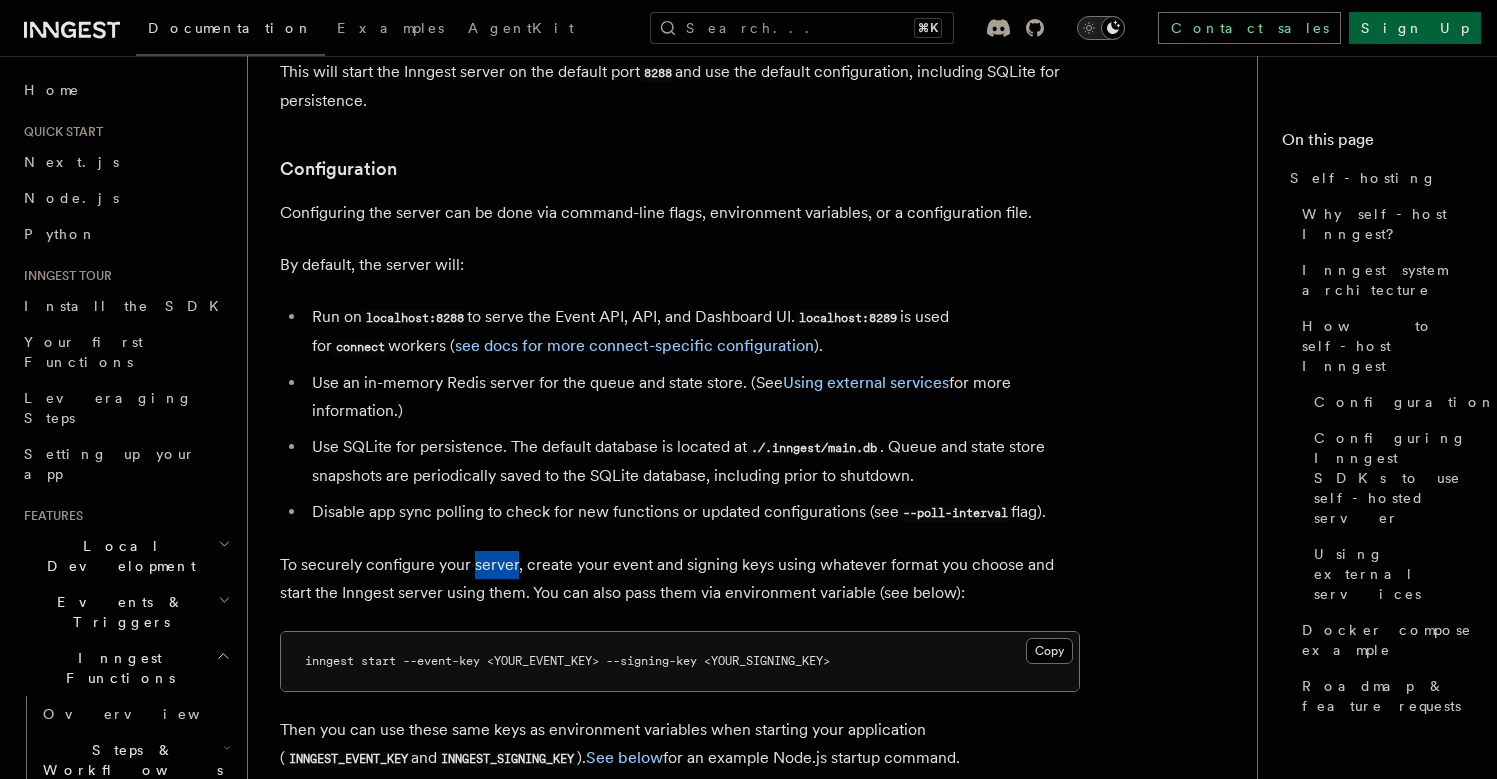 click on "To securely configure your server, create your event and signing keys using whatever format you choose and start the Inngest server using them. You can also pass them via environment variable (see below):" at bounding box center (680, 579) 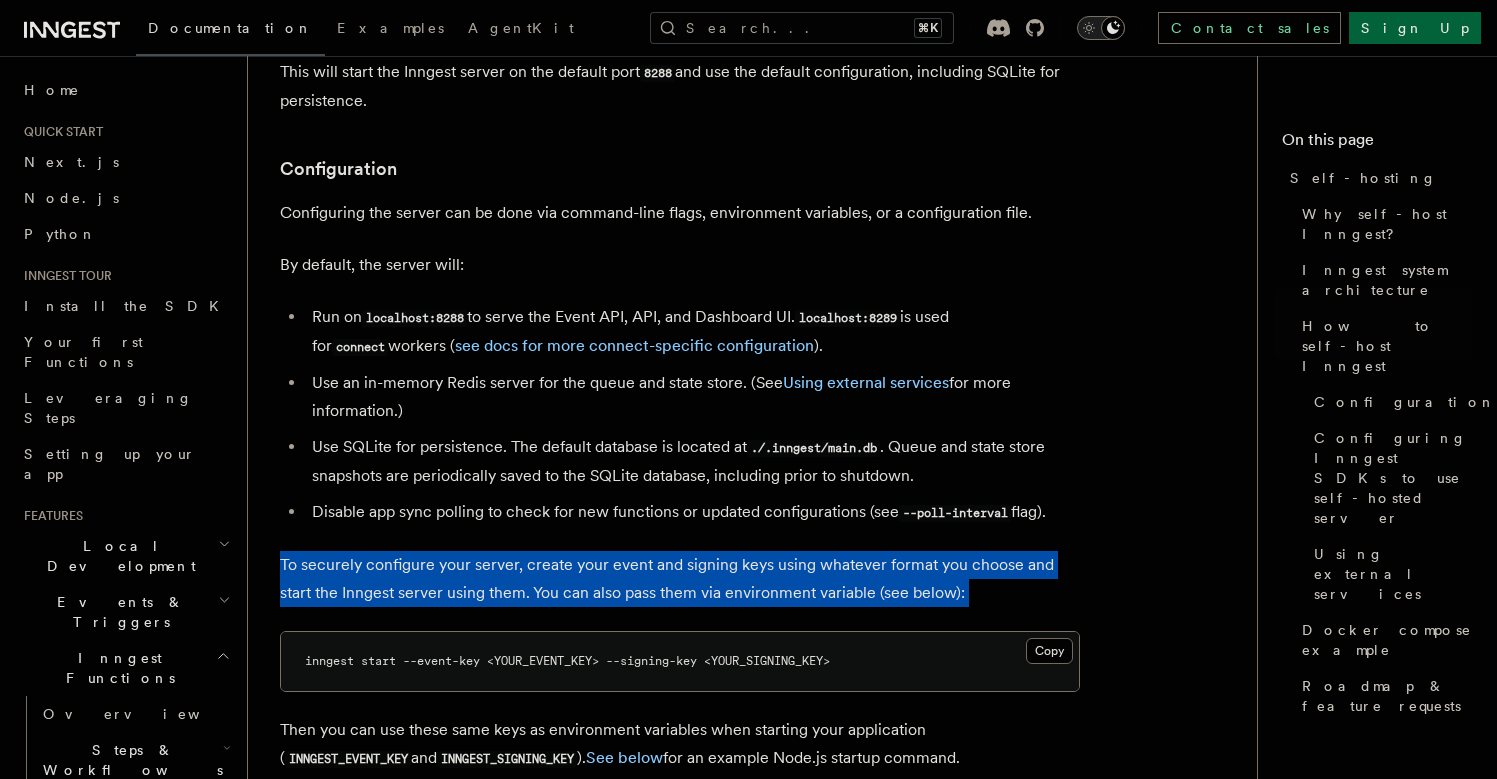 click on "To securely configure your server, create your event and signing keys using whatever format you choose and start the Inngest server using them. You can also pass them via environment variable (see below):" at bounding box center [680, 579] 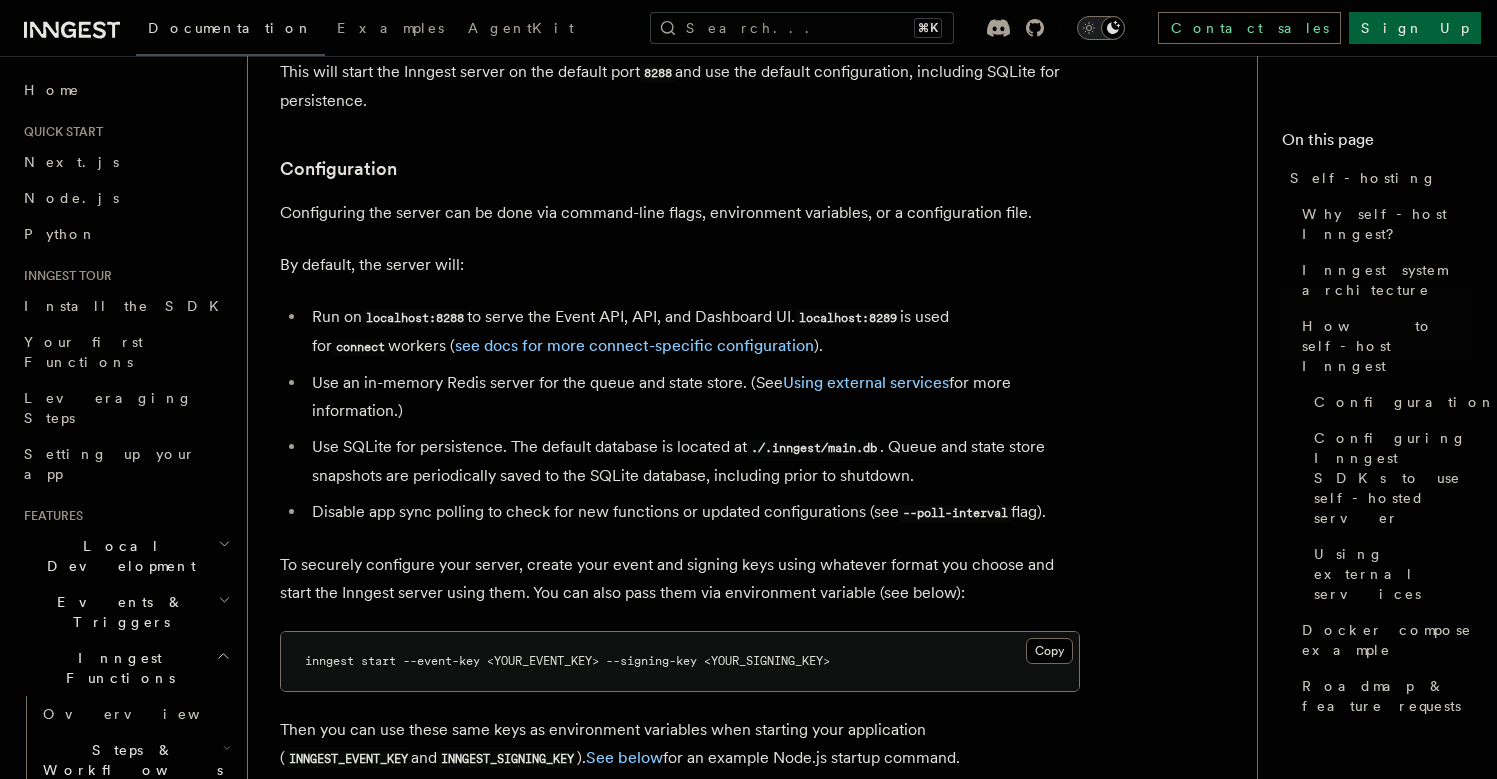 click on "To securely configure your server, create your event and signing keys using whatever format you choose and start the Inngest server using them. You can also pass them via environment variable (see below):" at bounding box center (680, 579) 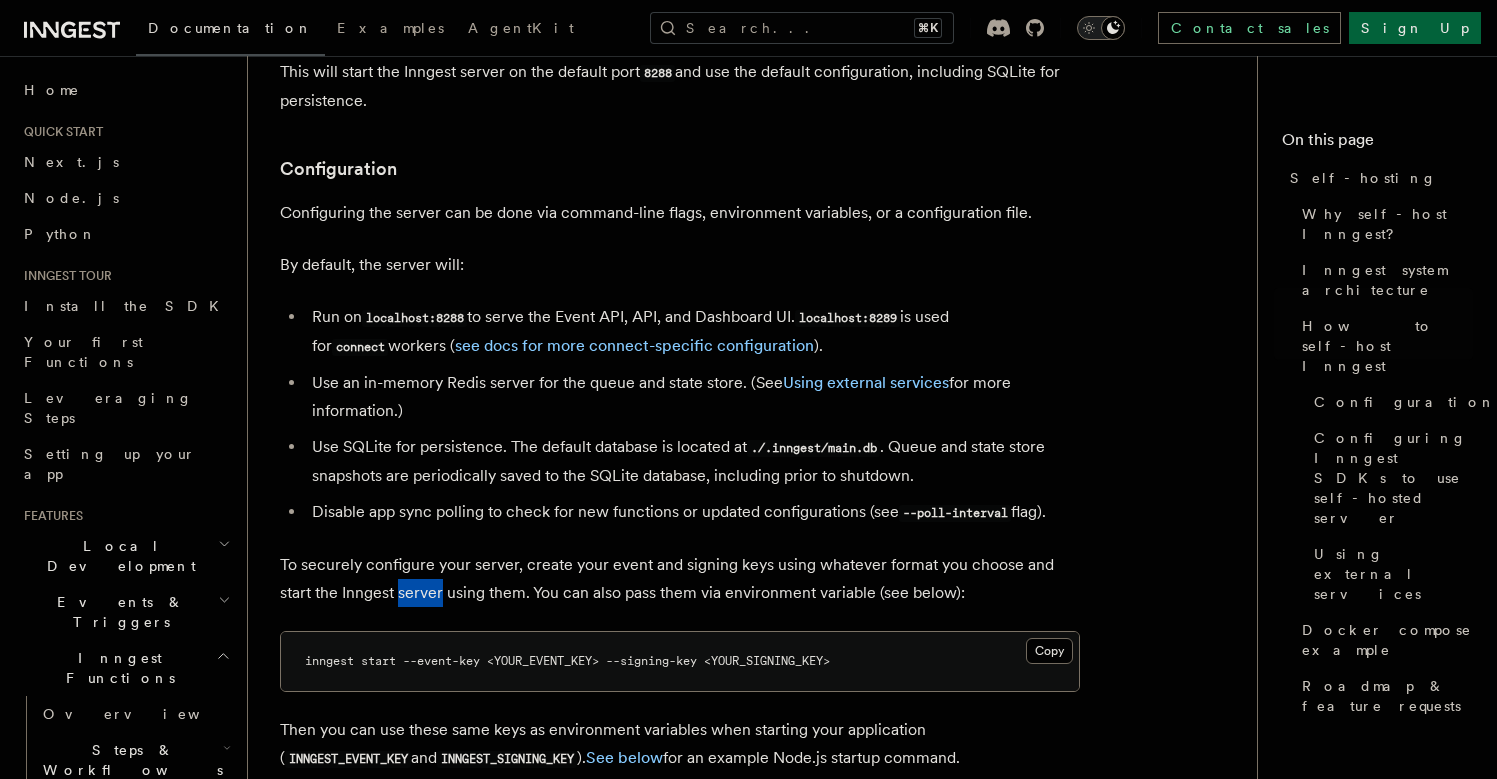click on "To securely configure your server, create your event and signing keys using whatever format you choose and start the Inngest server using them. You can also pass them via environment variable (see below):" at bounding box center [680, 579] 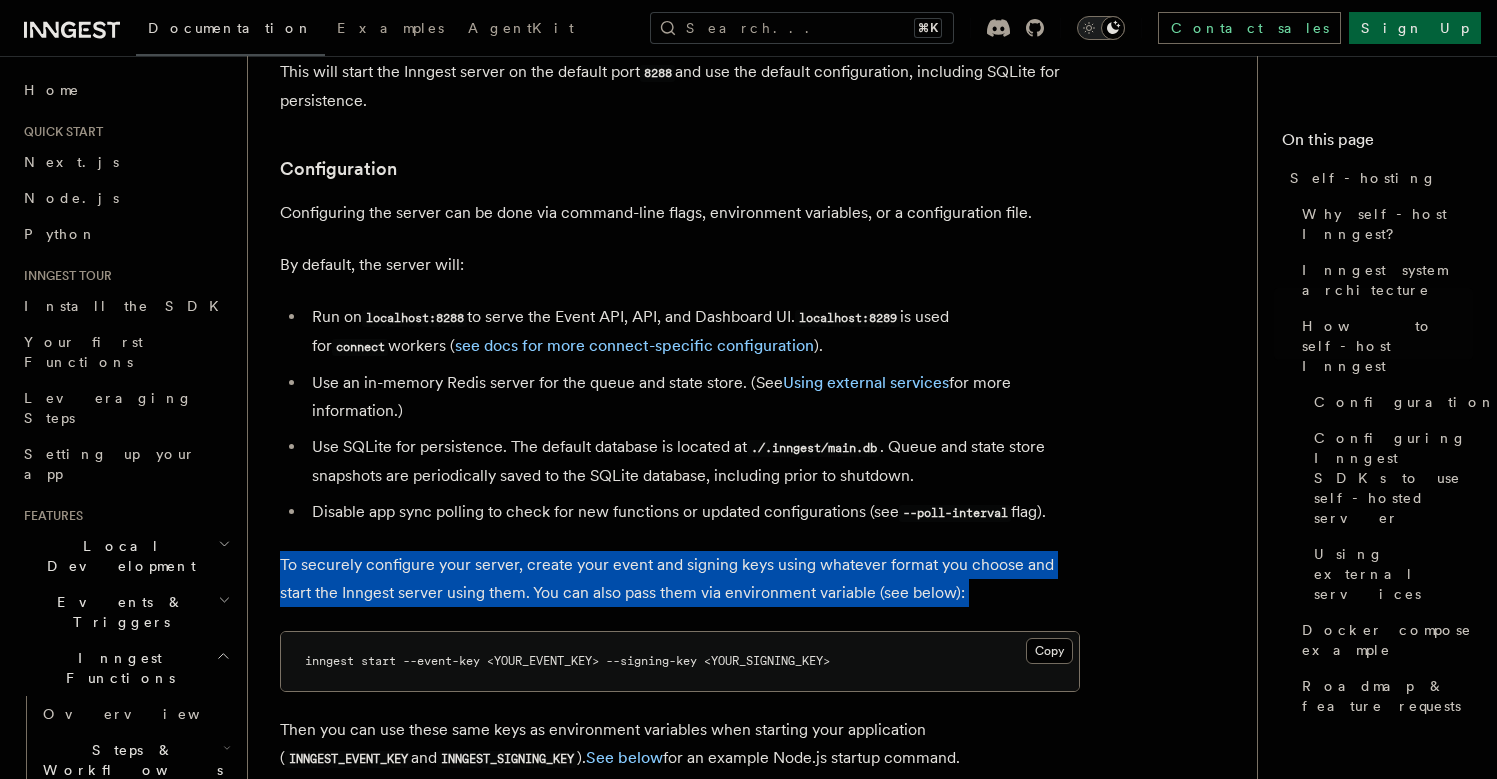 click on "To securely configure your server, create your event and signing keys using whatever format you choose and start the Inngest server using them. You can also pass them via environment variable (see below):" at bounding box center [680, 579] 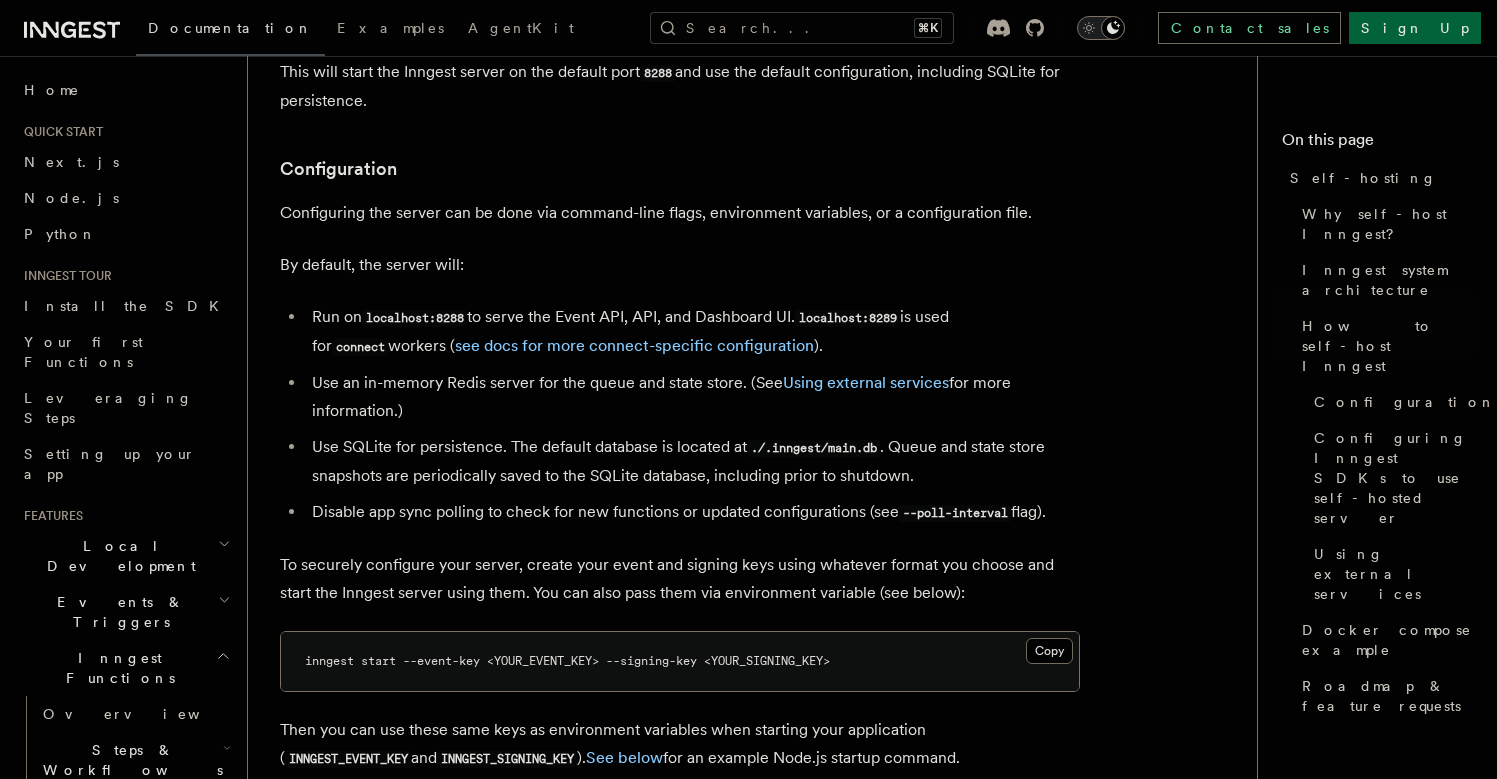 click on "inngest start --event-key <YOUR_EVENT_KEY> --signing-key <YOUR_SIGNING_KEY>" at bounding box center [567, 661] 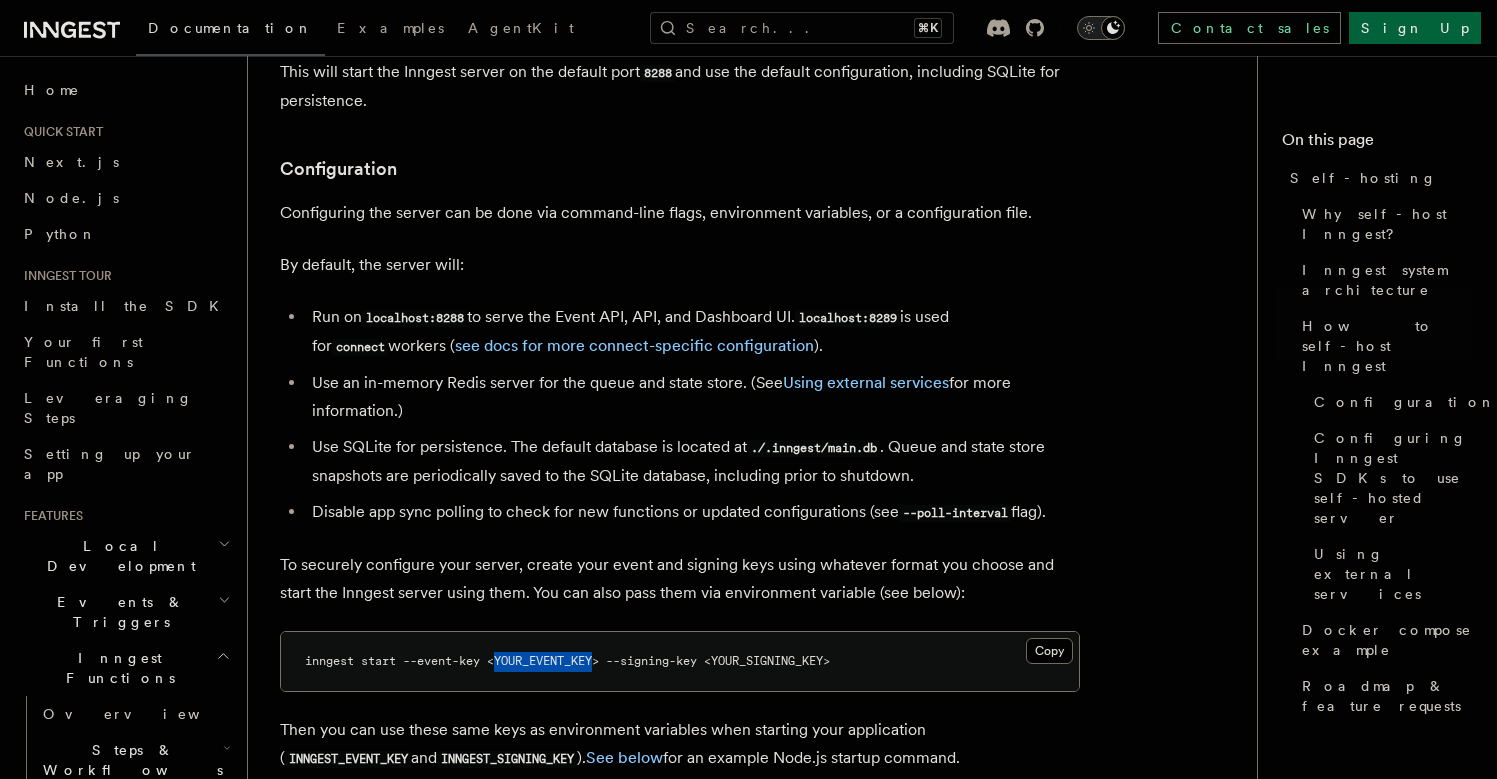click on "inngest start --event-key <YOUR_EVENT_KEY> --signing-key <YOUR_SIGNING_KEY>" at bounding box center [567, 661] 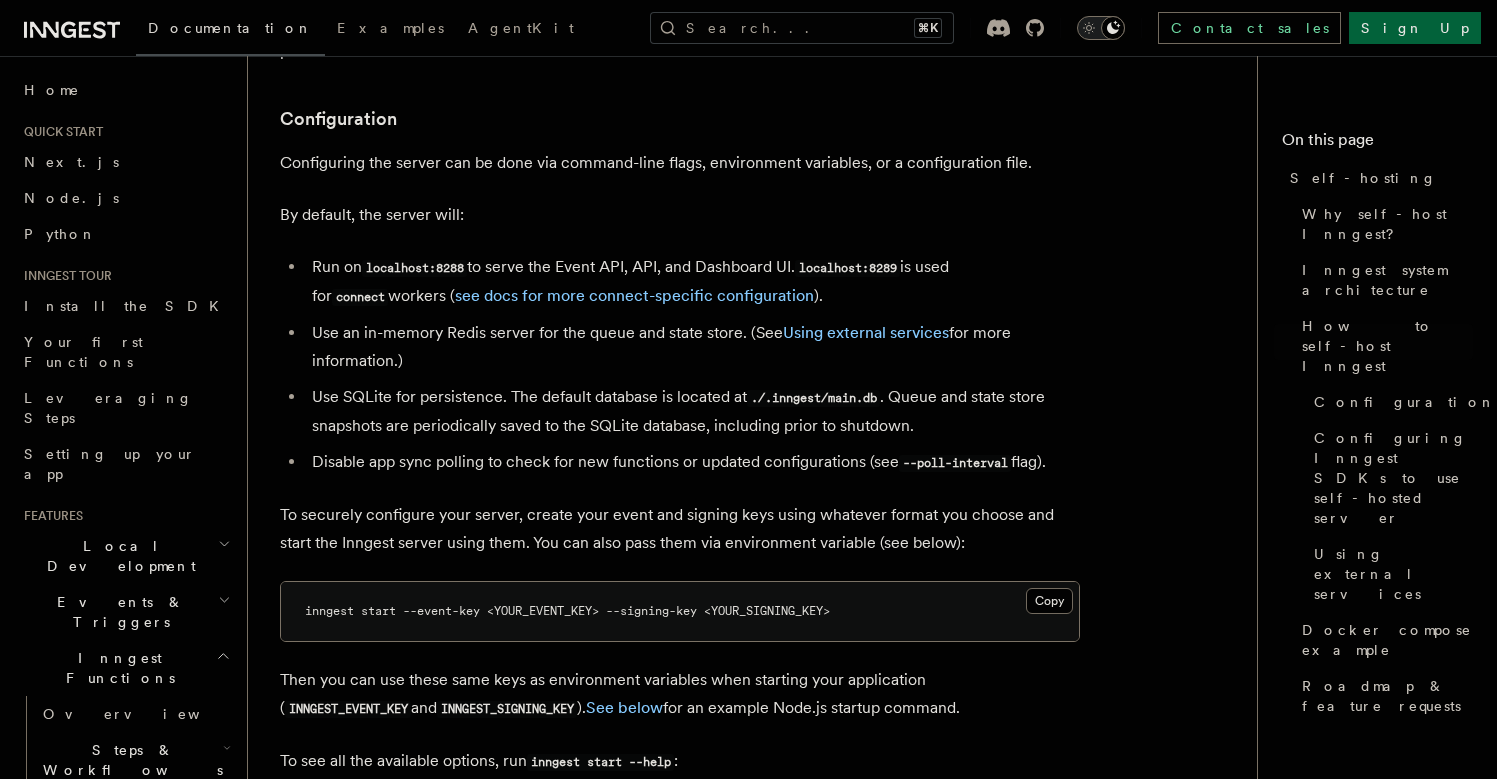 click on "Then you can use these same keys as environment variables when starting your application ( INNGEST_EVENT_KEY  and  INNGEST_SIGNING_KEY ).  See below  for an example Node.js startup command." at bounding box center [680, 694] 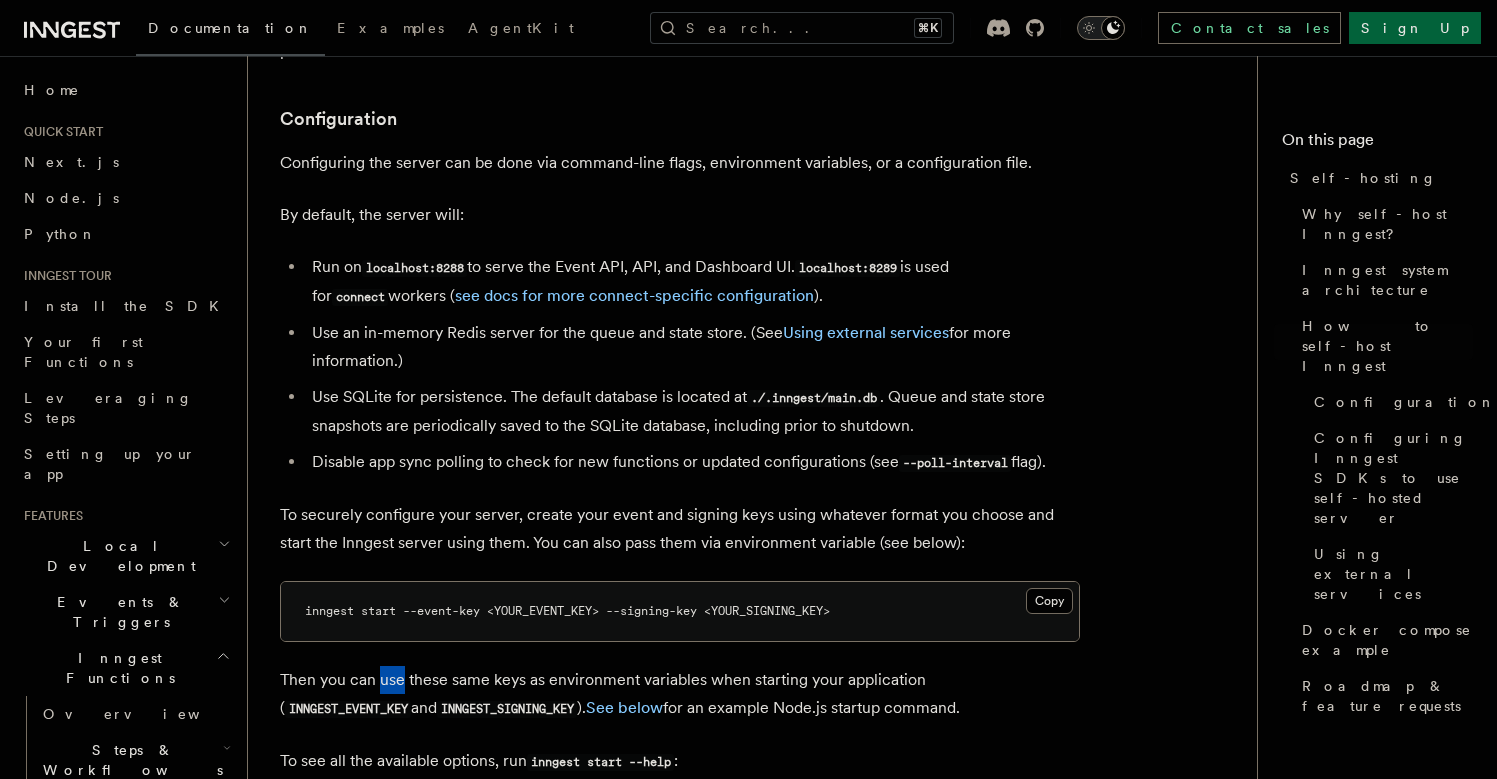 click on "Then you can use these same keys as environment variables when starting your application ( INNGEST_EVENT_KEY  and  INNGEST_SIGNING_KEY ).  See below  for an example Node.js startup command." at bounding box center (680, 694) 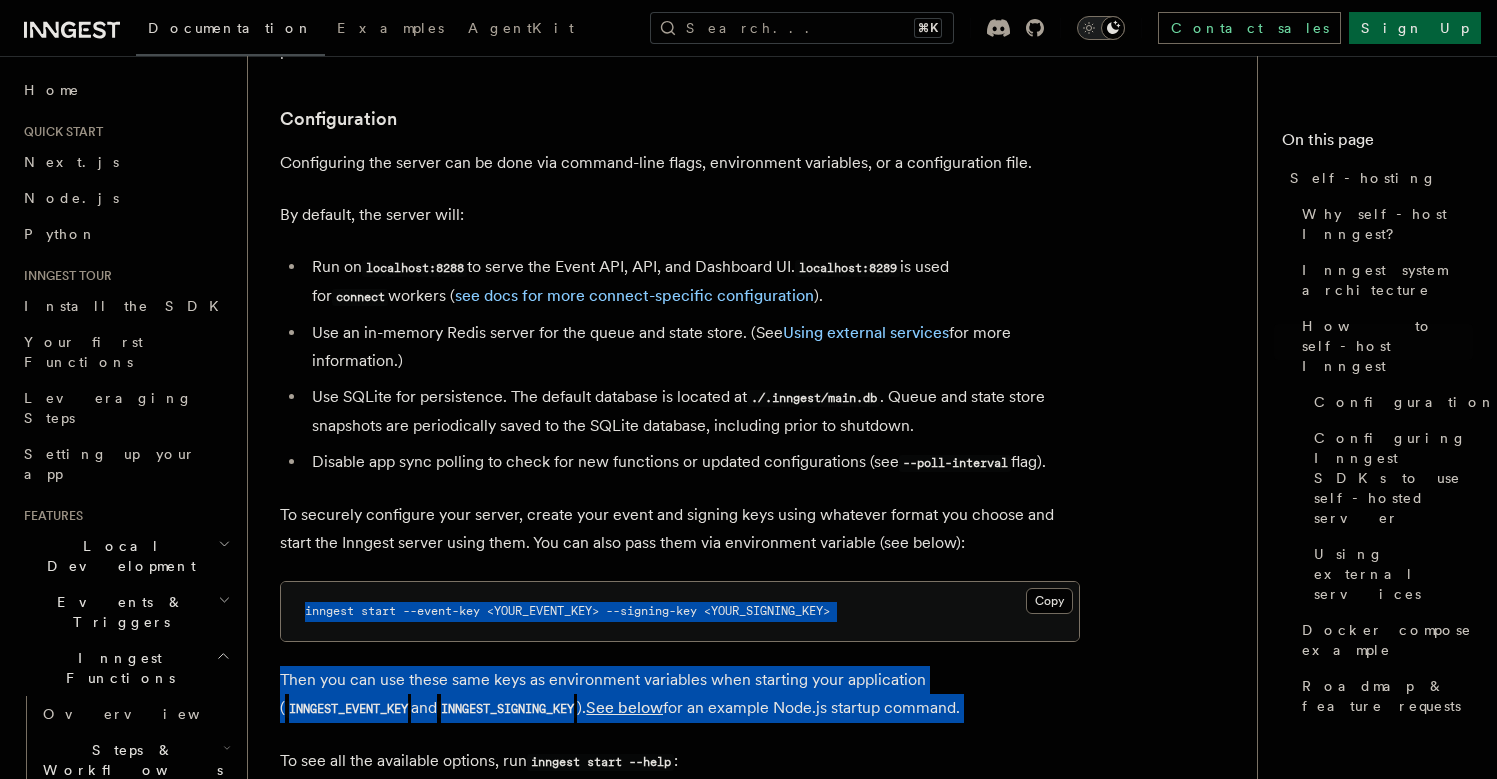 drag, startPoint x: 380, startPoint y: 616, endPoint x: 412, endPoint y: 511, distance: 109.76794 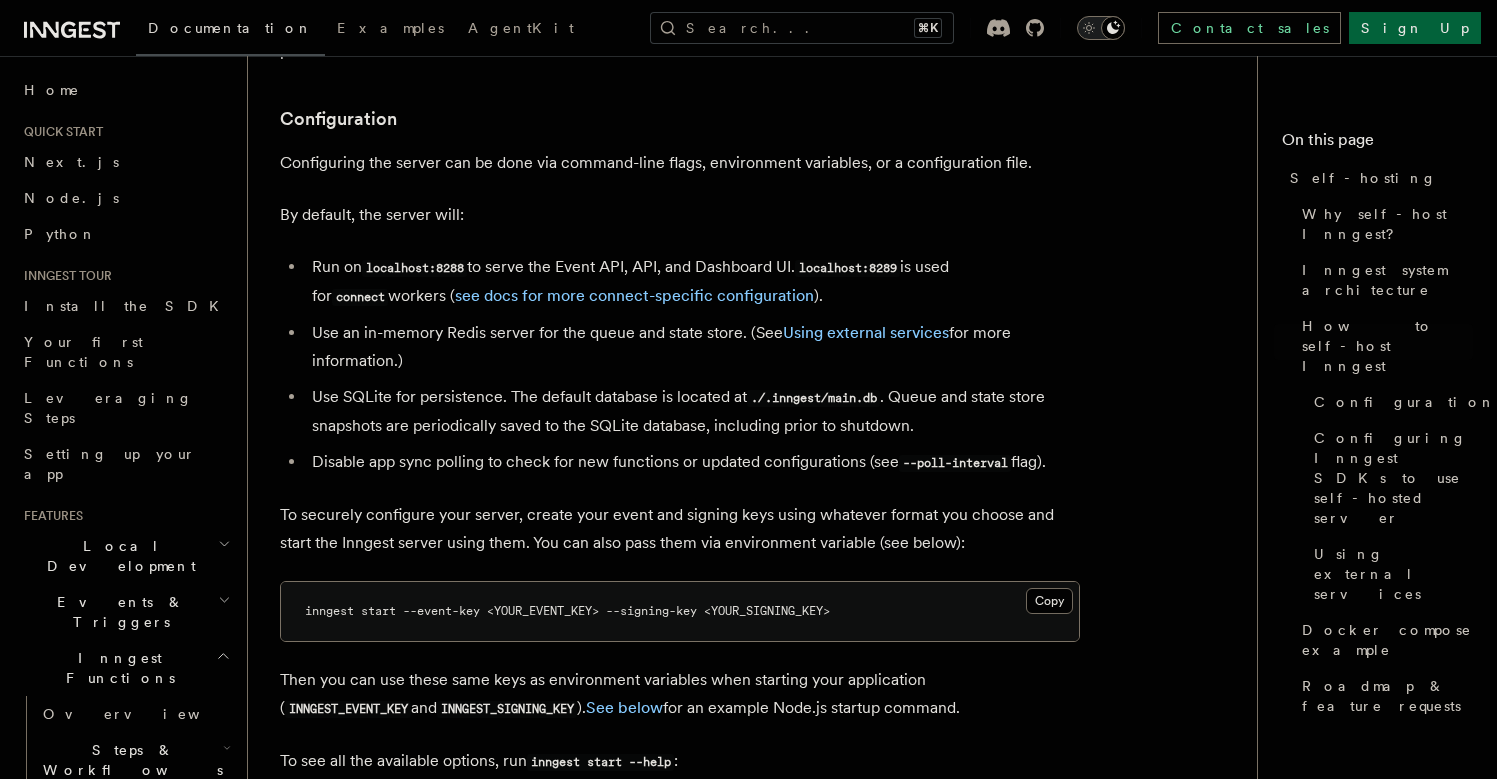click on "Platform Deployment Self-hosting
Self-hosting support for Inngest is supported as of the 1.0 release.
Why self-host Inngest?
Inngest system architecture
How to self-host Inngest
Why self-host Inngest?
While the easiest way to get started with Inngest is using our hosted platform, including our generous  free tier , we understand that developers may want to self-host for a variety of reasons. If security or data privacy are concerns, review our  security documentation  for more information including details about  end-to-end encryption .
Inngest system architecture
To best understand how to self-host Inngest, it's important to understand the system architecture and components.
The system is composed of the following services:
Event API  - Receives events from SDKs via HTTP requests. Authenticates client requests via  Event Keys . The Event API publishes event payloads to an internal event stream.
Event stream  - Acts as a buffer between the  Event API  and the  Runner .
Runner" at bounding box center [760, 1173] 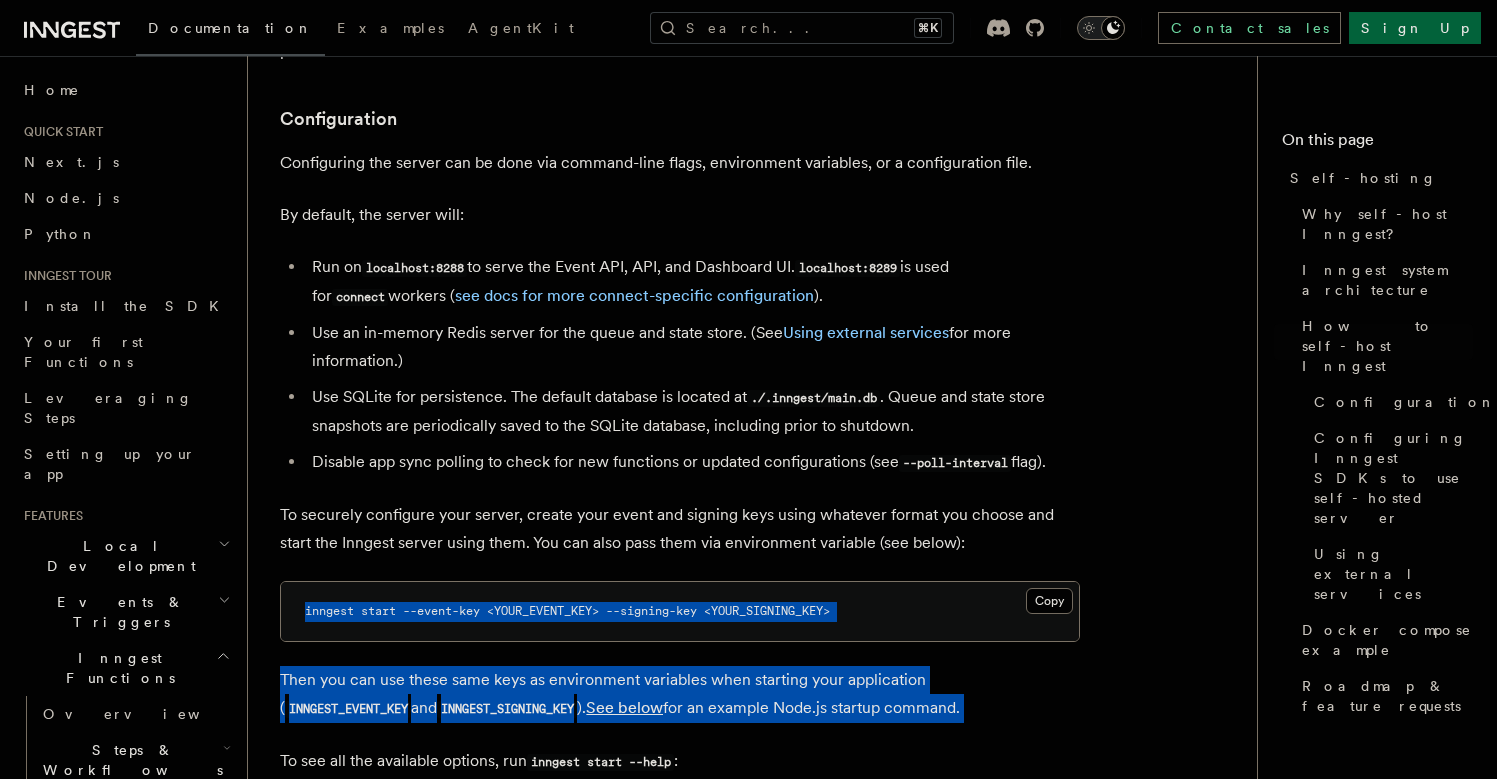 drag, startPoint x: 412, startPoint y: 511, endPoint x: 669, endPoint y: 648, distance: 291.2353 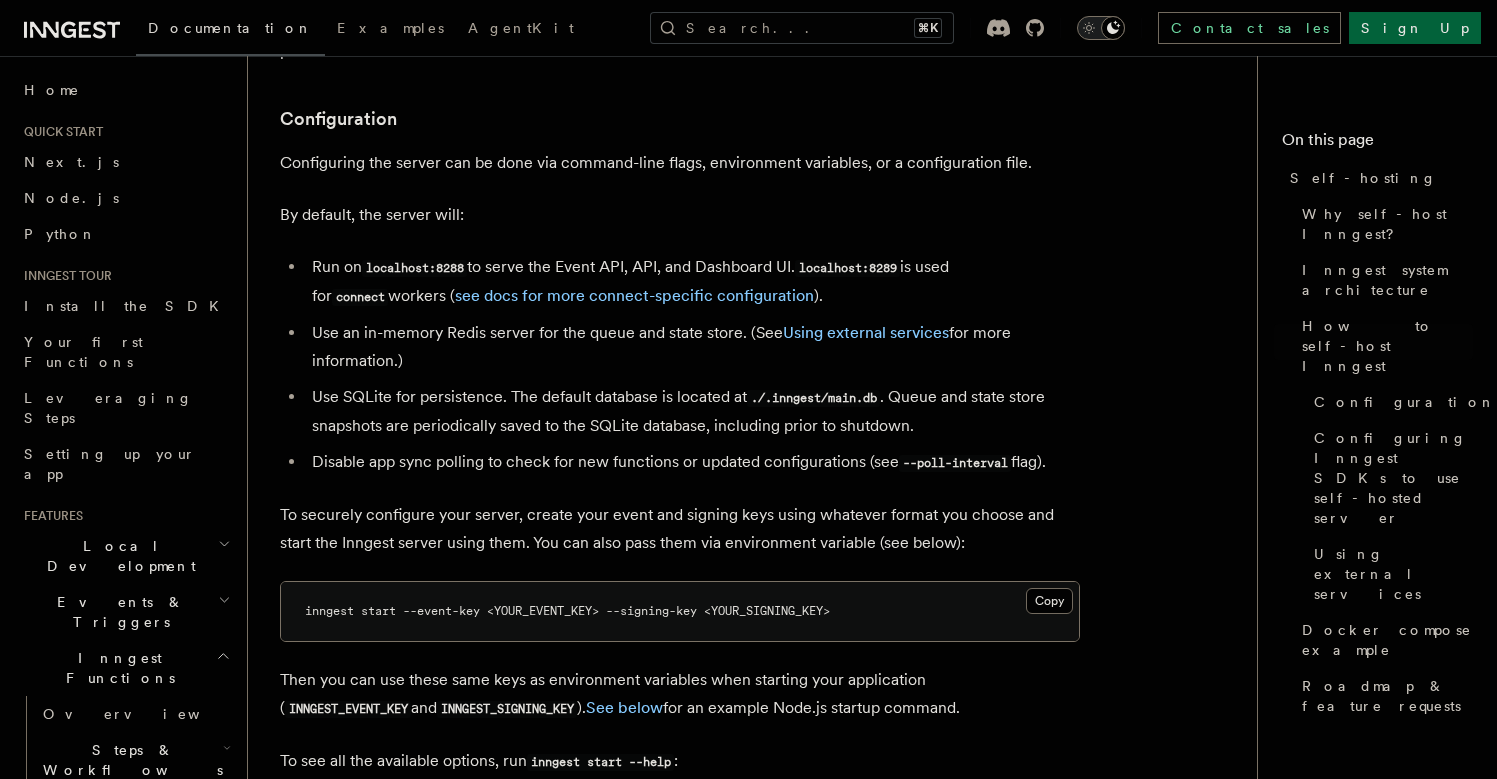click on "Then you can use these same keys as environment variables when starting your application ( INNGEST_EVENT_KEY  and  INNGEST_SIGNING_KEY ).  See below  for an example Node.js startup command." at bounding box center (680, 694) 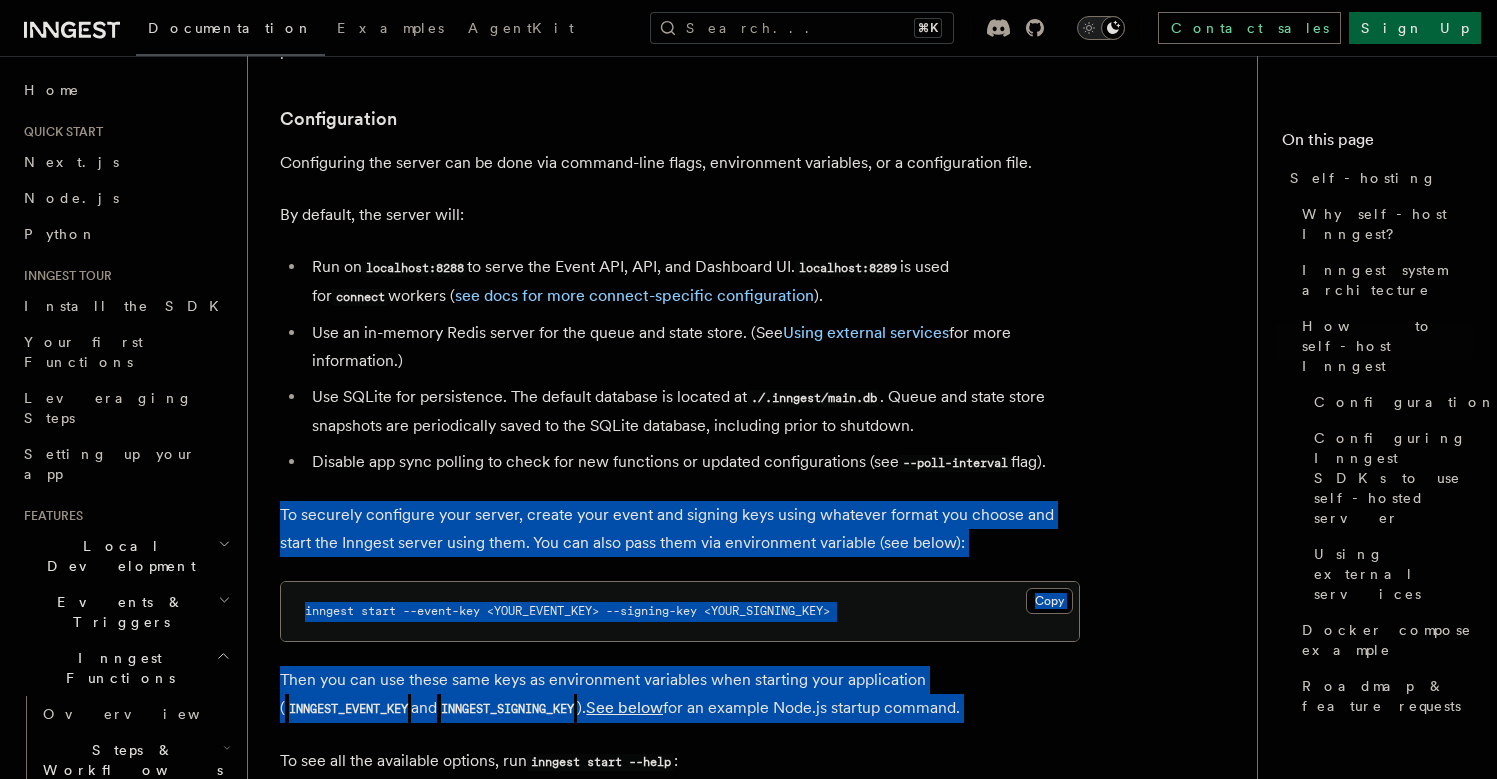 drag, startPoint x: 669, startPoint y: 648, endPoint x: 606, endPoint y: 498, distance: 162.69296 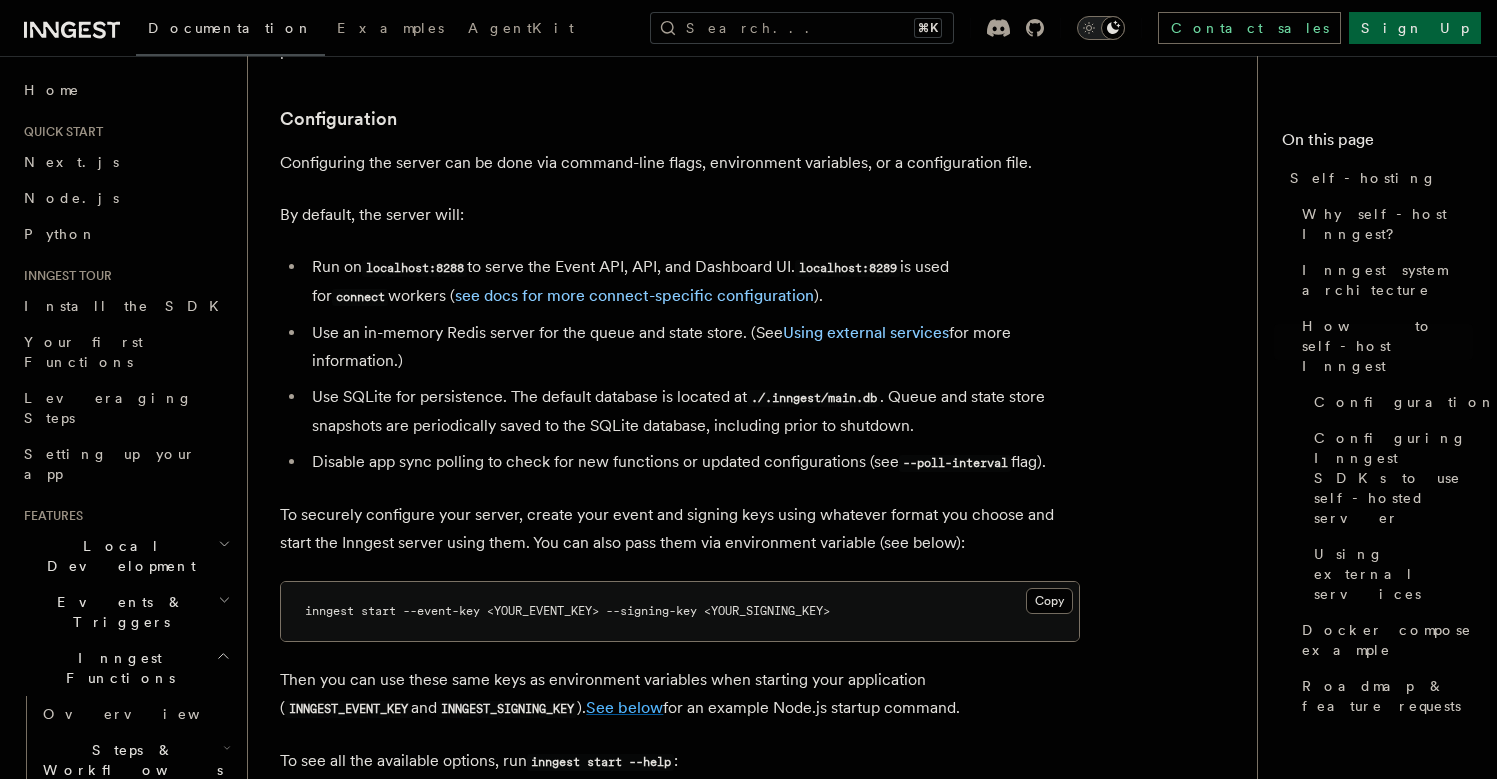 click on "See below" at bounding box center [624, 707] 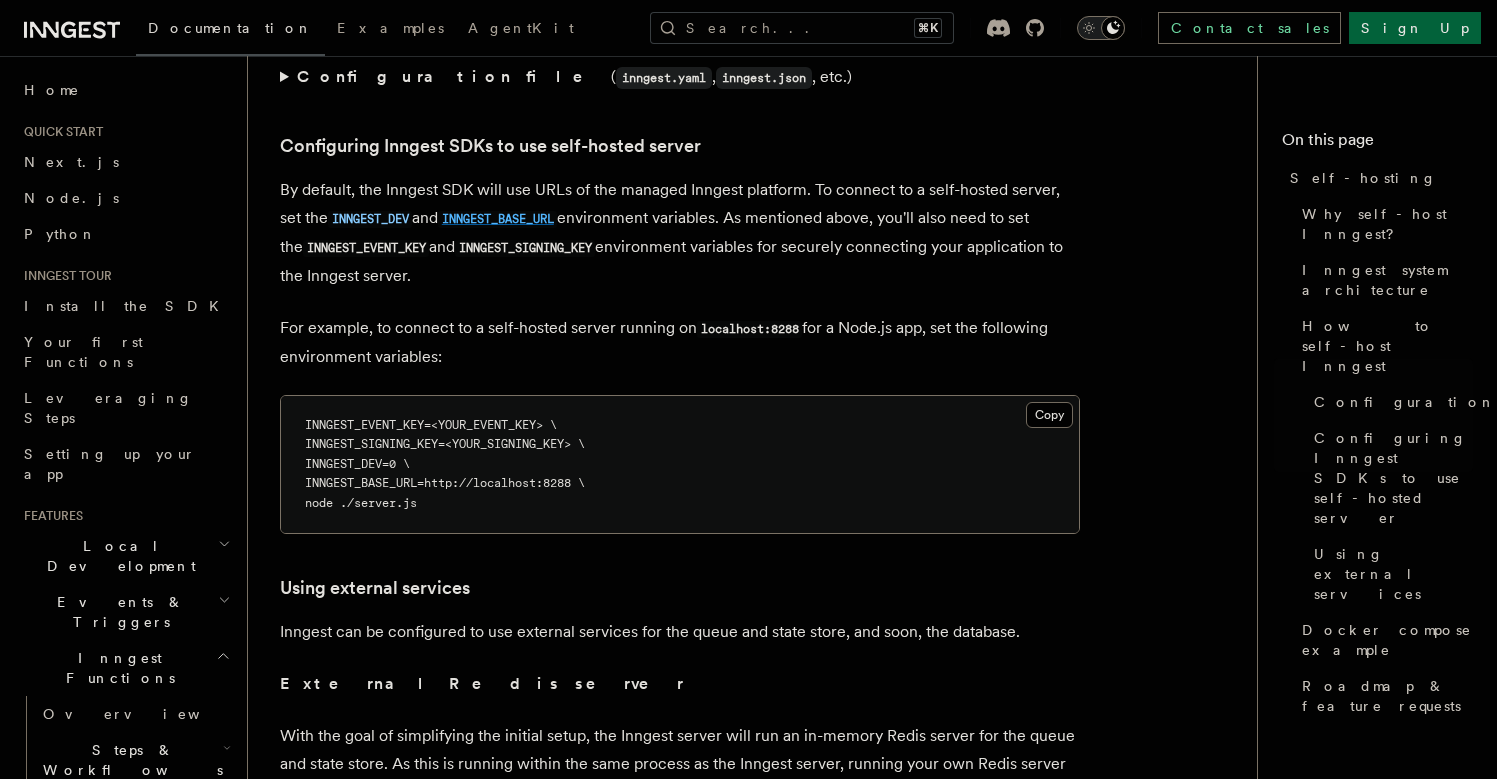 scroll, scrollTop: 3988, scrollLeft: 0, axis: vertical 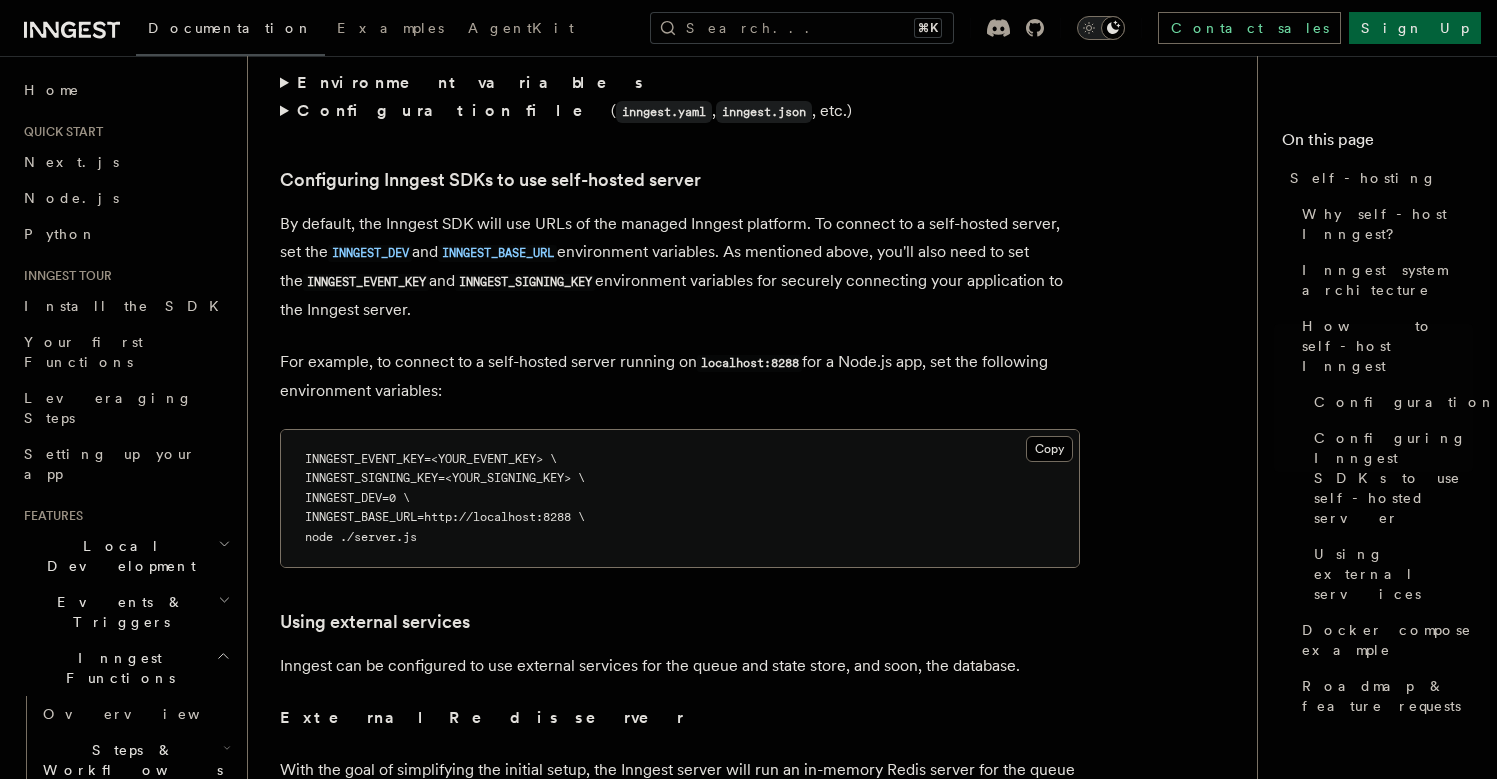click on "By default, the Inngest SDK will use URLs of the managed Inngest platform. To connect to a self-hosted server, set the  INNGEST_DEV  and  INNGEST_BASE_URL  environment variables. As mentioned above, you'll also need to set the  INNGEST_EVENT_KEY  and  INNGEST_SIGNING_KEY  environment variables for securely connecting your application to the Inngest server." at bounding box center [680, 267] 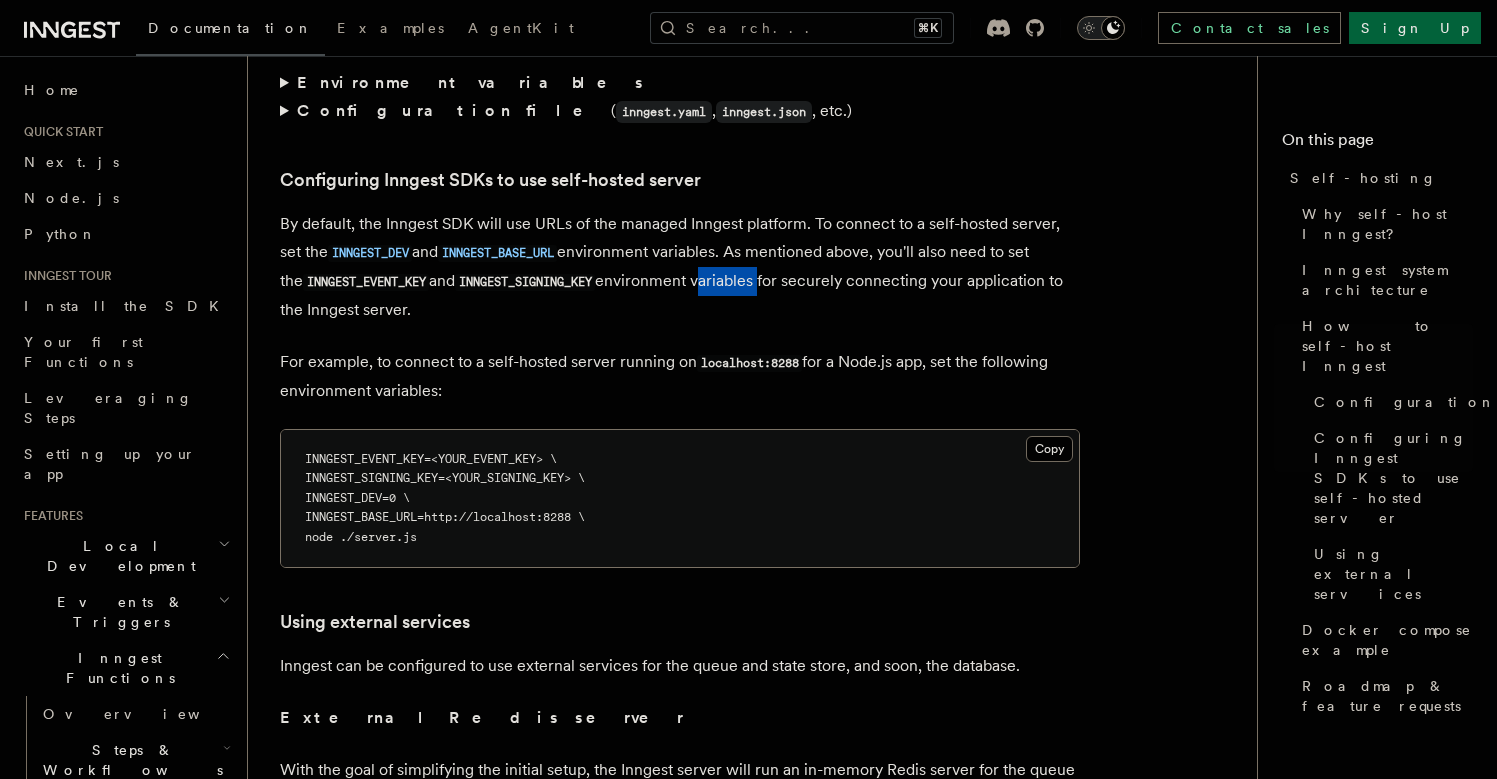 click on "By default, the Inngest SDK will use URLs of the managed Inngest platform. To connect to a self-hosted server, set the  INNGEST_DEV  and  INNGEST_BASE_URL  environment variables. As mentioned above, you'll also need to set the  INNGEST_EVENT_KEY  and  INNGEST_SIGNING_KEY  environment variables for securely connecting your application to the Inngest server." at bounding box center (680, 267) 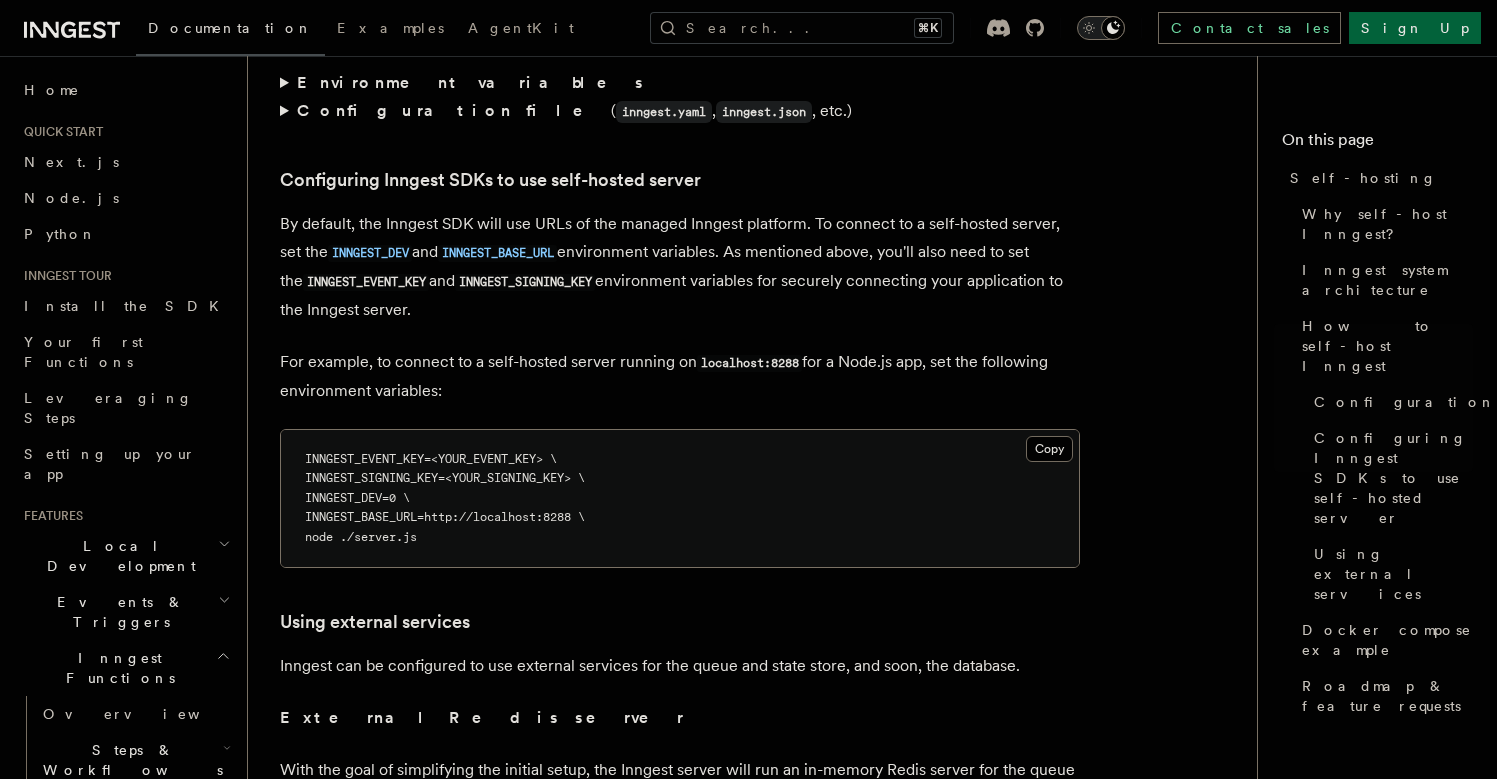 click on "INNGEST_EVENT_KEY=<YOUR_EVENT_KEY> \" at bounding box center [431, 459] 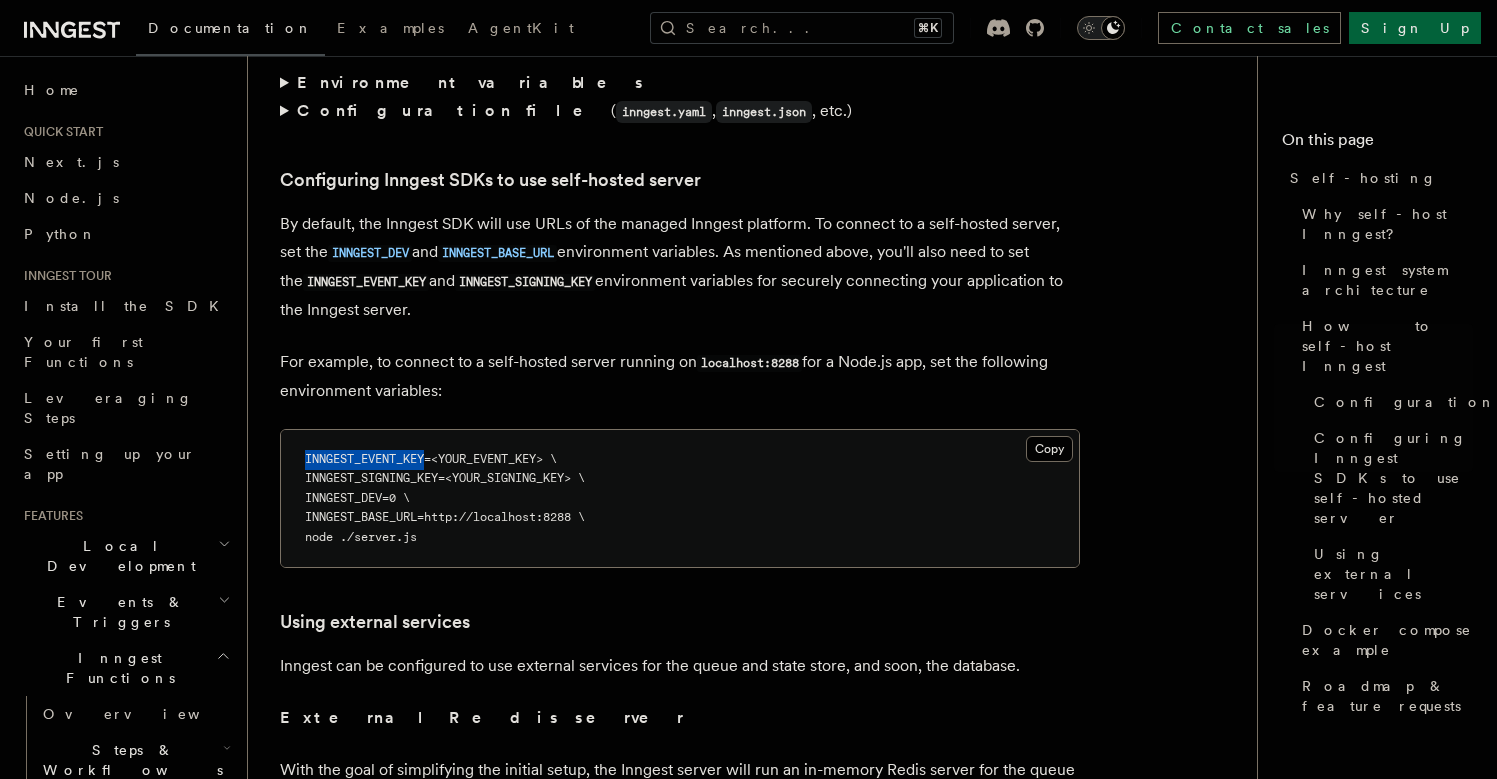 click on "INNGEST_EVENT_KEY=<YOUR_EVENT_KEY> \" at bounding box center (431, 459) 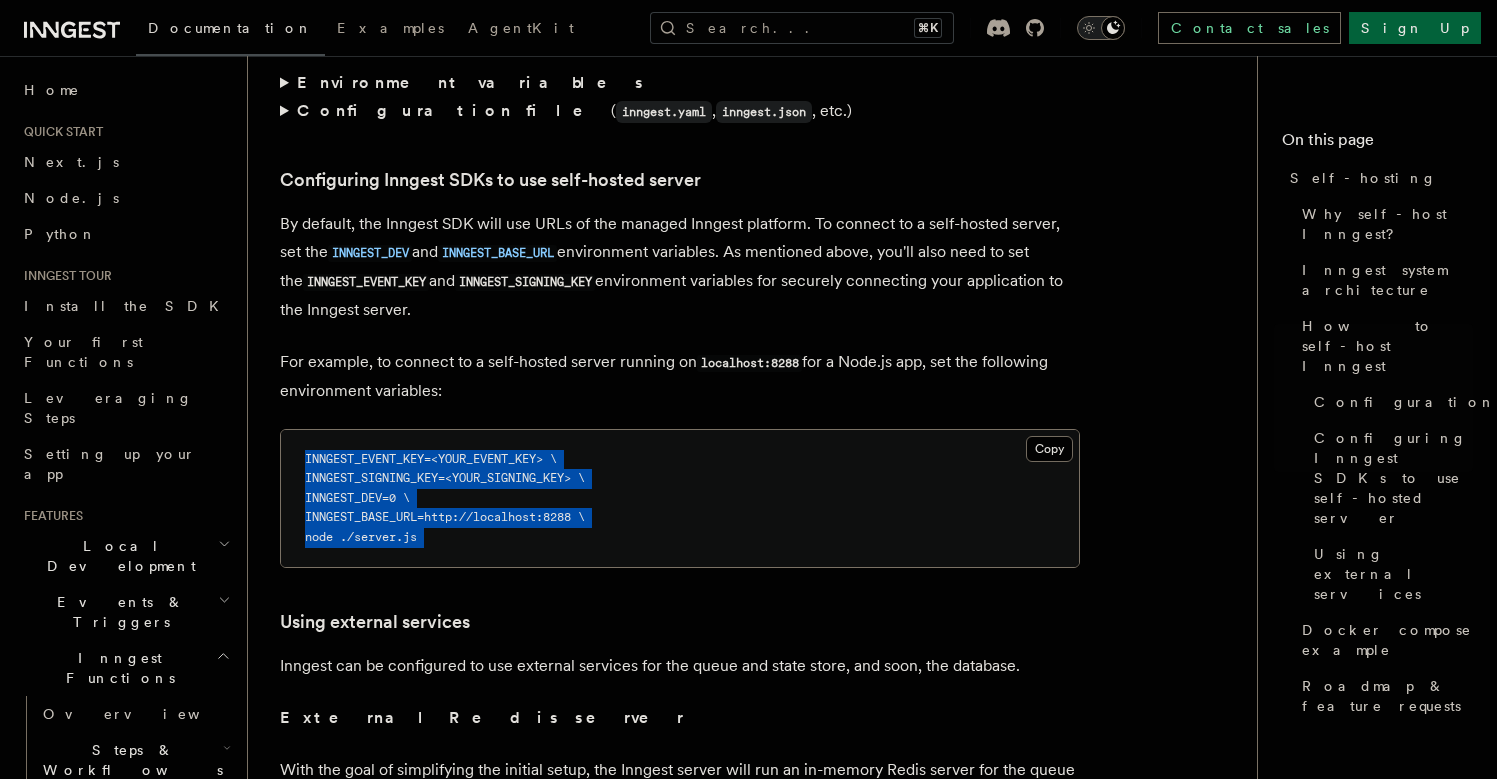 drag, startPoint x: 387, startPoint y: 428, endPoint x: 453, endPoint y: 491, distance: 91.24144 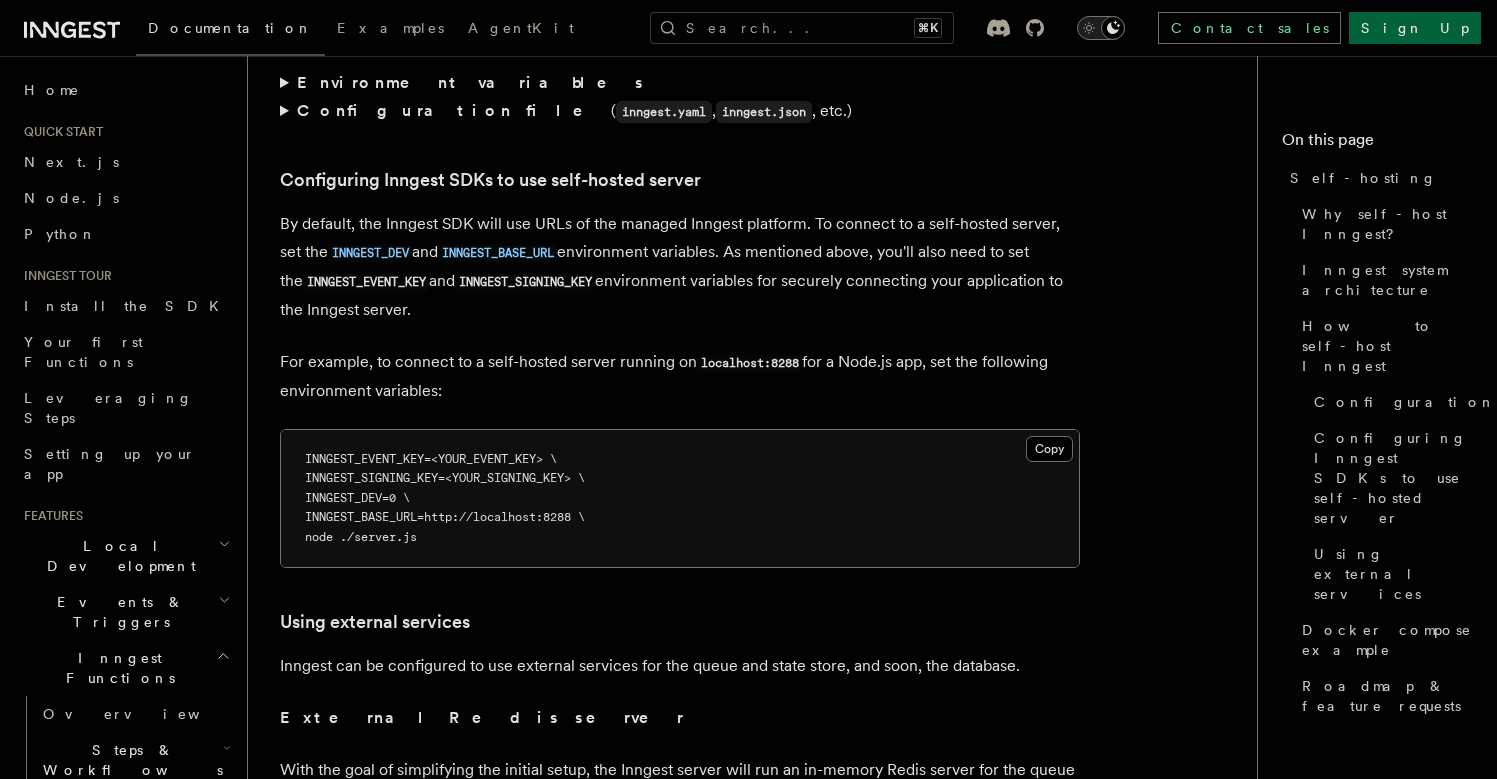 click on "INNGEST_SIGNING_KEY=<YOUR_SIGNING_KEY> \" at bounding box center (445, 478) 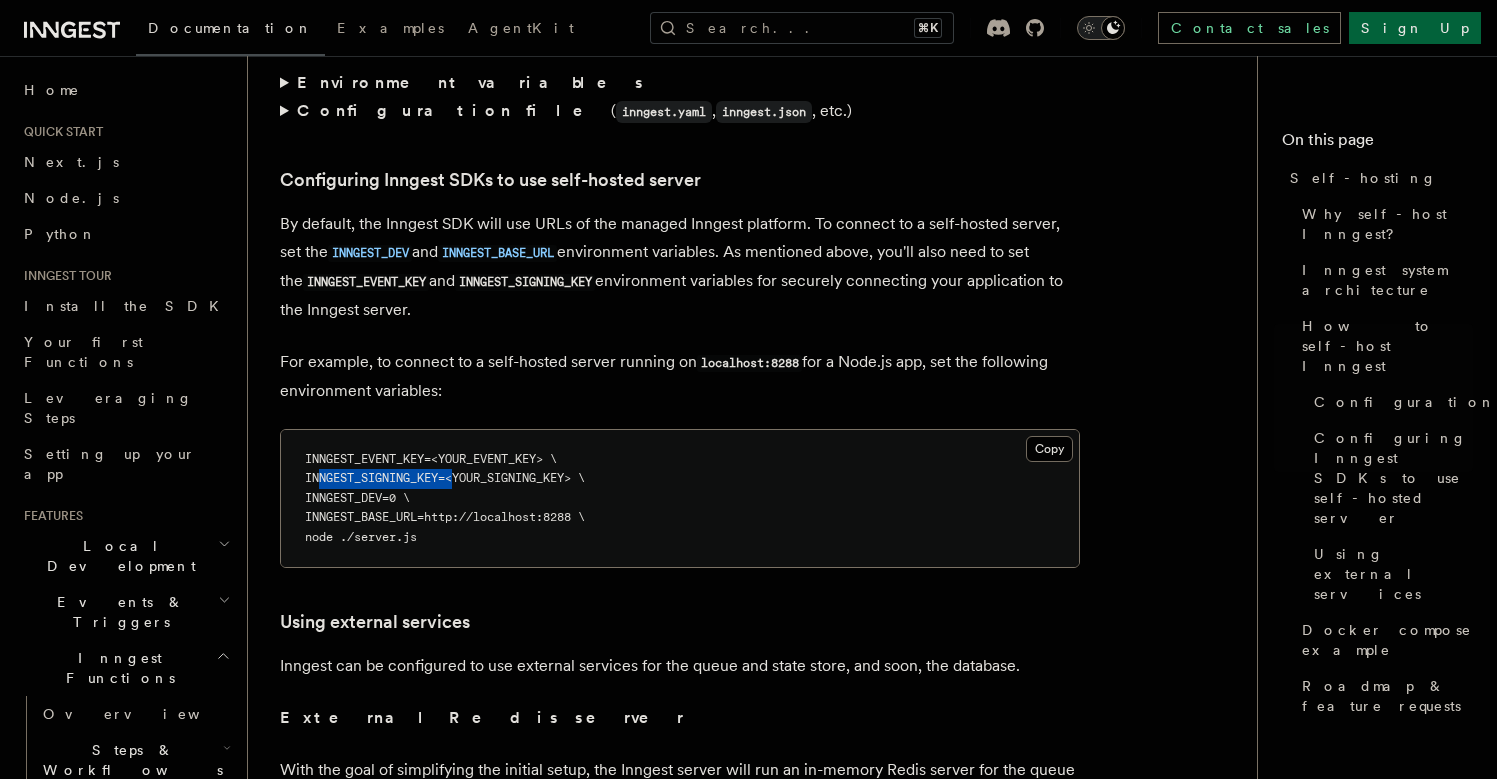 click on "INNGEST_SIGNING_KEY=<YOUR_SIGNING_KEY> \" at bounding box center (445, 478) 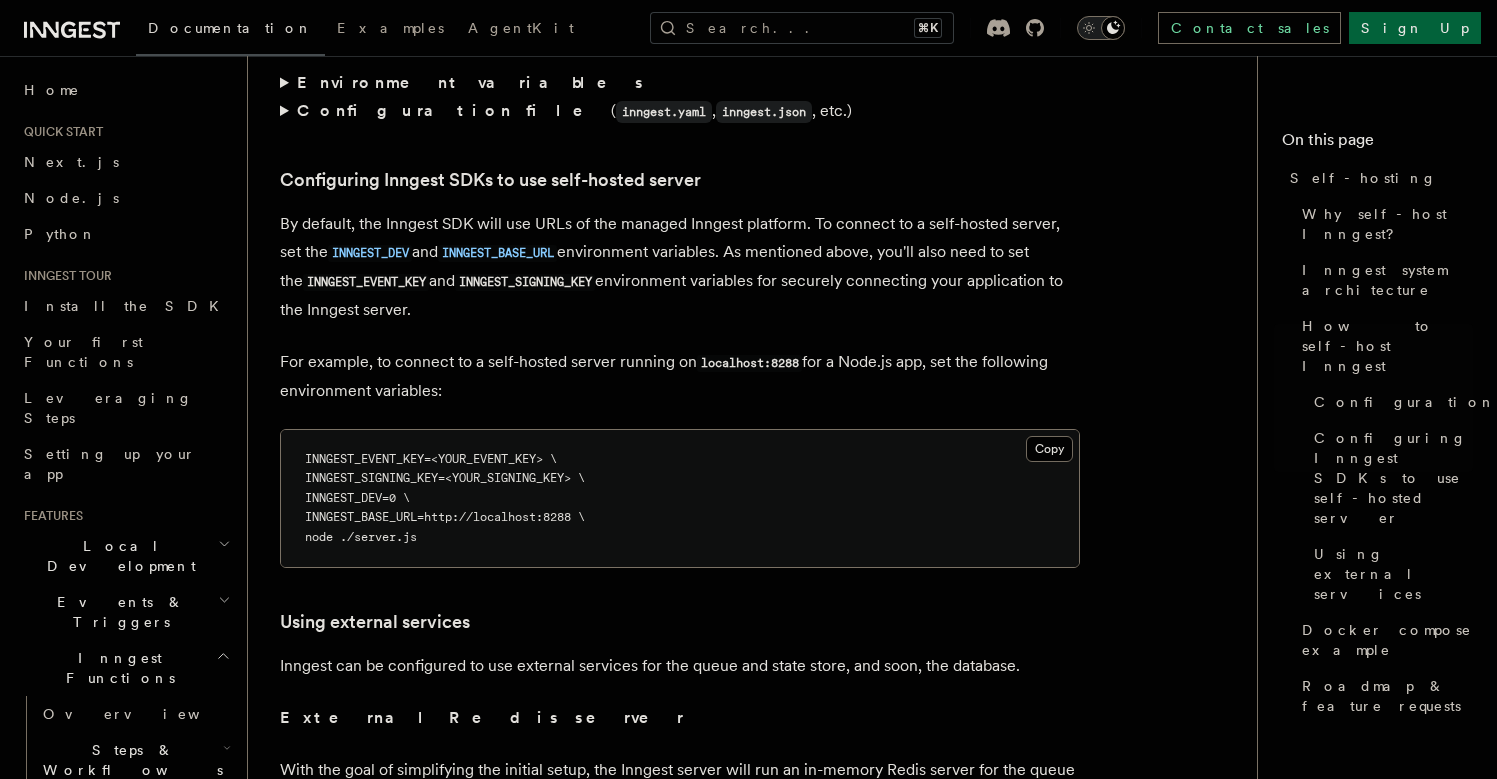 click on "INNGEST_DEV=0 \" at bounding box center (357, 498) 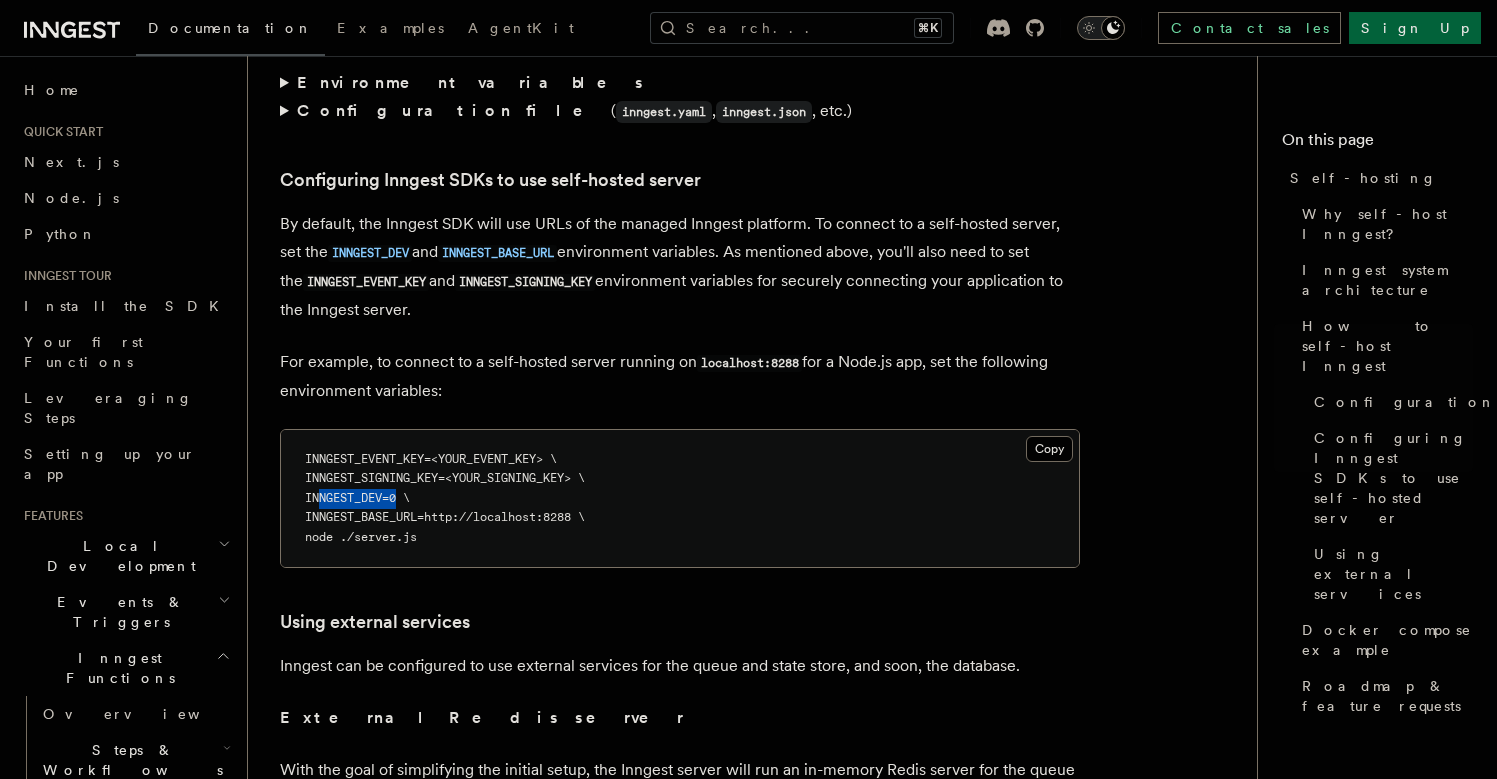 click on "INNGEST_DEV=0 \" at bounding box center [357, 498] 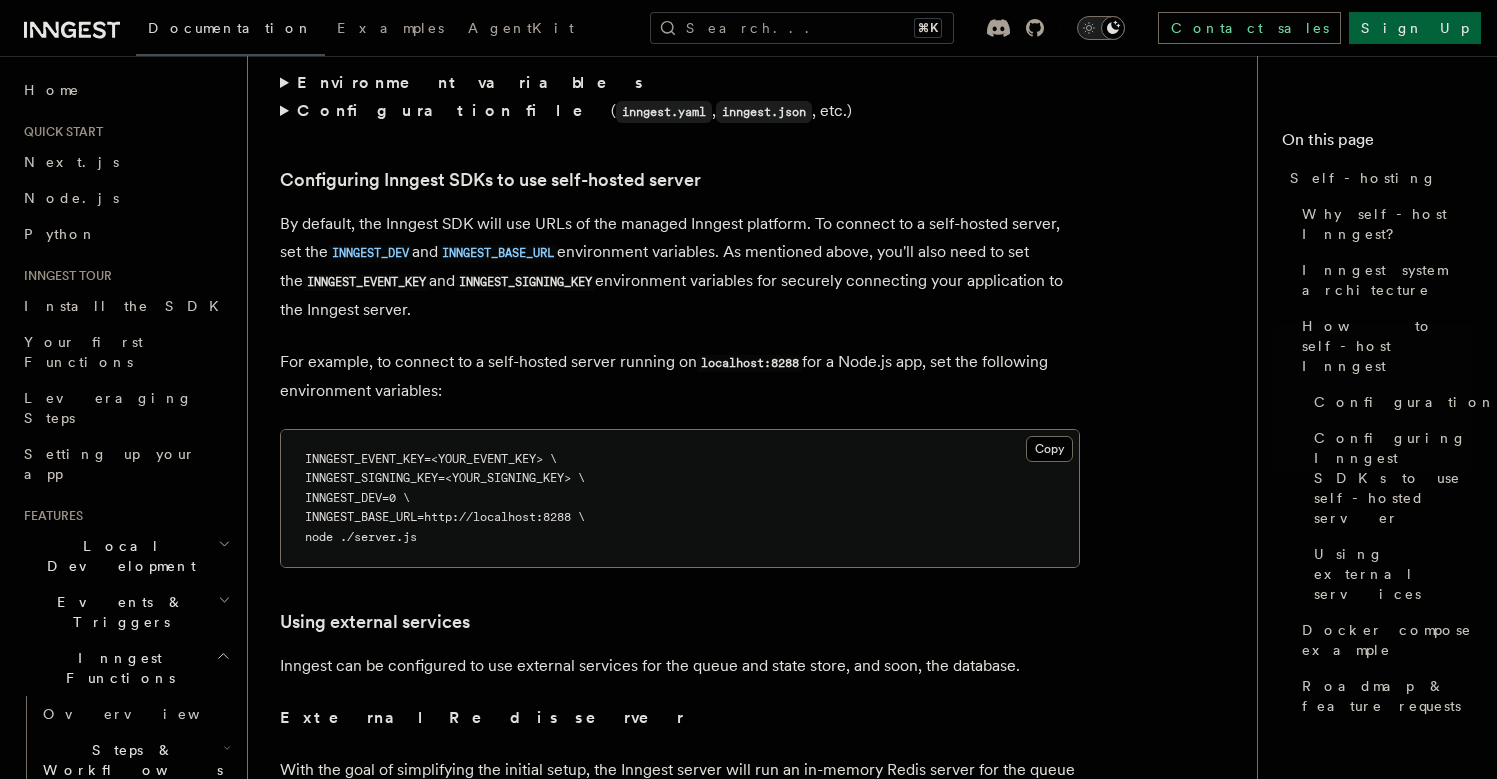 click on "By default, the Inngest SDK will use URLs of the managed Inngest platform. To connect to a self-hosted server, set the  INNGEST_DEV  and  INNGEST_BASE_URL  environment variables. As mentioned above, you'll also need to set the  INNGEST_EVENT_KEY  and  INNGEST_SIGNING_KEY  environment variables for securely connecting your application to the Inngest server." at bounding box center [680, 267] 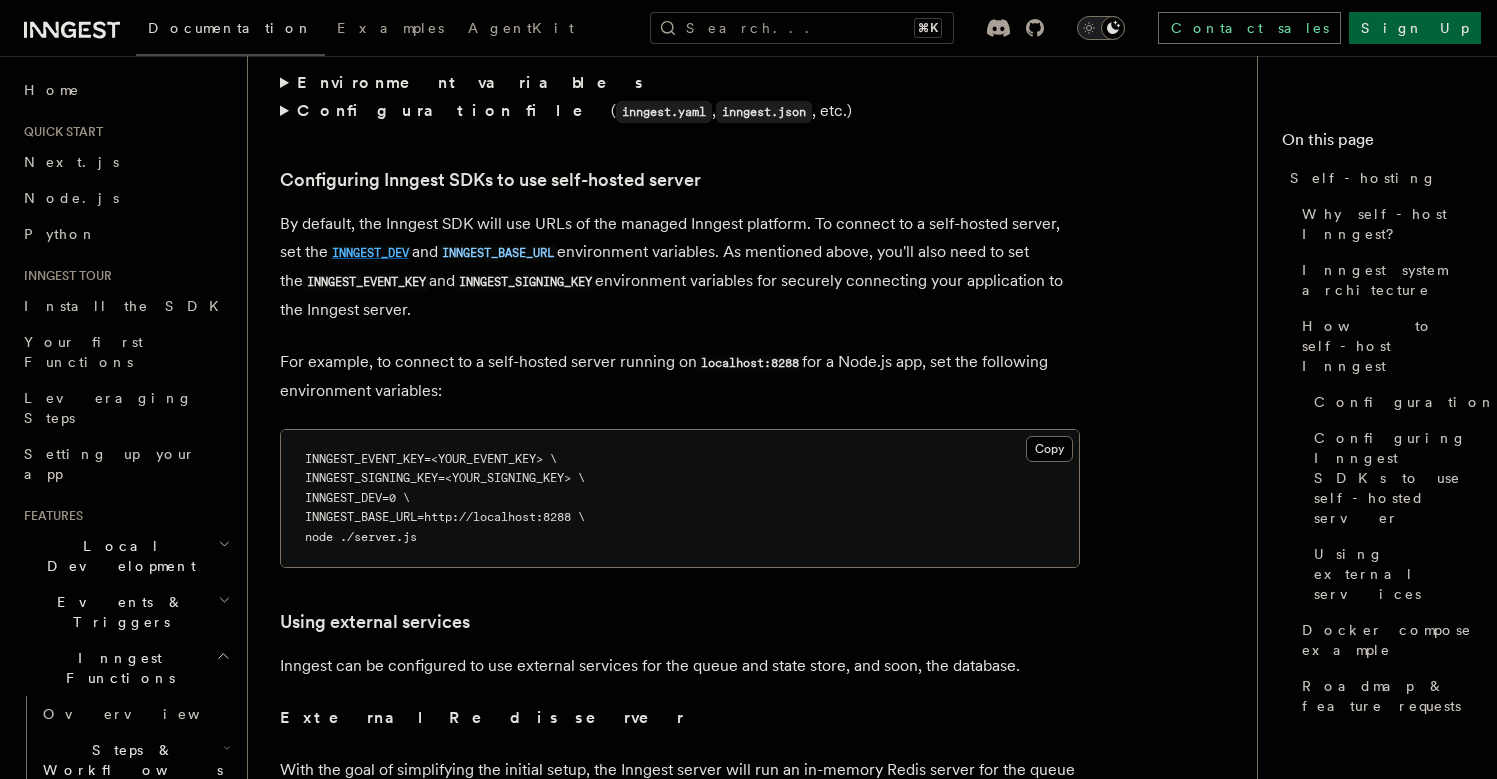 click on "INNGEST_DEV" at bounding box center (370, 253) 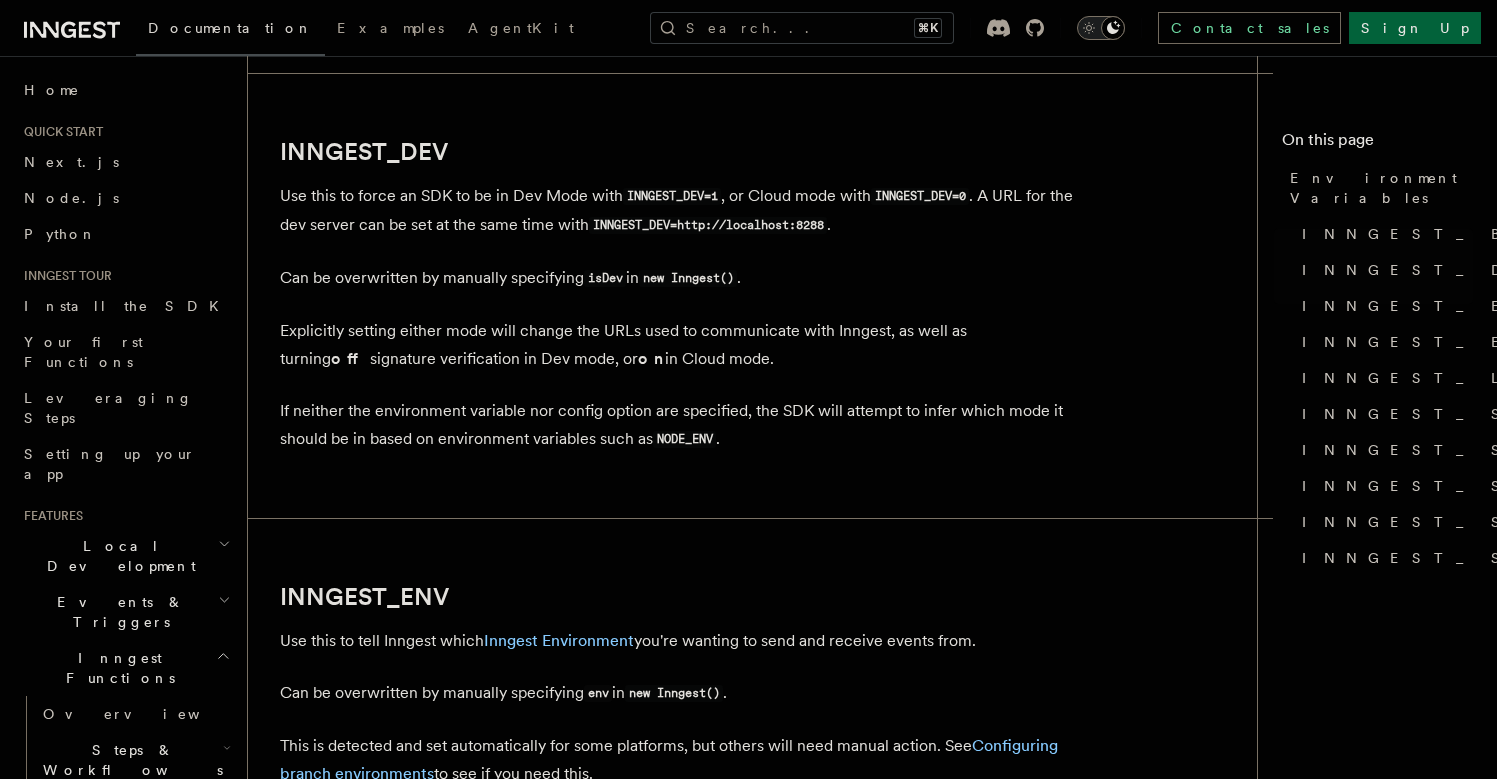 scroll, scrollTop: 1443, scrollLeft: 0, axis: vertical 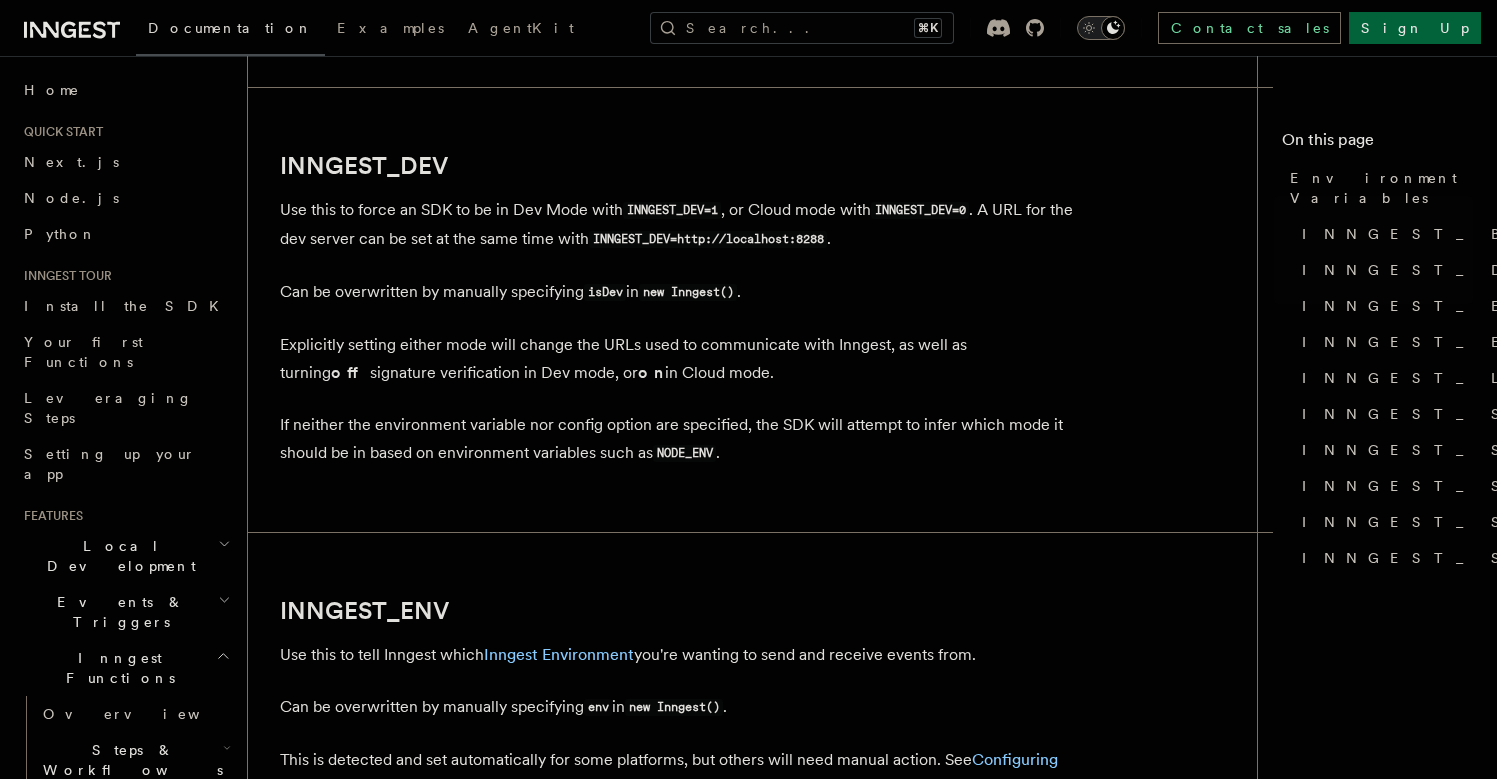 click on "Use this to force an SDK to be in Dev Mode with  INNGEST_DEV=1 , or Cloud mode
with  INNGEST_DEV=0 . A URL for the dev server can be set at the same time with  INNGEST_DEV=http://localhost:8288 ." at bounding box center [680, 225] 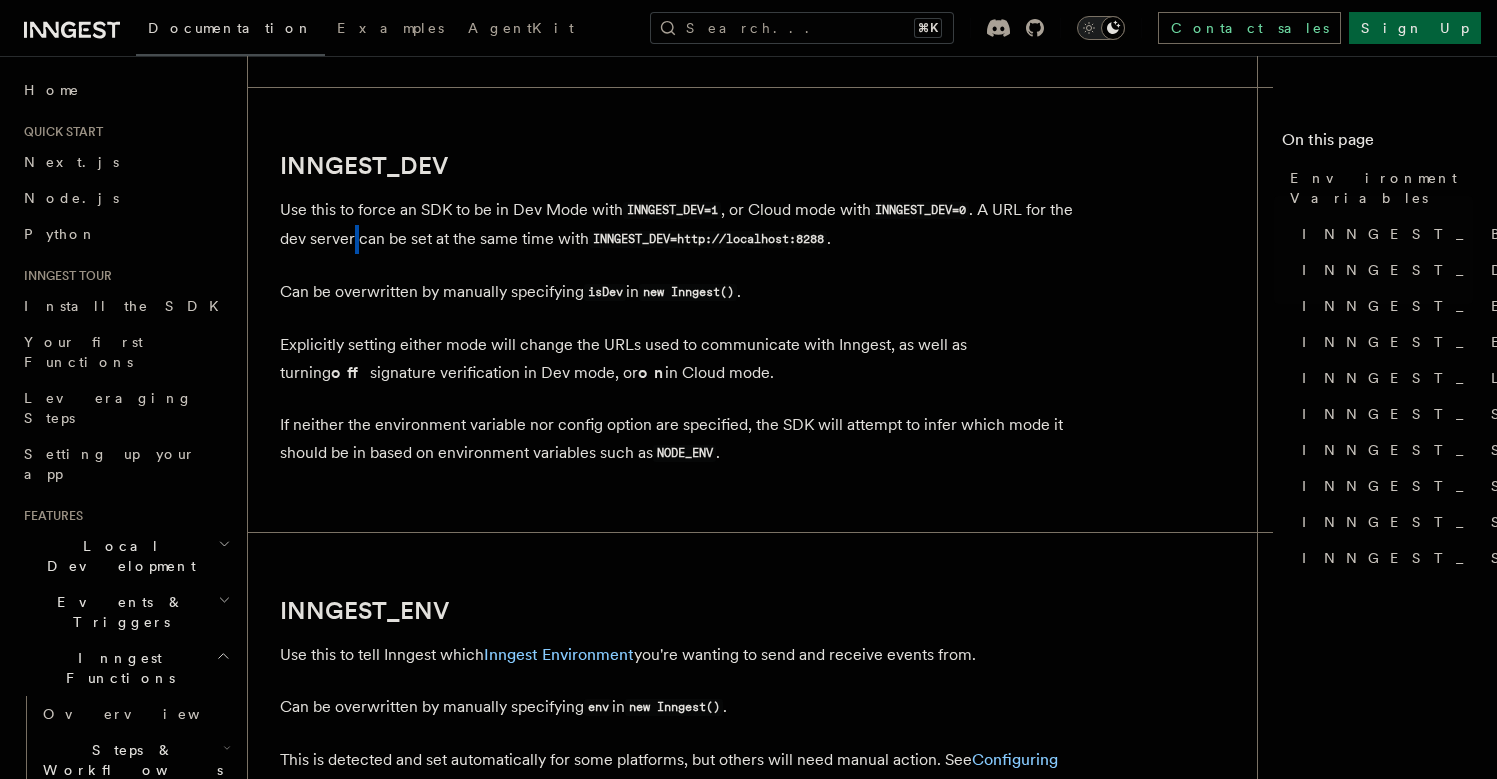 click on "Use this to force an SDK to be in Dev Mode with  INNGEST_DEV=1 , or Cloud mode
with  INNGEST_DEV=0 . A URL for the dev server can be set at the same time with  INNGEST_DEV=http://localhost:8288 ." at bounding box center [680, 225] 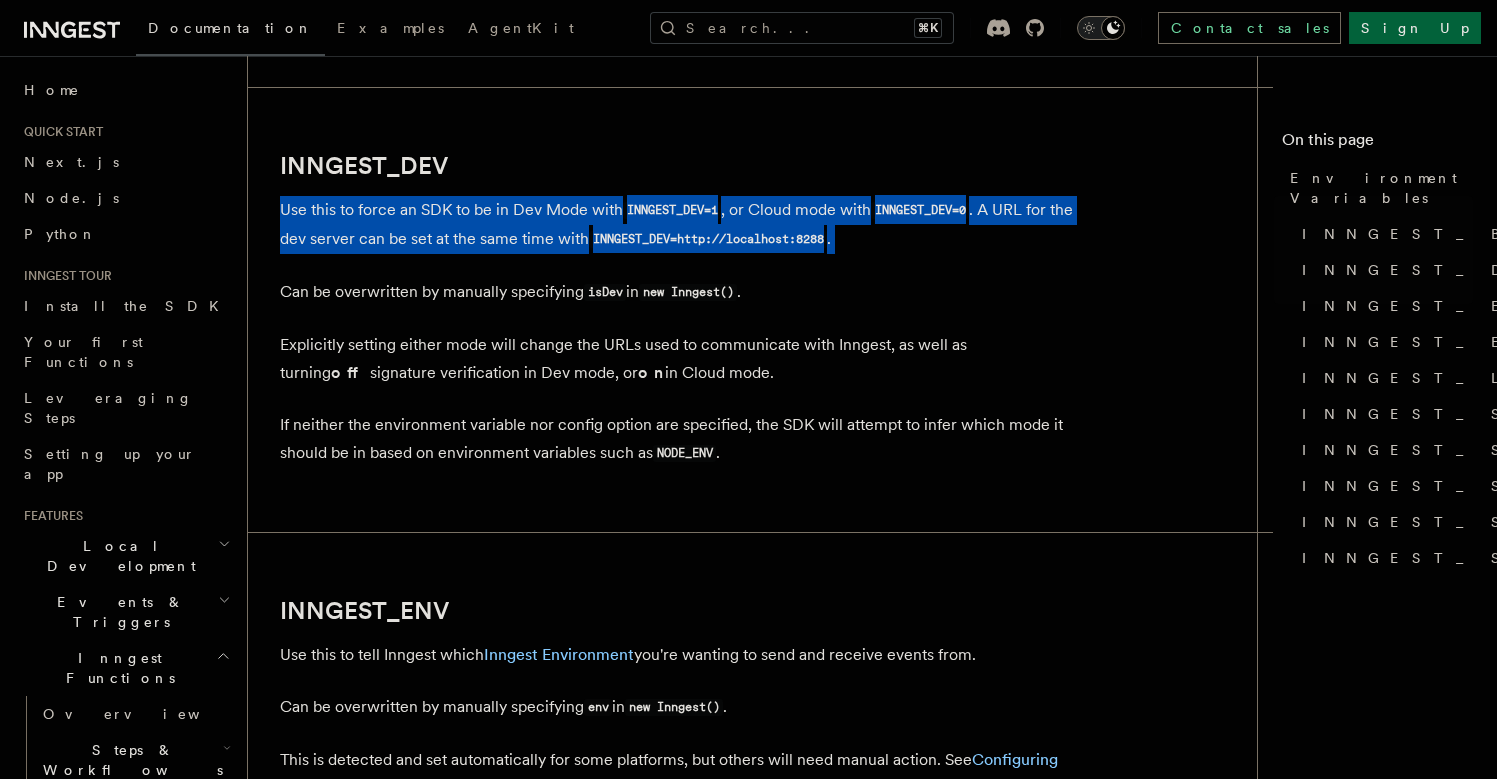 click on "Use this to force an SDK to be in Dev Mode with  INNGEST_DEV=1 , or Cloud mode
with  INNGEST_DEV=0 . A URL for the dev server can be set at the same time with  INNGEST_DEV=http://localhost:8288 ." at bounding box center [680, 225] 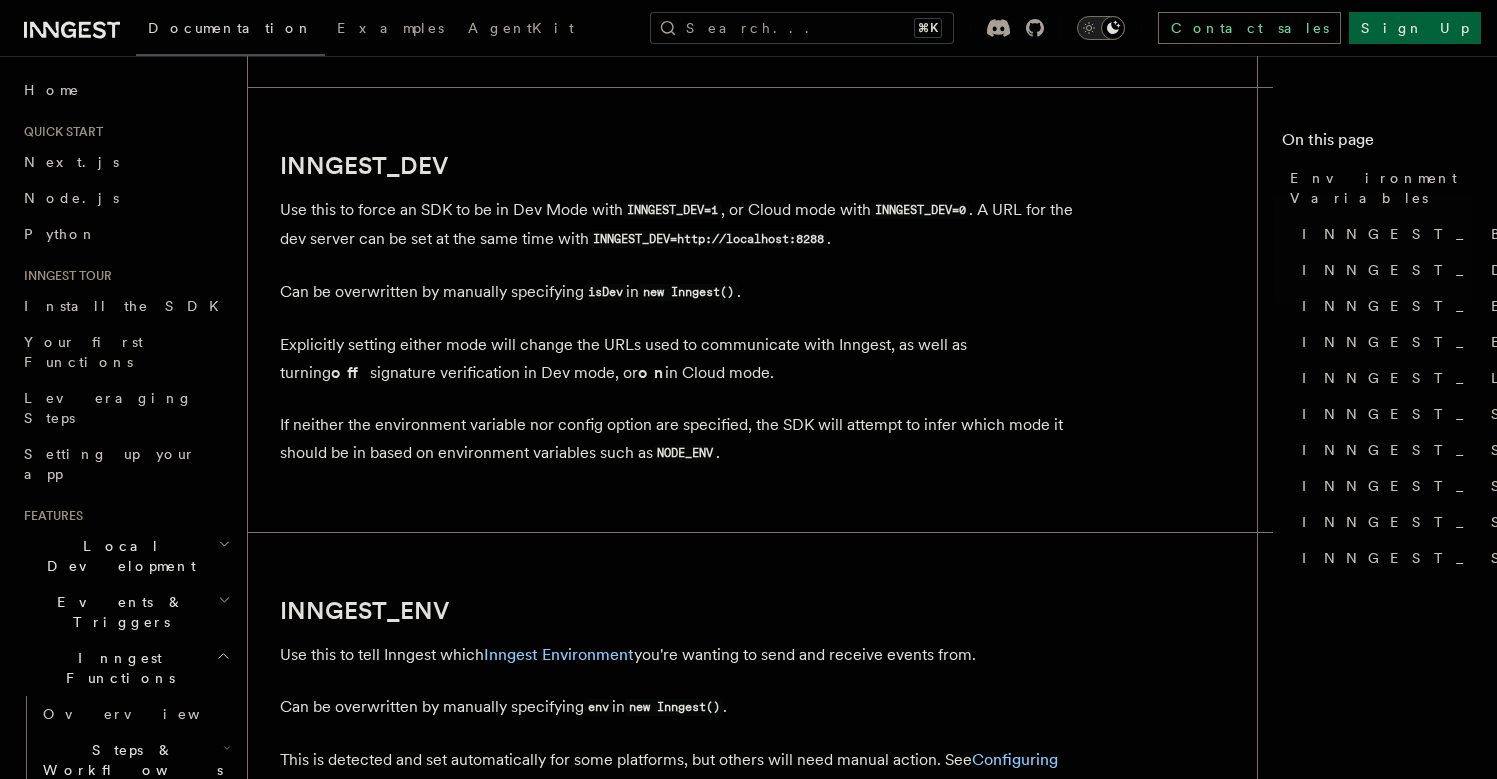 click on "Use this to force an SDK to be in Dev Mode with  INNGEST_DEV=1 , or Cloud mode
with  INNGEST_DEV=0 . A URL for the dev server can be set at the same time with  INNGEST_DEV=http://localhost:8288 ." at bounding box center (680, 225) 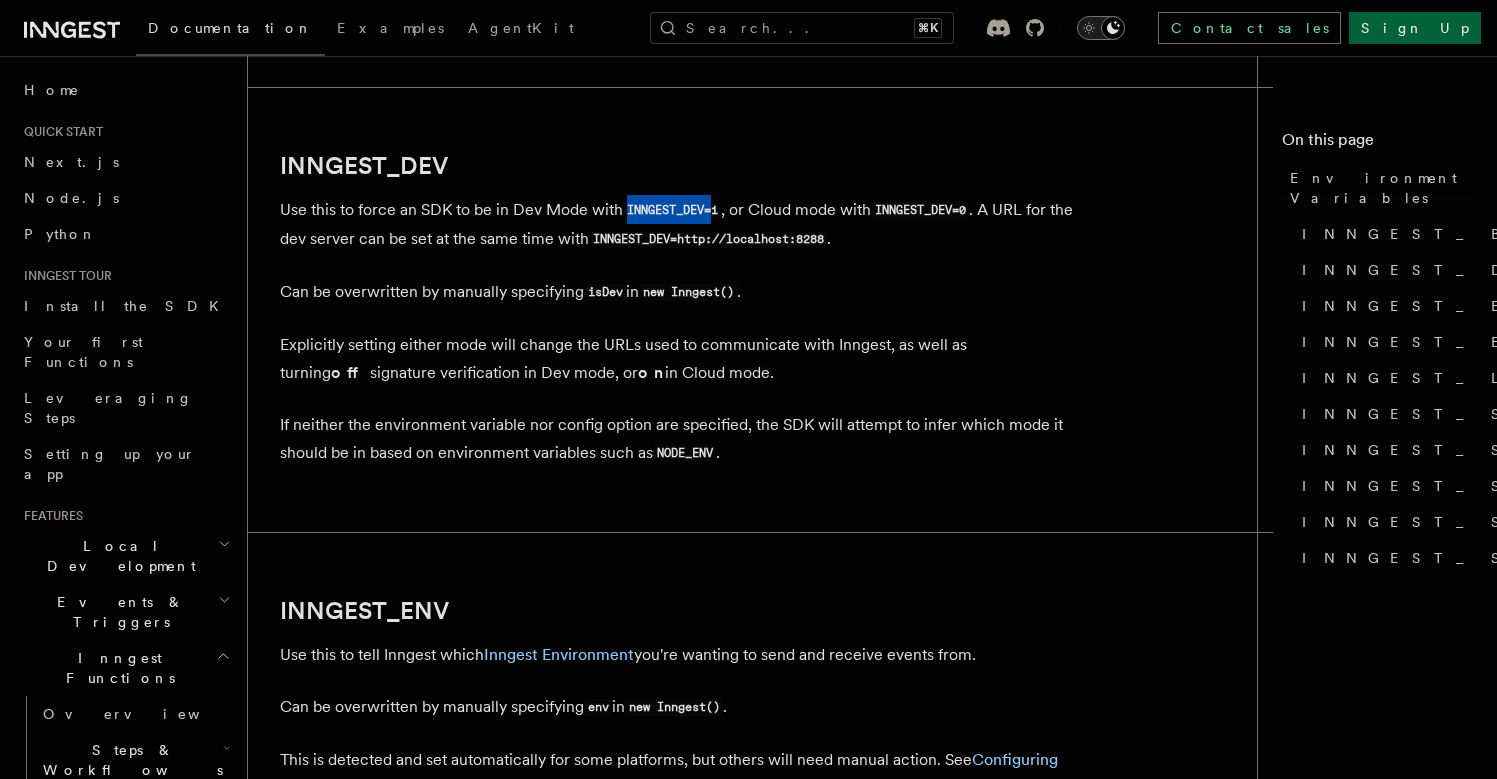 drag, startPoint x: 642, startPoint y: 208, endPoint x: 709, endPoint y: 212, distance: 67.11929 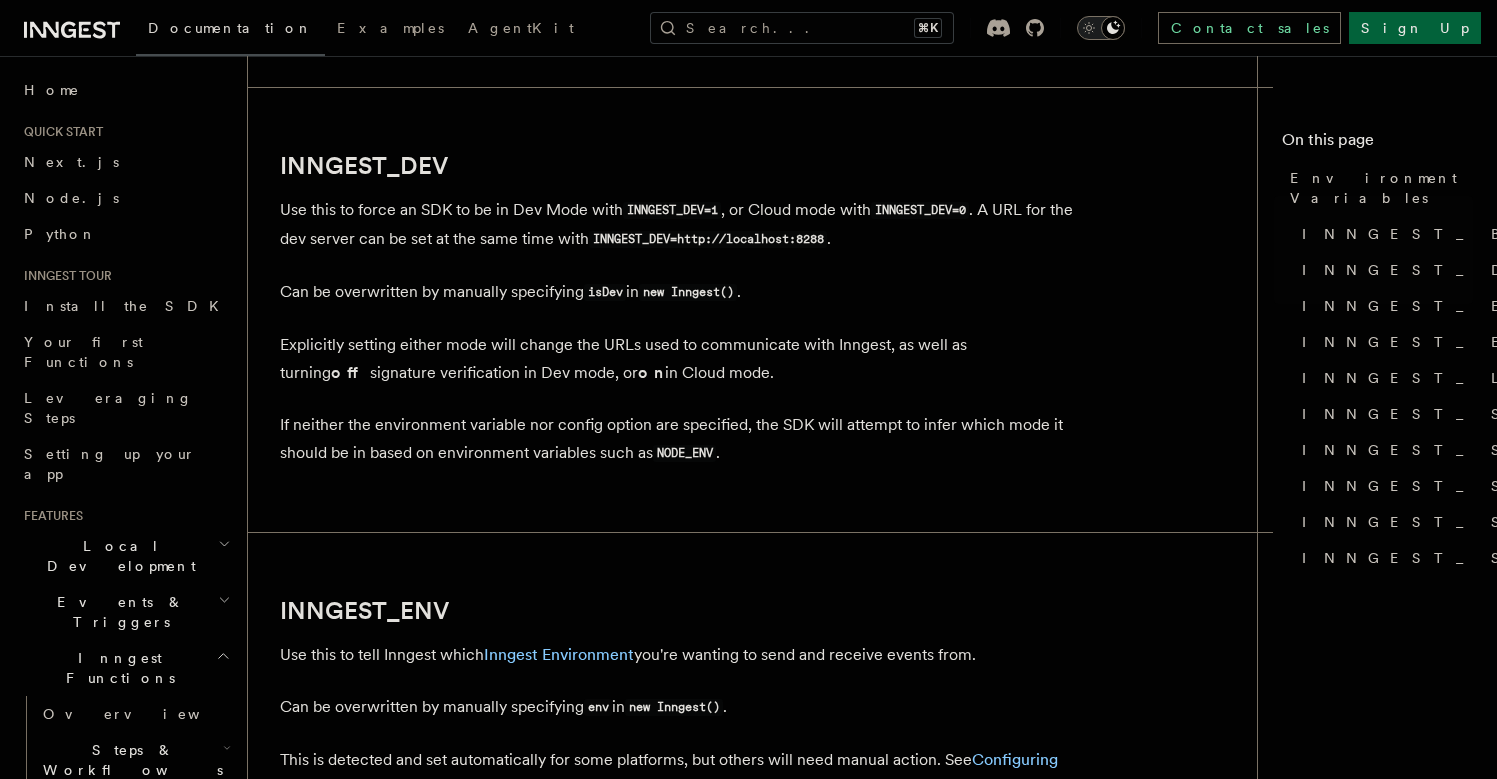 click on "Use this to force an SDK to be in Dev Mode with  INNGEST_DEV=1 , or Cloud mode
with  INNGEST_DEV=0 . A URL for the dev server can be set at the same time with  INNGEST_DEV=http://localhost:8288 ." at bounding box center (680, 225) 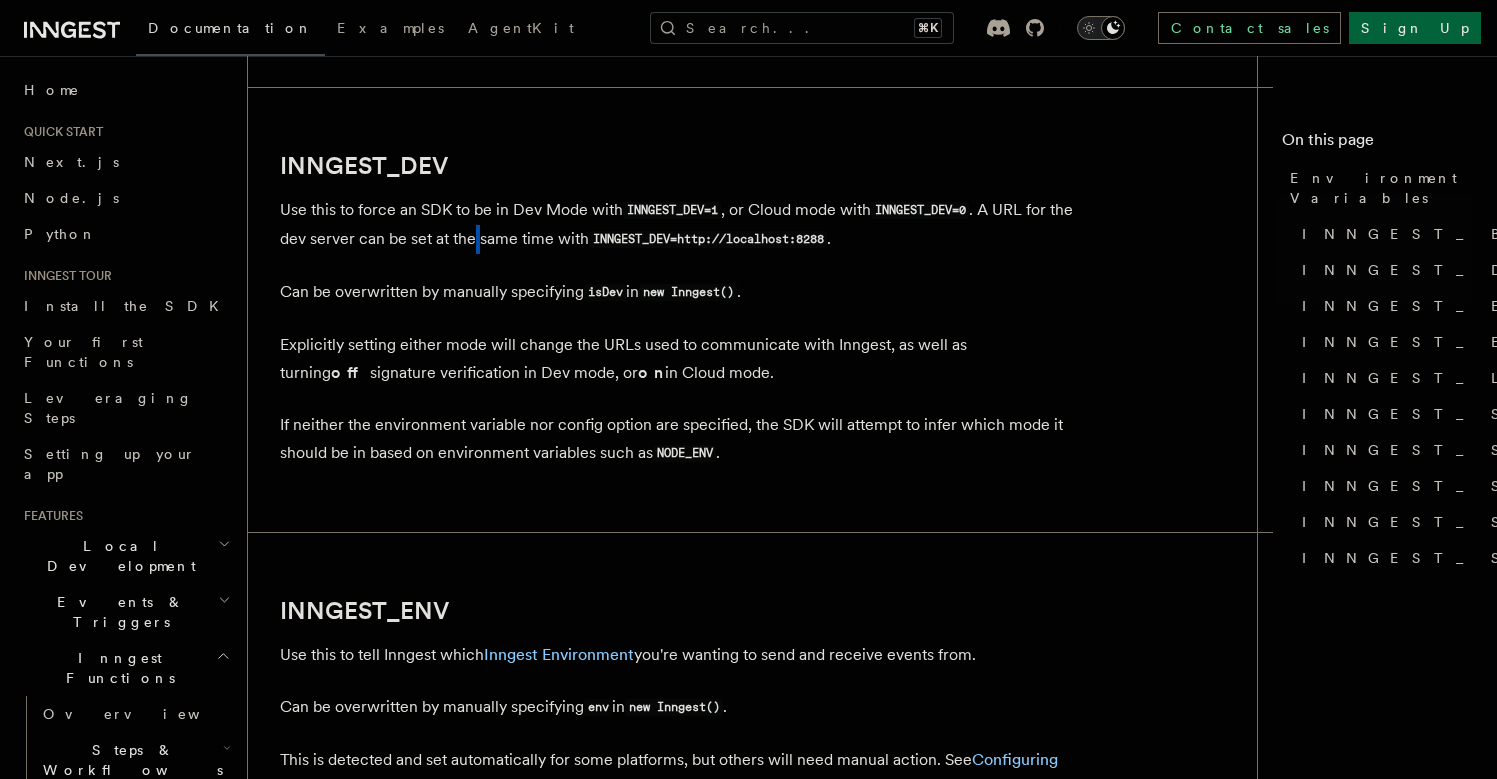 click on "Use this to force an SDK to be in Dev Mode with  INNGEST_DEV=1 , or Cloud mode
with  INNGEST_DEV=0 . A URL for the dev server can be set at the same time with  INNGEST_DEV=http://localhost:8288 ." at bounding box center (680, 225) 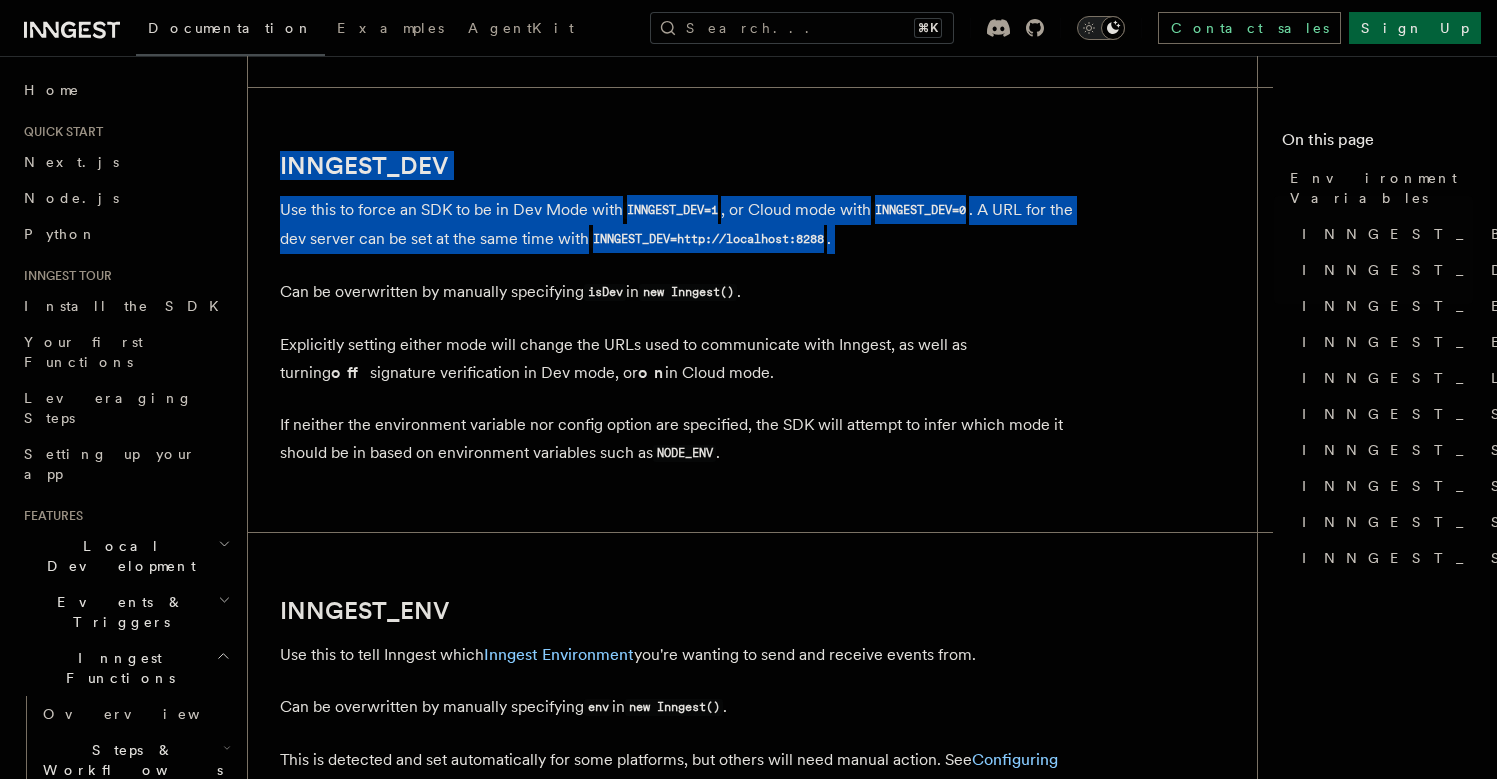 drag, startPoint x: 498, startPoint y: 229, endPoint x: 504, endPoint y: 155, distance: 74.24284 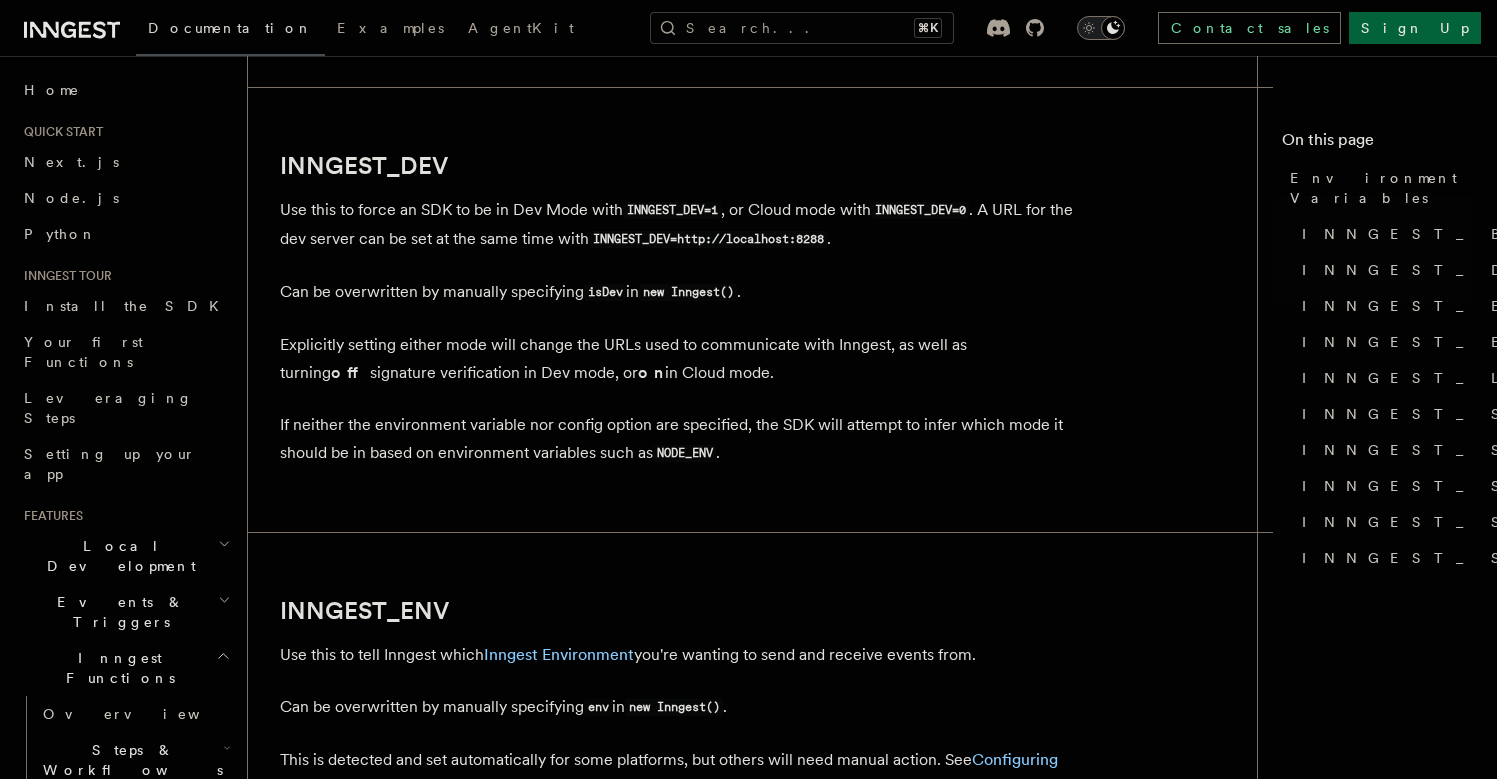 click on "Use this to force an SDK to be in Dev Mode with  INNGEST_DEV=1 , or Cloud mode
with  INNGEST_DEV=0 . A URL for the dev server can be set at the same time with  INNGEST_DEV=http://localhost:8288 ." at bounding box center [680, 225] 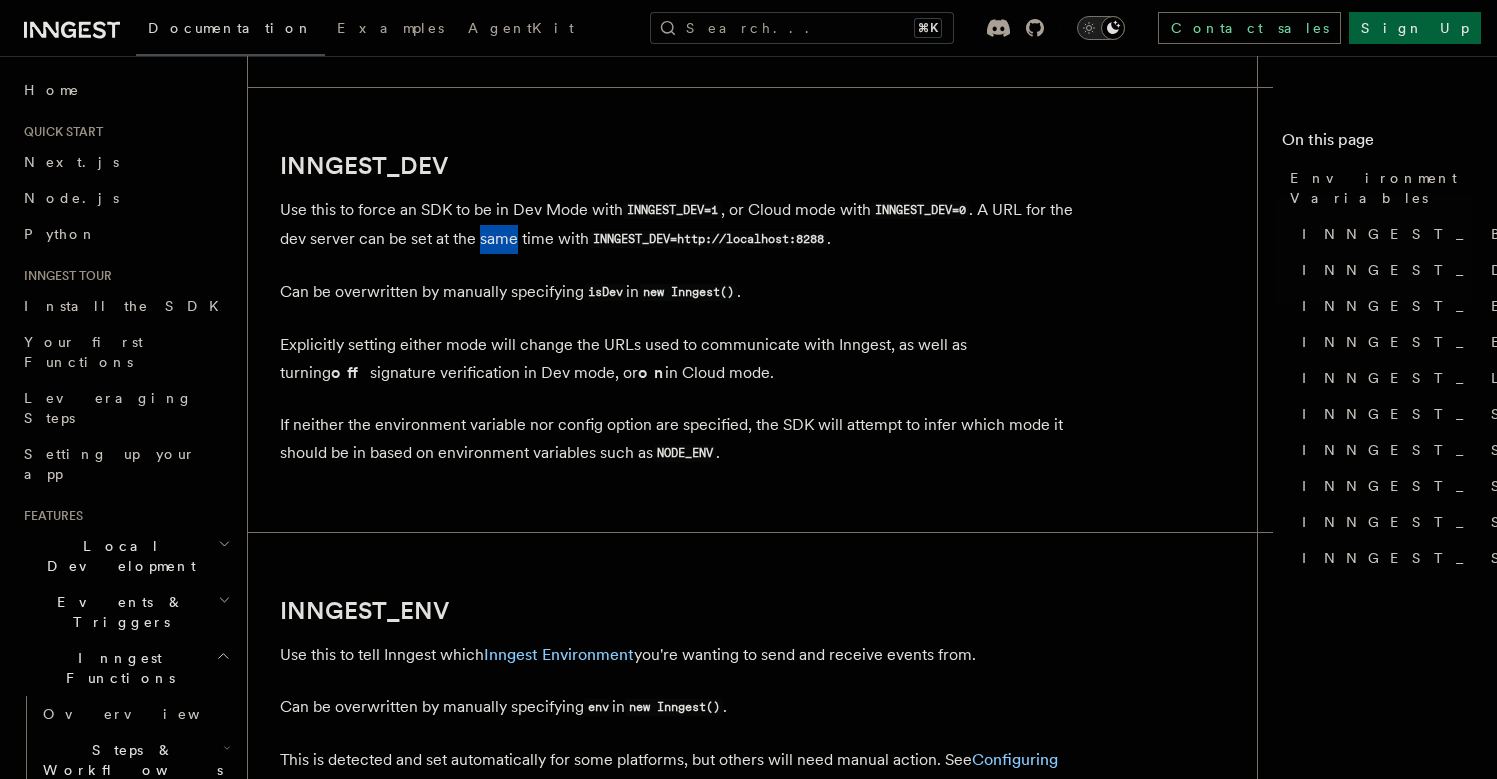 click on "Use this to force an SDK to be in Dev Mode with  INNGEST_DEV=1 , or Cloud mode
with  INNGEST_DEV=0 . A URL for the dev server can be set at the same time with  INNGEST_DEV=http://localhost:8288 ." at bounding box center [680, 225] 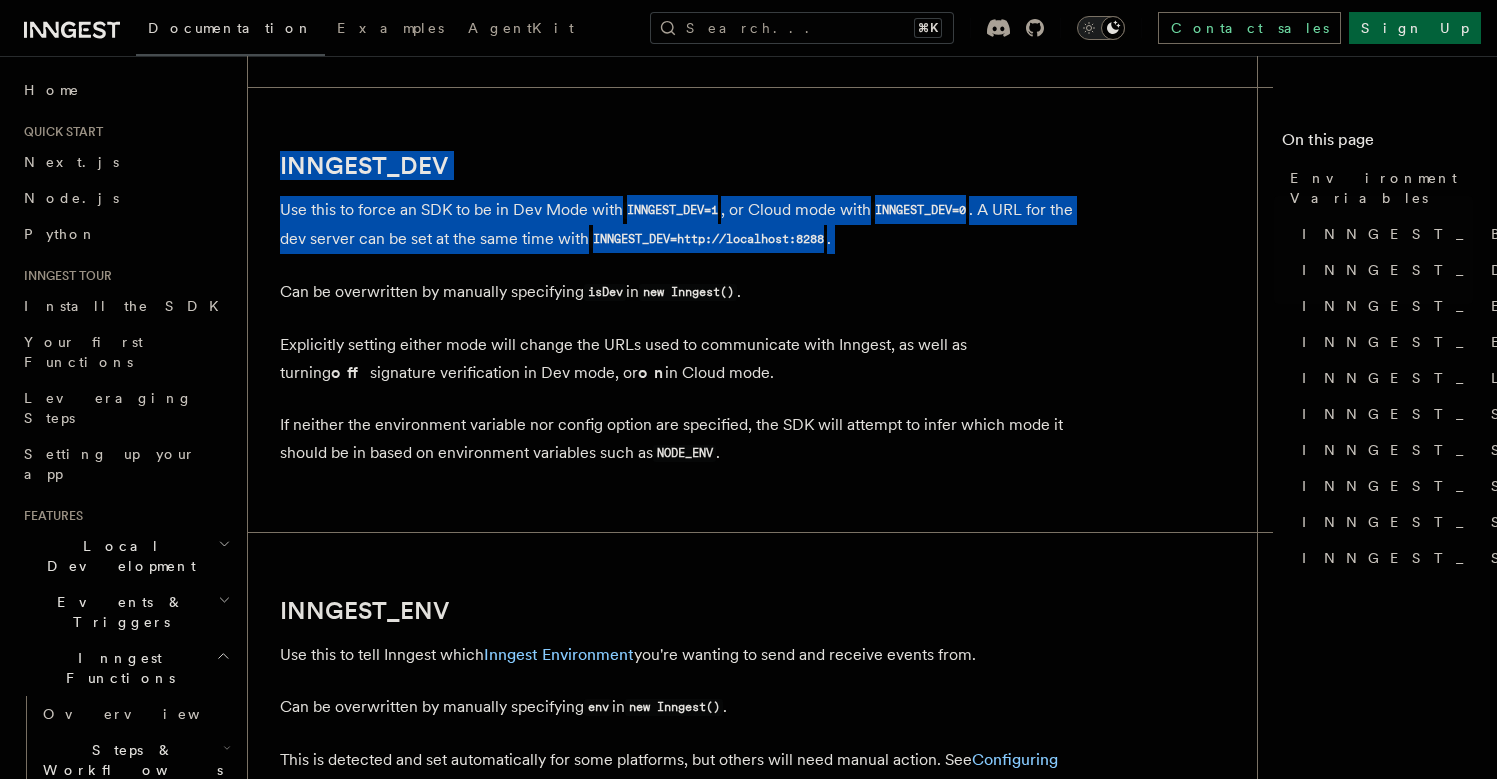 drag, startPoint x: 530, startPoint y: 228, endPoint x: 535, endPoint y: 167, distance: 61.204575 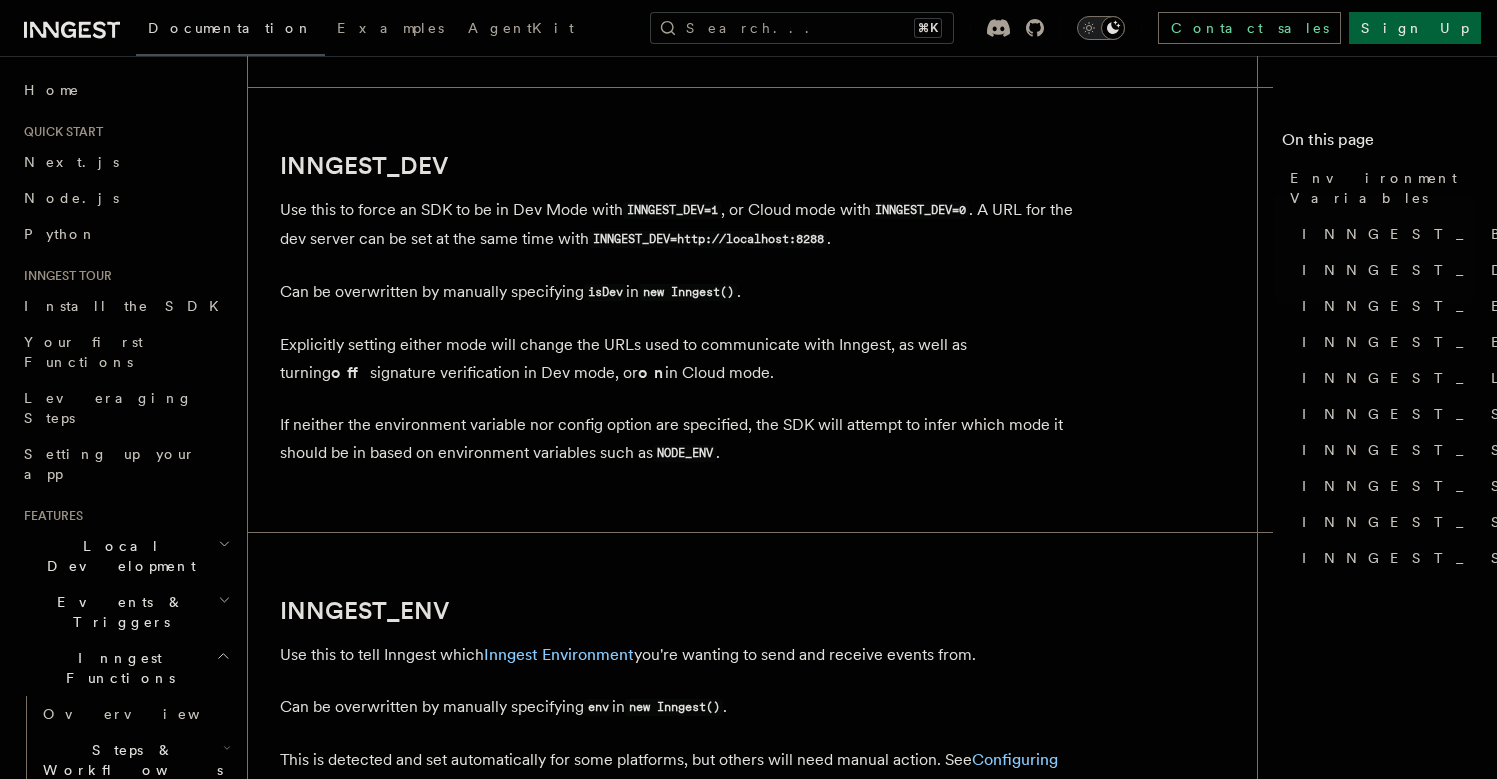 click on "INNGEST_DEV=http://localhost:8288" at bounding box center [708, 239] 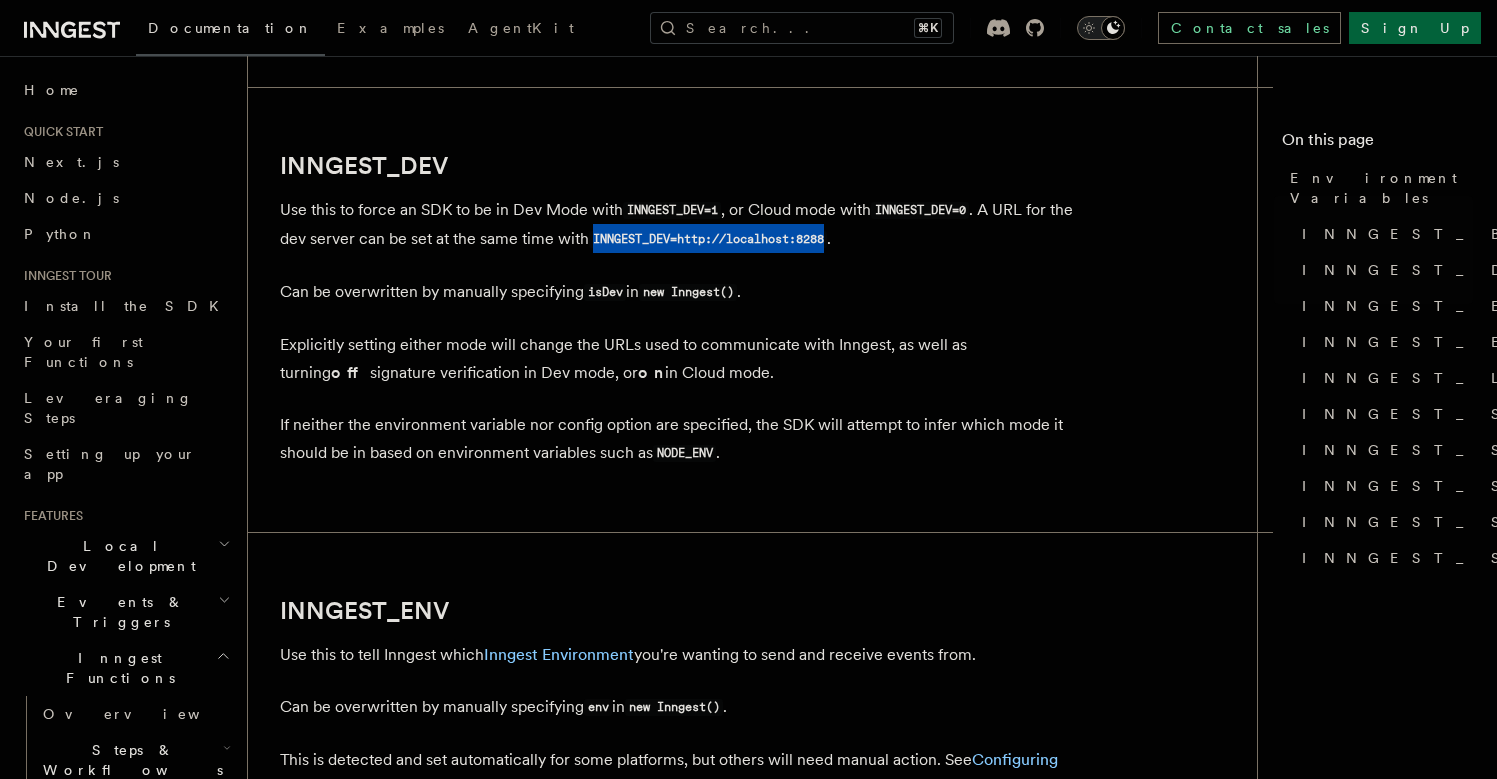 drag, startPoint x: 653, startPoint y: 241, endPoint x: 850, endPoint y: 241, distance: 197 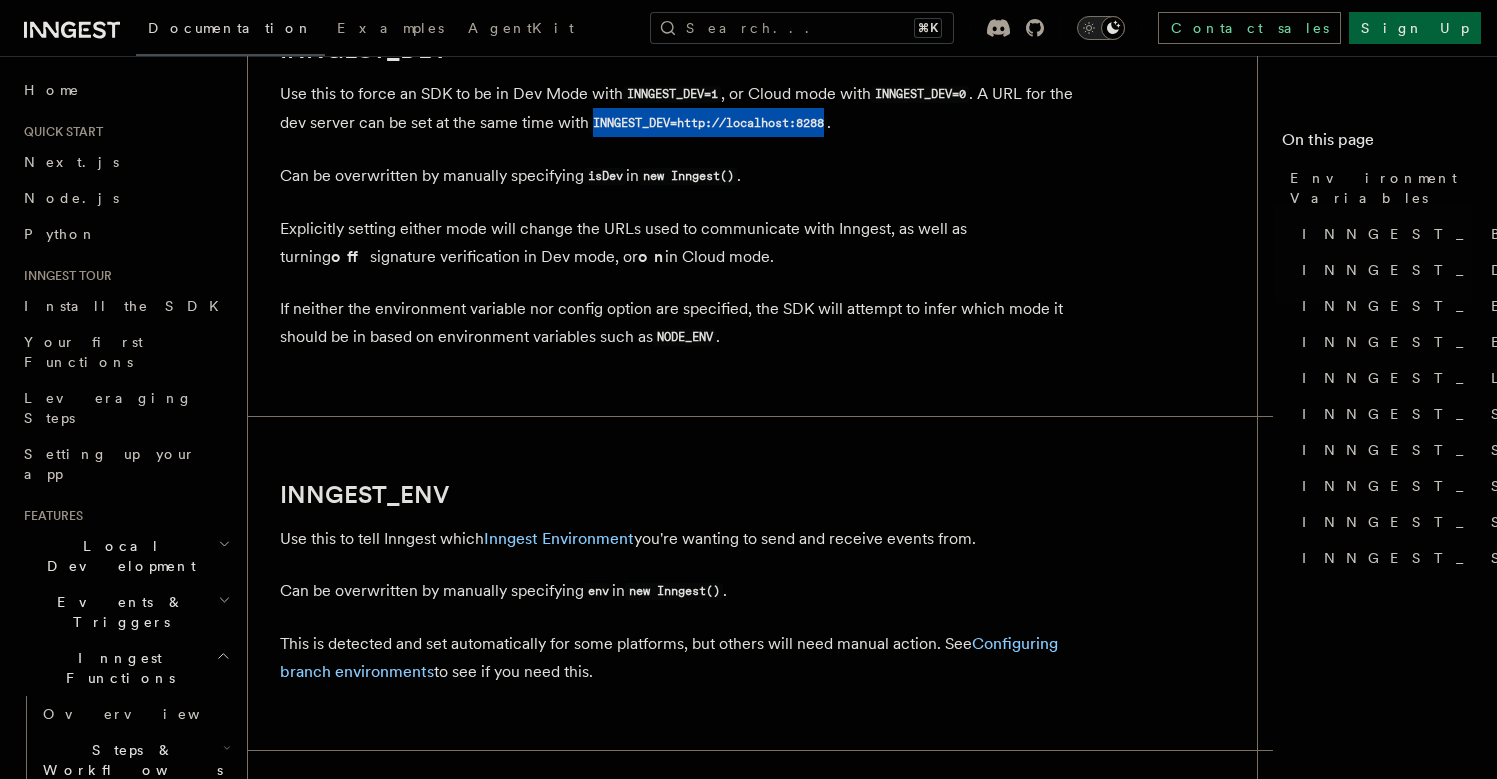scroll, scrollTop: 1565, scrollLeft: 0, axis: vertical 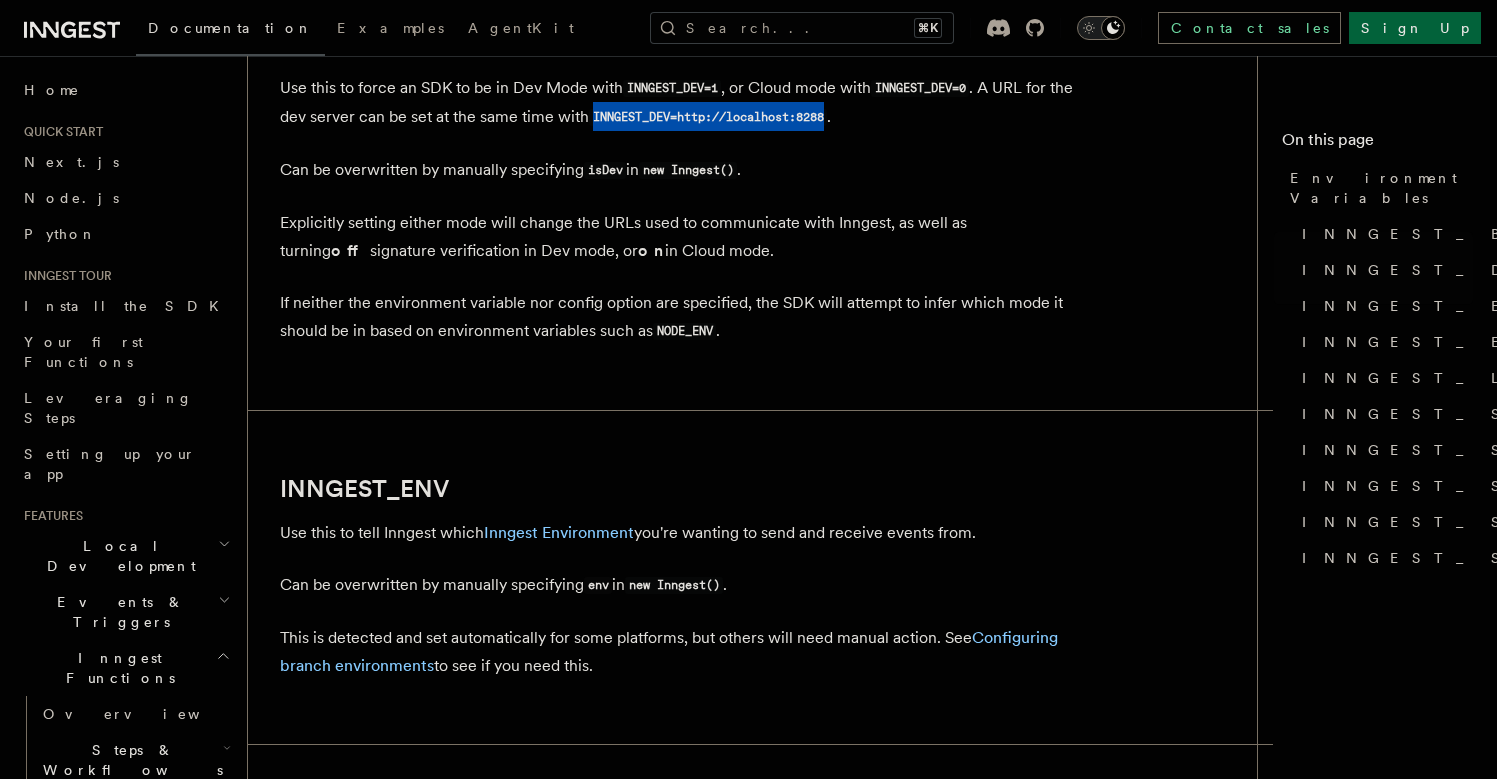 click on "Use this to tell Inngest which  Inngest Environment  you're wanting to send and receive events from." at bounding box center [680, 533] 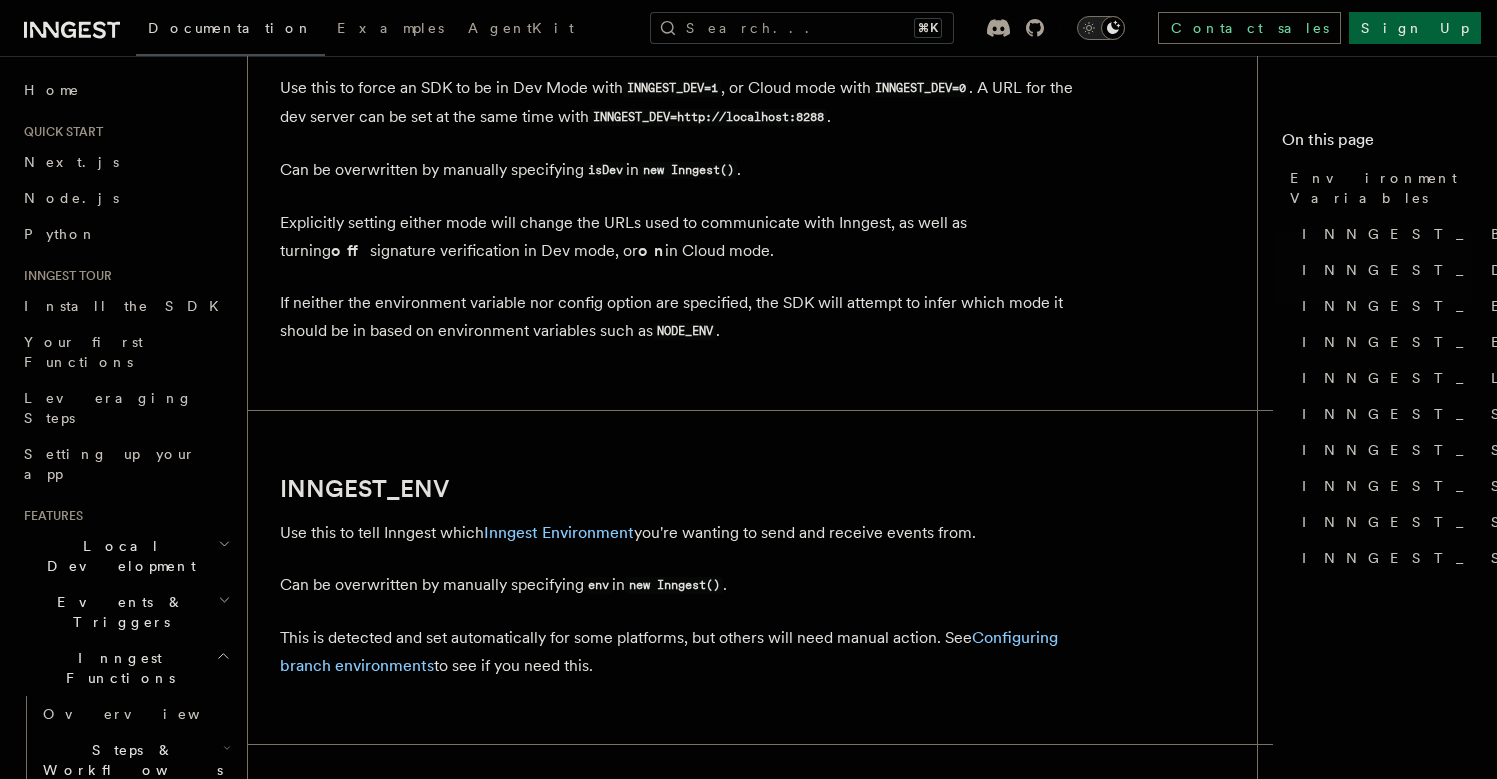 click on "Use this to tell Inngest which  Inngest Environment  you're wanting to send and receive events from." at bounding box center [680, 533] 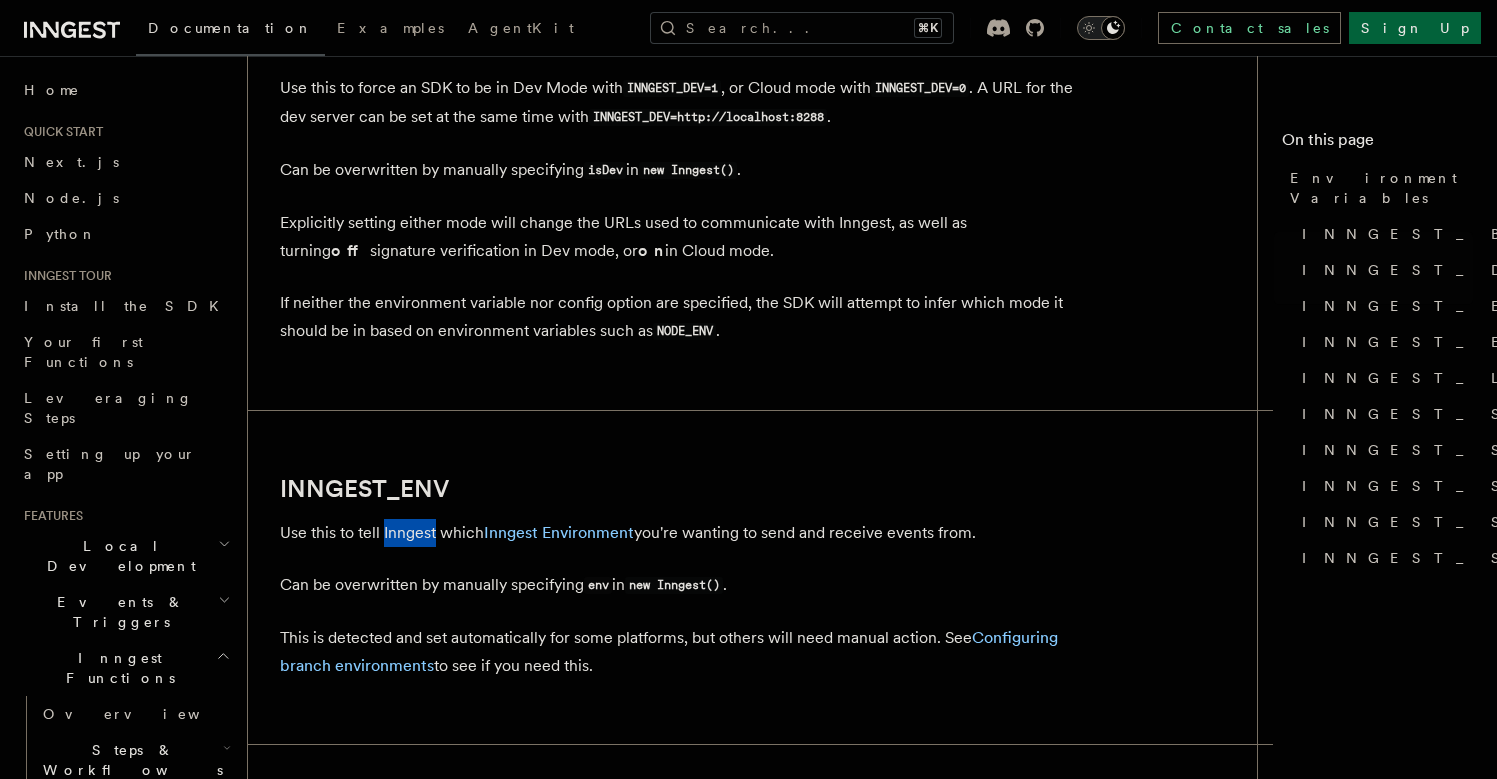 click on "Use this to tell Inngest which  Inngest Environment  you're wanting to send and receive events from." at bounding box center [680, 533] 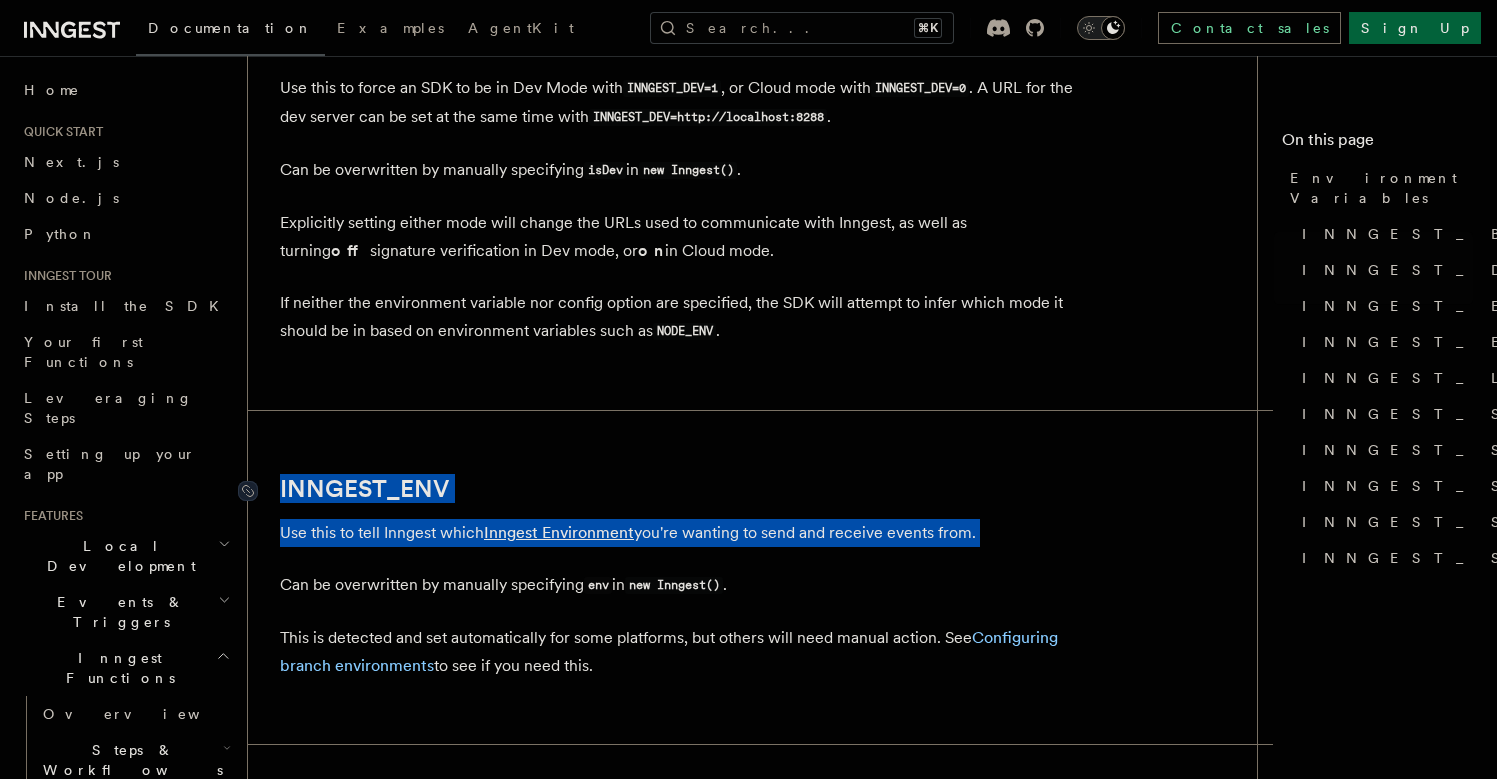 drag, startPoint x: 383, startPoint y: 534, endPoint x: 384, endPoint y: 485, distance: 49.010204 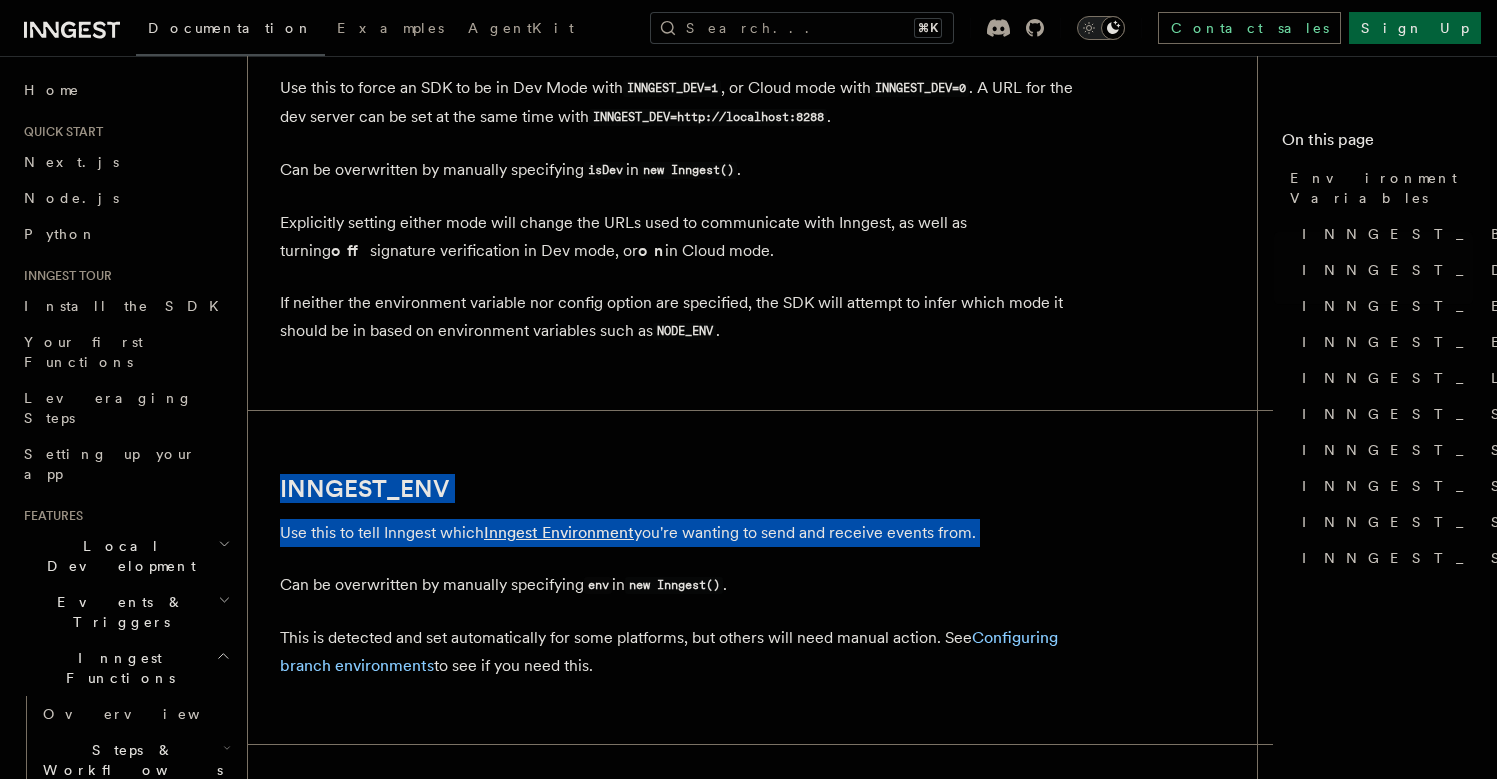 click on "Use this to tell Inngest which  Inngest Environment  you're wanting to send and receive events from." at bounding box center [680, 533] 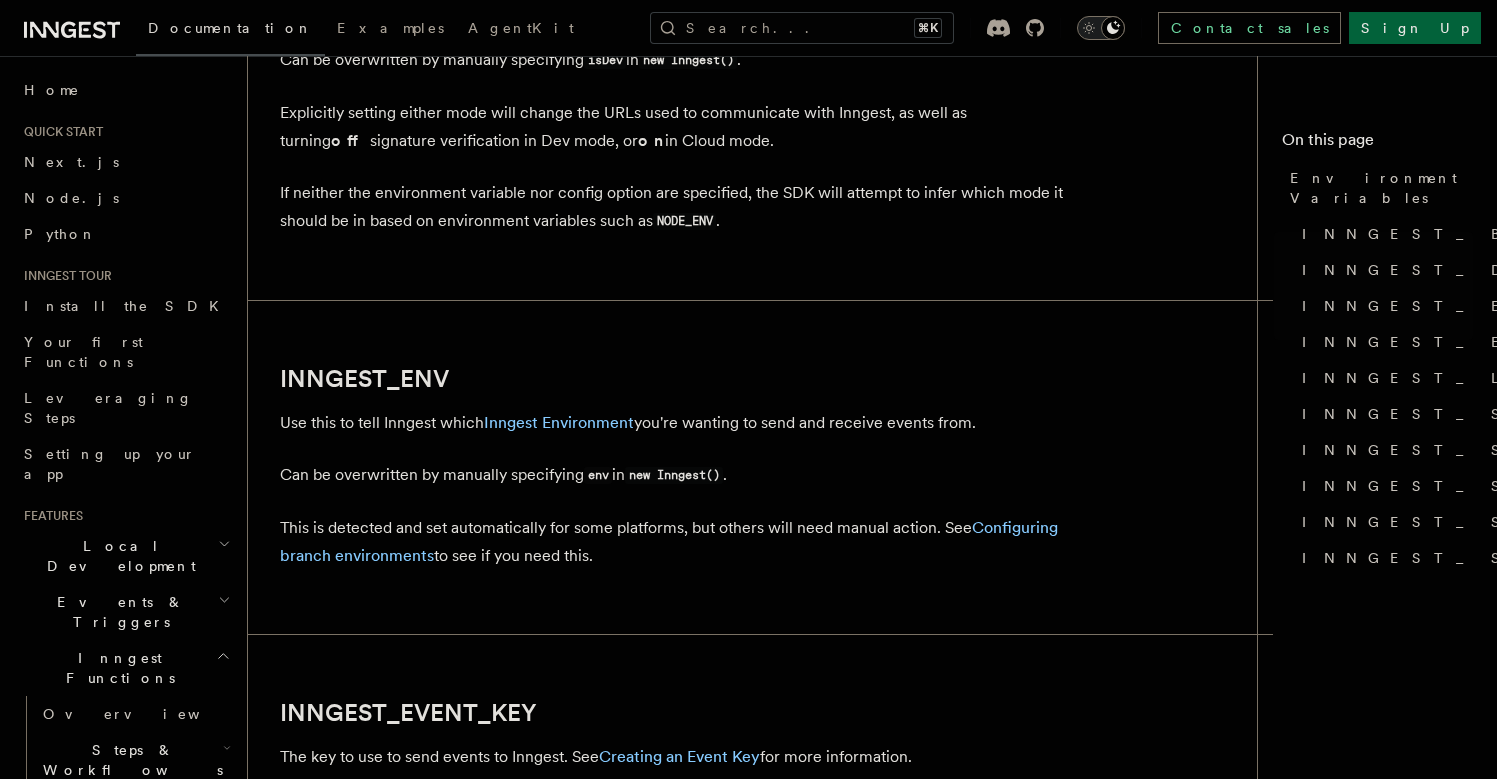scroll, scrollTop: 1676, scrollLeft: 0, axis: vertical 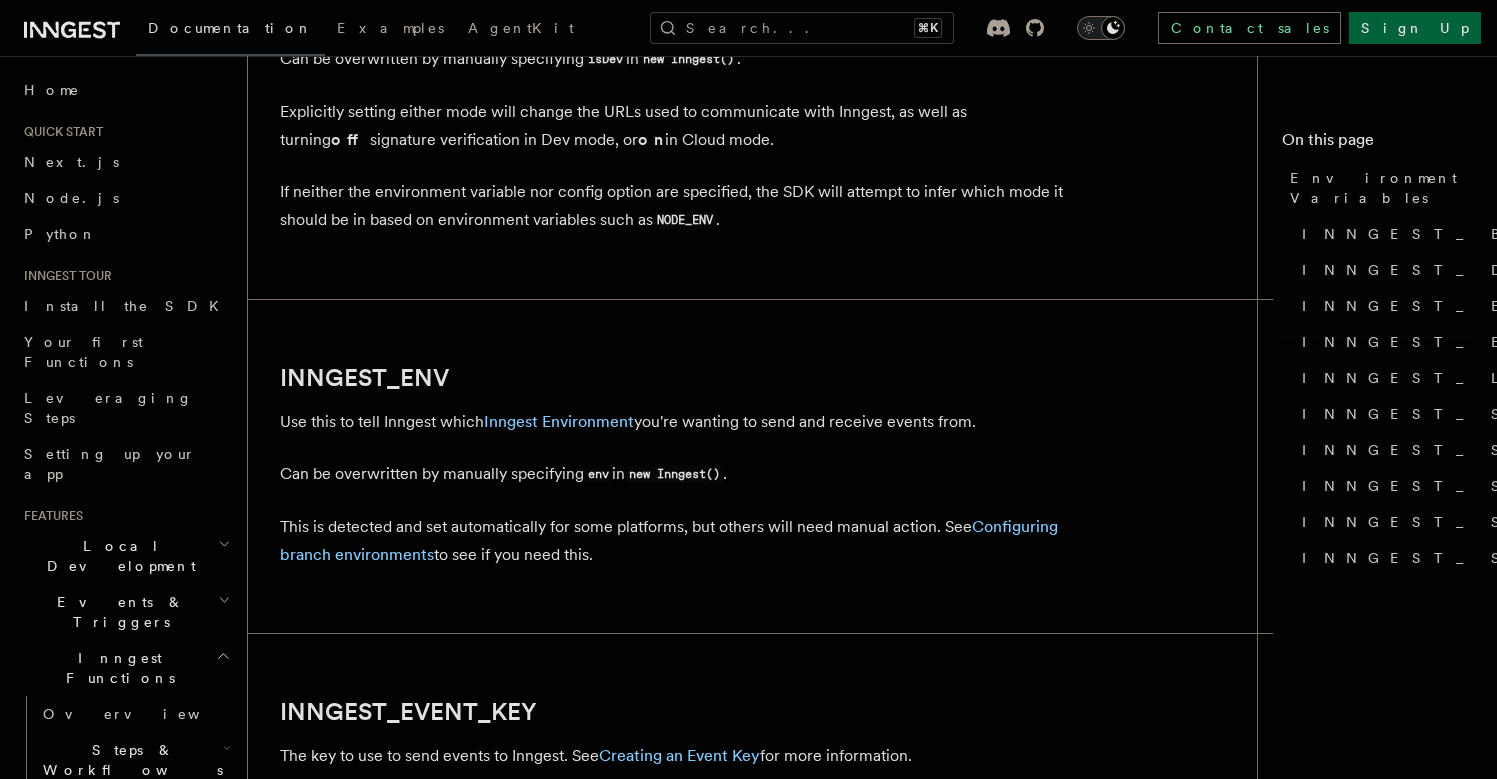 click on "Can be overwritten by manually specifying  env  in  new Inngest() ." at bounding box center (680, 474) 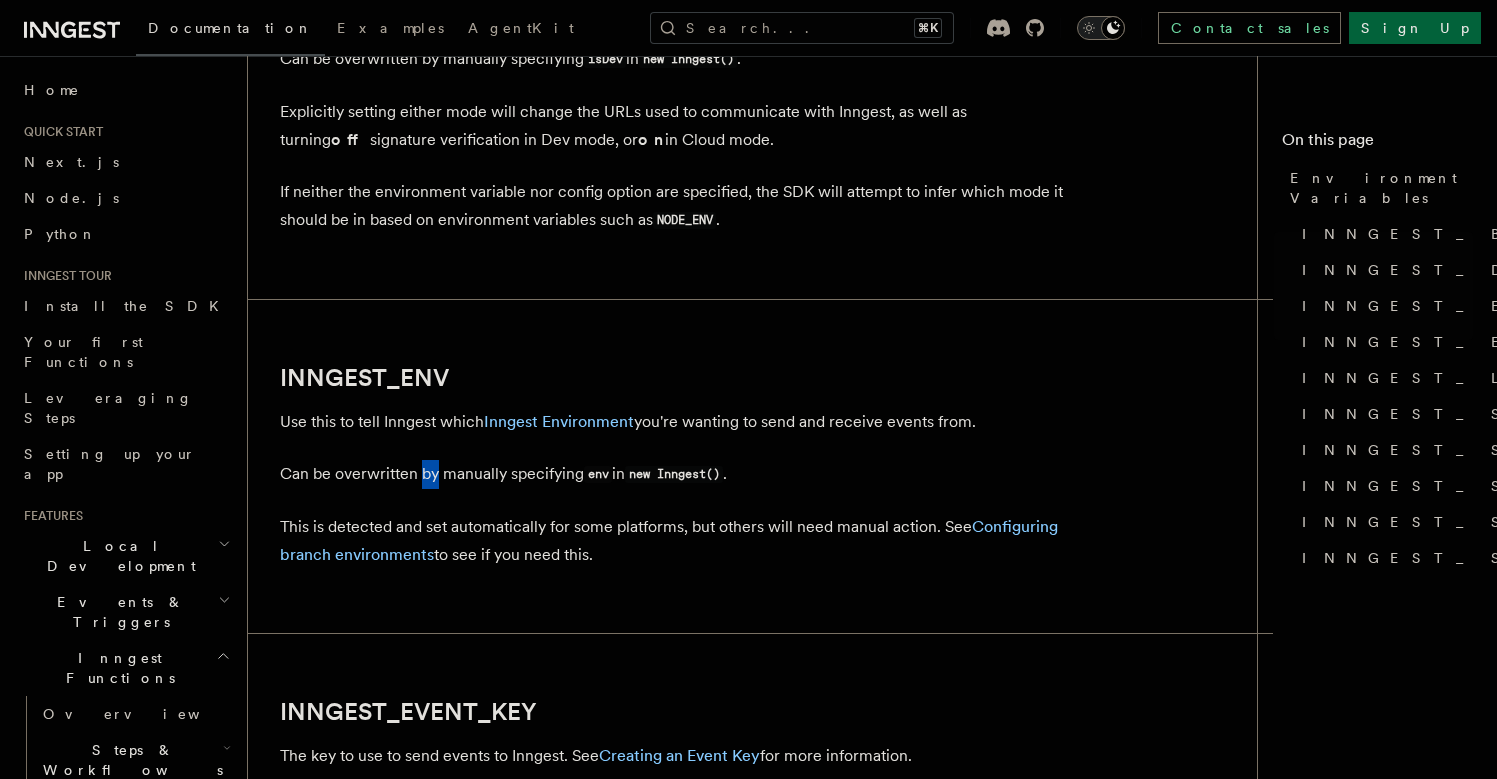click on "Can be overwritten by manually specifying  env  in  new Inngest() ." at bounding box center [680, 474] 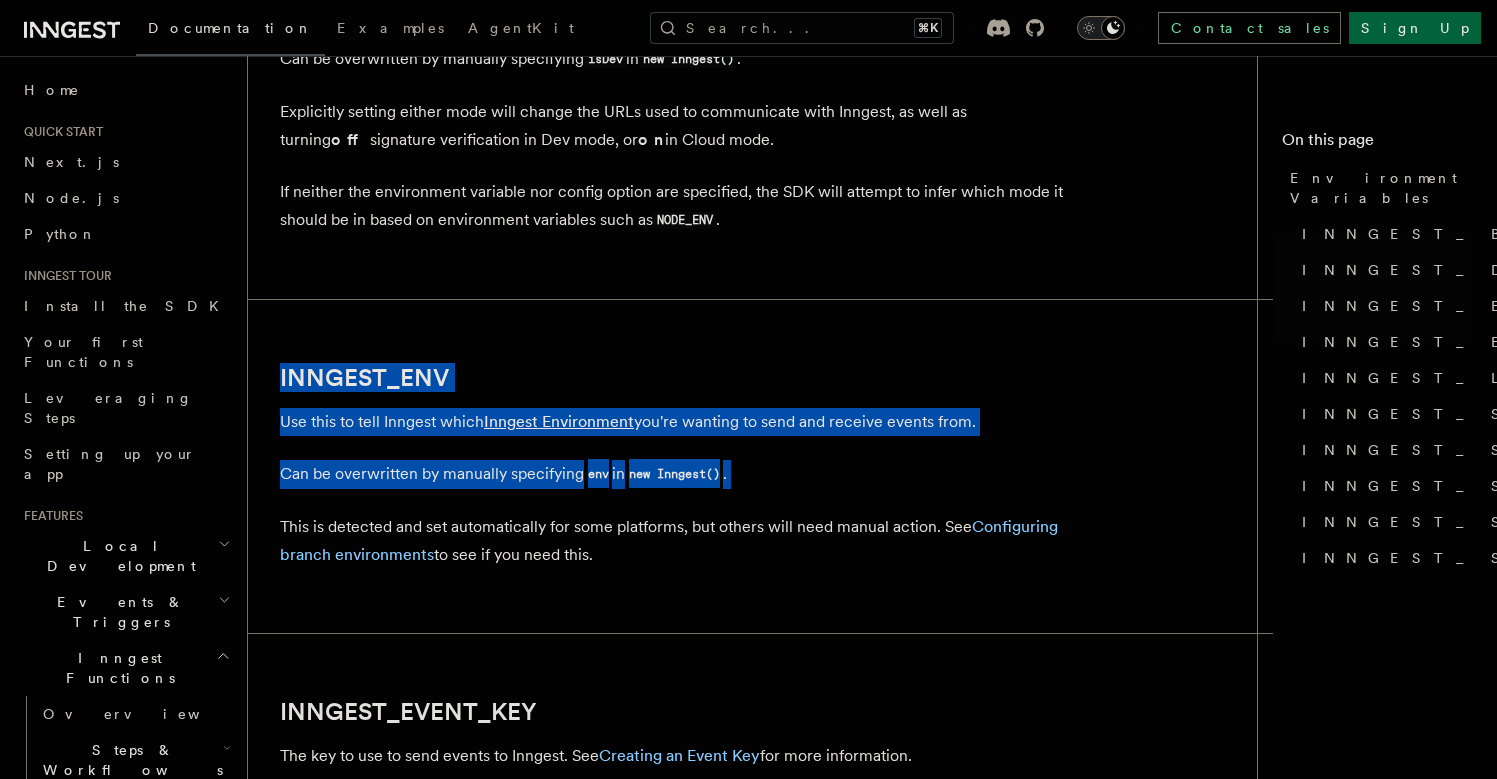 drag, startPoint x: 423, startPoint y: 469, endPoint x: 427, endPoint y: 359, distance: 110.0727 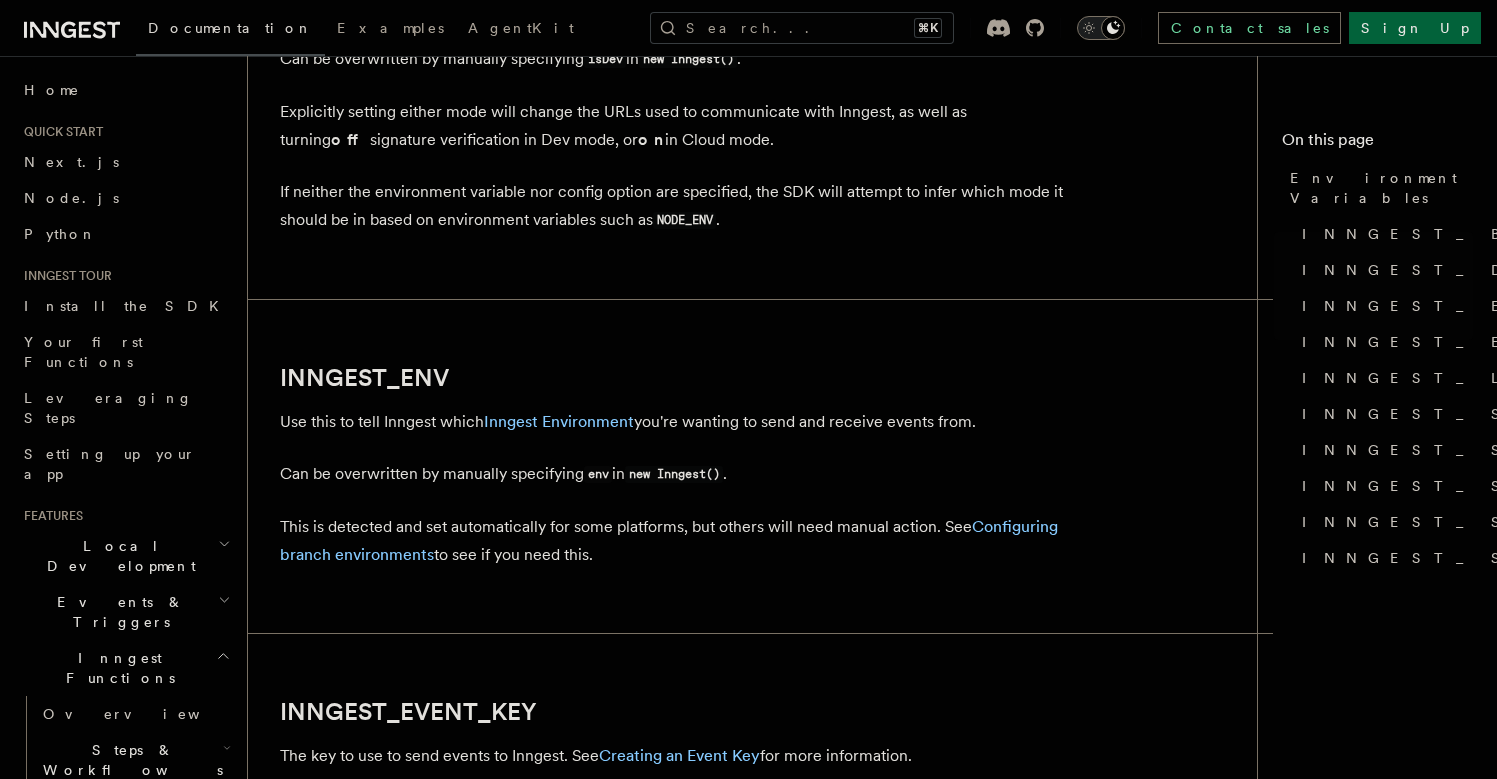 click on "INNGEST_ENV" at bounding box center [680, 378] 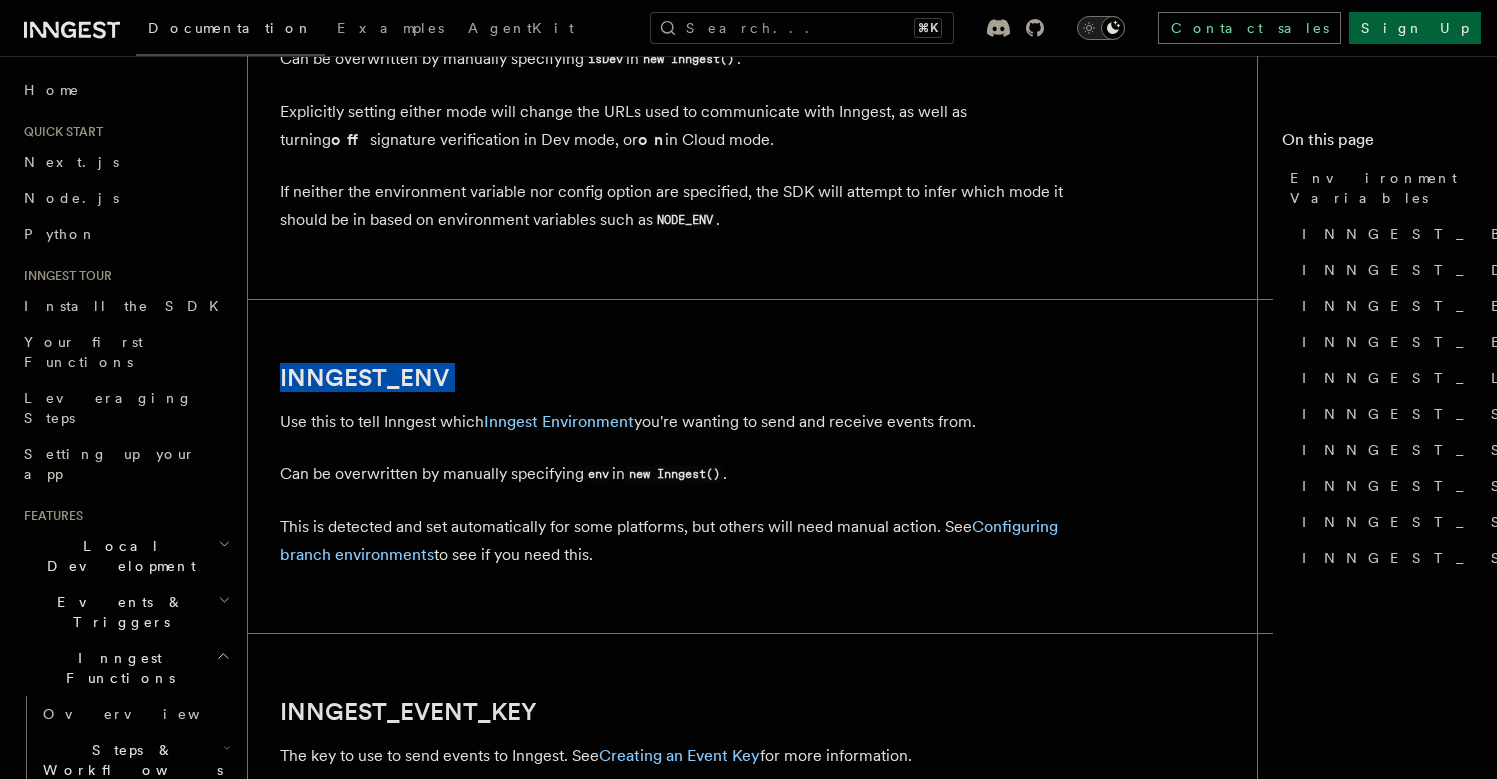 click on "INNGEST_ENV" at bounding box center [680, 378] 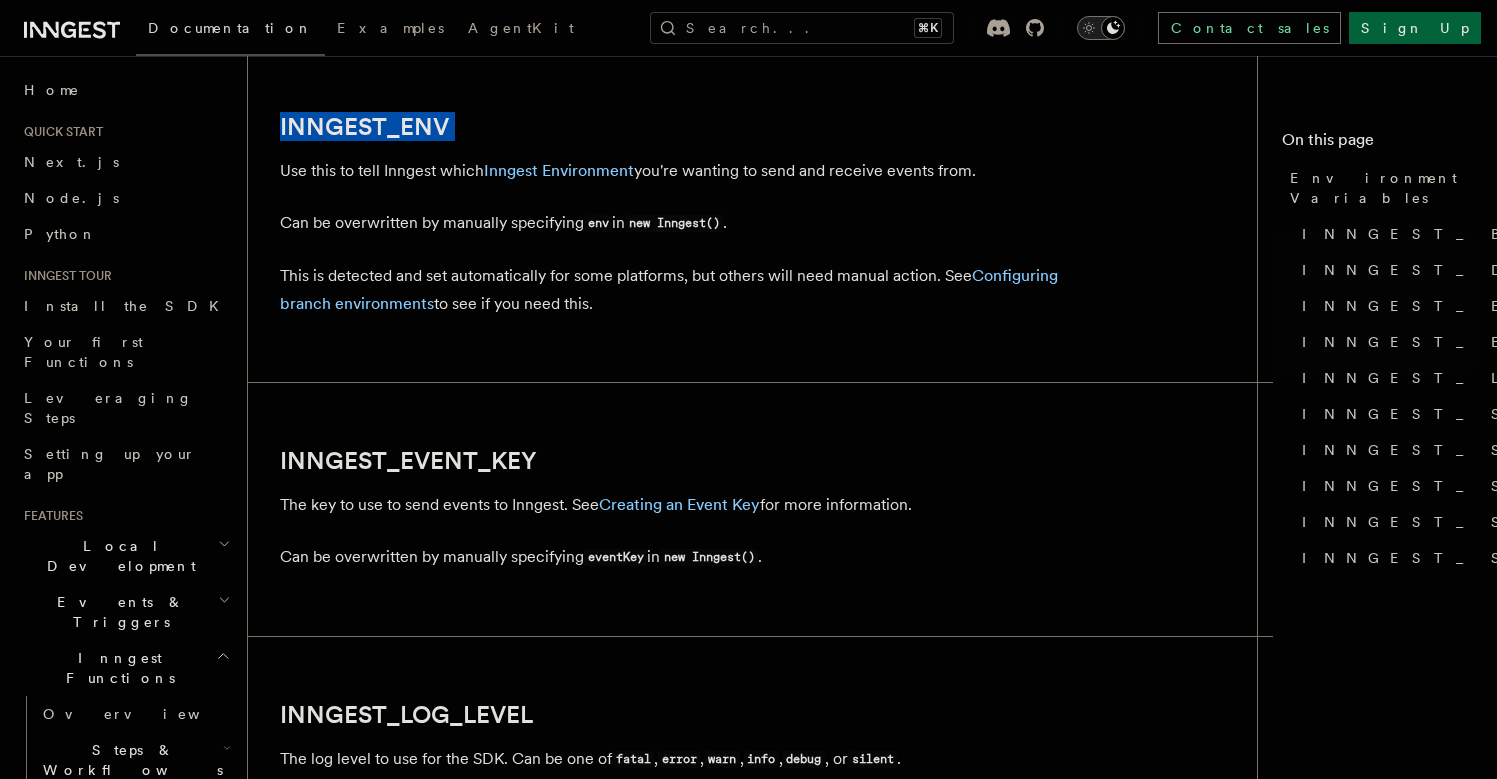 scroll, scrollTop: 1968, scrollLeft: 0, axis: vertical 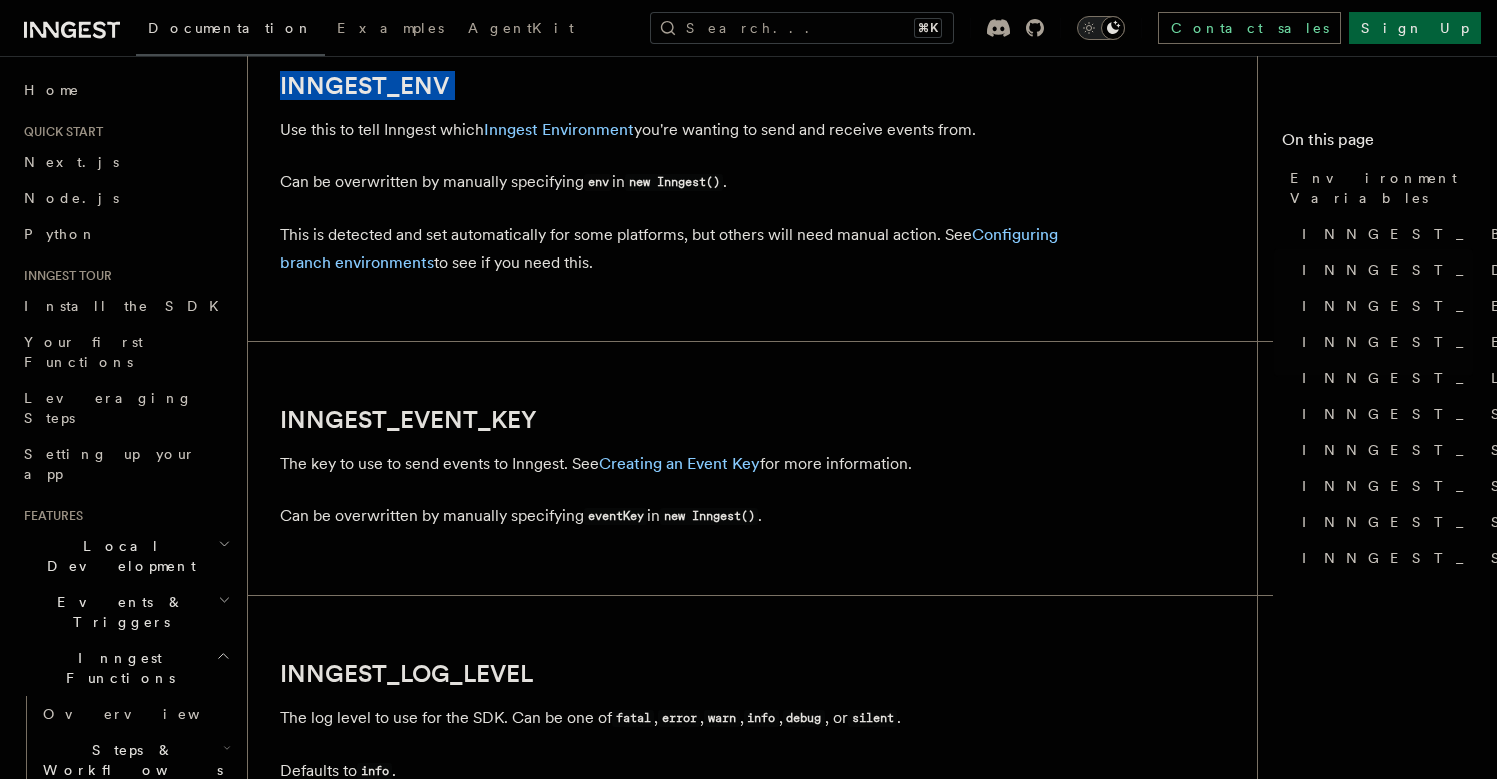 click on "Can be overwritten by manually specifying  eventKey  in  new Inngest() ." at bounding box center (680, 516) 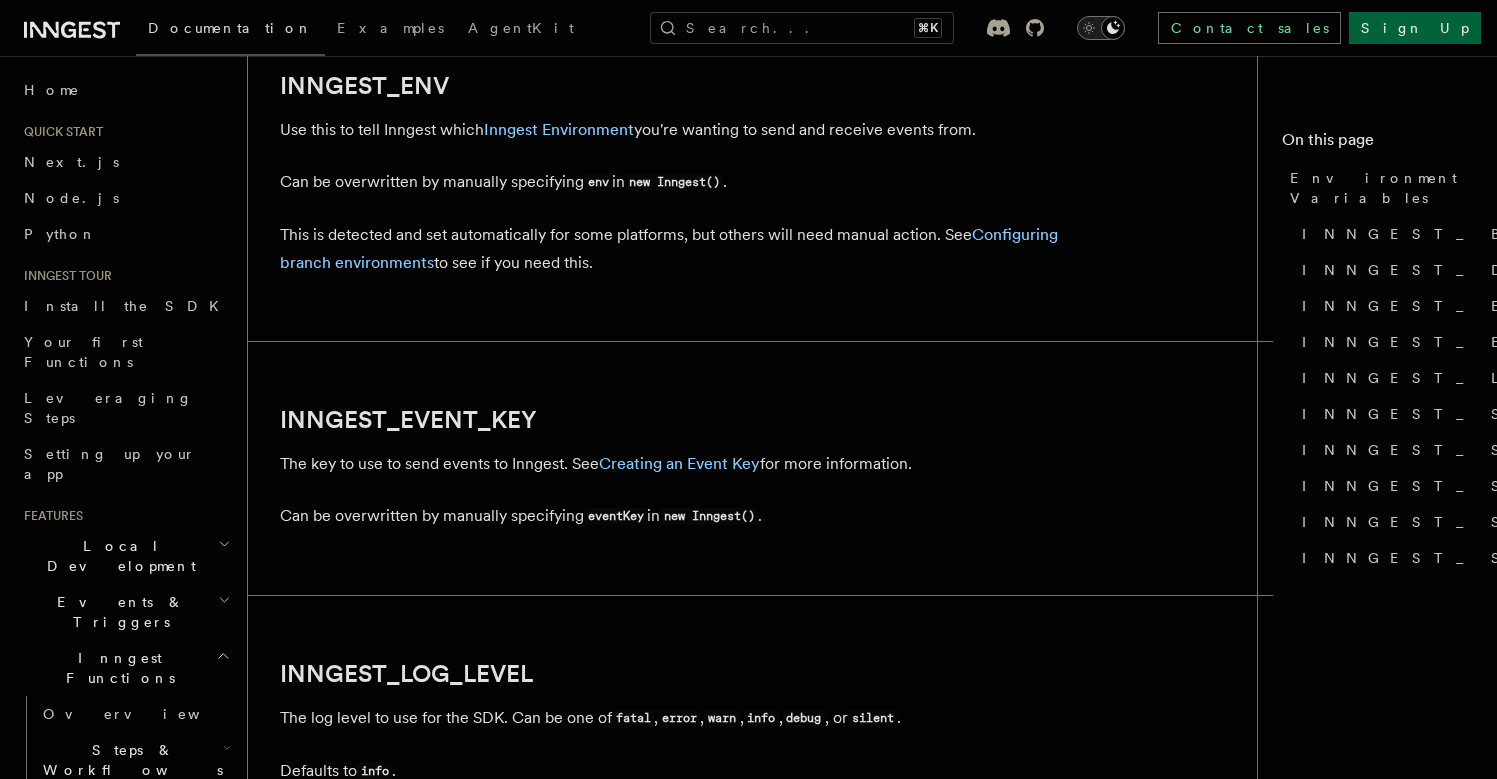 click on "Can be overwritten by manually specifying  eventKey  in  new Inngest() ." at bounding box center (680, 516) 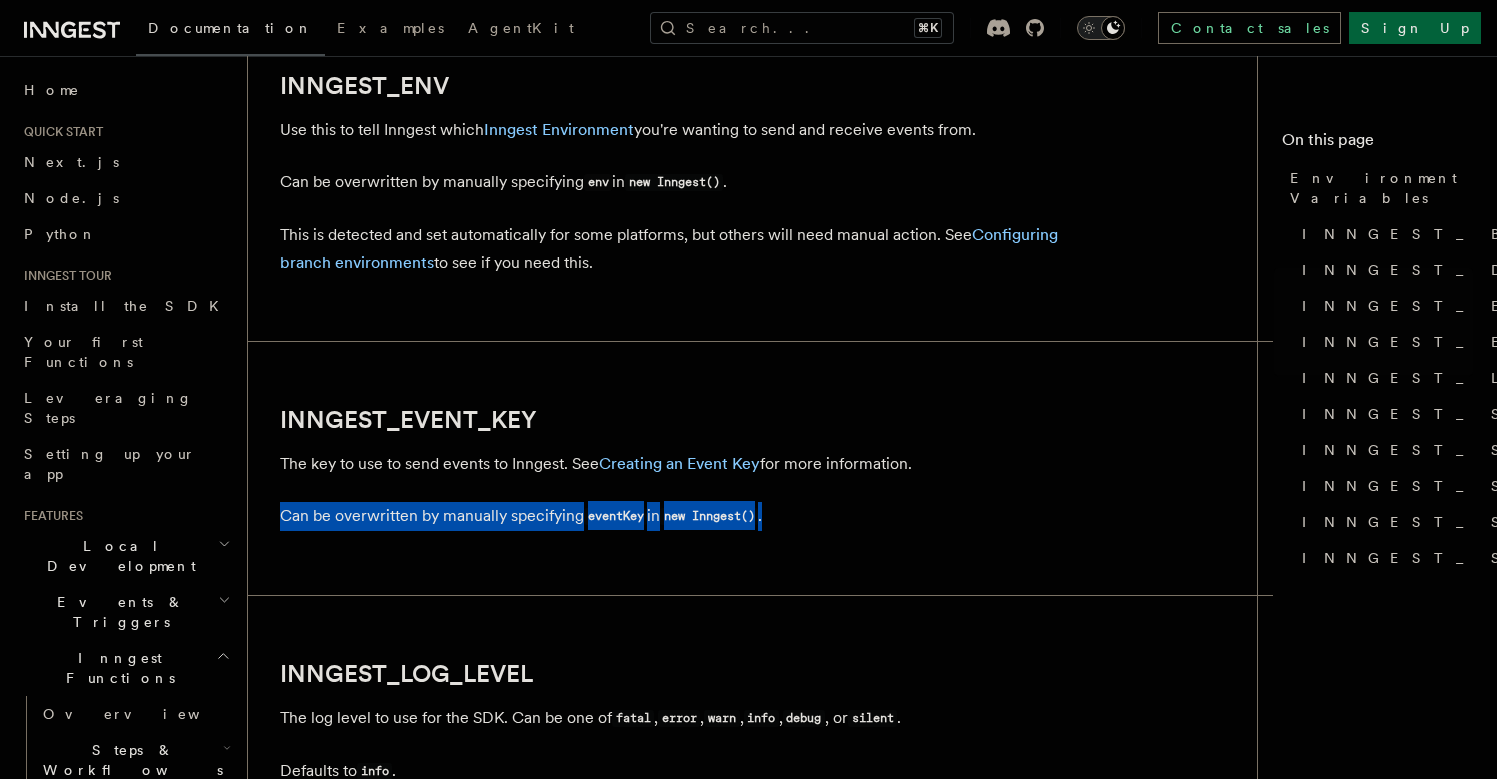 drag, startPoint x: 497, startPoint y: 530, endPoint x: 503, endPoint y: 481, distance: 49.365982 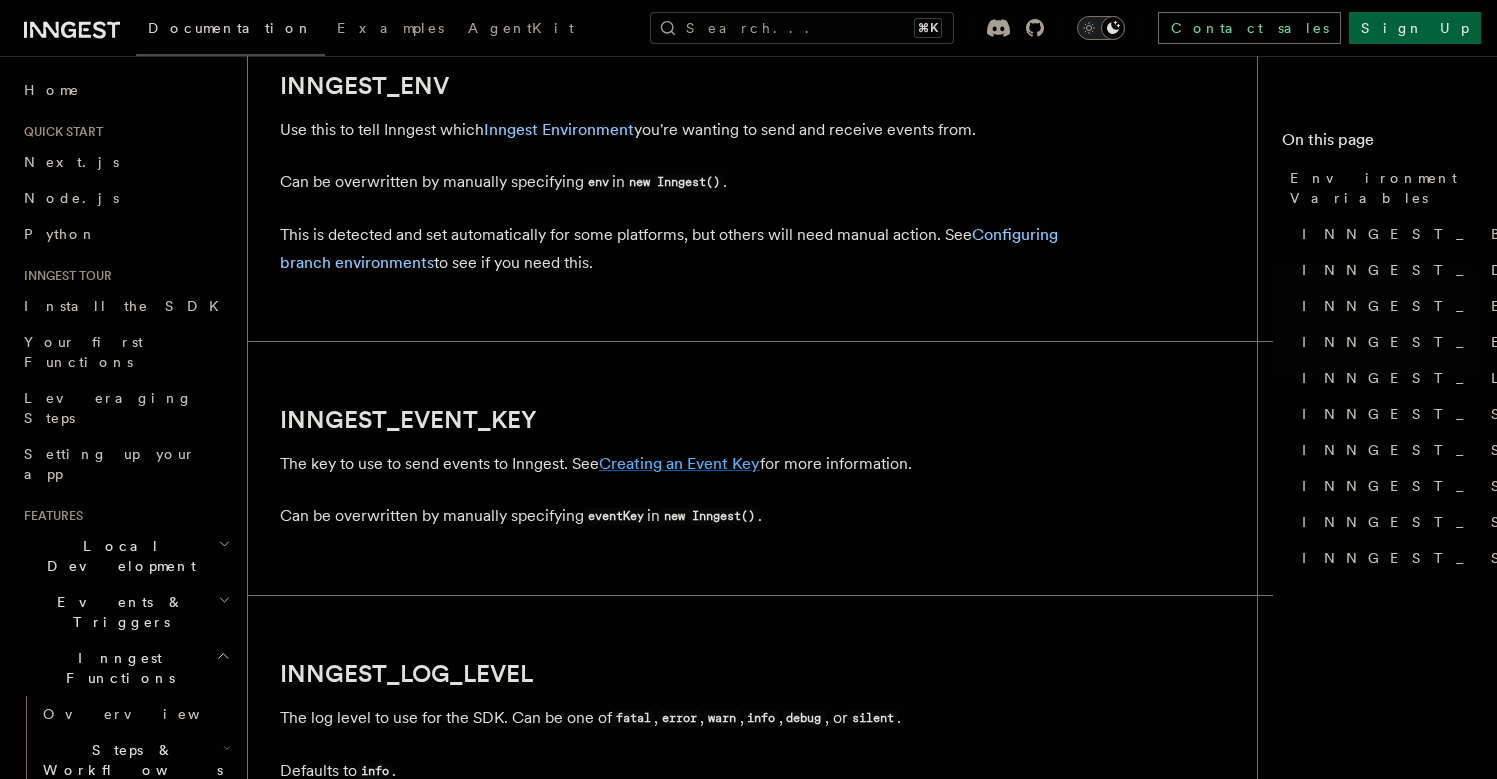 click on "Creating an Event Key" at bounding box center (679, 463) 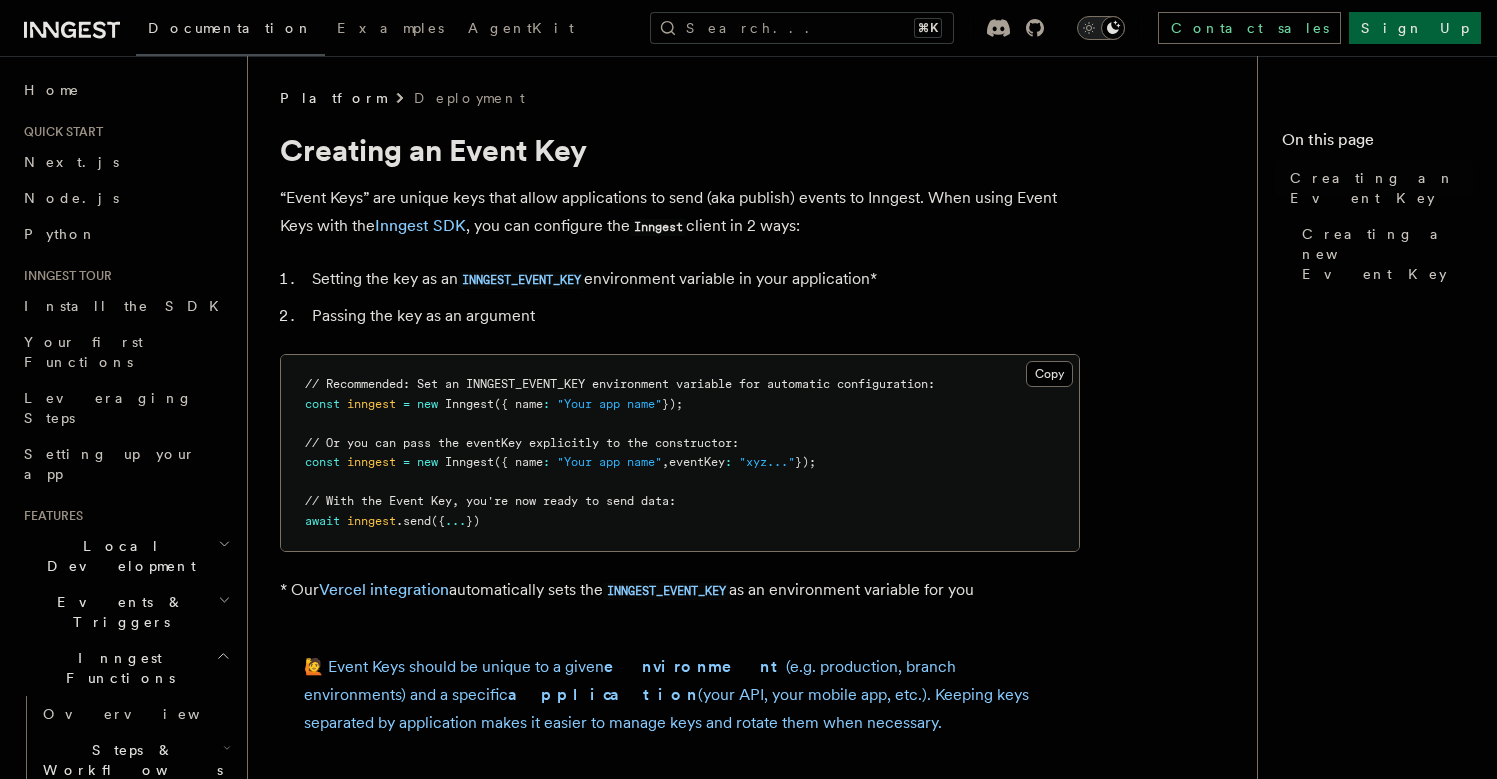 click on "// Or you can pass the eventKey explicitly to the constructor:" at bounding box center [522, 443] 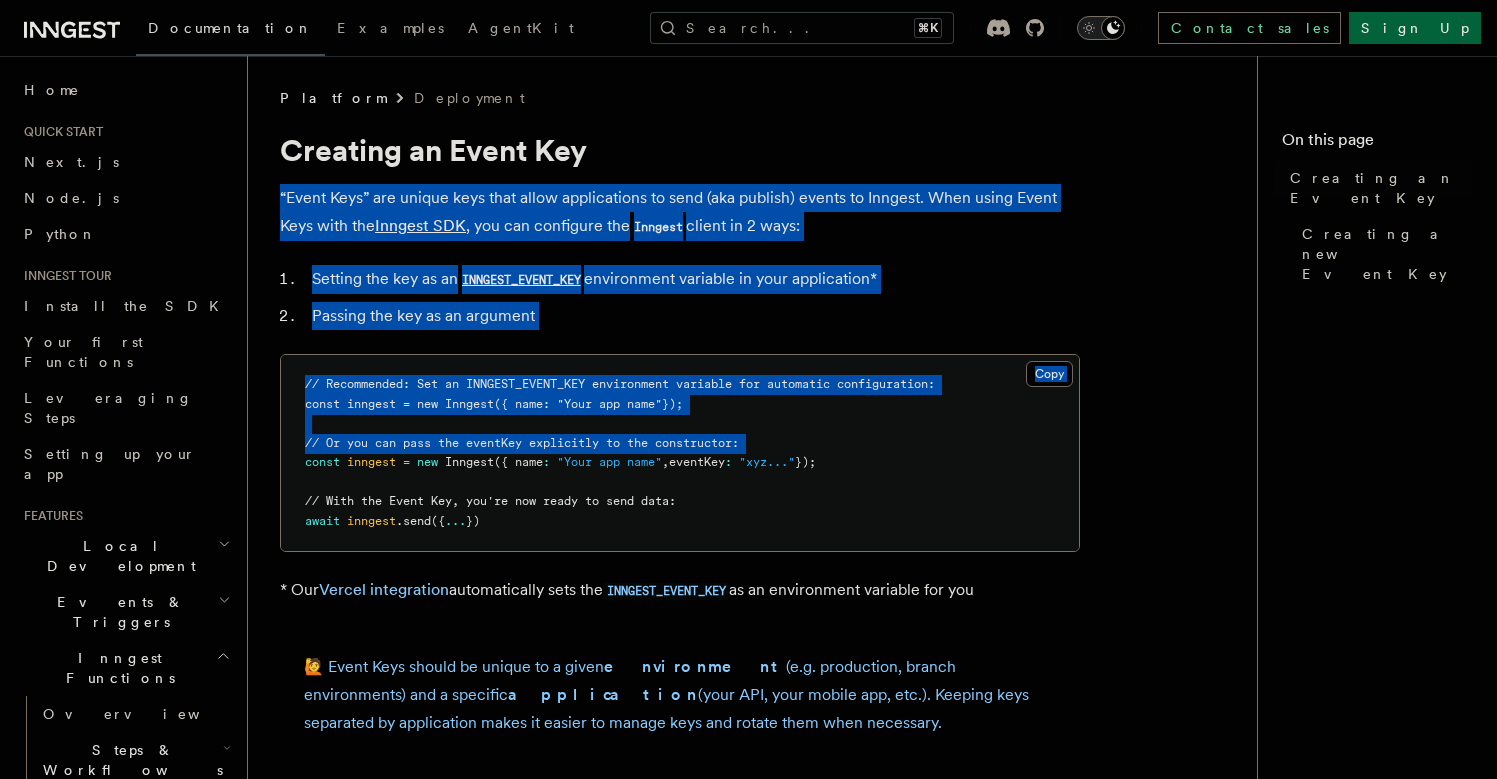 drag, startPoint x: 406, startPoint y: 449, endPoint x: 415, endPoint y: 234, distance: 215.1883 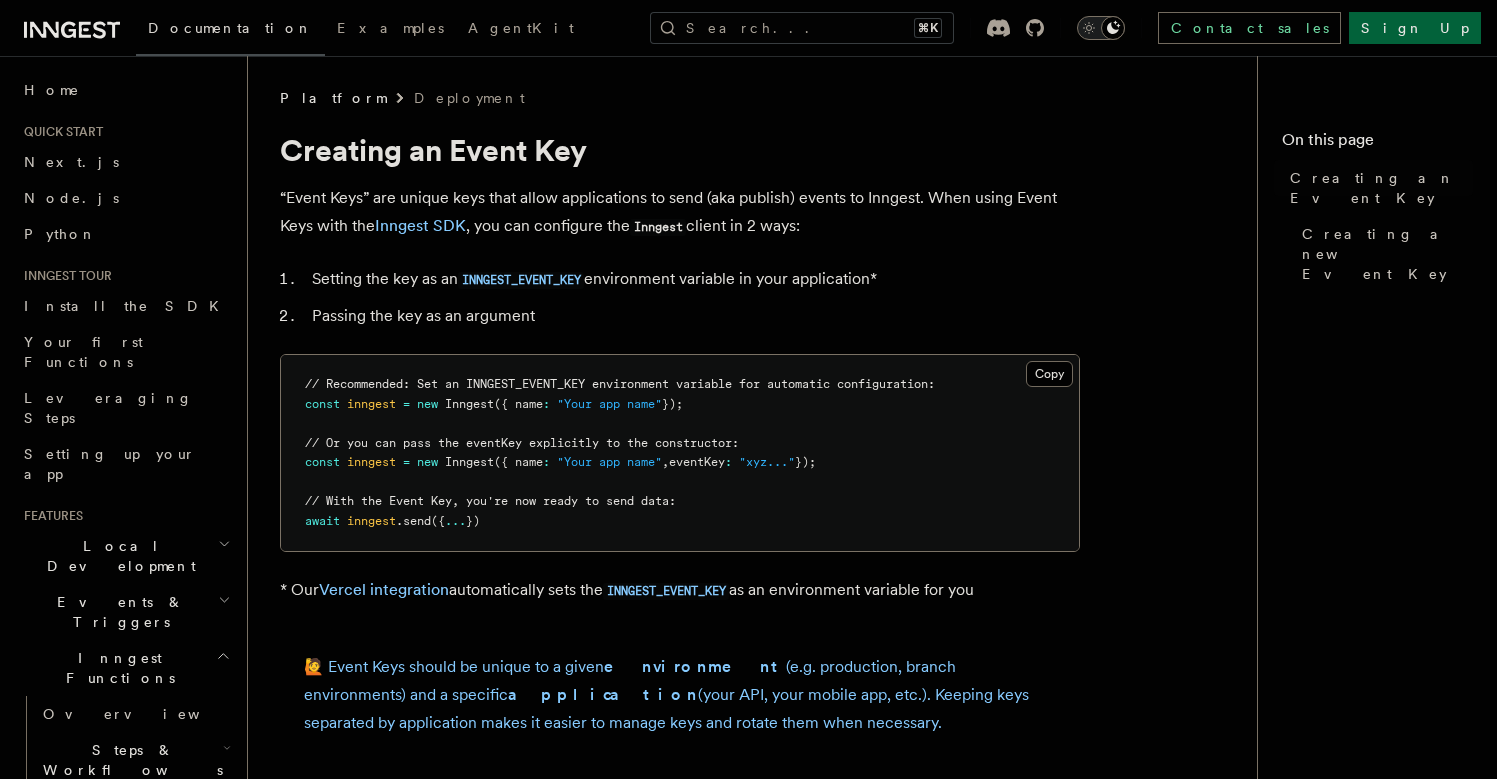 click on "“Event Keys” are unique keys that allow applications to send (aka publish) events to Inngest. When using Event Keys with the  Inngest SDK , you can configure the  Inngest  client in 2 ways:" at bounding box center (680, 212) 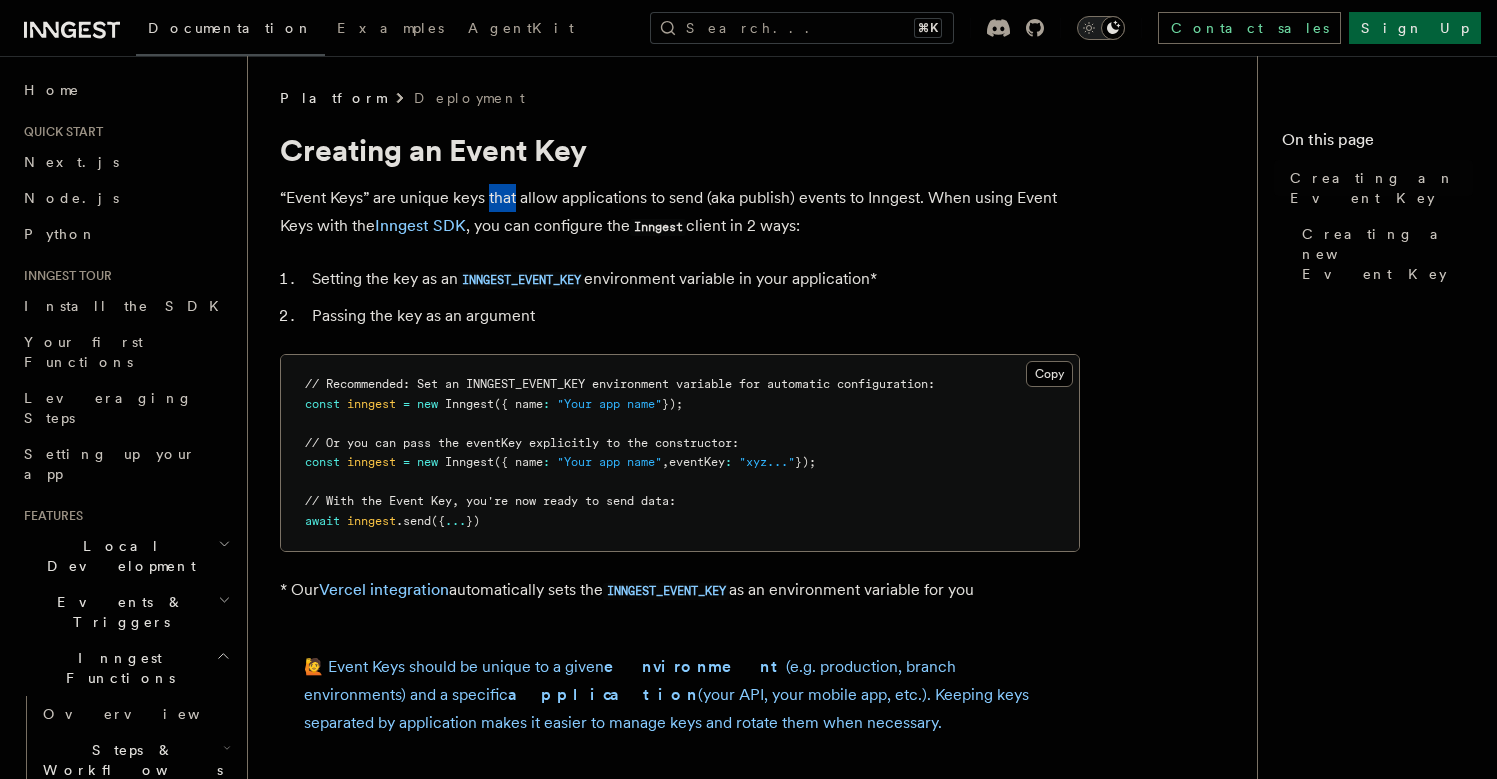 click on "“Event Keys” are unique keys that allow applications to send (aka publish) events to Inngest. When using Event Keys with the  Inngest SDK , you can configure the  Inngest  client in 2 ways:" at bounding box center [680, 212] 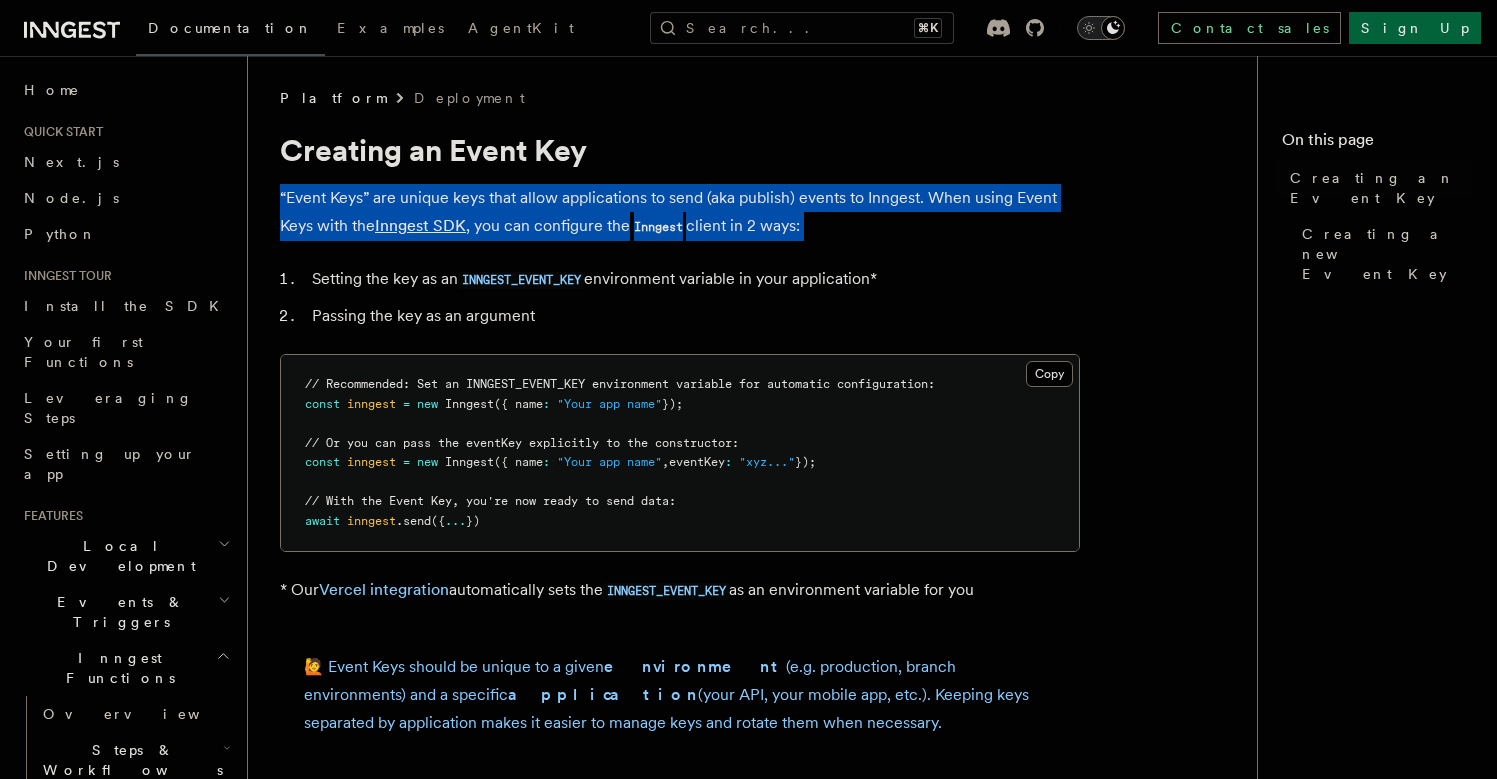 drag, startPoint x: 511, startPoint y: 185, endPoint x: 548, endPoint y: 220, distance: 50.931328 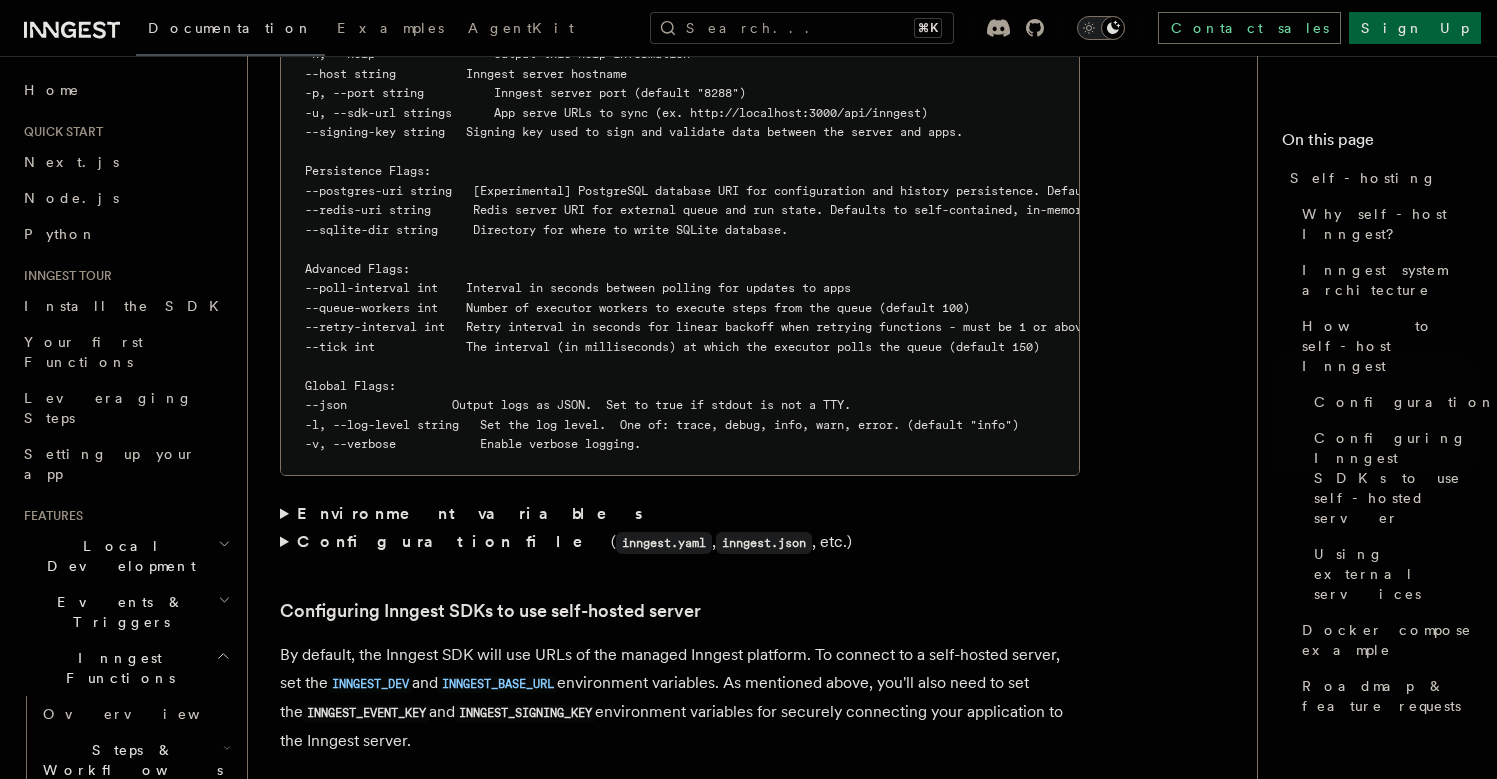 scroll, scrollTop: 3543, scrollLeft: 0, axis: vertical 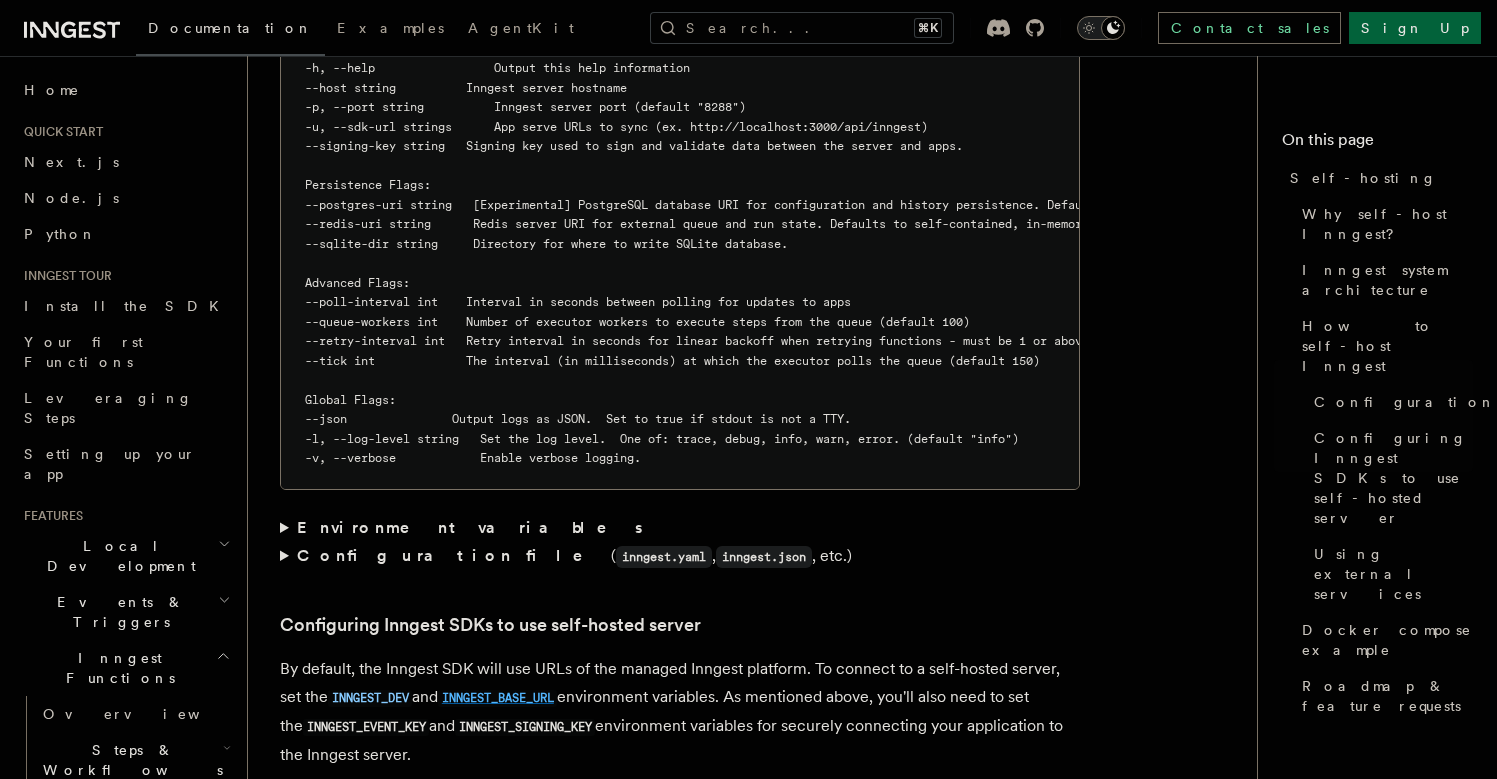 click on "INNGEST_BASE_URL" at bounding box center (497, 698) 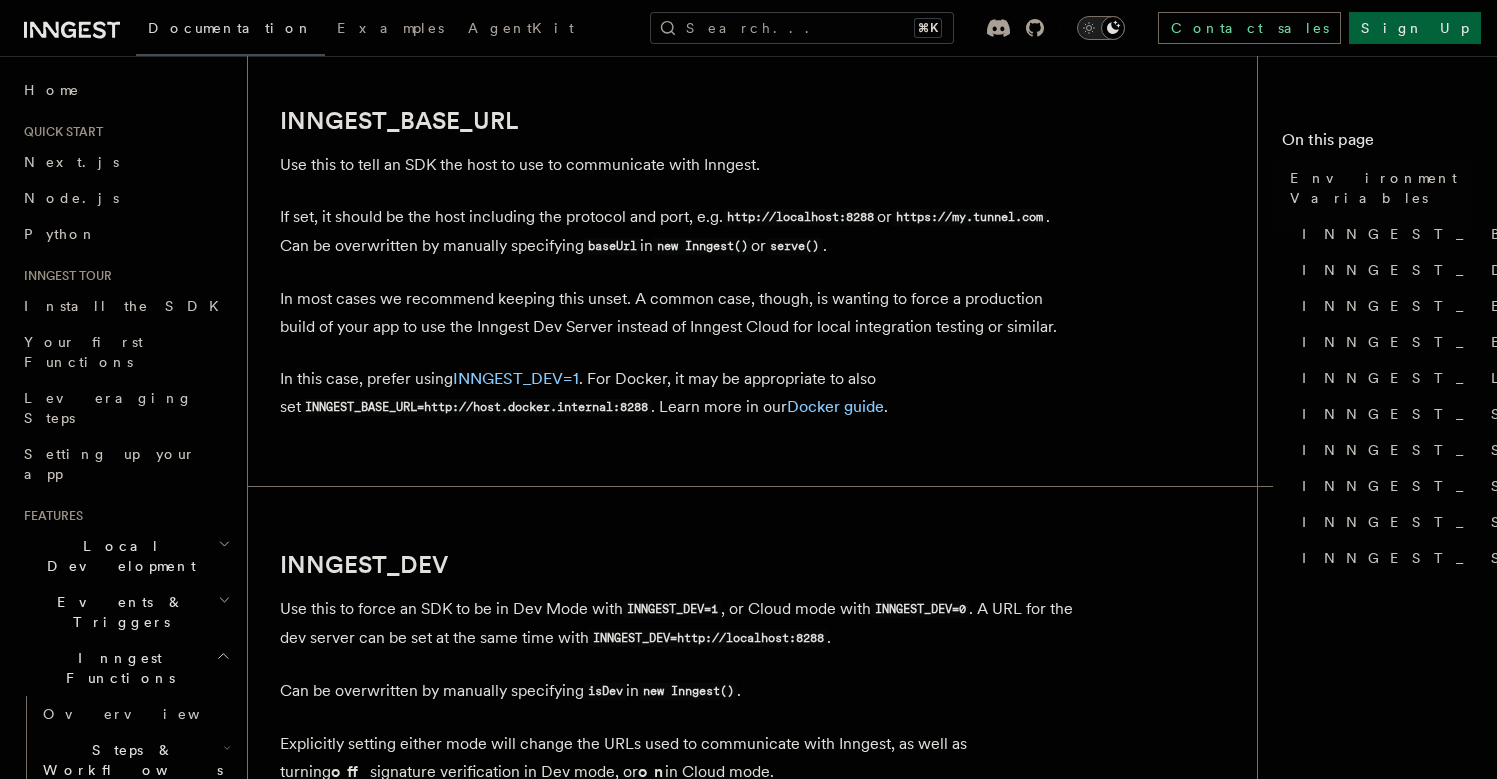 scroll, scrollTop: 1055, scrollLeft: 0, axis: vertical 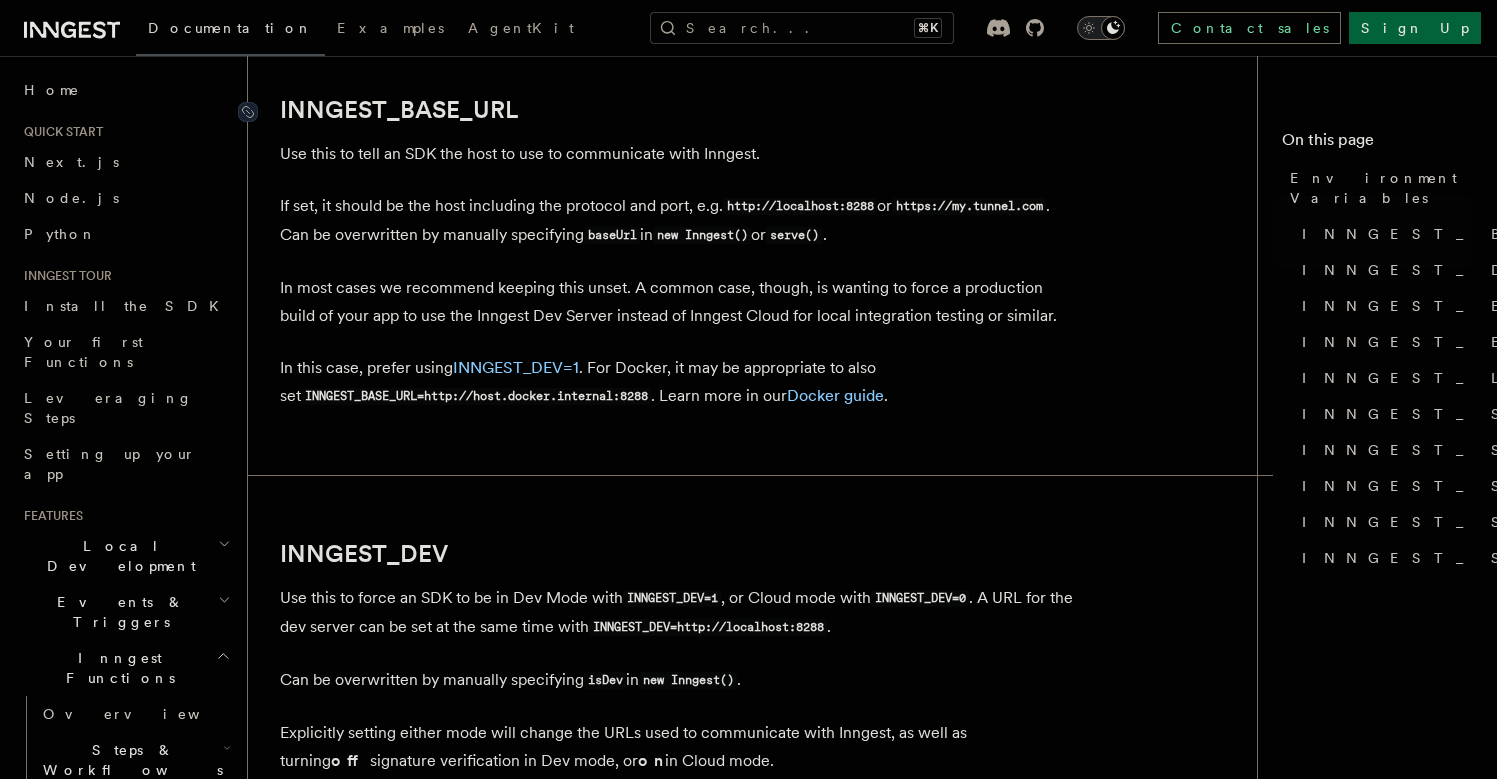 click on "INNGEST_BASE_URL" at bounding box center [399, 110] 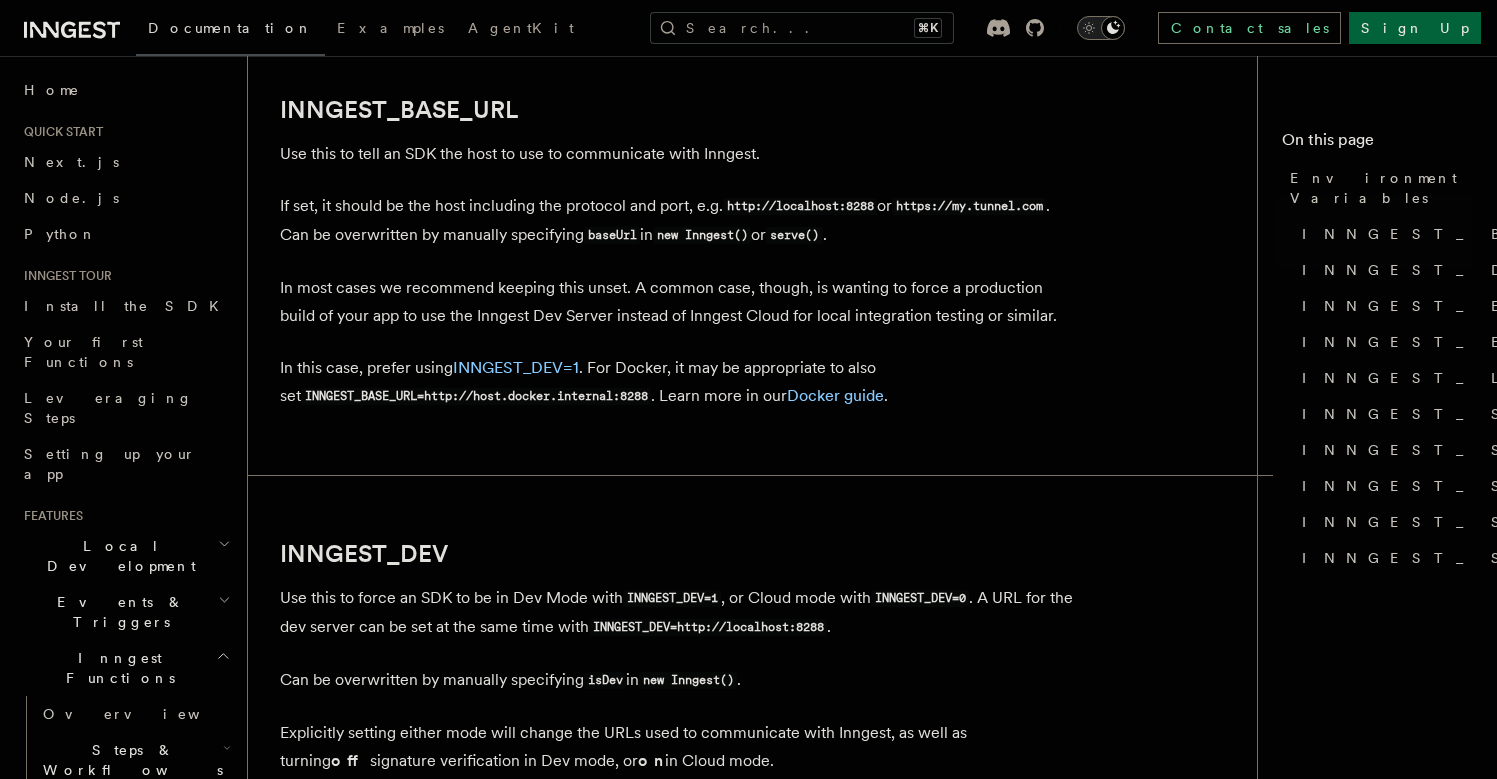click on "INNGEST_BASE_URL" at bounding box center [680, 110] 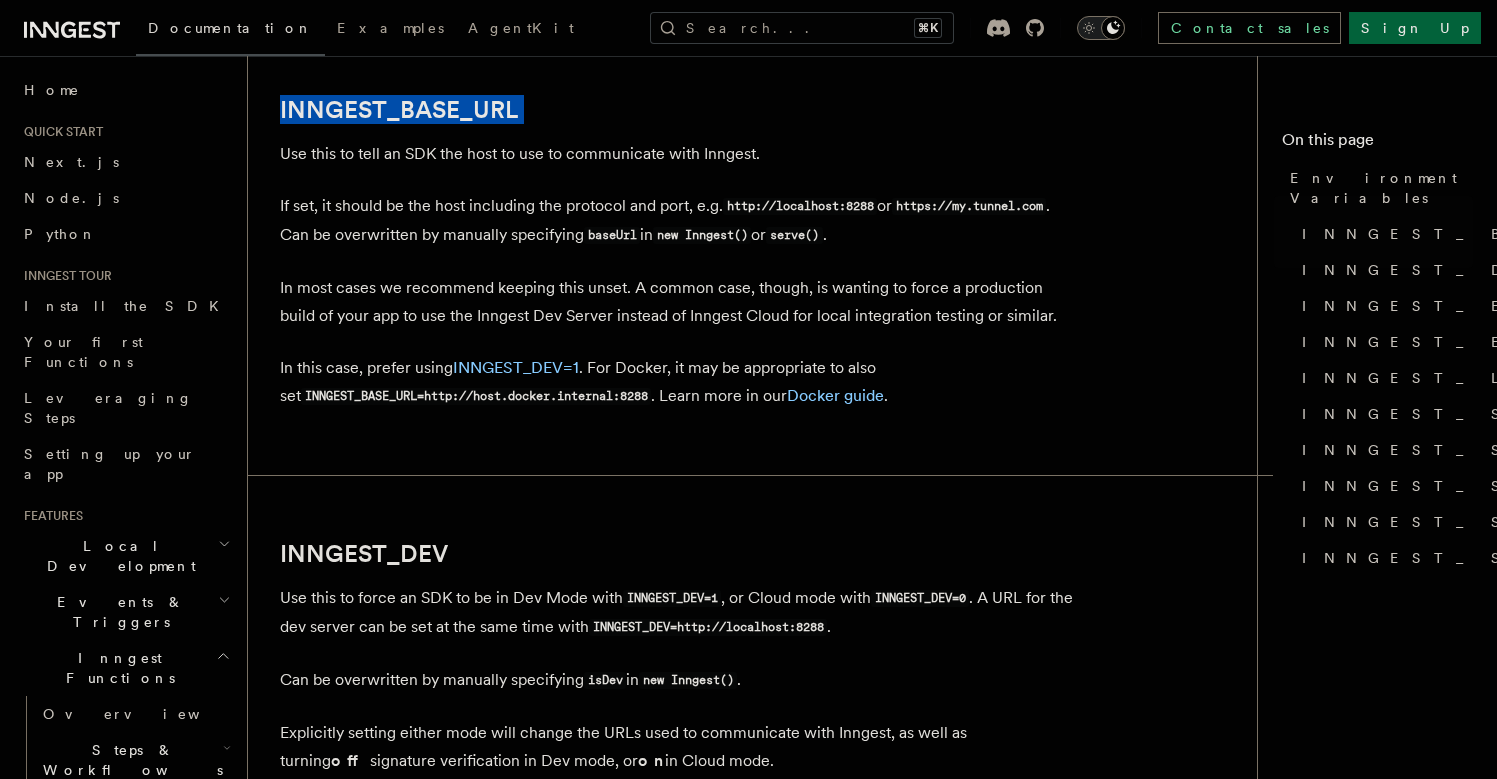click on "INNGEST_BASE_URL" at bounding box center (680, 110) 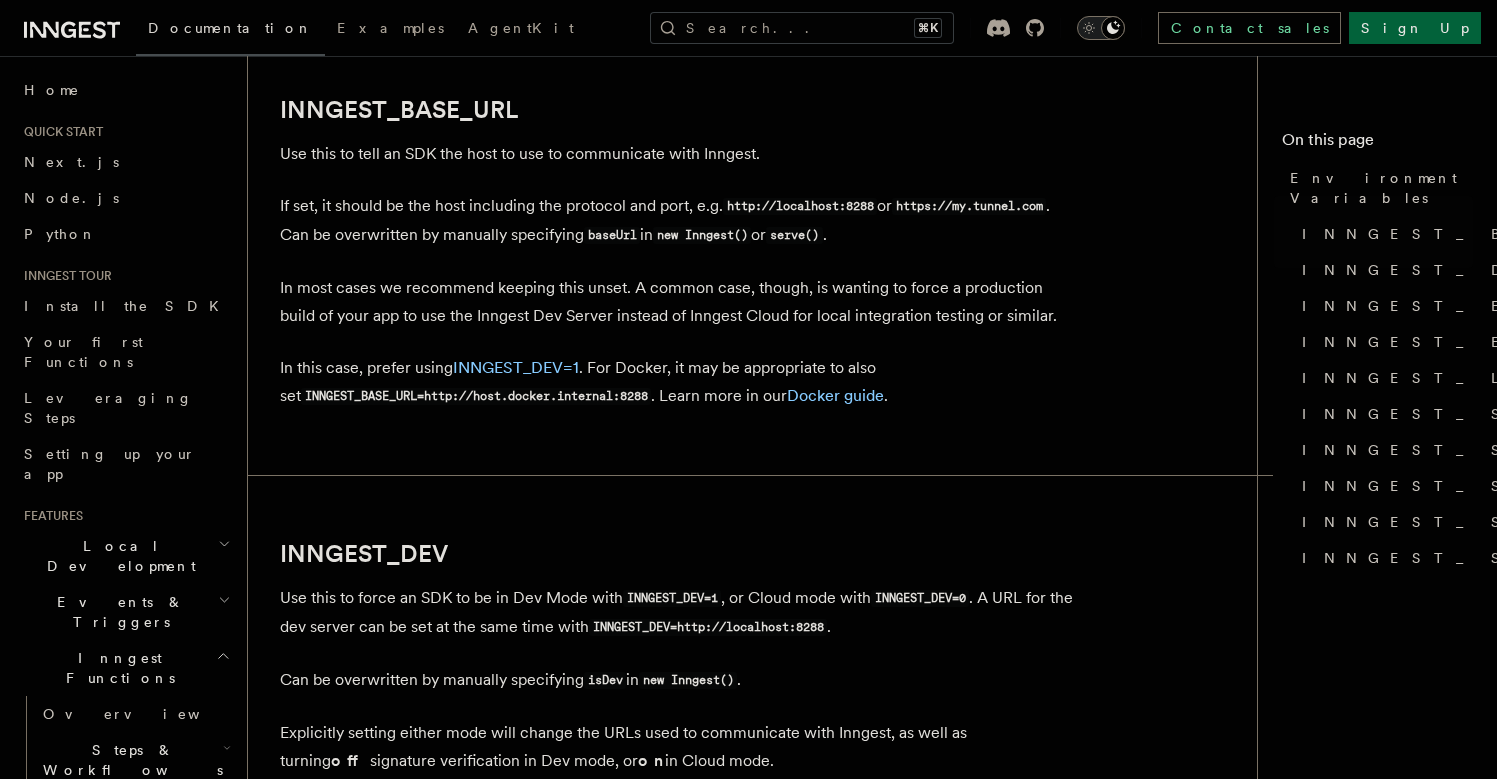 click on "If set, it should be the host including the protocol and port, e.g.  http://localhost:8288  or  https://my.tunnel.com . Can be overwritten by manually specifying  baseUrl  in  new Inngest()  or  serve() ." at bounding box center (680, 221) 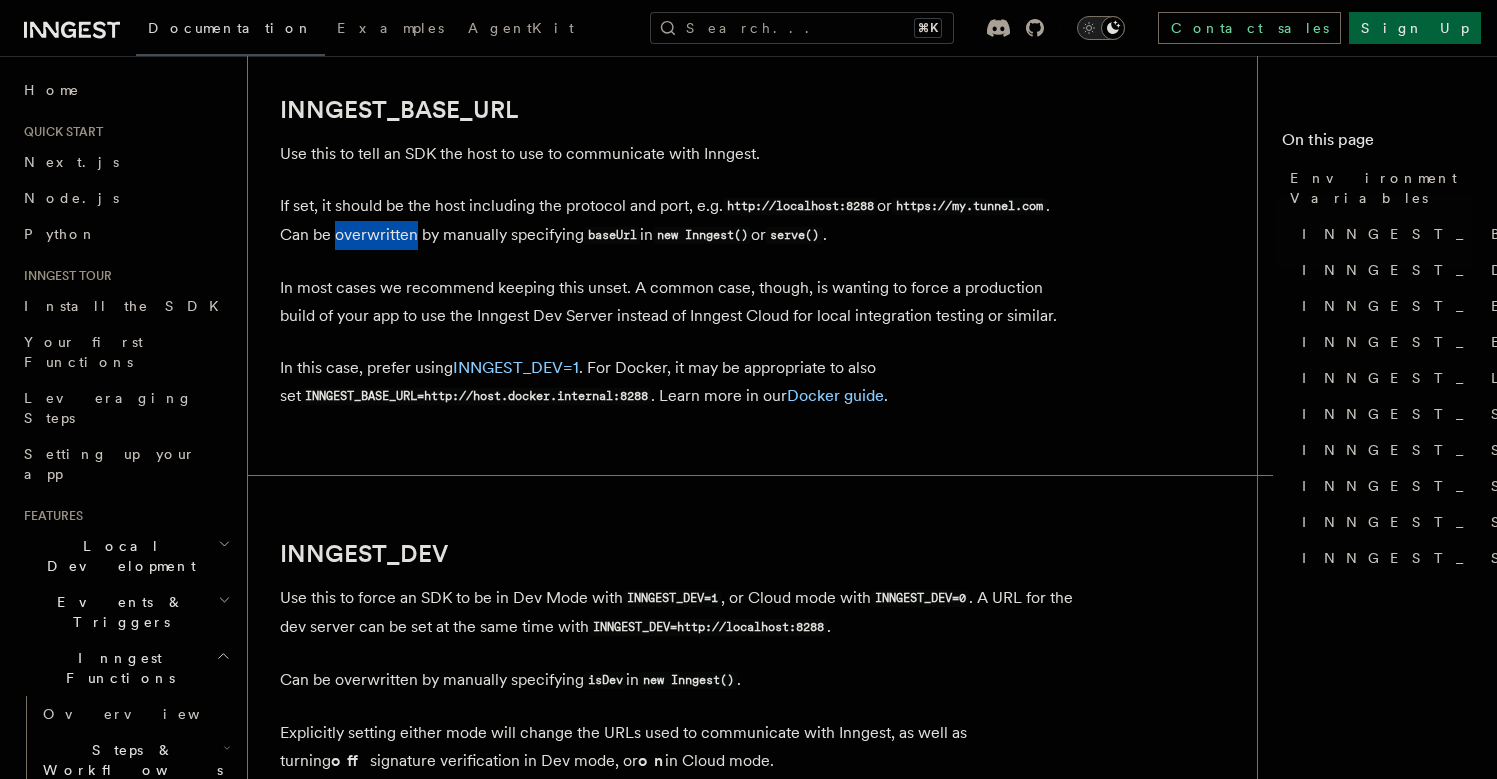 click on "If set, it should be the host including the protocol and port, e.g.  http://localhost:8288  or  https://my.tunnel.com . Can be overwritten by manually specifying  baseUrl  in  new Inngest()  or  serve() ." at bounding box center (680, 221) 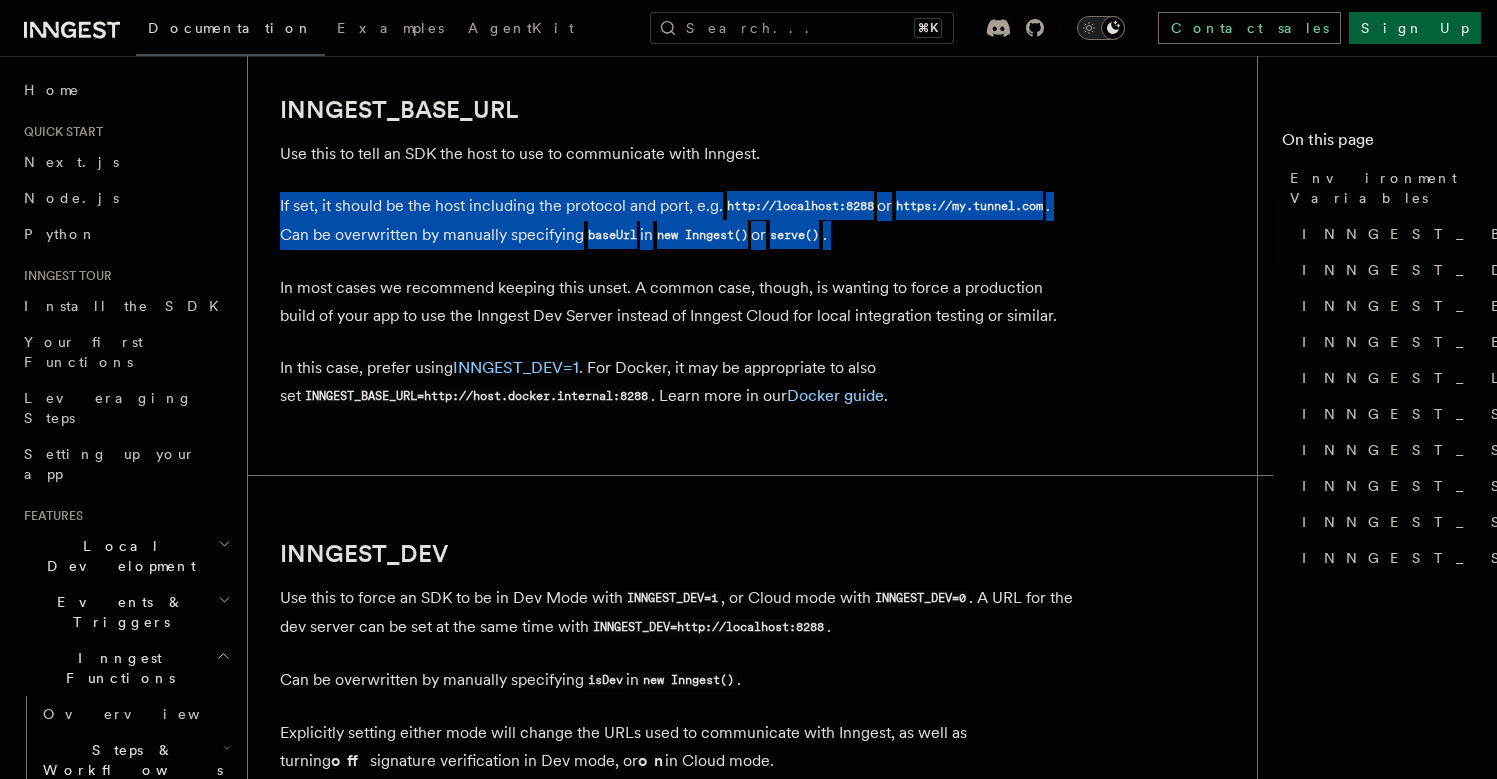 drag, startPoint x: 341, startPoint y: 229, endPoint x: 359, endPoint y: 188, distance: 44.777225 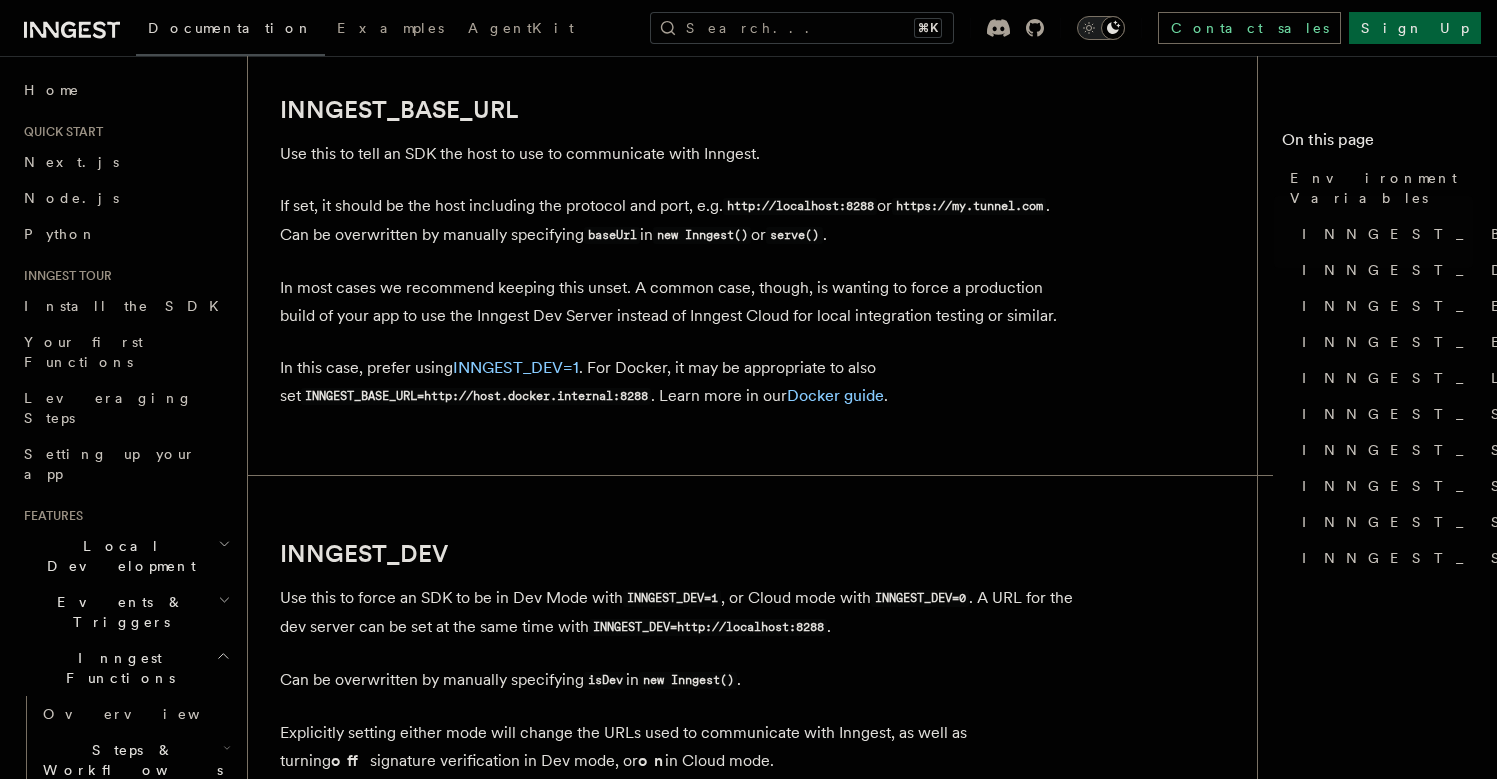 click on "References TypeScript SDK Using the SDK Environment Variables
You can set environment variables to change various parts of Inngest's configuration.
We'll look at all available environment variables here, what to set them to, and what our recommendations are for their use.
INNGEST_BASE_URL
INNGEST_DEV
INNGEST_ENV
INNGEST_EVENT_KEY
INNGEST_LOG_LEVEL
INNGEST_SERVE_HOST
INNGEST_SERVE_PATH
INNGEST_SIGNING_KEY
INNGEST_STREAMING
Within some frameworks and platforms such as Cloudflare Workers, environment
variables are not available in the global scope and are instead passed as
runtime arguments to your handler. In this case, you can use
inngest.setEnvVars()  to ensure your client has the correct configuration
before communicating with Inngest.
Copy Copied // For example, in Hono on Cloudflare Workers
app .on ( "POST" ,   "/my-api/send-some-event" ,   async  (c)  =>  {
inngest .setEnvVars ( c .env);
await   inngest .send ({ name :   "test/event"  });
return   c :" at bounding box center [760, 1391] 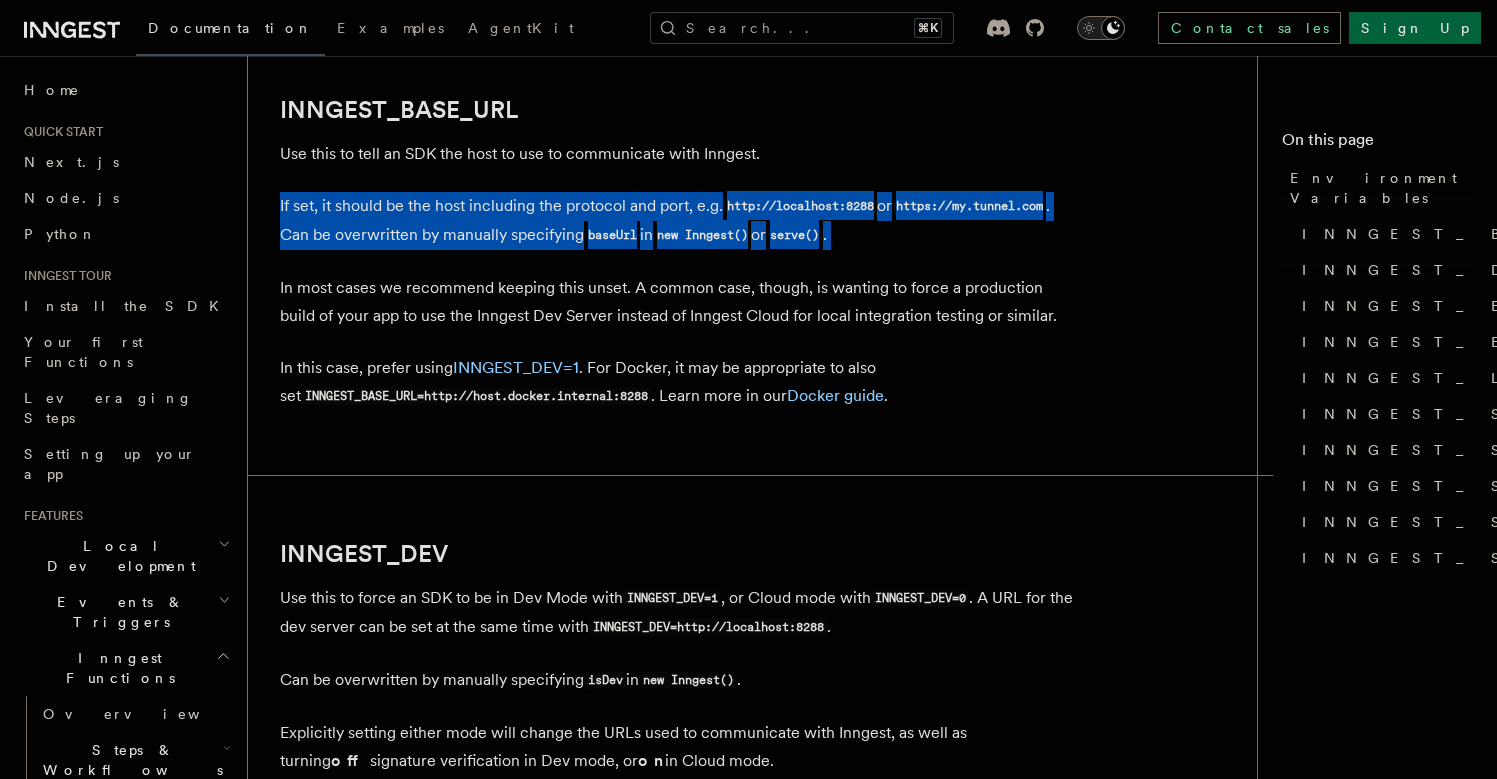 drag, startPoint x: 359, startPoint y: 187, endPoint x: 370, endPoint y: 220, distance: 34.785053 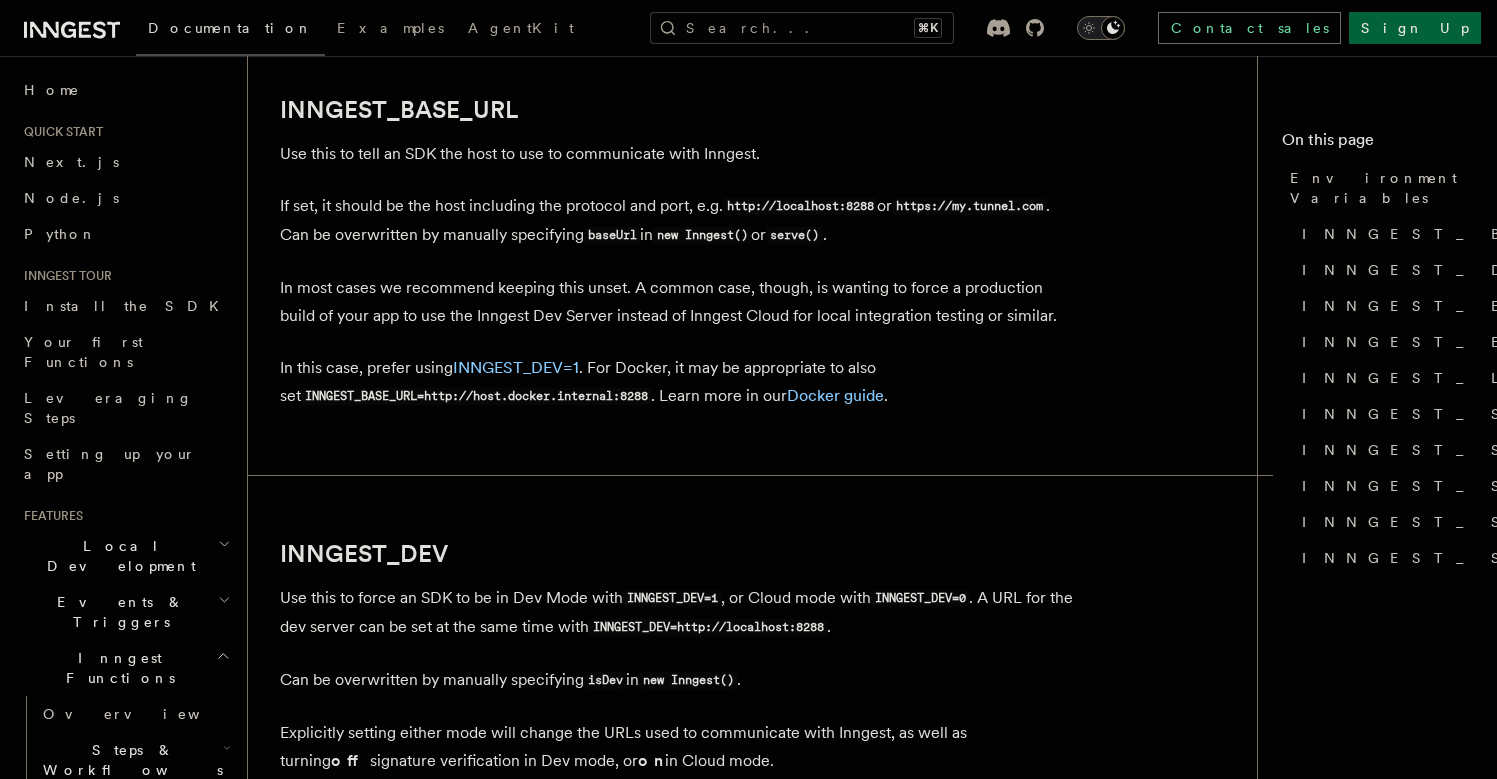 click on "If set, it should be the host including the protocol and port, e.g.  http://localhost:8288  or  https://my.tunnel.com . Can be overwritten by manually specifying  baseUrl  in  new Inngest()  or  serve() ." at bounding box center (680, 221) 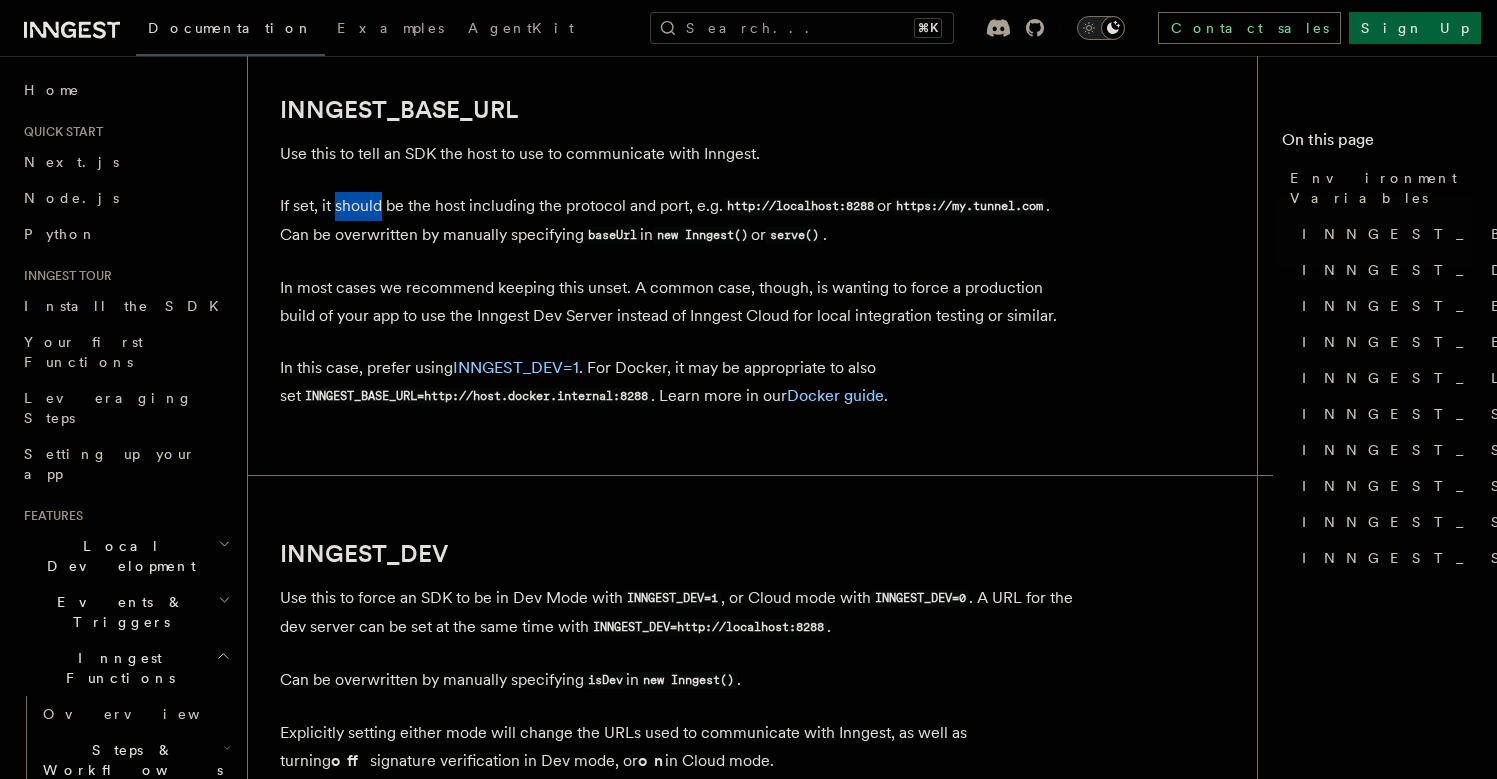click on "If set, it should be the host including the protocol and port, e.g.  http://localhost:8288  or  https://my.tunnel.com . Can be overwritten by manually specifying  baseUrl  in  new Inngest()  or  serve() ." at bounding box center [680, 221] 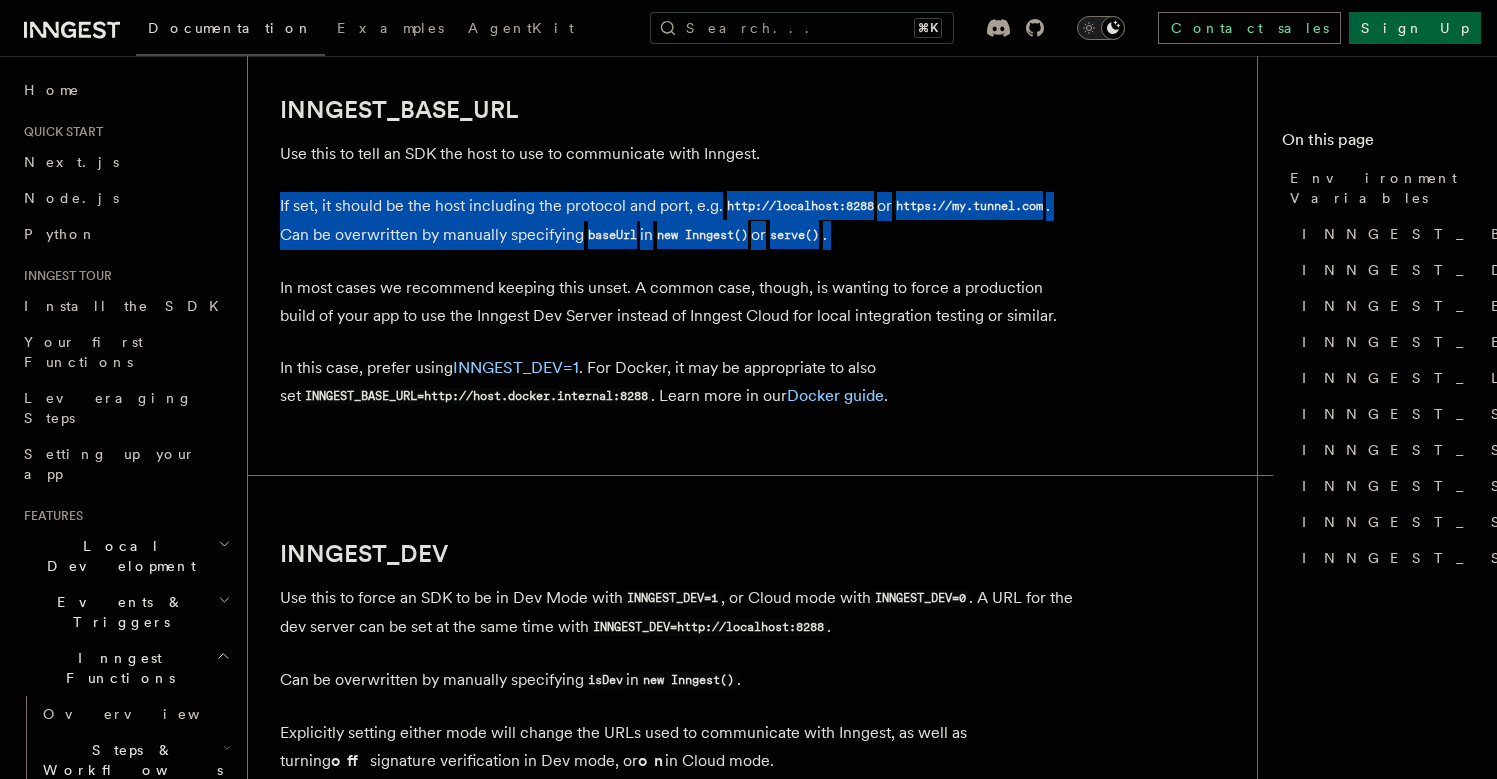 click on "If set, it should be the host including the protocol and port, e.g.  http://localhost:8288  or  https://my.tunnel.com . Can be overwritten by manually specifying  baseUrl  in  new Inngest()  or  serve() ." at bounding box center (680, 221) 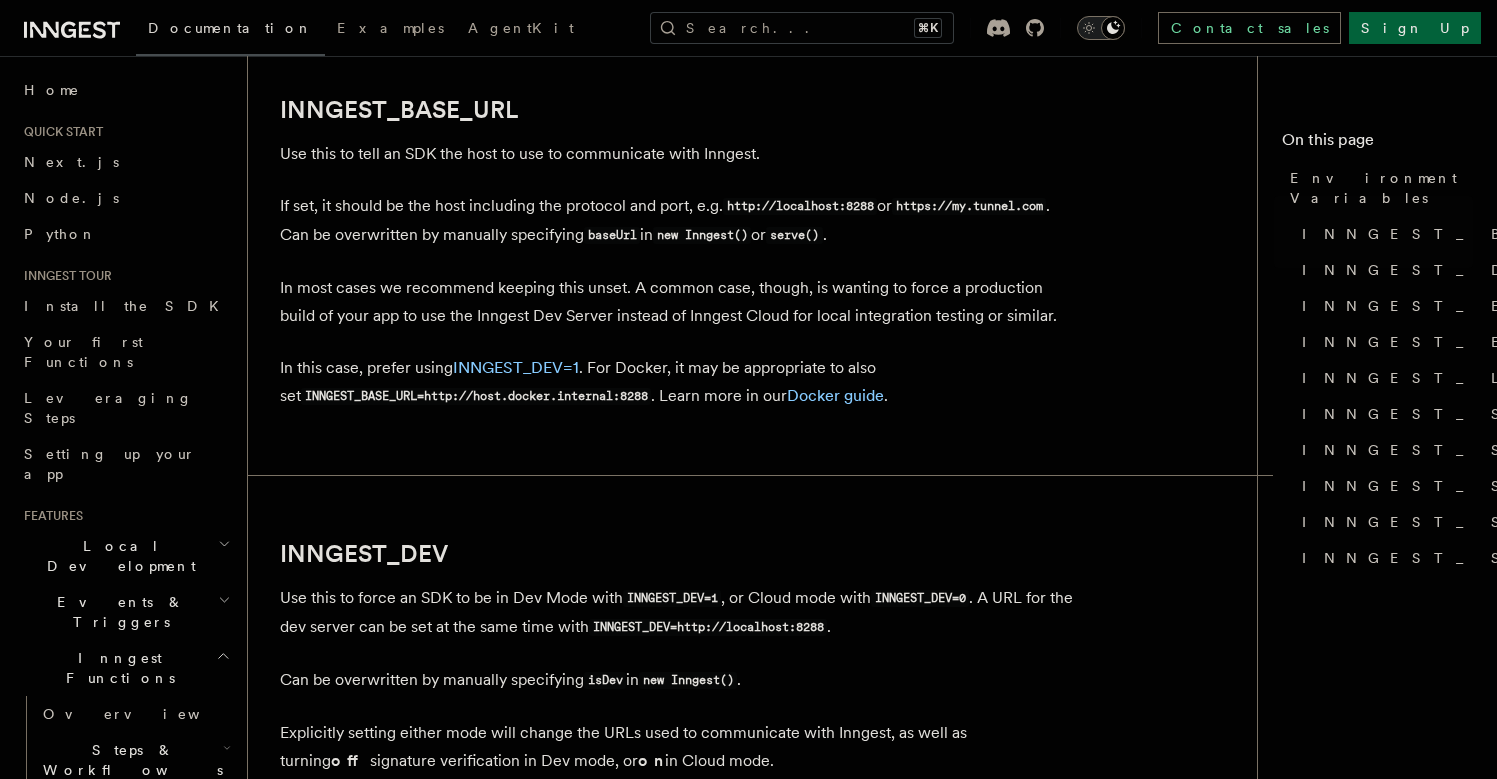click on "If set, it should be the host including the protocol and port, e.g.  http://localhost:8288  or  https://my.tunnel.com . Can be overwritten by manually specifying  baseUrl  in  new Inngest()  or  serve() ." at bounding box center [680, 221] 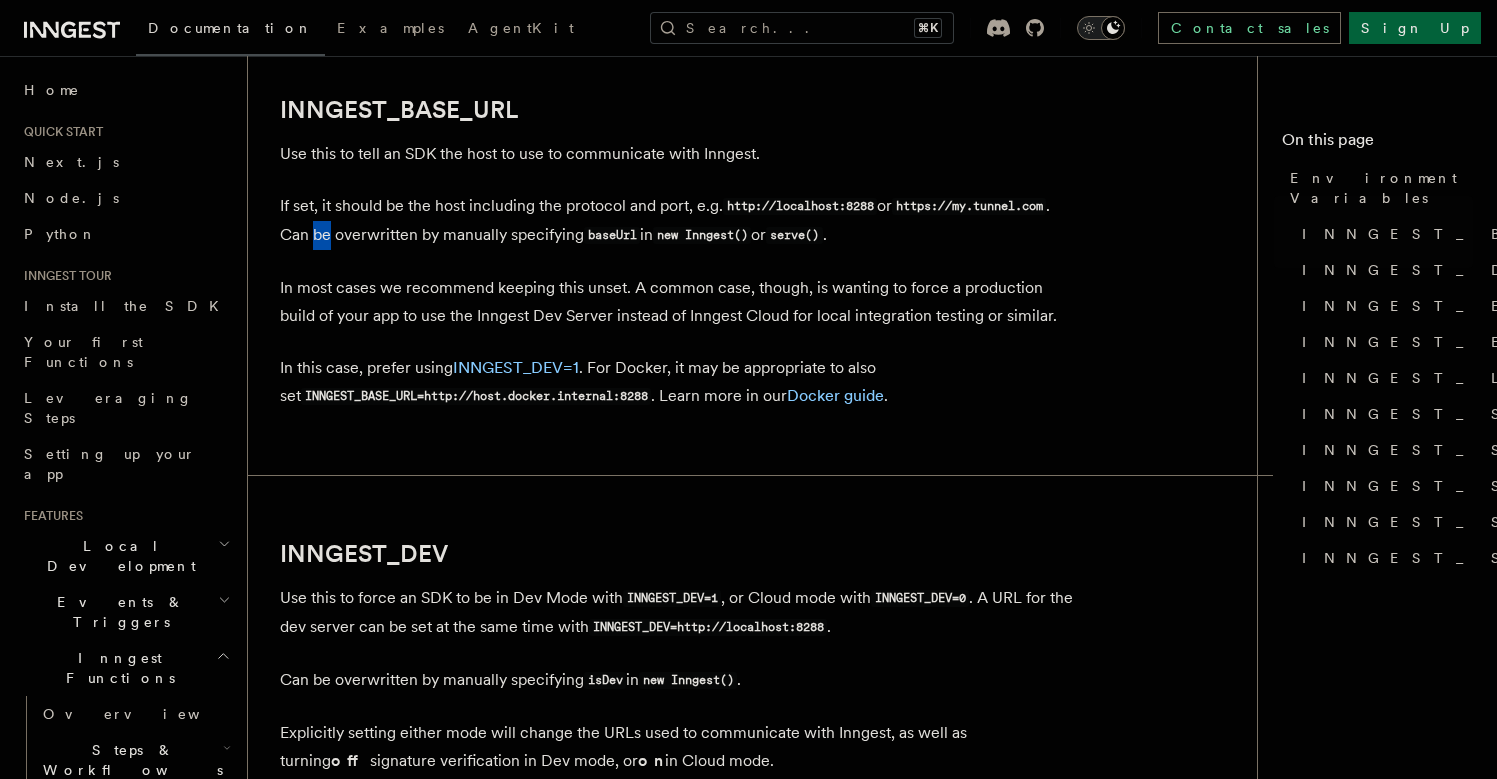 click on "If set, it should be the host including the protocol and port, e.g.  http://localhost:8288  or  https://my.tunnel.com . Can be overwritten by manually specifying  baseUrl  in  new Inngest()  or  serve() ." at bounding box center [680, 221] 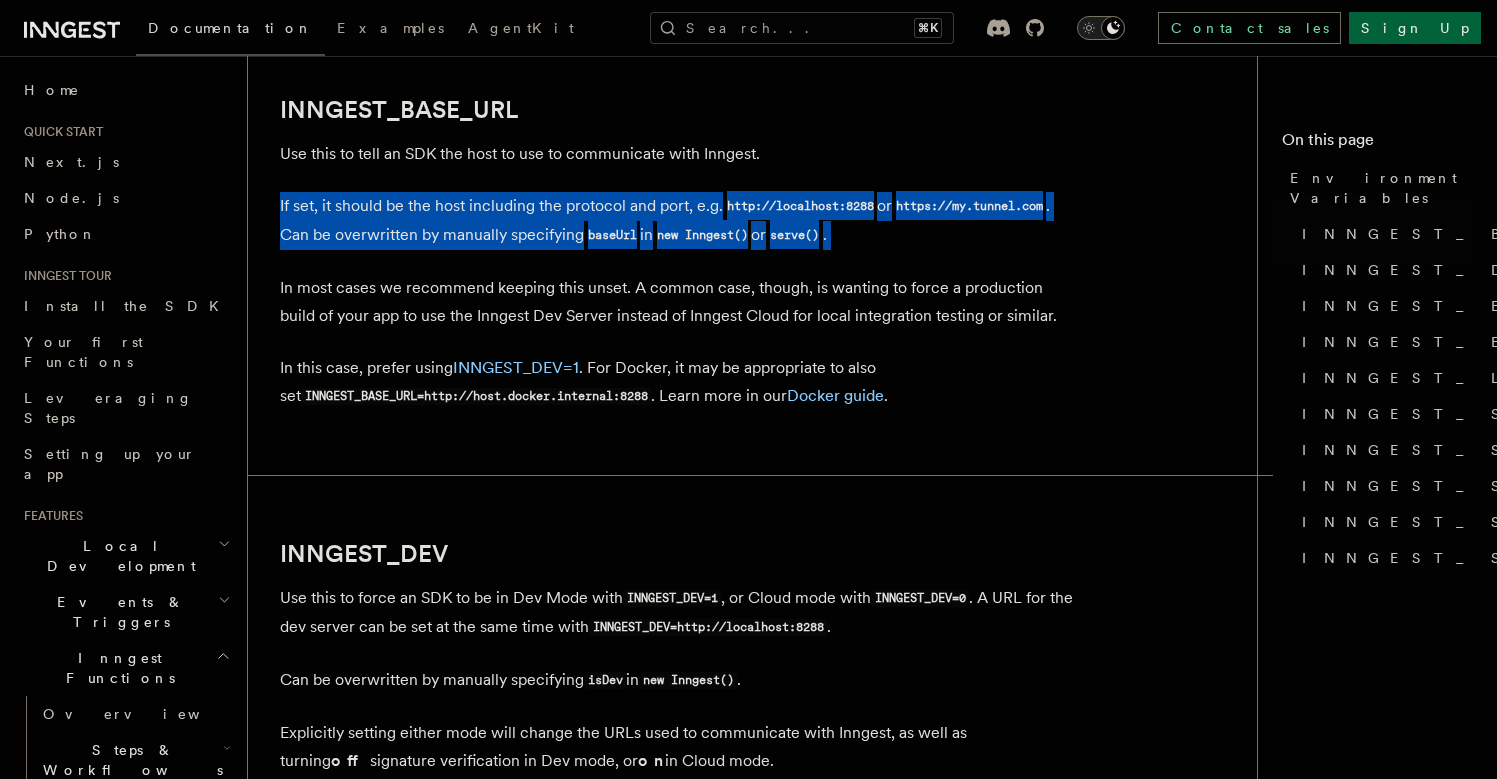 click on "References TypeScript SDK Using the SDK Environment Variables
You can set environment variables to change various parts of Inngest's configuration.
We'll look at all available environment variables here, what to set them to, and what our recommendations are for their use.
INNGEST_BASE_URL
INNGEST_DEV
INNGEST_ENV
INNGEST_EVENT_KEY
INNGEST_LOG_LEVEL
INNGEST_SERVE_HOST
INNGEST_SERVE_PATH
INNGEST_SIGNING_KEY
INNGEST_STREAMING
Within some frameworks and platforms such as Cloudflare Workers, environment
variables are not available in the global scope and are instead passed as
runtime arguments to your handler. In this case, you can use
inngest.setEnvVars()  to ensure your client has the correct configuration
before communicating with Inngest.
Copy Copied // For example, in Hono on Cloudflare Workers
app .on ( "POST" ,   "/my-api/send-some-event" ,   async  (c)  =>  {
inngest .setEnvVars ( c .env);
await   inngest .send ({ name :   "test/event"  });
return   c :" at bounding box center [760, 1391] 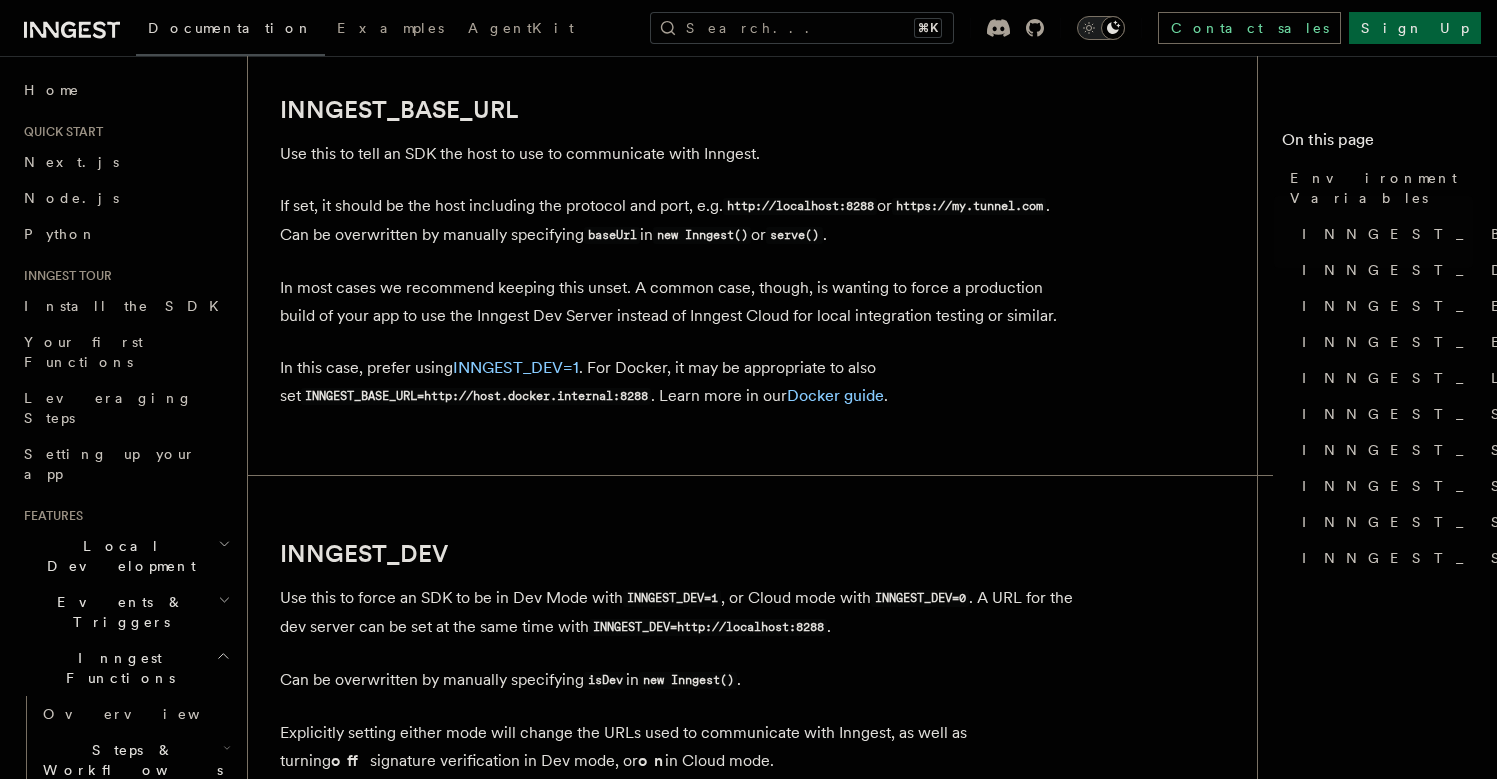 click on "http://localhost:8288" at bounding box center (800, 206) 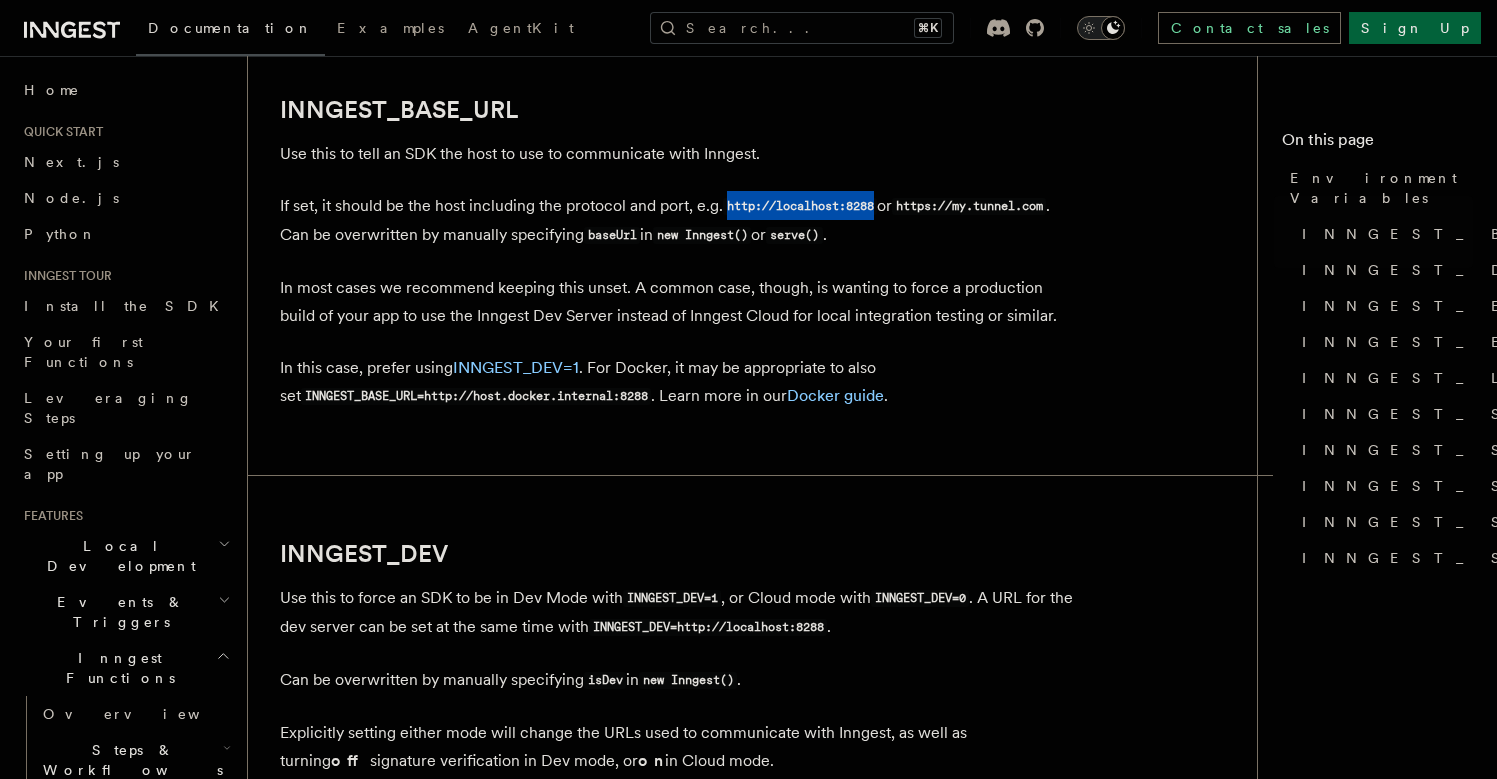 drag, startPoint x: 740, startPoint y: 205, endPoint x: 874, endPoint y: 207, distance: 134.01492 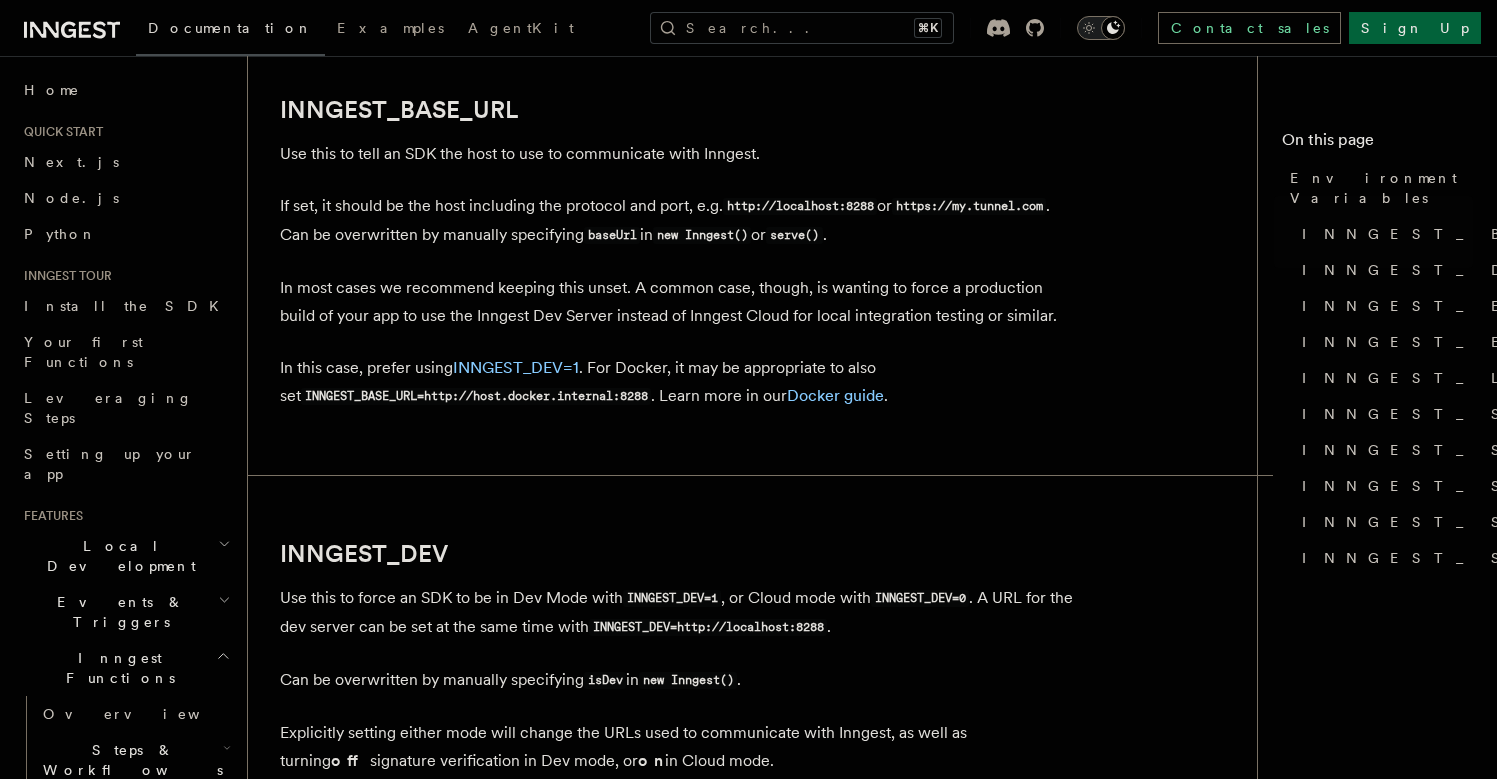 click on "In most cases we recommend keeping this unset. A common case, though, is wanting
to force a production build of your app to use the Inngest Dev Server instead of
Inngest Cloud for local integration testing or similar." at bounding box center (680, 302) 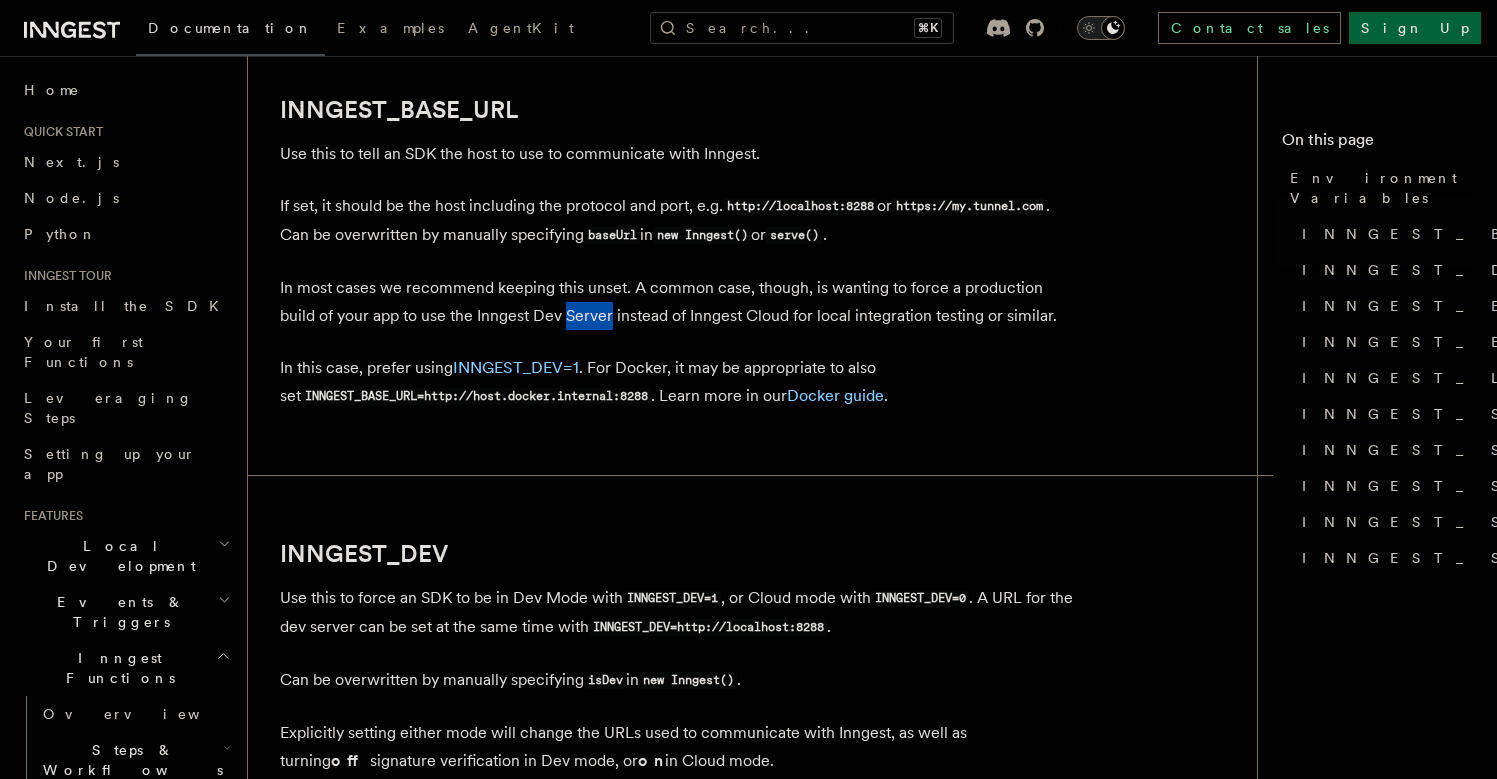 click on "In most cases we recommend keeping this unset. A common case, though, is wanting
to force a production build of your app to use the Inngest Dev Server instead of
Inngest Cloud for local integration testing or similar." at bounding box center [680, 302] 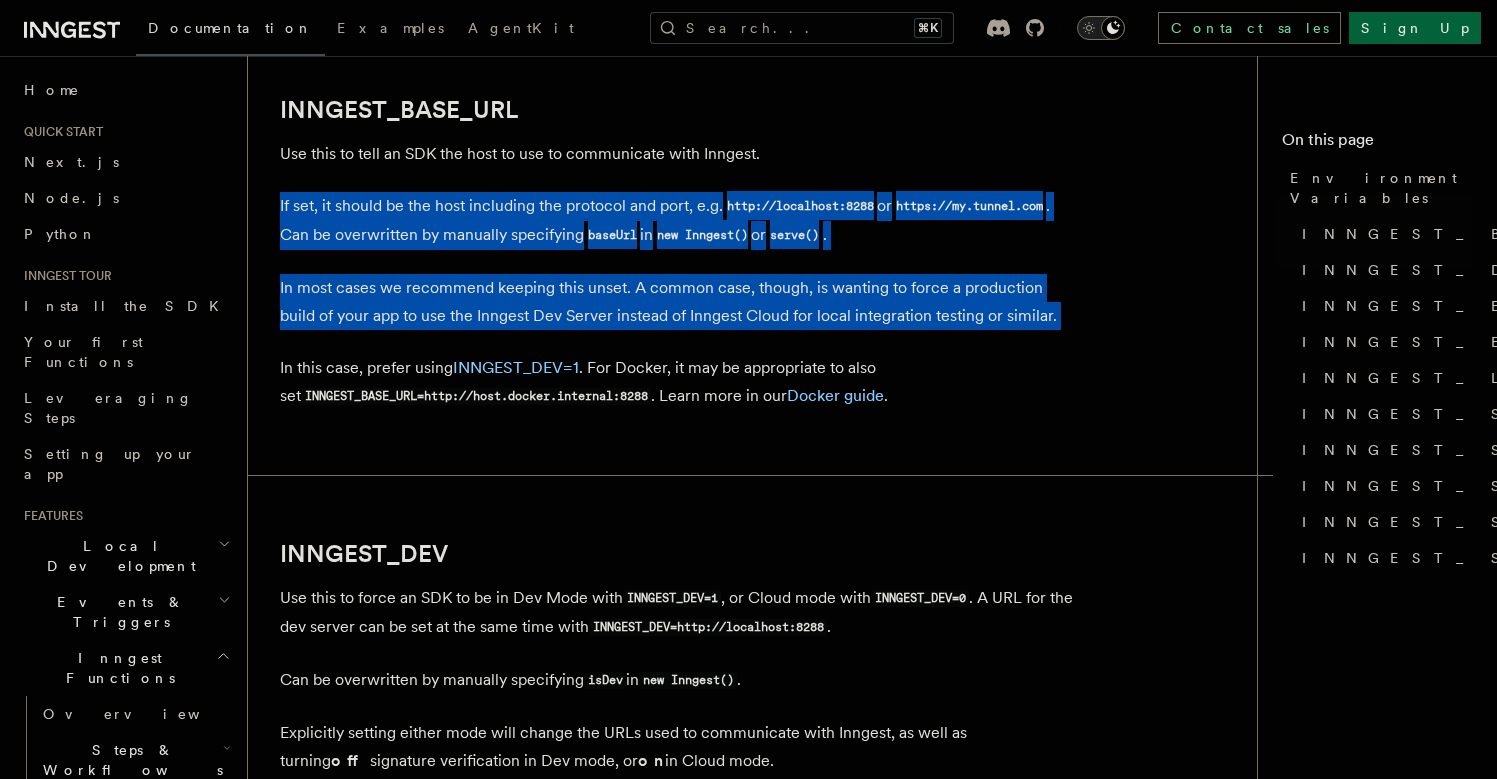 drag, startPoint x: 545, startPoint y: 305, endPoint x: 578, endPoint y: 195, distance: 114.84337 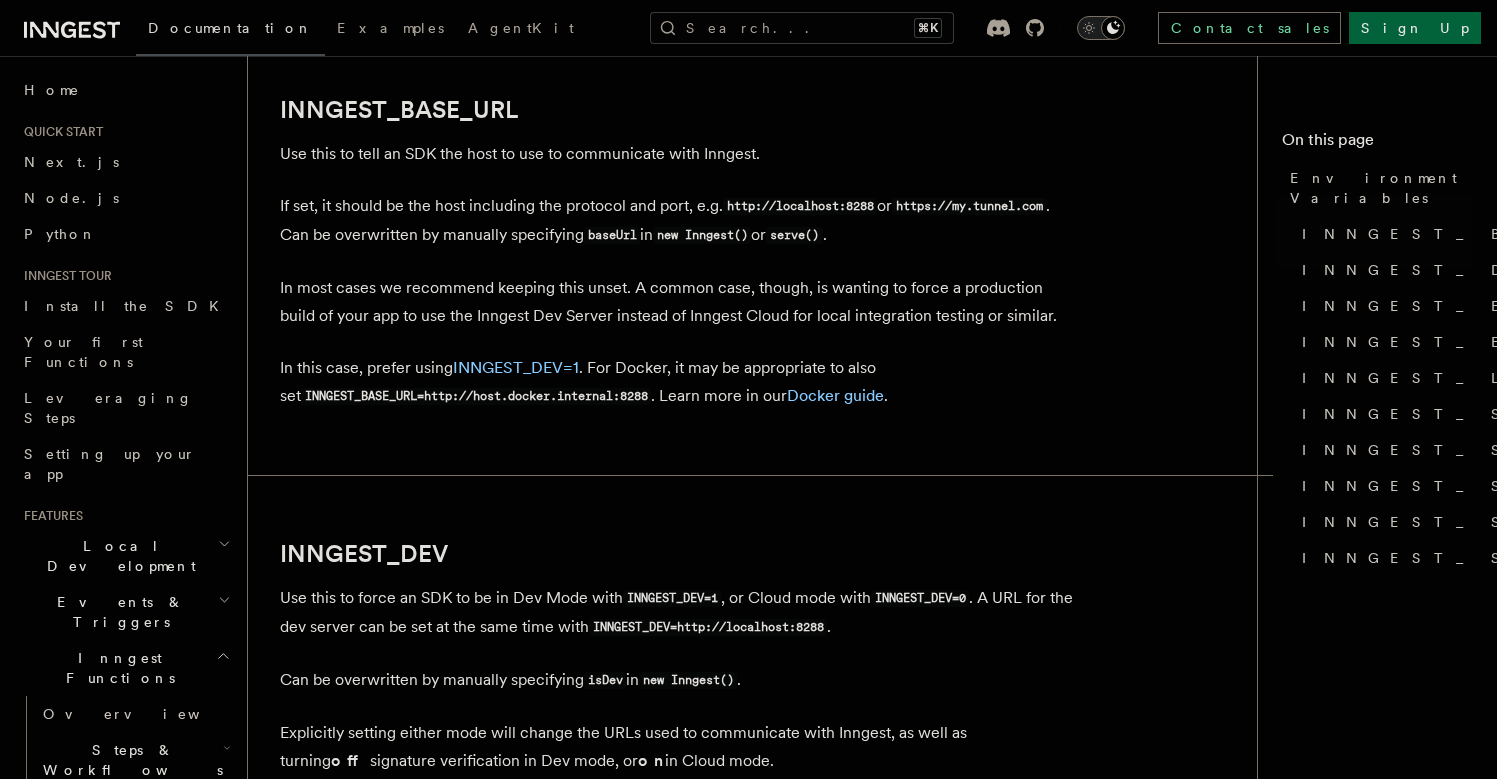 click on "In most cases we recommend keeping this unset. A common case, though, is wanting
to force a production build of your app to use the Inngest Dev Server instead of
Inngest Cloud for local integration testing or similar." at bounding box center (680, 302) 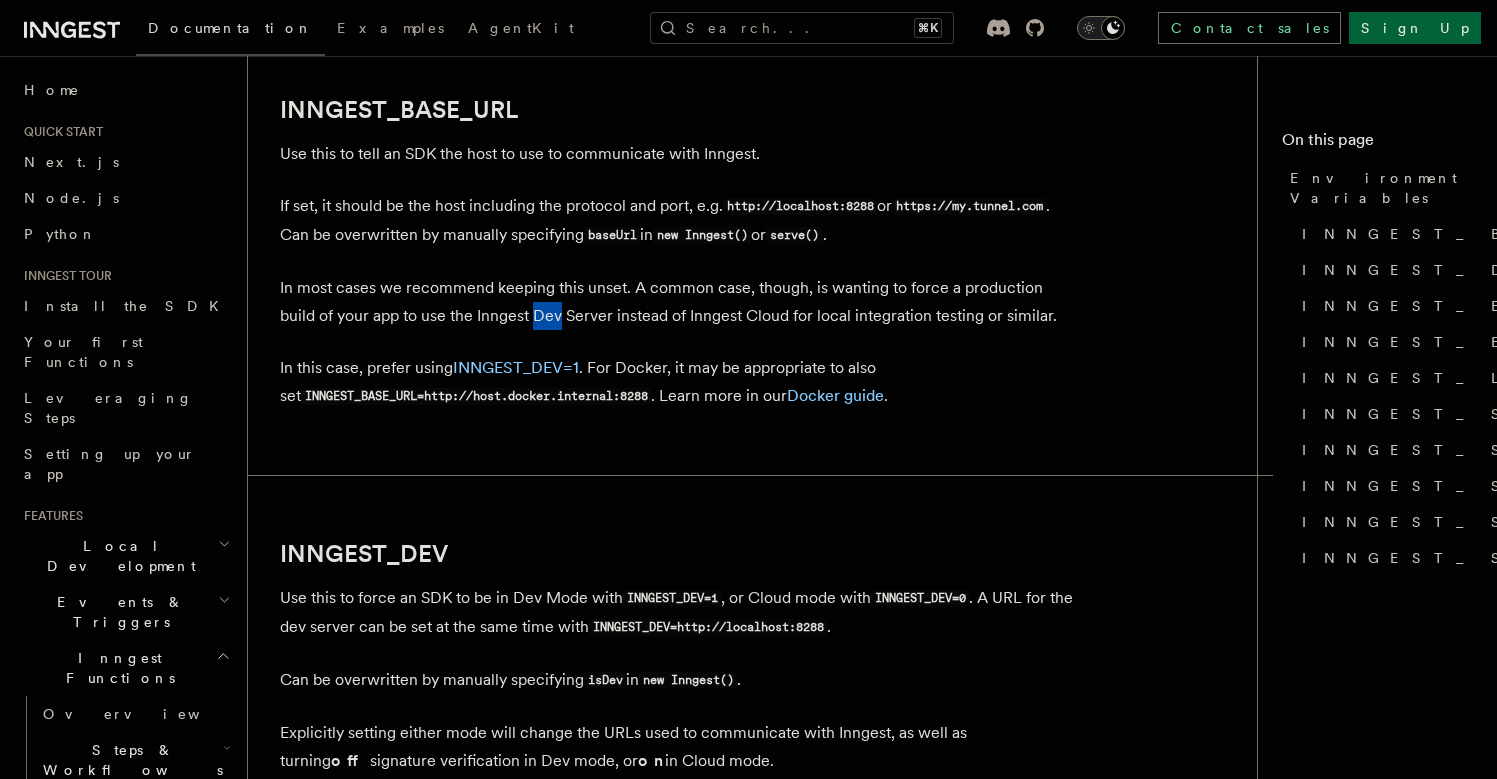 click on "In most cases we recommend keeping this unset. A common case, though, is wanting
to force a production build of your app to use the Inngest Dev Server instead of
Inngest Cloud for local integration testing or similar." at bounding box center (680, 302) 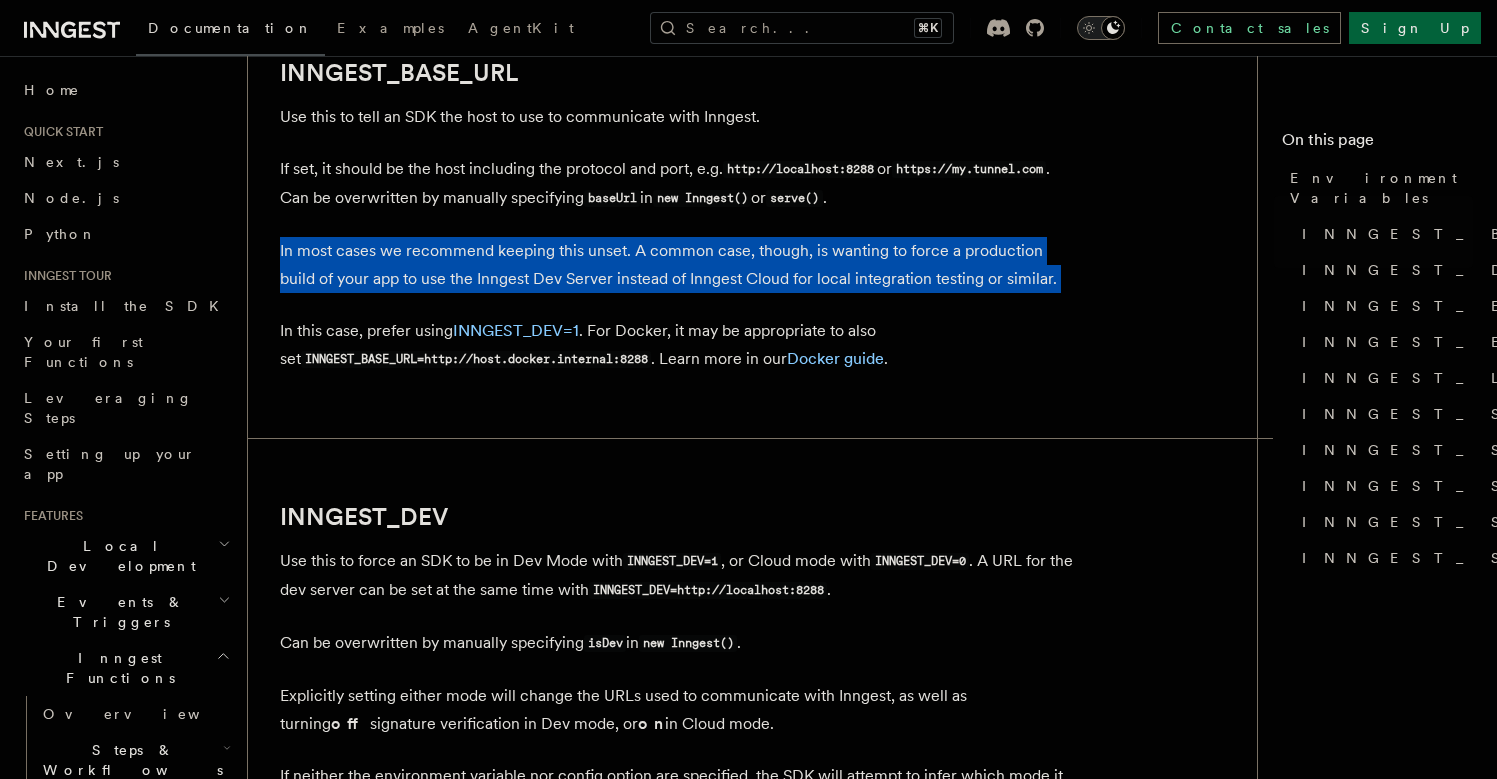 scroll, scrollTop: 1094, scrollLeft: 0, axis: vertical 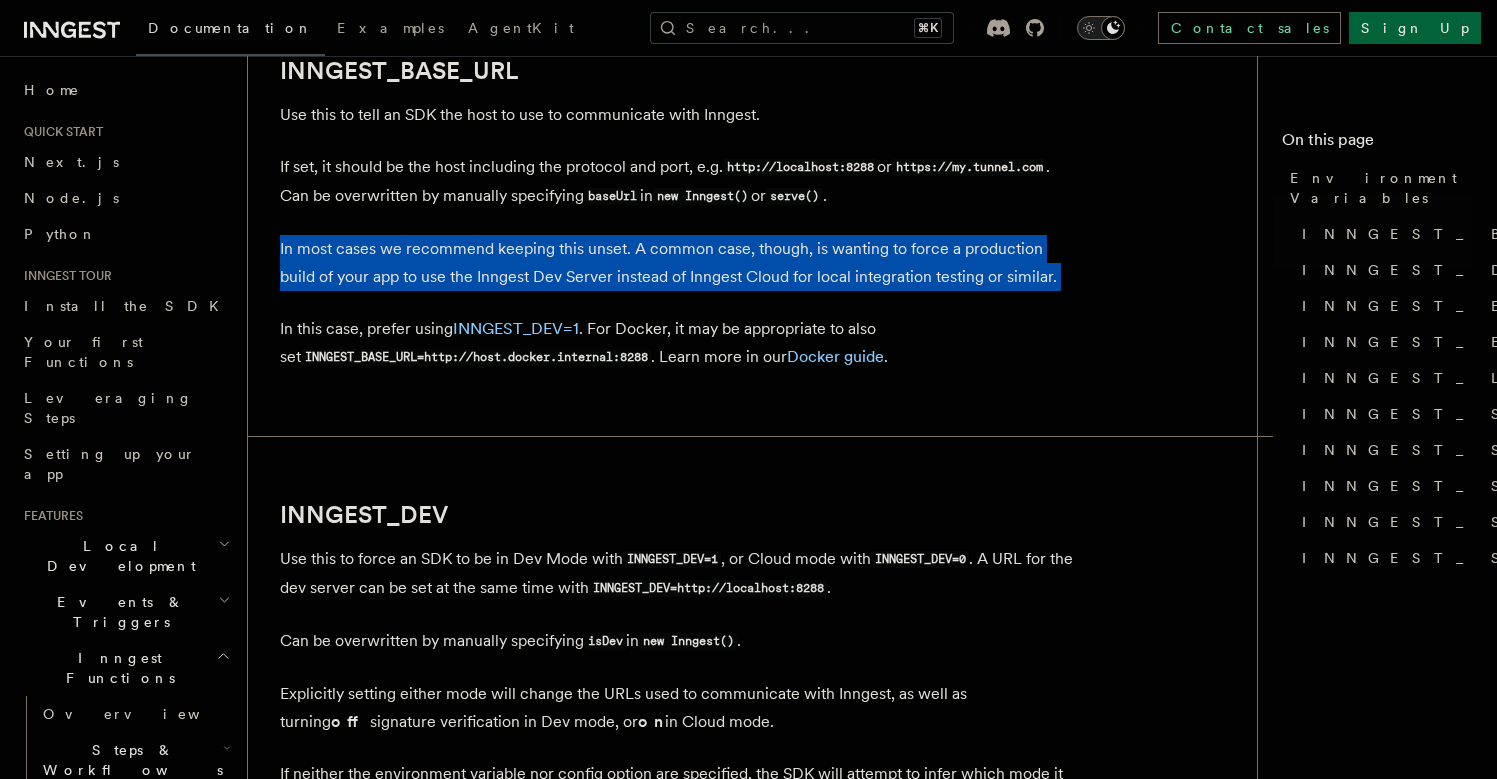 click on "In this case, prefer using  INNGEST_DEV=1 . For Docker, it may be
appropriate to also set  INNGEST_BASE_URL=http://host.docker.internal:8288 . Learn more in our  Docker guide ." at bounding box center [680, 343] 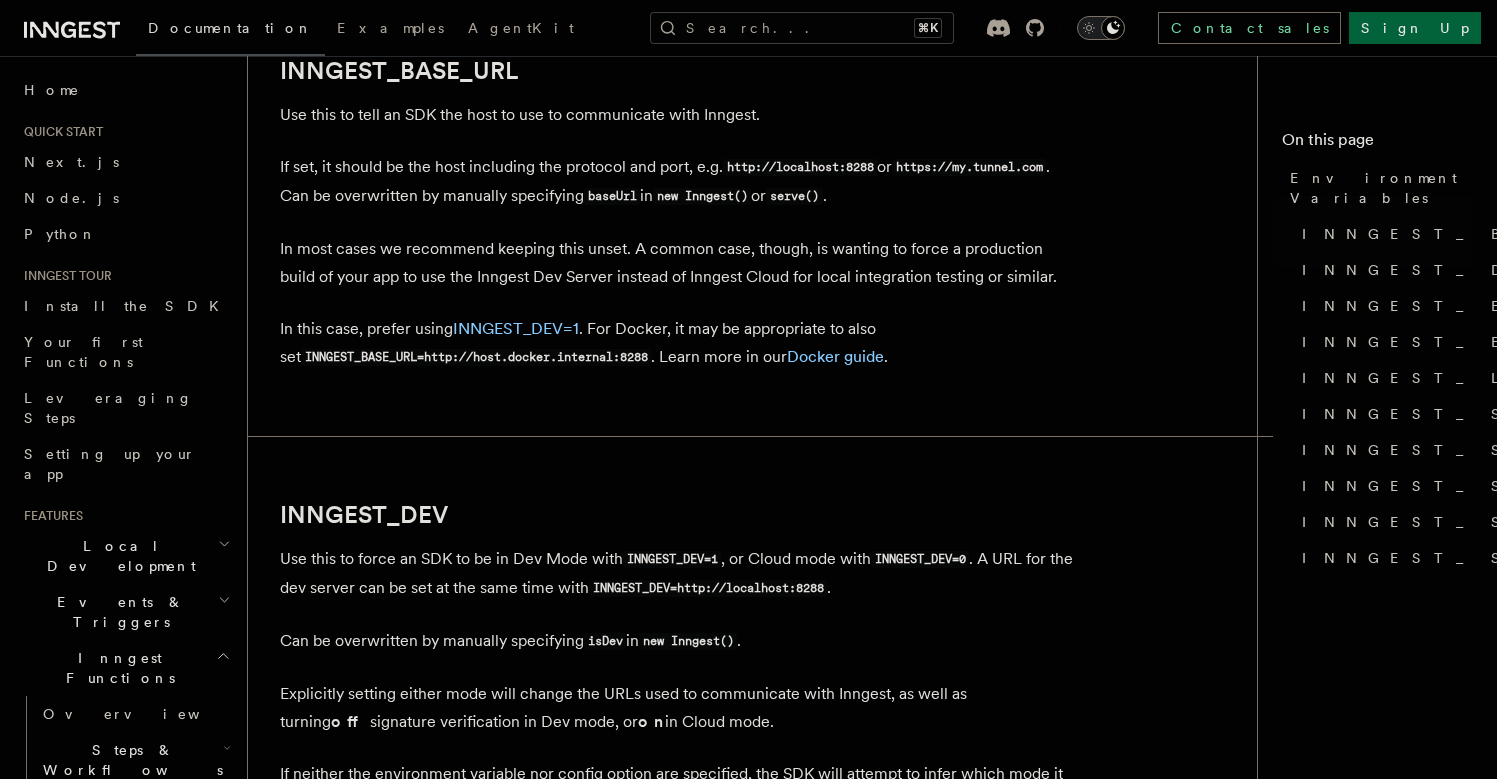 click on "In this case, prefer using  INNGEST_DEV=1 . For Docker, it may be
appropriate to also set  INNGEST_BASE_URL=http://host.docker.internal:8288 . Learn more in our  Docker guide ." at bounding box center (680, 343) 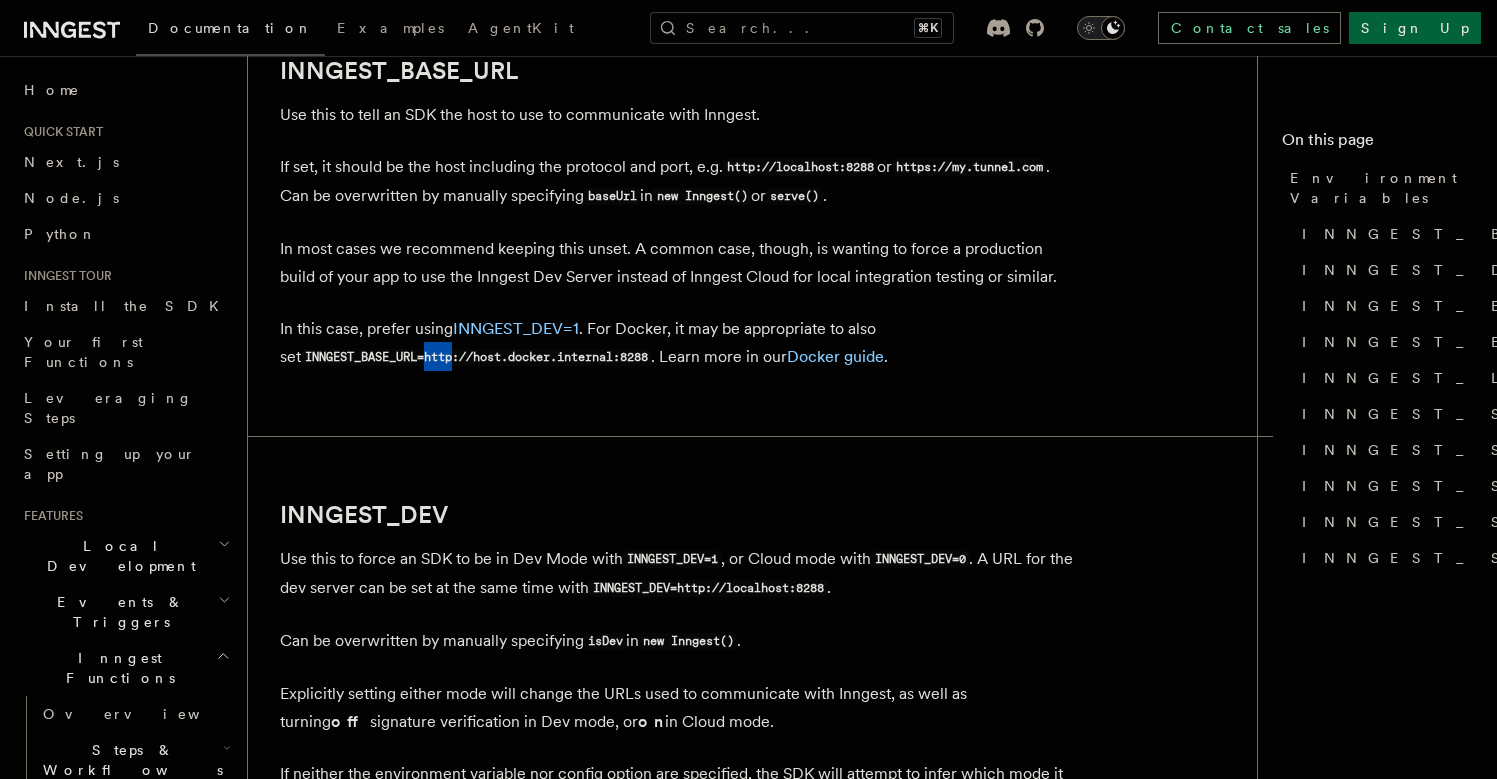 click on "In this case, prefer using  INNGEST_DEV=1 . For Docker, it may be
appropriate to also set  INNGEST_BASE_URL=http://host.docker.internal:8288 . Learn more in our  Docker guide ." at bounding box center (680, 343) 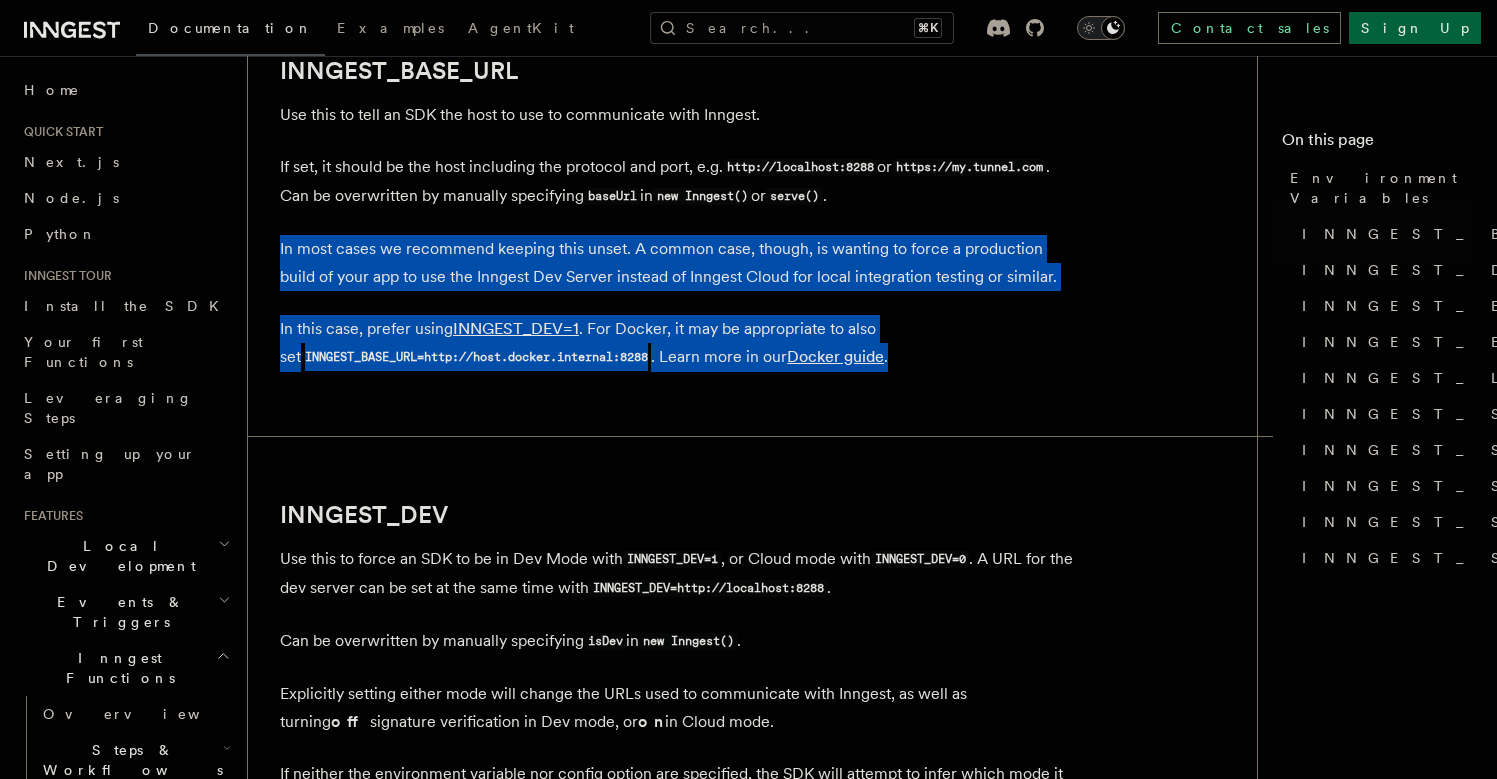 drag, startPoint x: 415, startPoint y: 345, endPoint x: 434, endPoint y: 211, distance: 135.34032 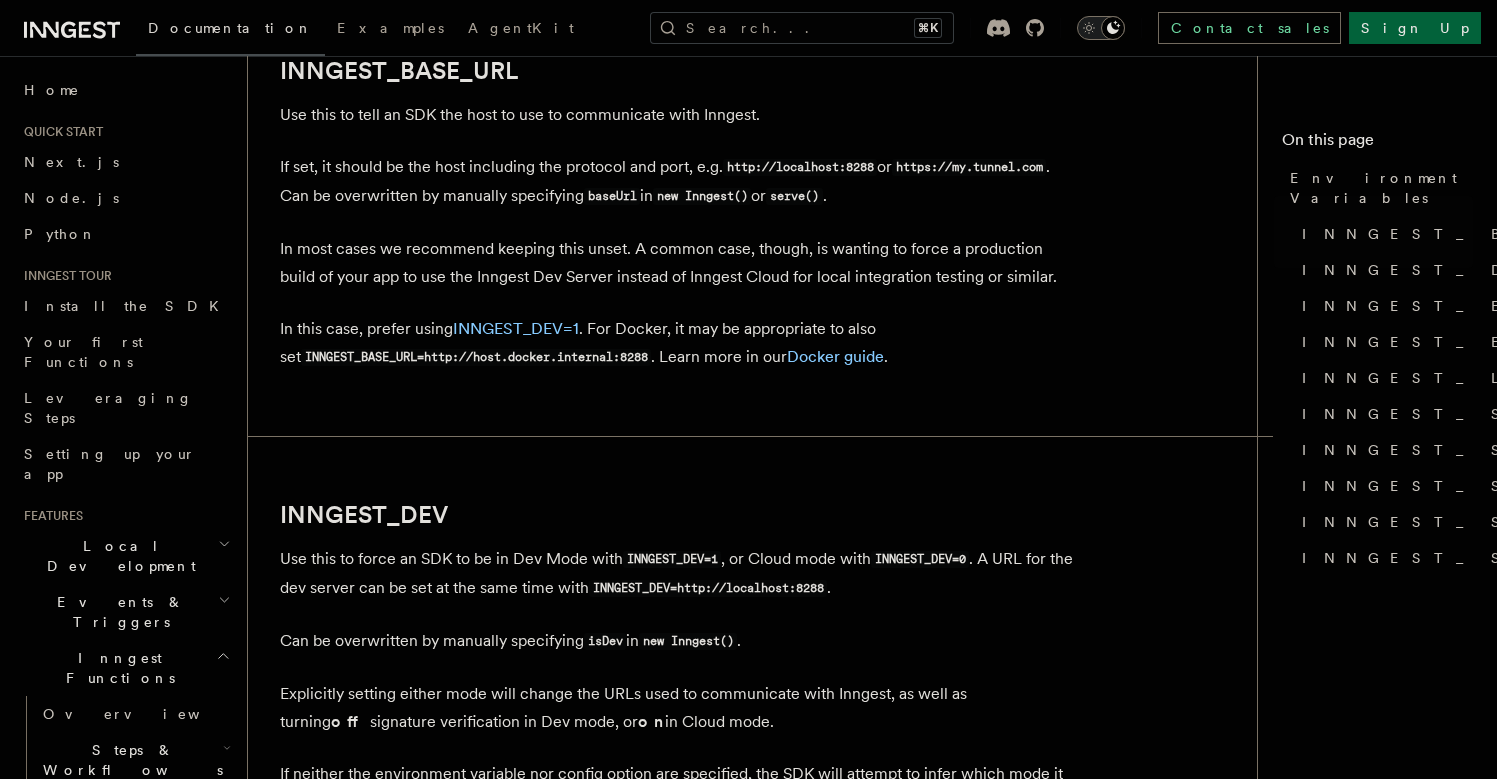 click on "If set, it should be the host including the protocol and port, e.g.  http://localhost:8288  or  https://my.tunnel.com . Can be overwritten by manually specifying  baseUrl  in  new Inngest()  or  serve() ." at bounding box center [680, 182] 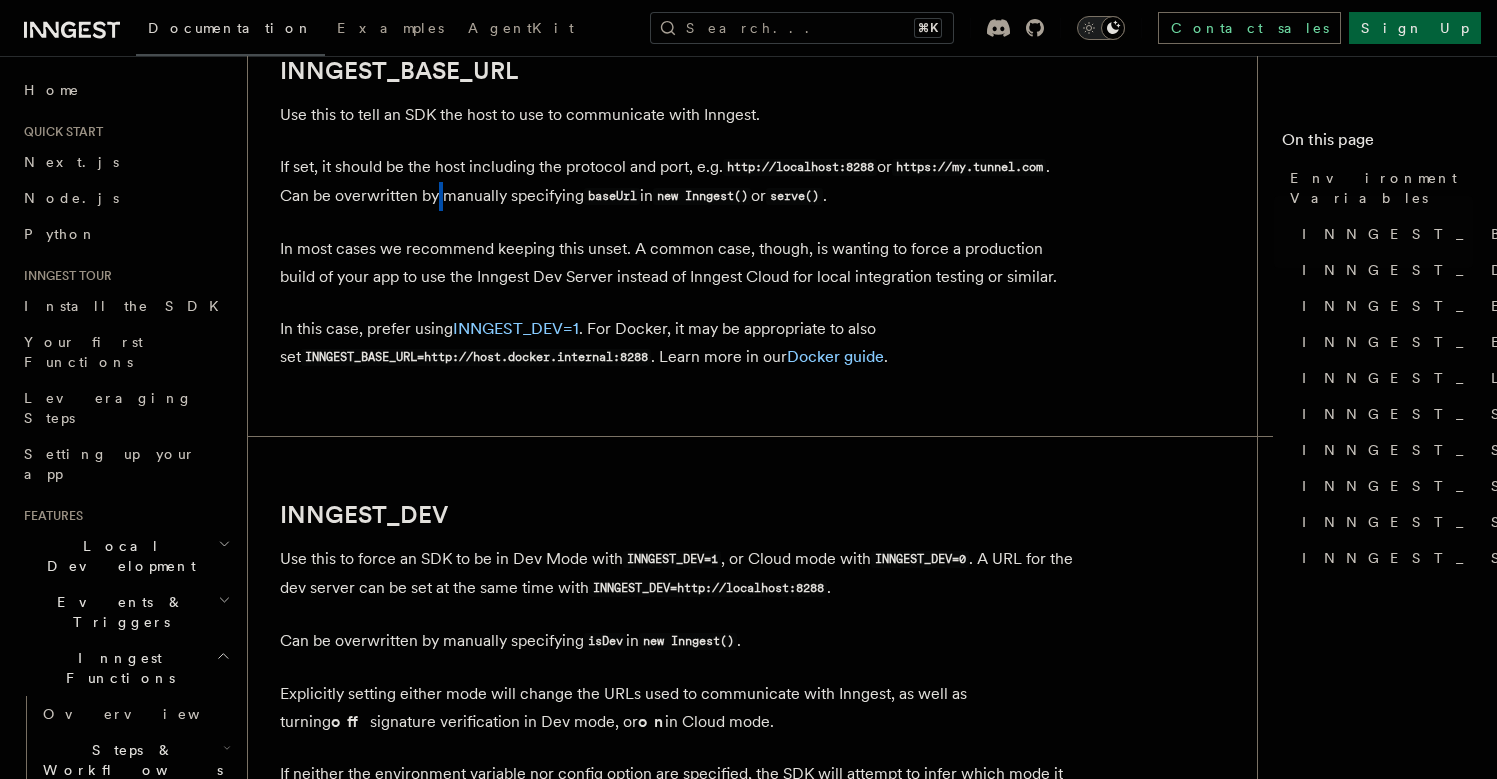 click on "If set, it should be the host including the protocol and port, e.g.  http://localhost:8288  or  https://my.tunnel.com . Can be overwritten by manually specifying  baseUrl  in  new Inngest()  or  serve() ." at bounding box center [680, 182] 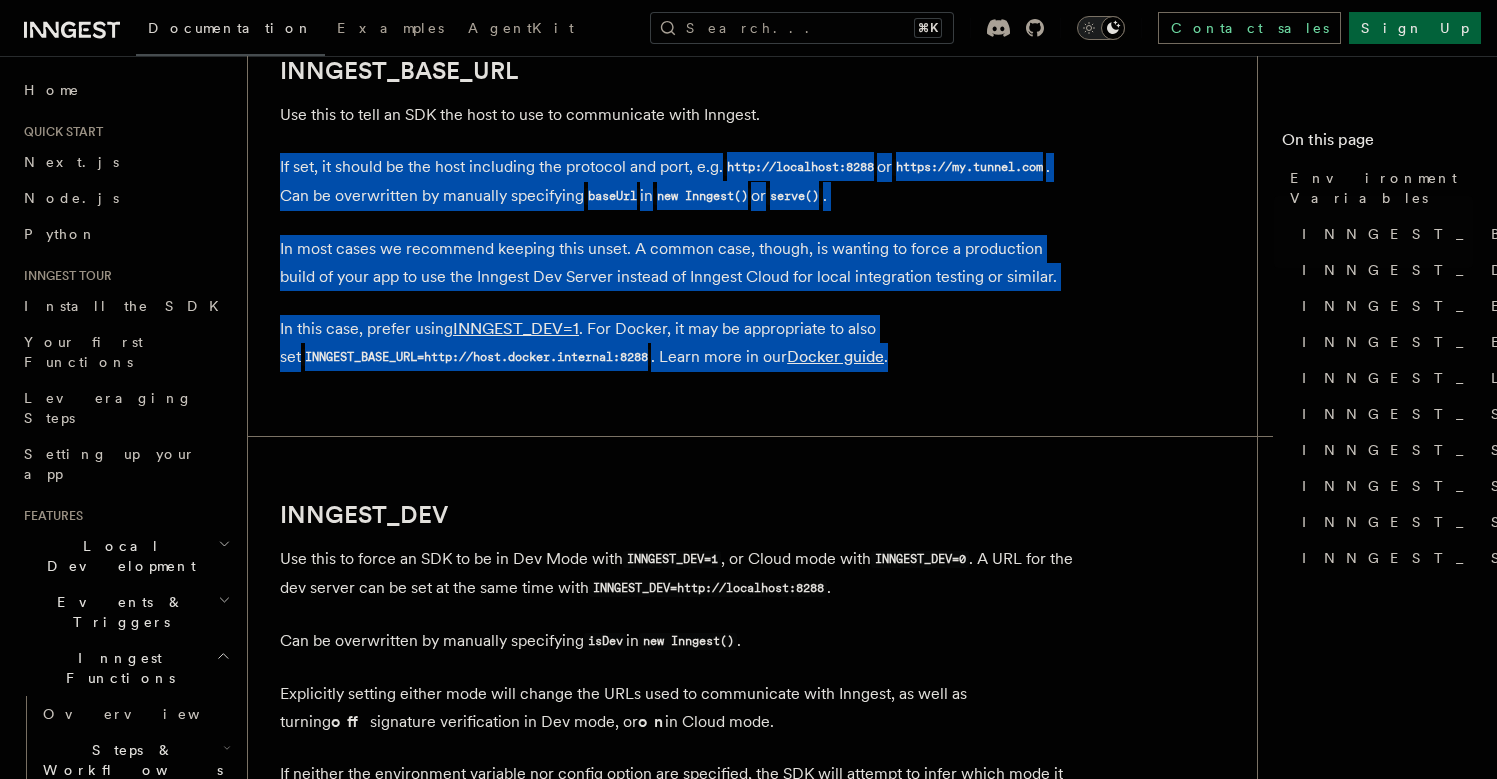 drag, startPoint x: 434, startPoint y: 211, endPoint x: 389, endPoint y: 328, distance: 125.35549 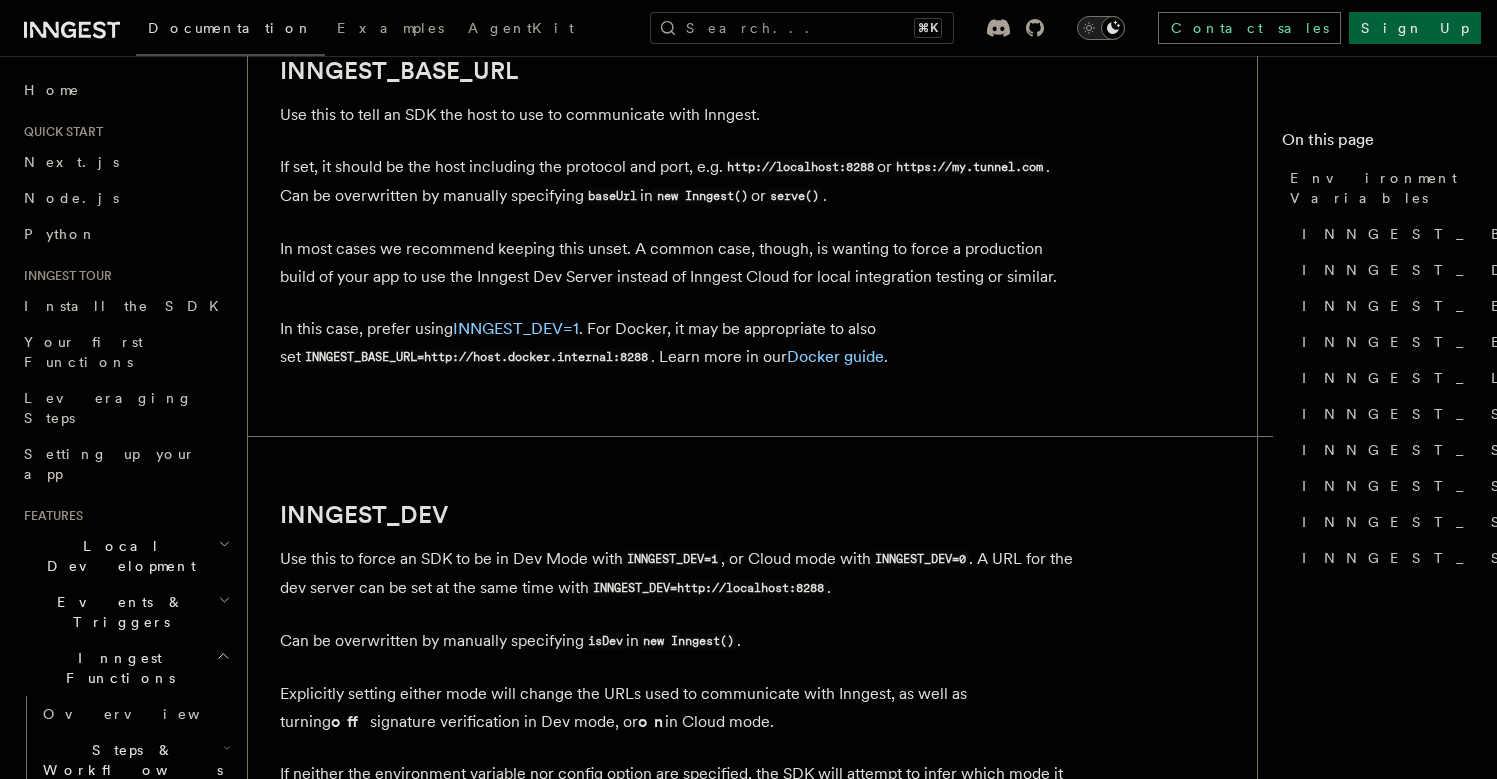 click on "INNGEST_BASE_URL=http://host.docker.internal:8288" at bounding box center (476, 357) 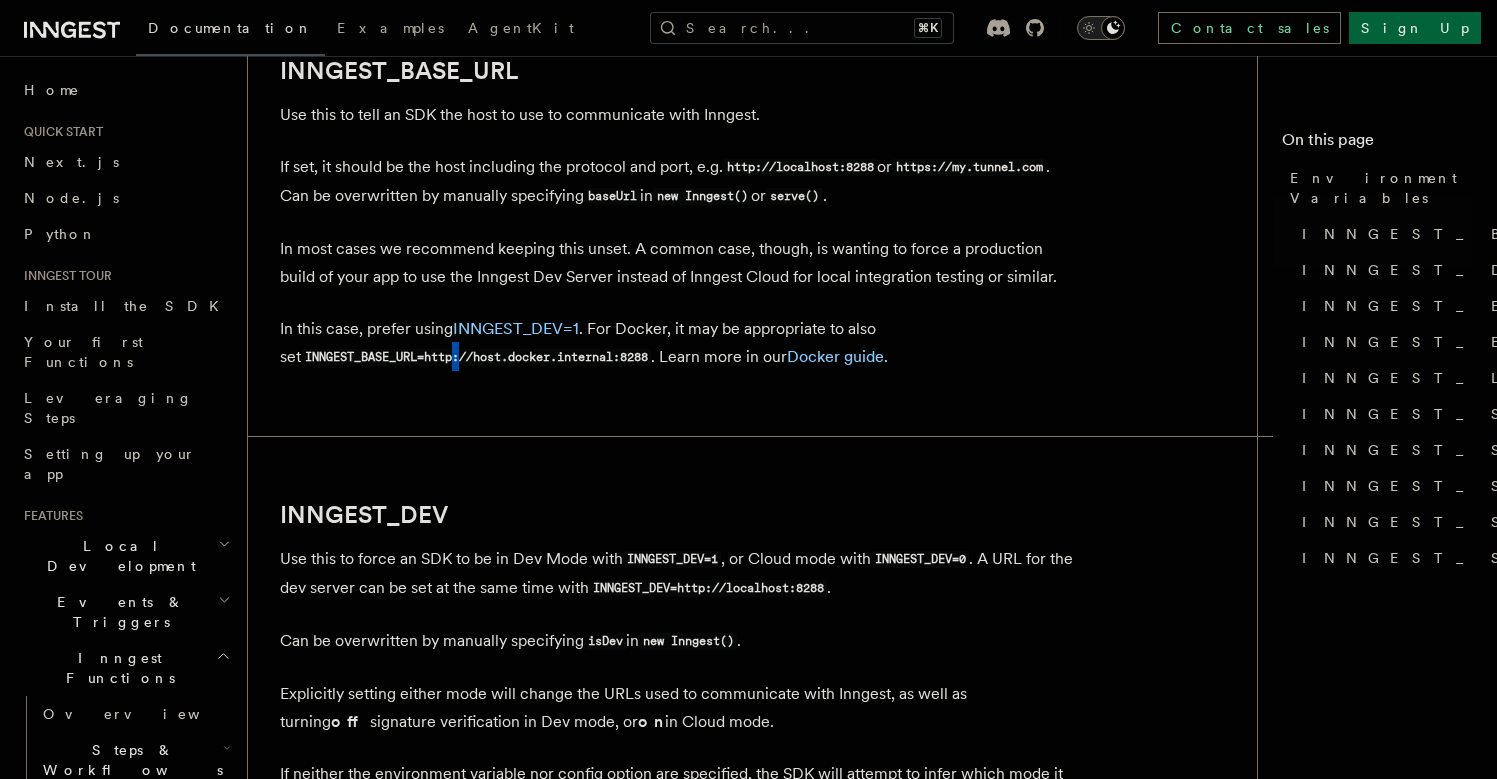 click on "INNGEST_BASE_URL=http://host.docker.internal:8288" at bounding box center [476, 357] 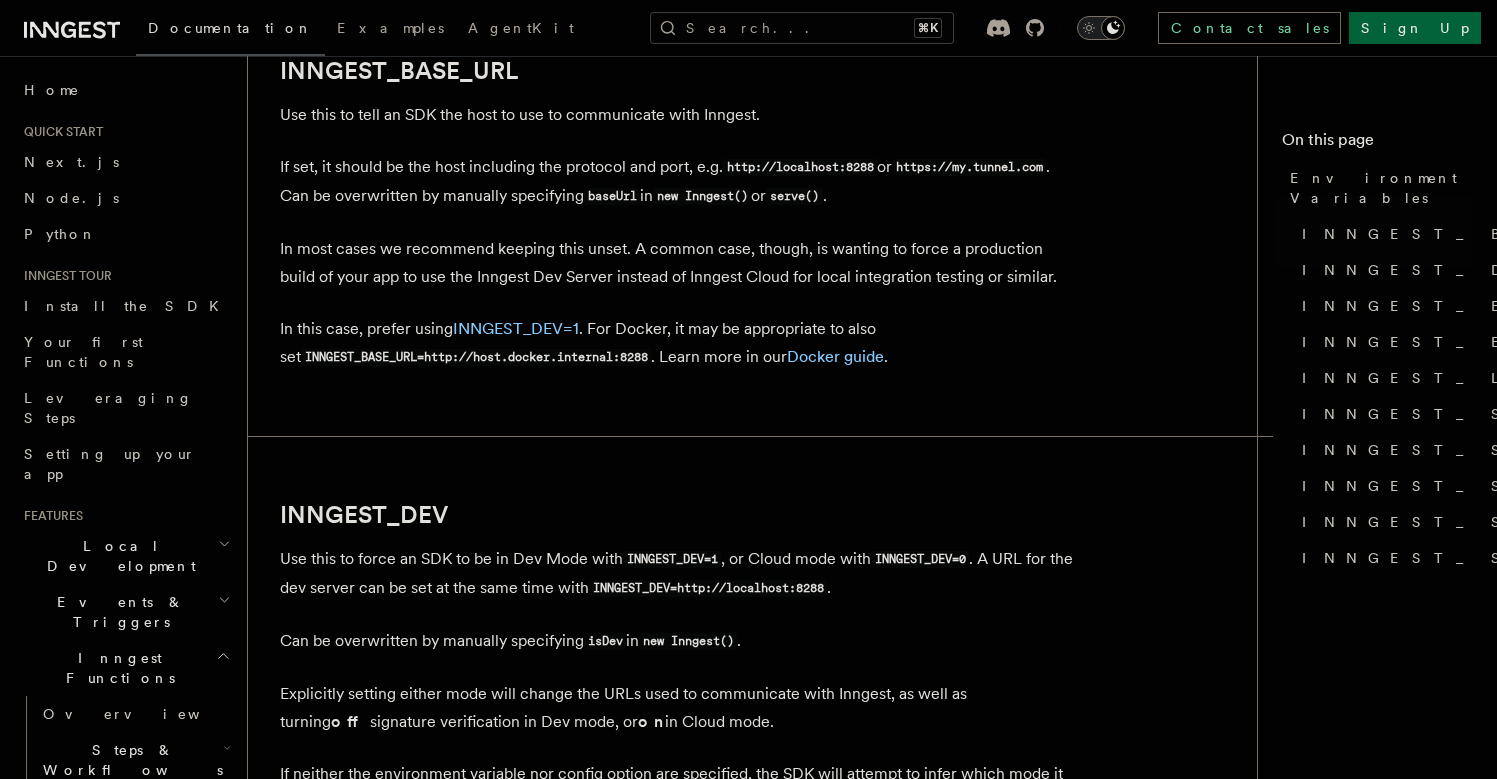 click on "INNGEST_BASE_URL=http://host.docker.internal:8288" at bounding box center (476, 357) 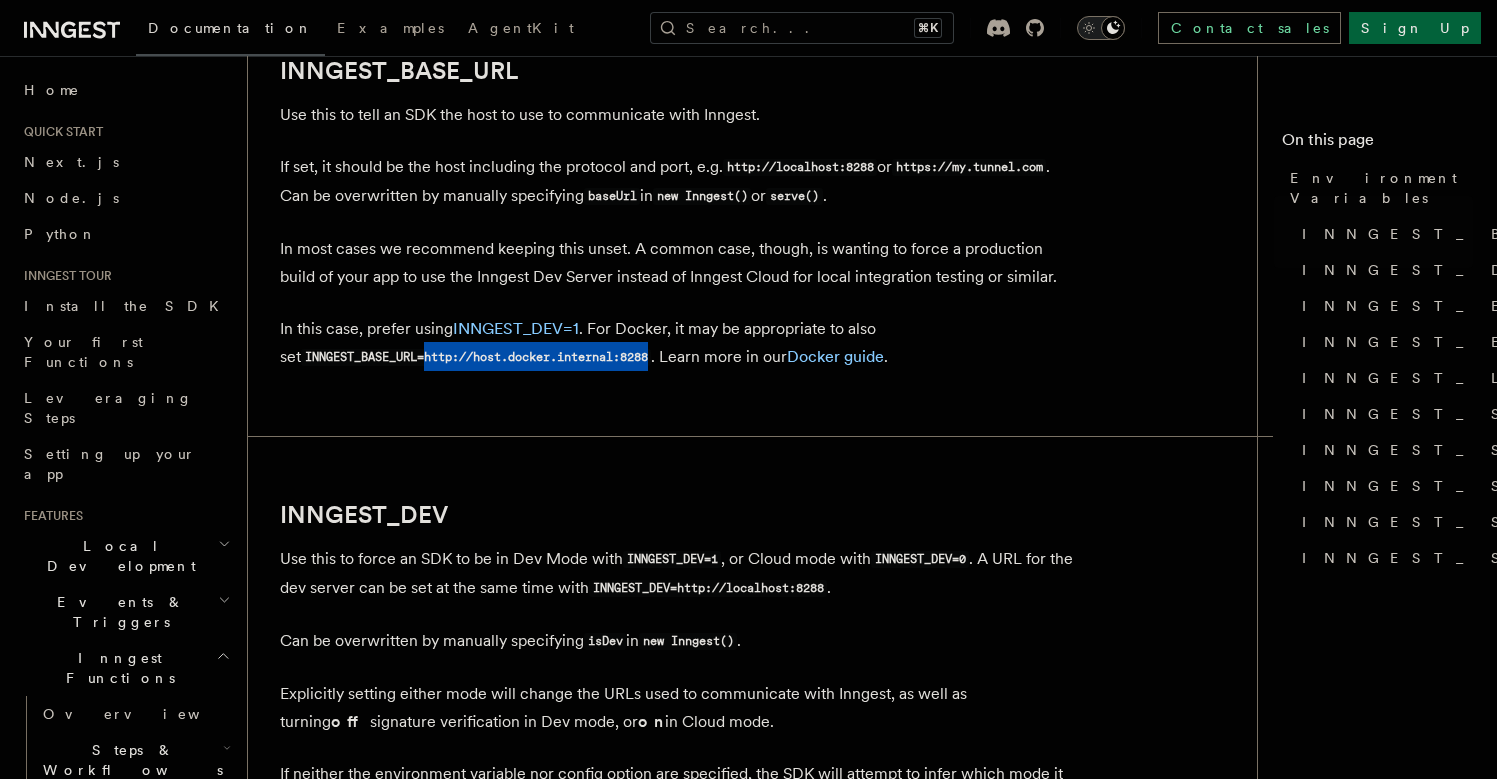 drag, startPoint x: 425, startPoint y: 363, endPoint x: 617, endPoint y: 362, distance: 192.00261 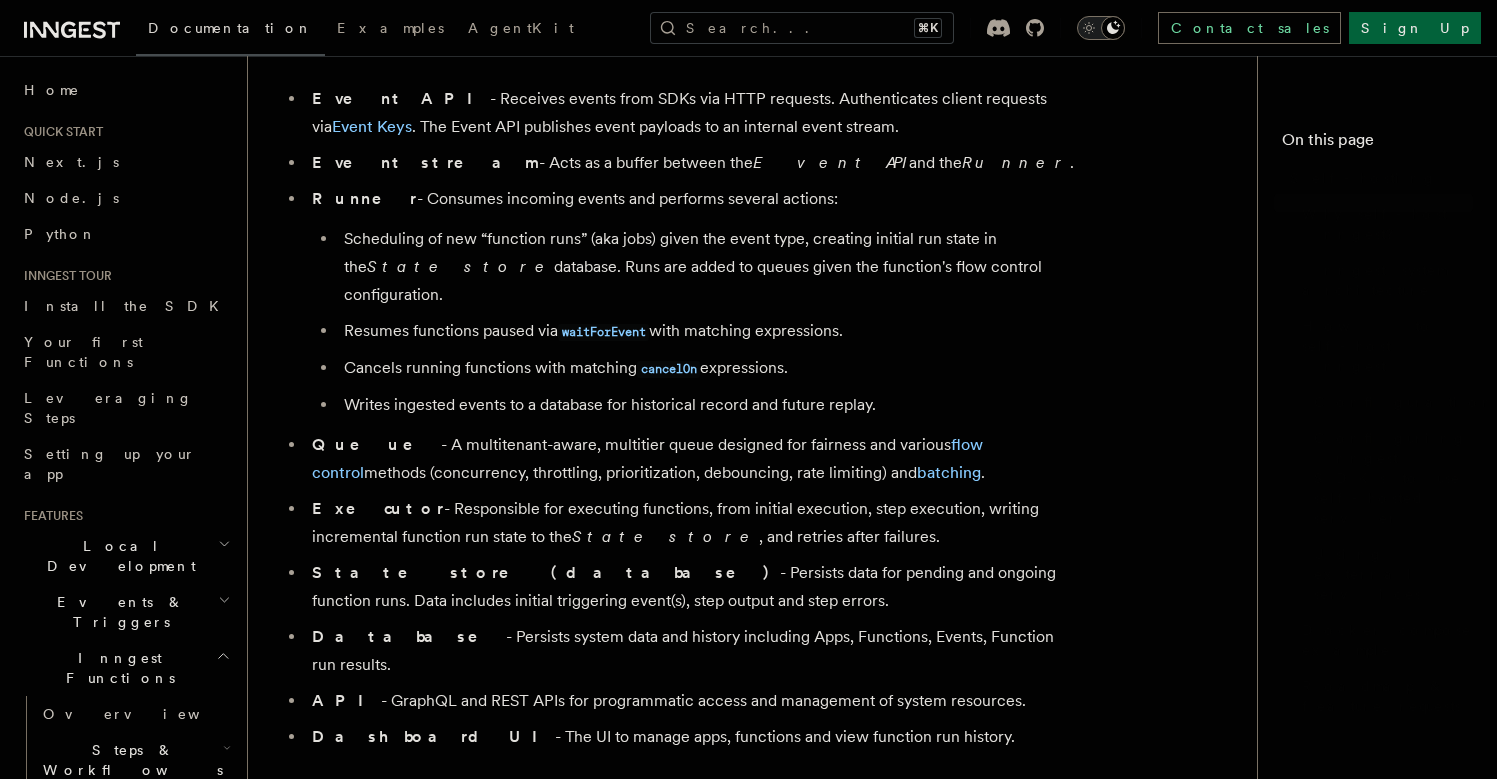 scroll, scrollTop: 3543, scrollLeft: 0, axis: vertical 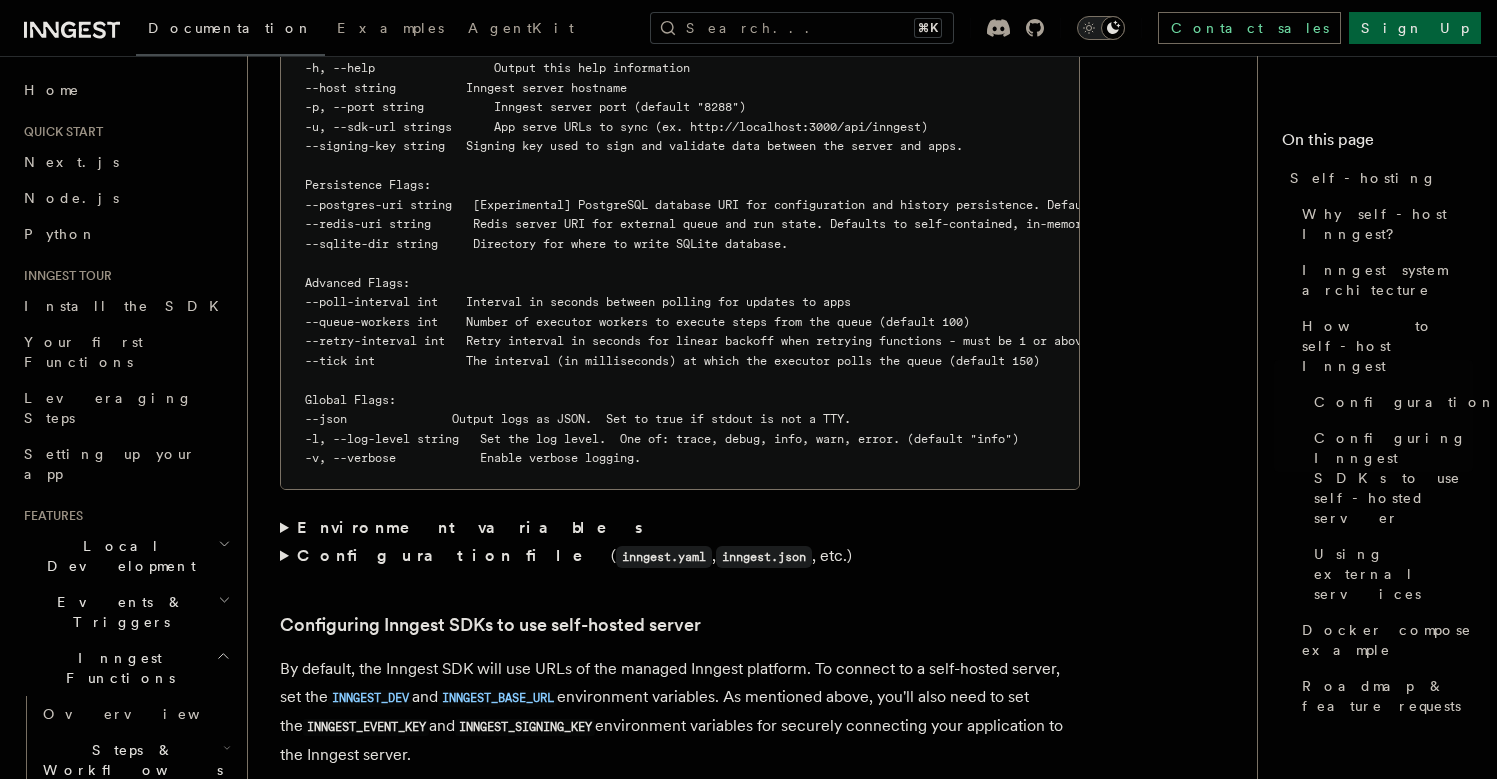 click on "INNGEST_SIGNING_KEY" at bounding box center [525, 727] 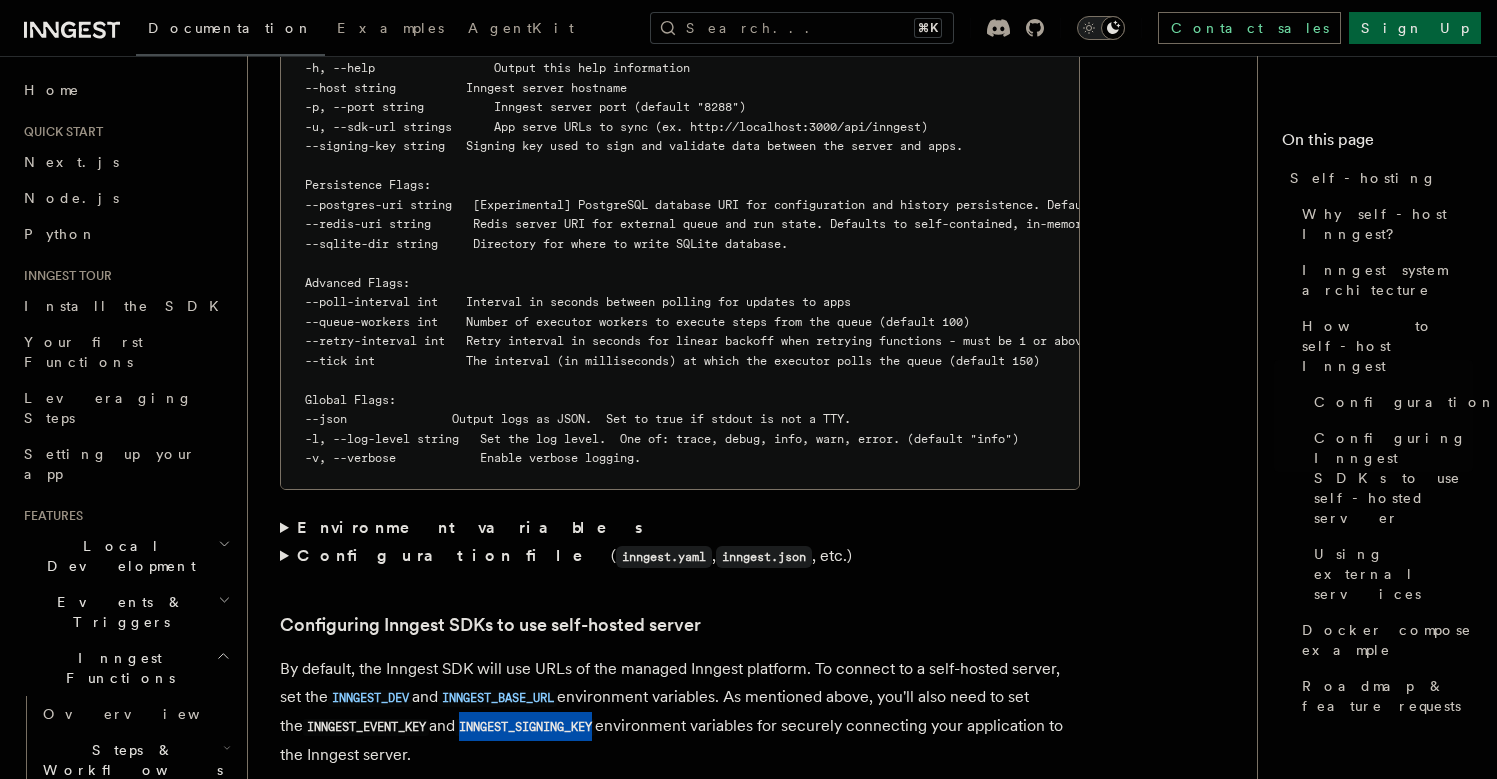 click on "INNGEST_SIGNING_KEY" at bounding box center (525, 727) 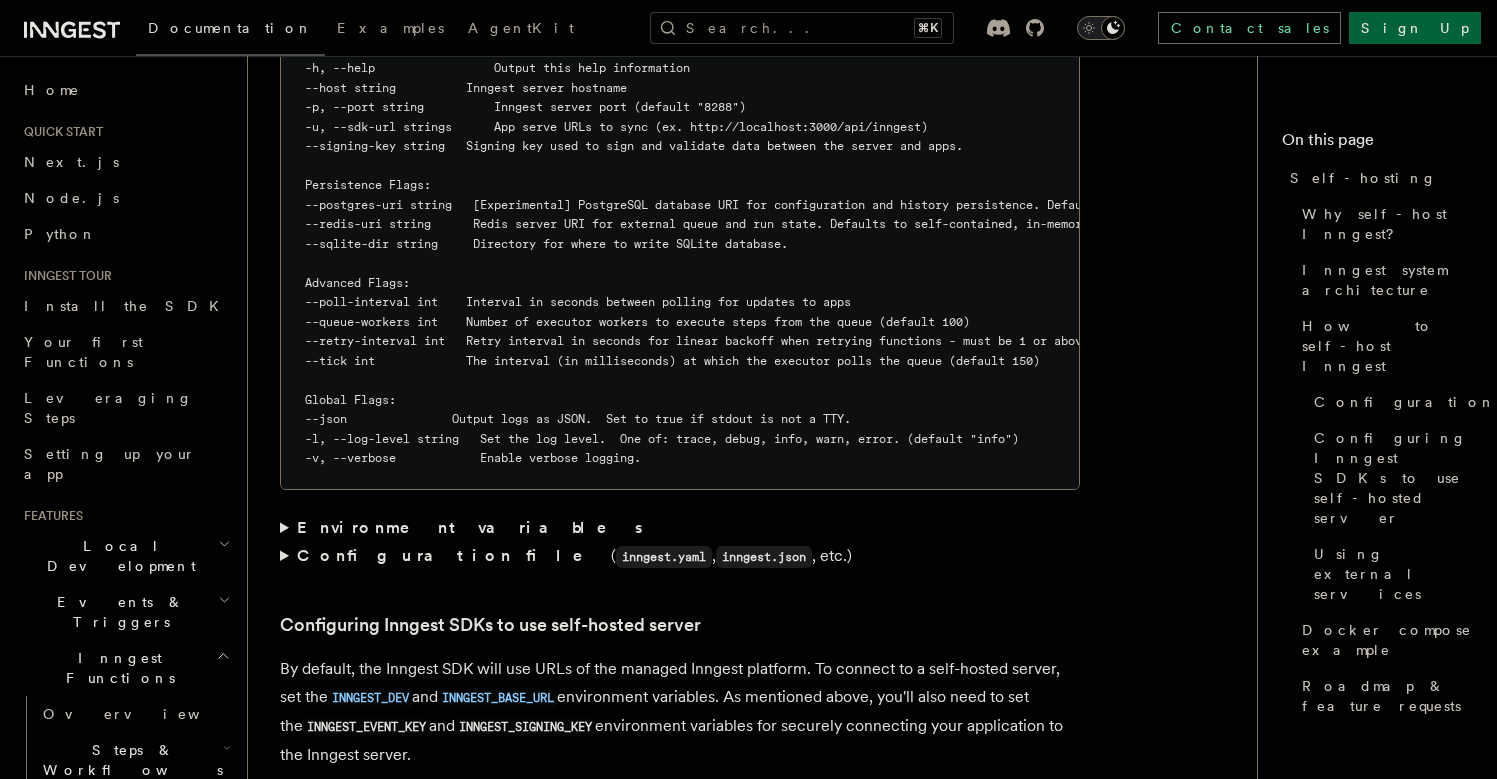 click on "By default, the Inngest SDK will use URLs of the managed Inngest platform. To connect to a self-hosted server, set the  INNGEST_DEV  and  INNGEST_BASE_URL  environment variables. As mentioned above, you'll also need to set the  INNGEST_EVENT_KEY  and  INNGEST_SIGNING_KEY  environment variables for securely connecting your application to the Inngest server." at bounding box center (680, 712) 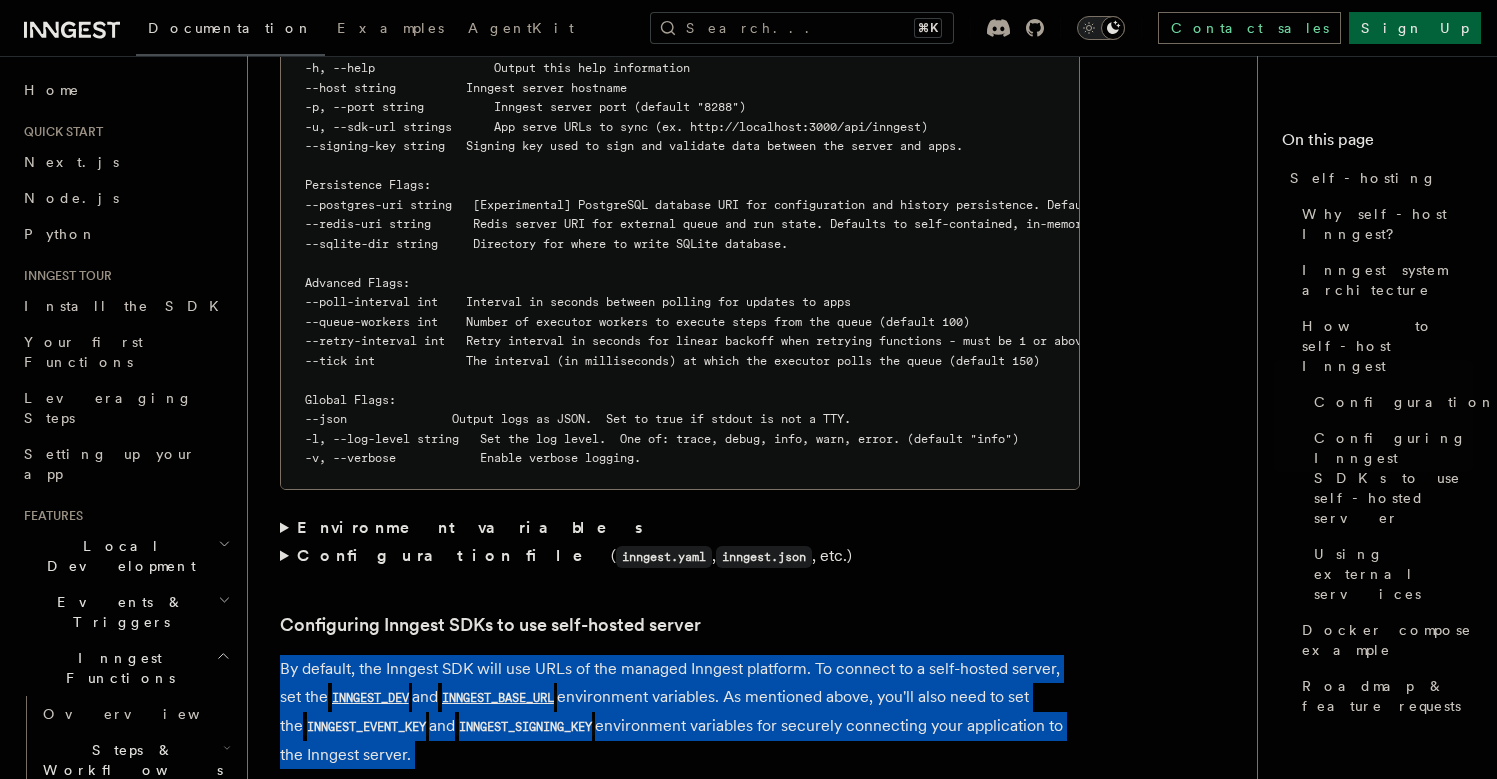 drag, startPoint x: 646, startPoint y: 227, endPoint x: 675, endPoint y: 287, distance: 66.64083 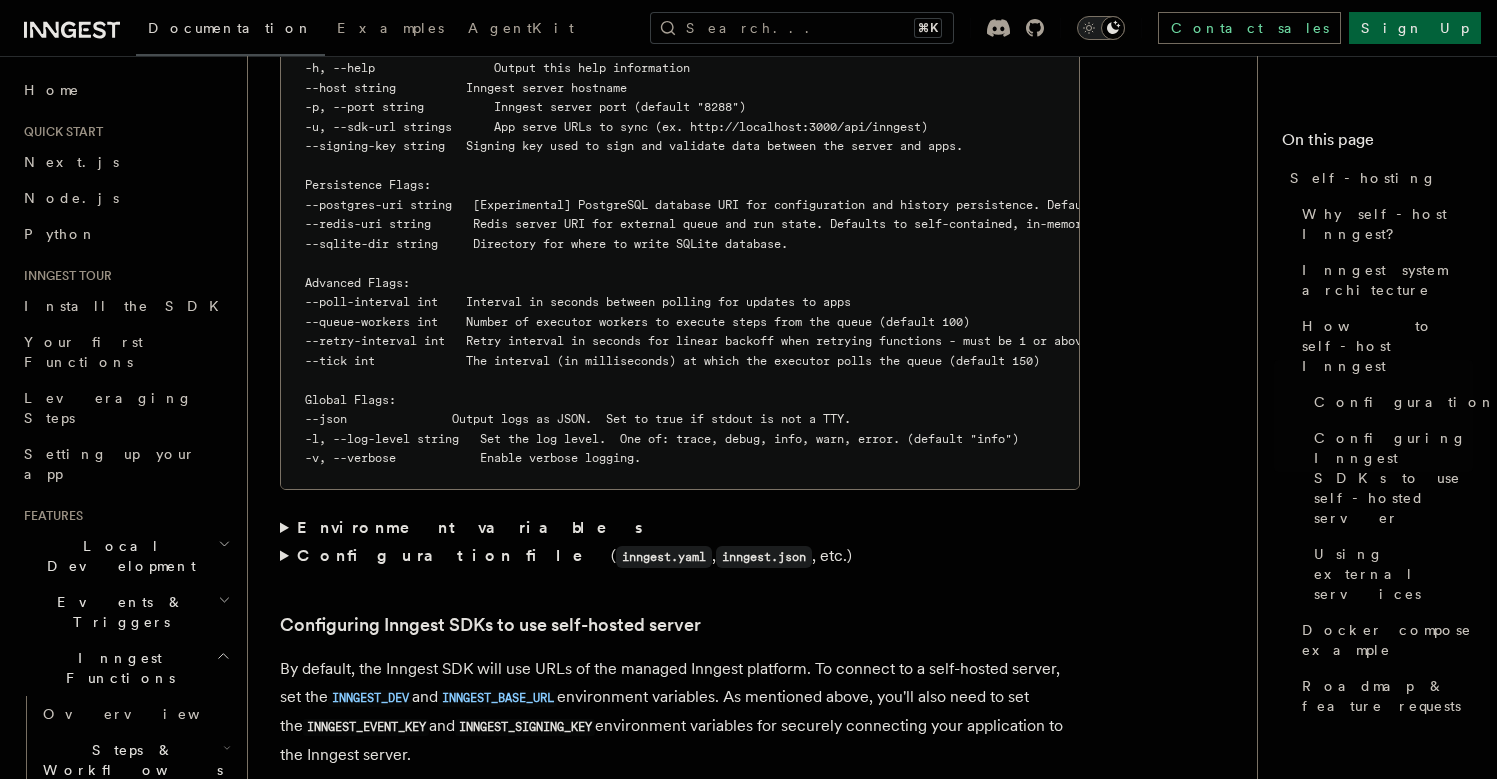 click on "For example, to connect to a self-hosted server running on  localhost:8288  for a Node.js app, set the following environment variables:" at bounding box center (680, 821) 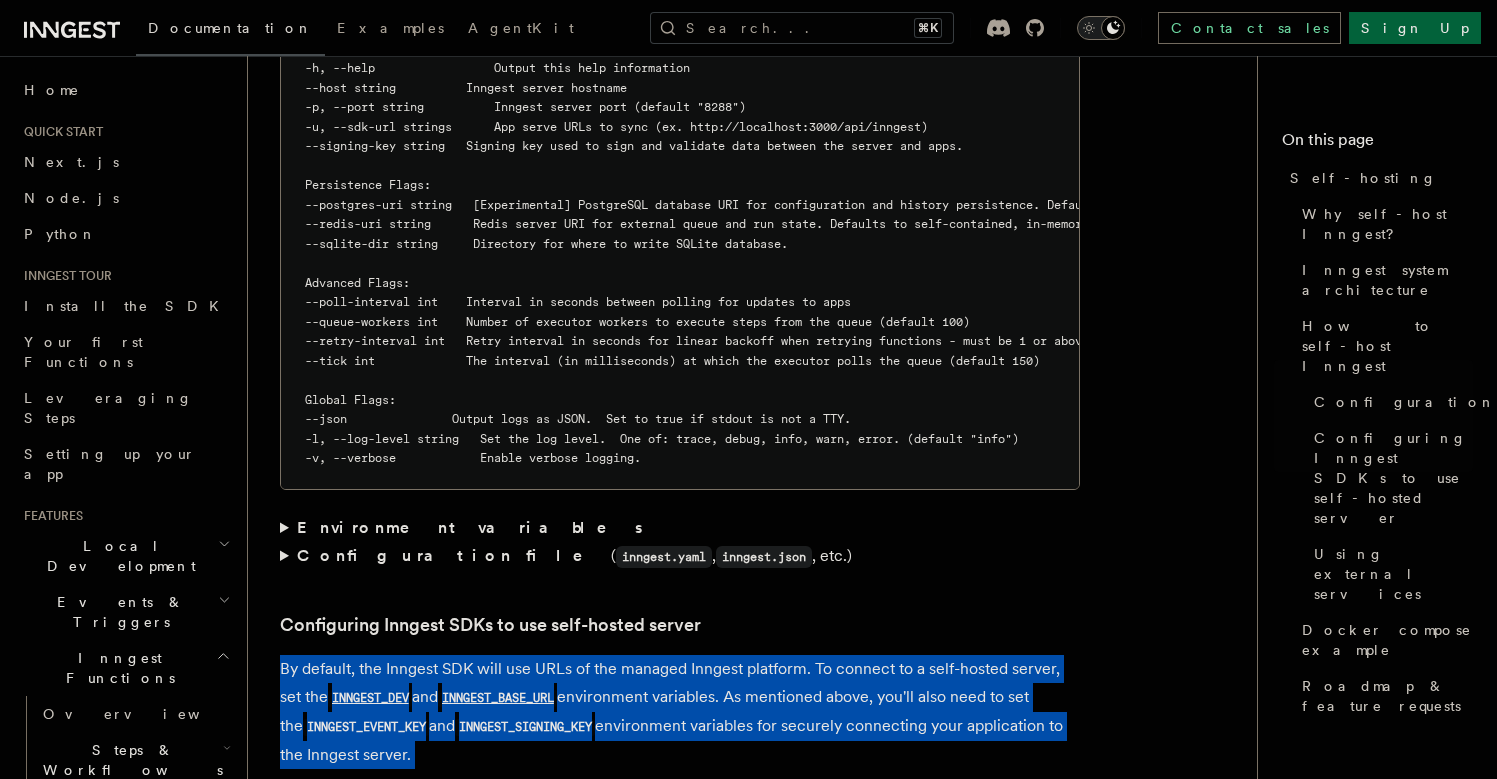drag, startPoint x: 427, startPoint y: 297, endPoint x: 645, endPoint y: 211, distance: 234.35016 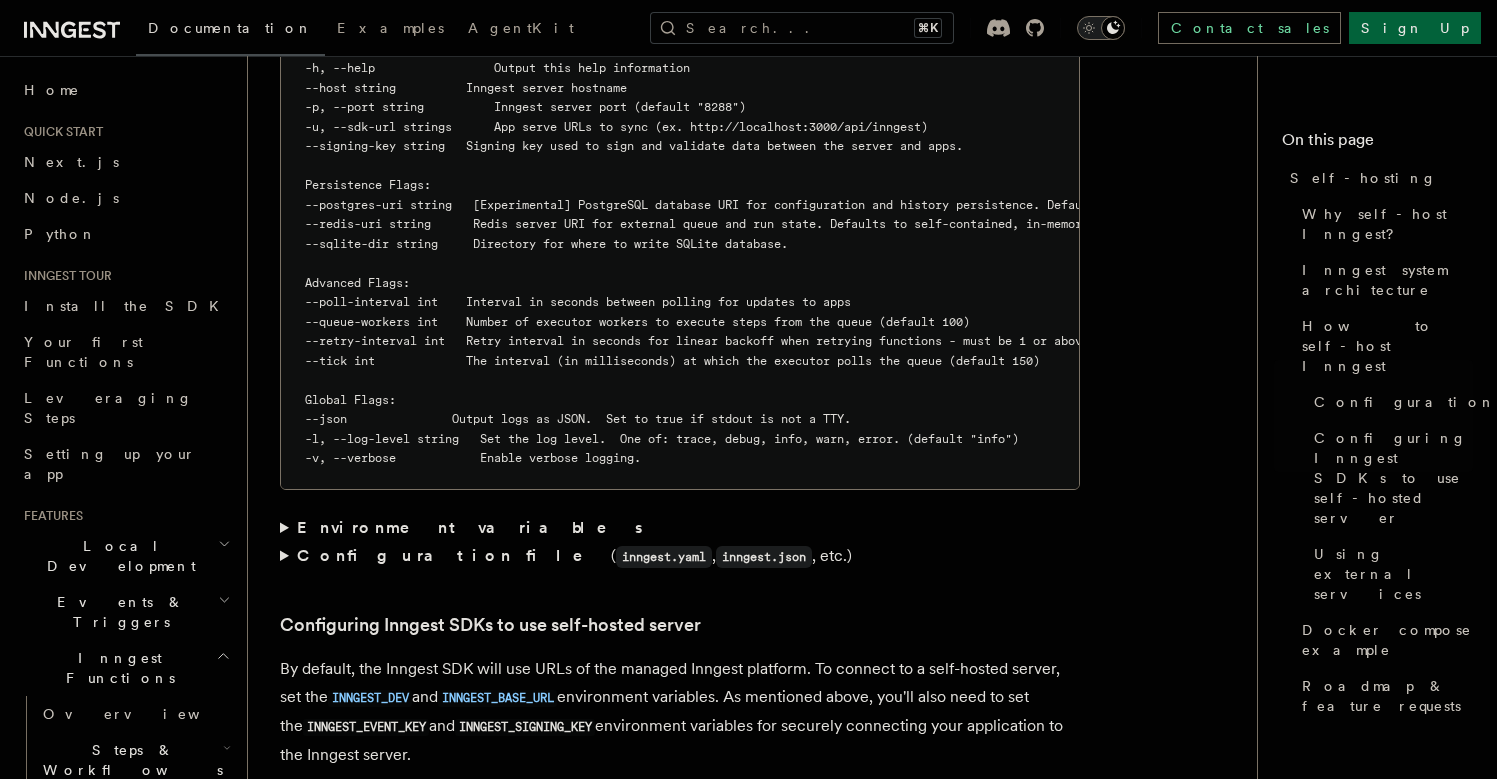 click on "By default, the Inngest SDK will use URLs of the managed Inngest platform. To connect to a self-hosted server, set the  INNGEST_DEV  and  INNGEST_BASE_URL  environment variables. As mentioned above, you'll also need to set the  INNGEST_EVENT_KEY  and  INNGEST_SIGNING_KEY  environment variables for securely connecting your application to the Inngest server." at bounding box center [680, 712] 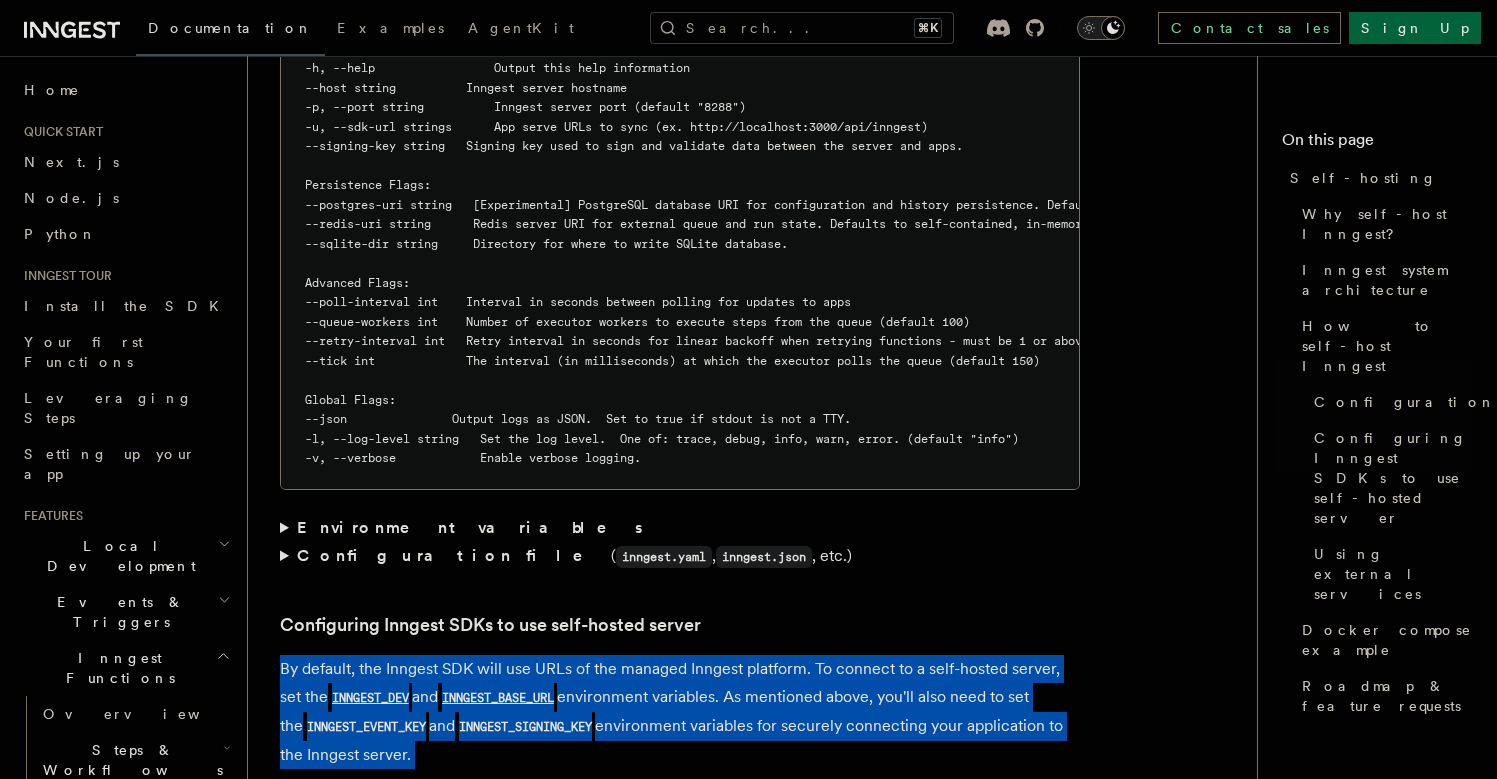 drag, startPoint x: 645, startPoint y: 211, endPoint x: 588, endPoint y: 298, distance: 104.00961 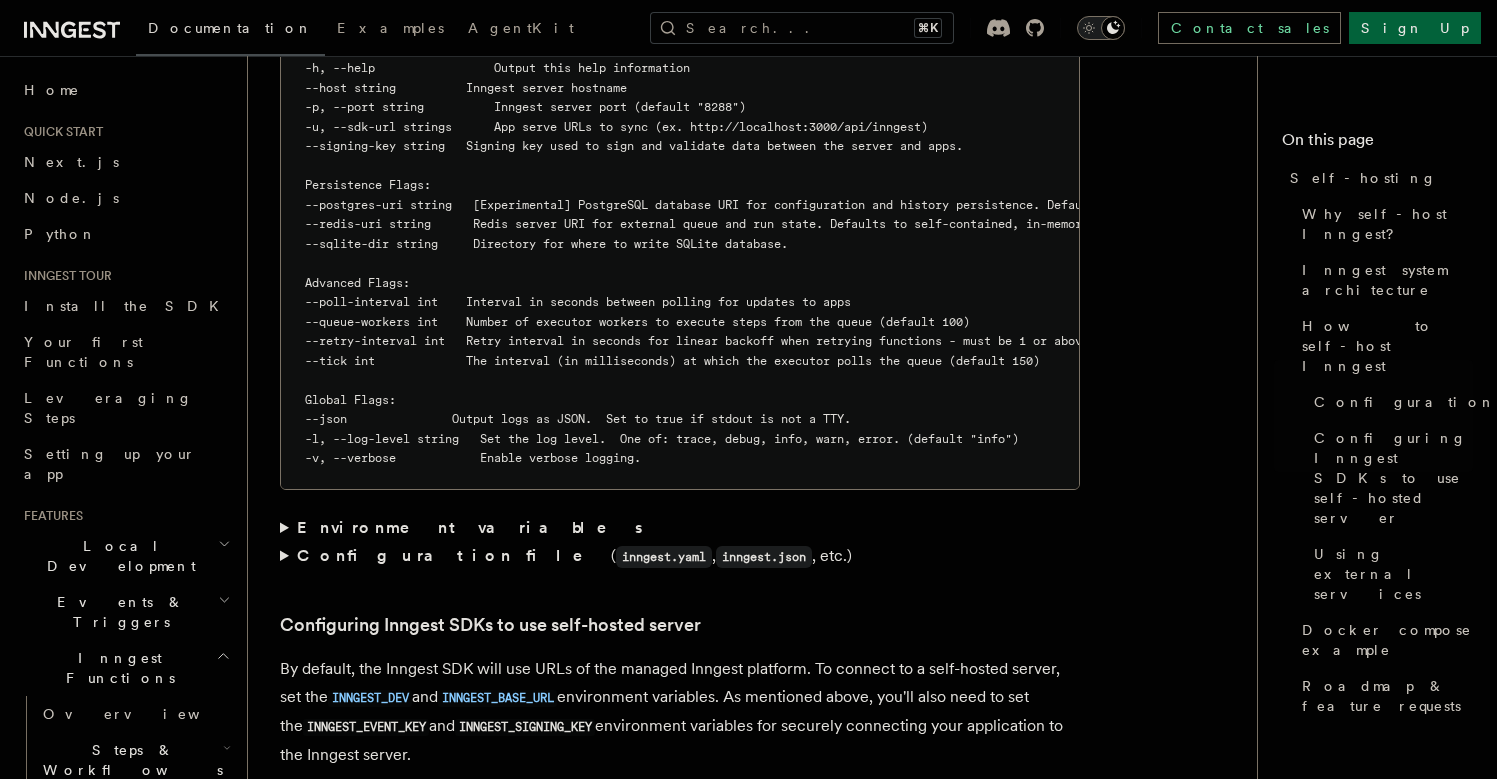 click on "For example, to connect to a self-hosted server running on  localhost:8288  for a Node.js app, set the following environment variables:" at bounding box center [680, 821] 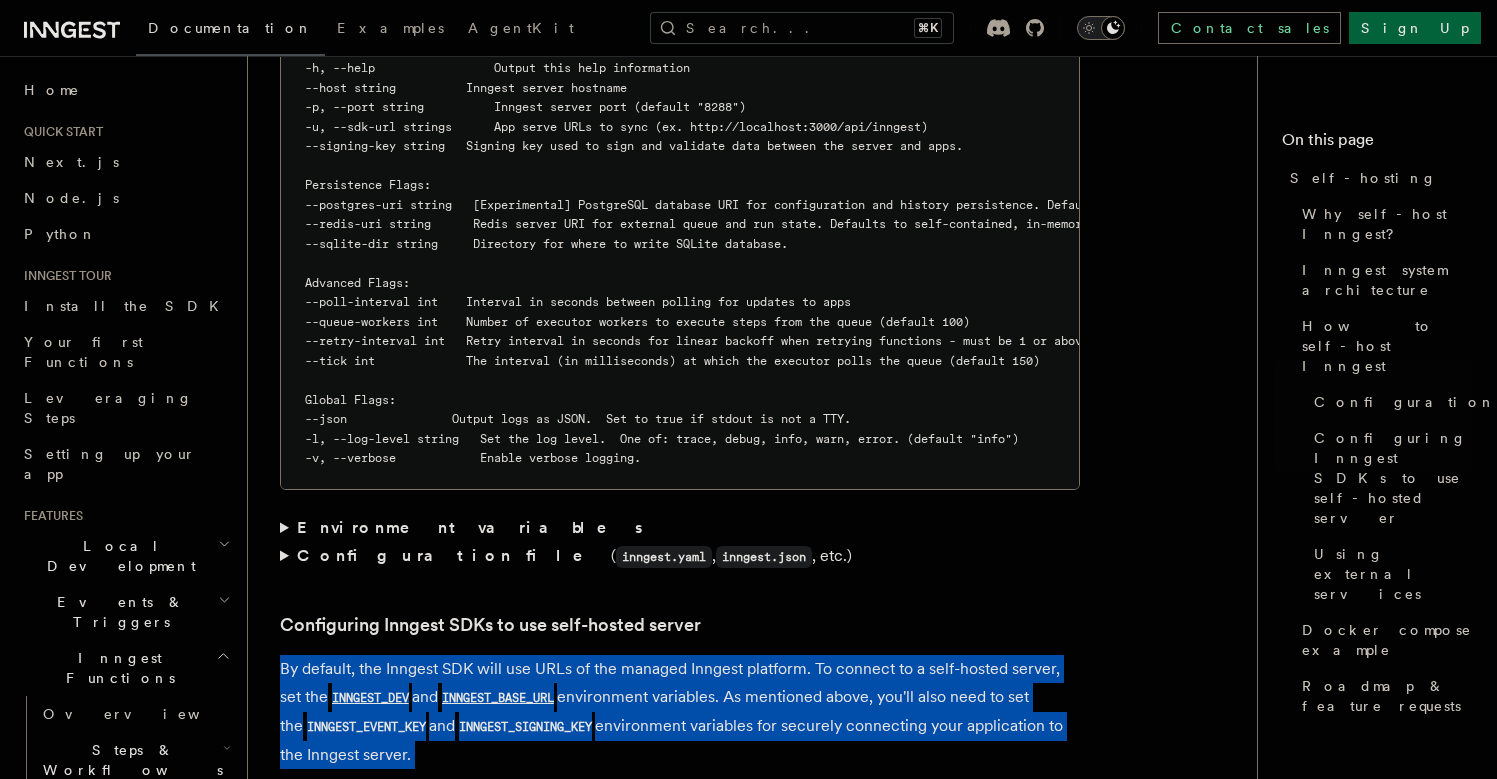 drag, startPoint x: 588, startPoint y: 298, endPoint x: 637, endPoint y: 221, distance: 91.26884 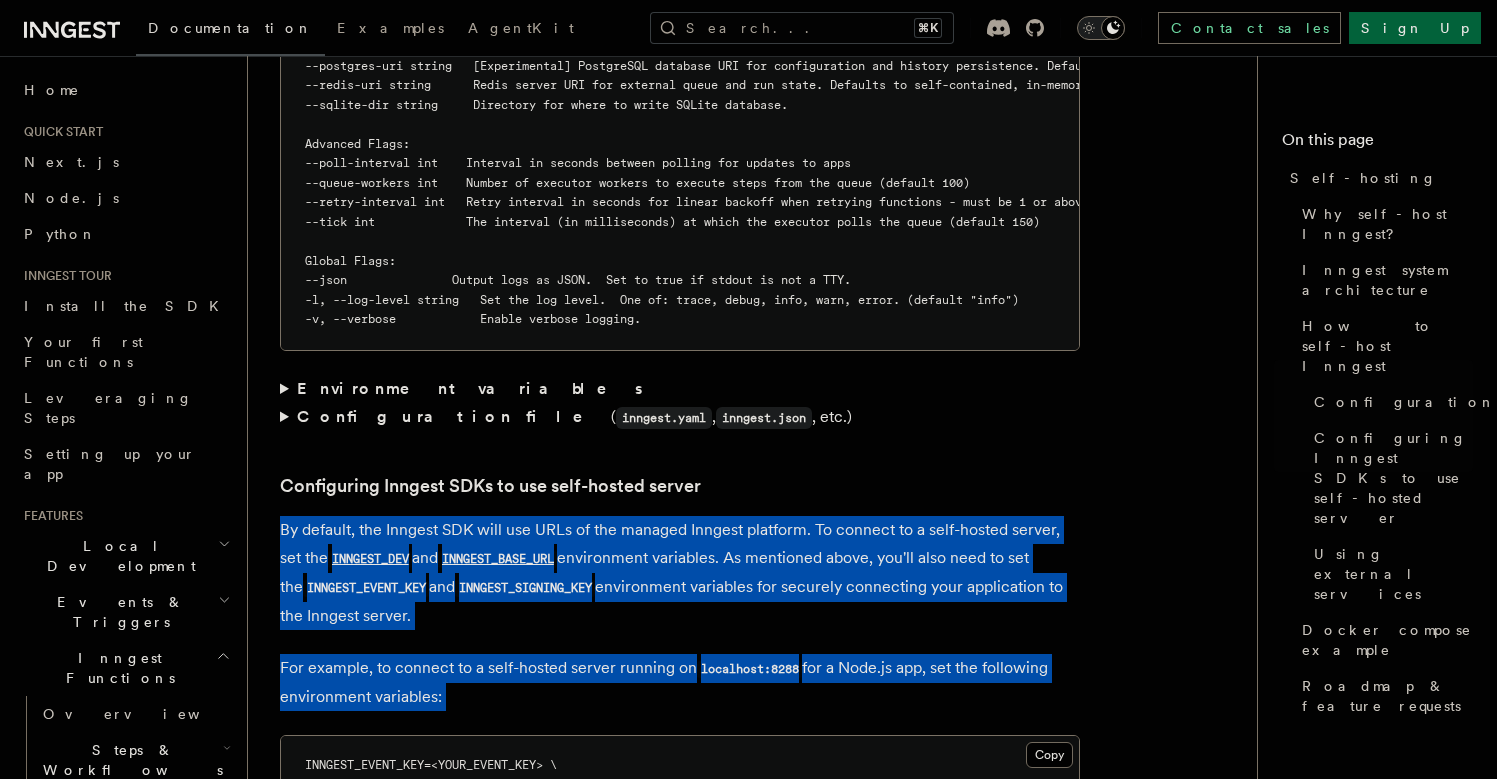 scroll, scrollTop: 3707, scrollLeft: 0, axis: vertical 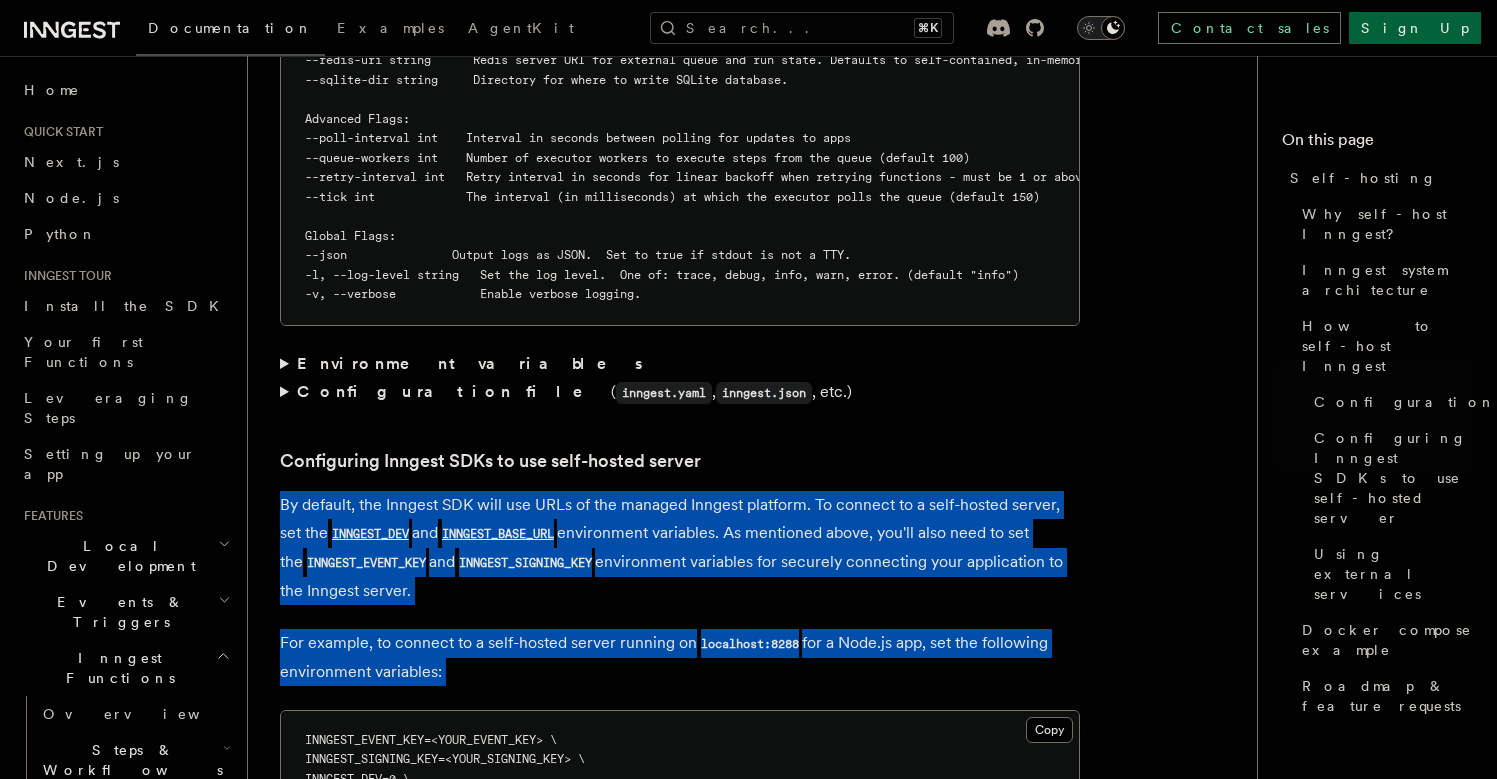 click on "Copy Copied INNGEST_EVENT_KEY=<YOUR_EVENT_KEY> \
INNGEST_SIGNING_KEY=<YOUR_SIGNING_KEY> \
INNGEST_DEV=0 \
INNGEST_BASE_URL=http://localhost:8288 \
node ./server.js" at bounding box center (680, 780) 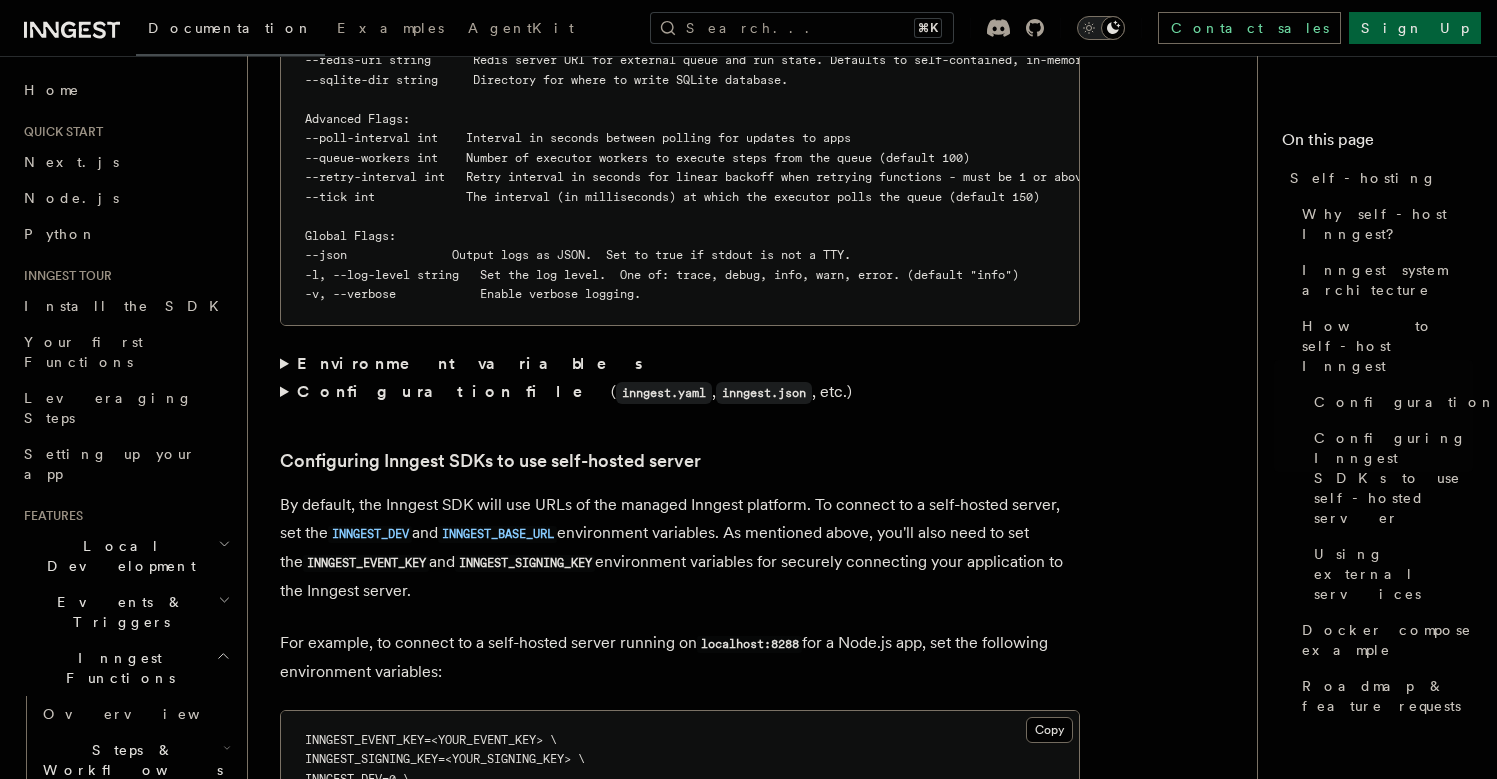 click on "INNGEST_EVENT_KEY=<YOUR_EVENT_KEY> \
INNGEST_SIGNING_KEY=<YOUR_SIGNING_KEY> \
INNGEST_DEV=0 \
INNGEST_BASE_URL=http://localhost:8288 \
node ./server.js" at bounding box center (680, 780) 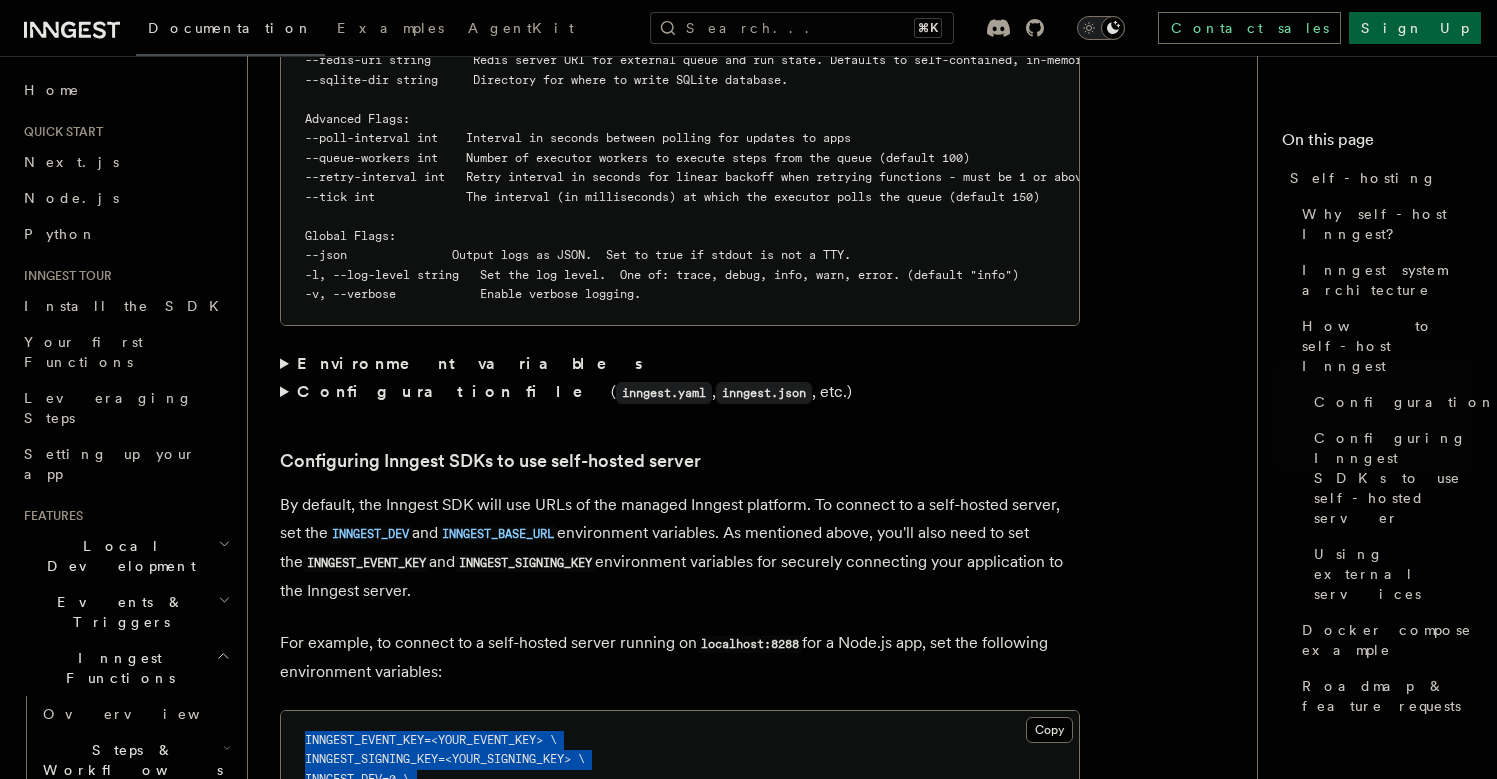 drag, startPoint x: 482, startPoint y: 306, endPoint x: 482, endPoint y: 233, distance: 73 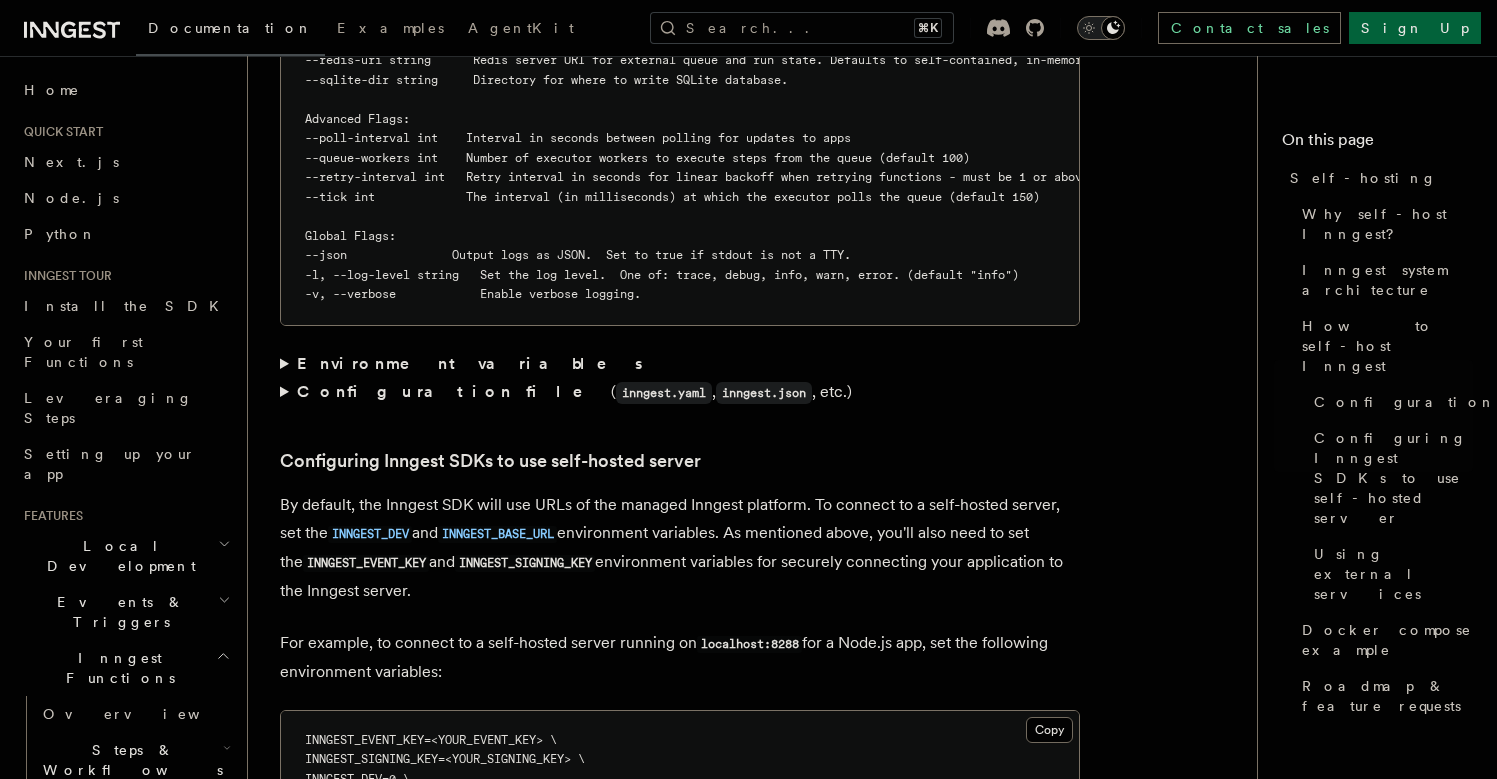 click on "INNGEST_EVENT_KEY=<YOUR_EVENT_KEY> \
INNGEST_SIGNING_KEY=<YOUR_SIGNING_KEY> \
INNGEST_DEV=0 \
INNGEST_BASE_URL=http://localhost:8288 \
node ./server.js" at bounding box center (680, 780) 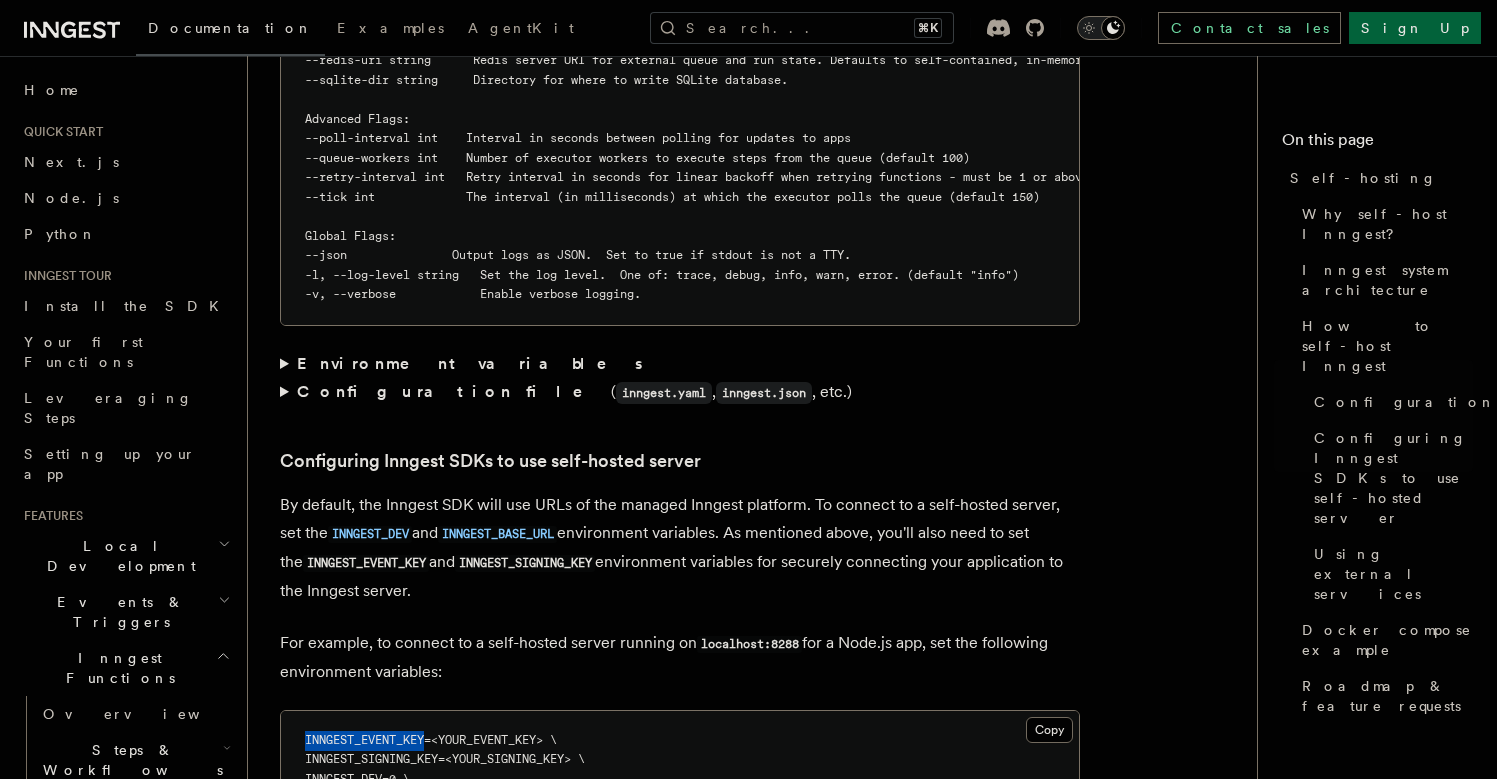 click on "INNGEST_EVENT_KEY=<YOUR_EVENT_KEY> \
INNGEST_SIGNING_KEY=<YOUR_SIGNING_KEY> \
INNGEST_DEV=0 \
INNGEST_BASE_URL=http://localhost:8288 \
node ./server.js" at bounding box center [680, 780] 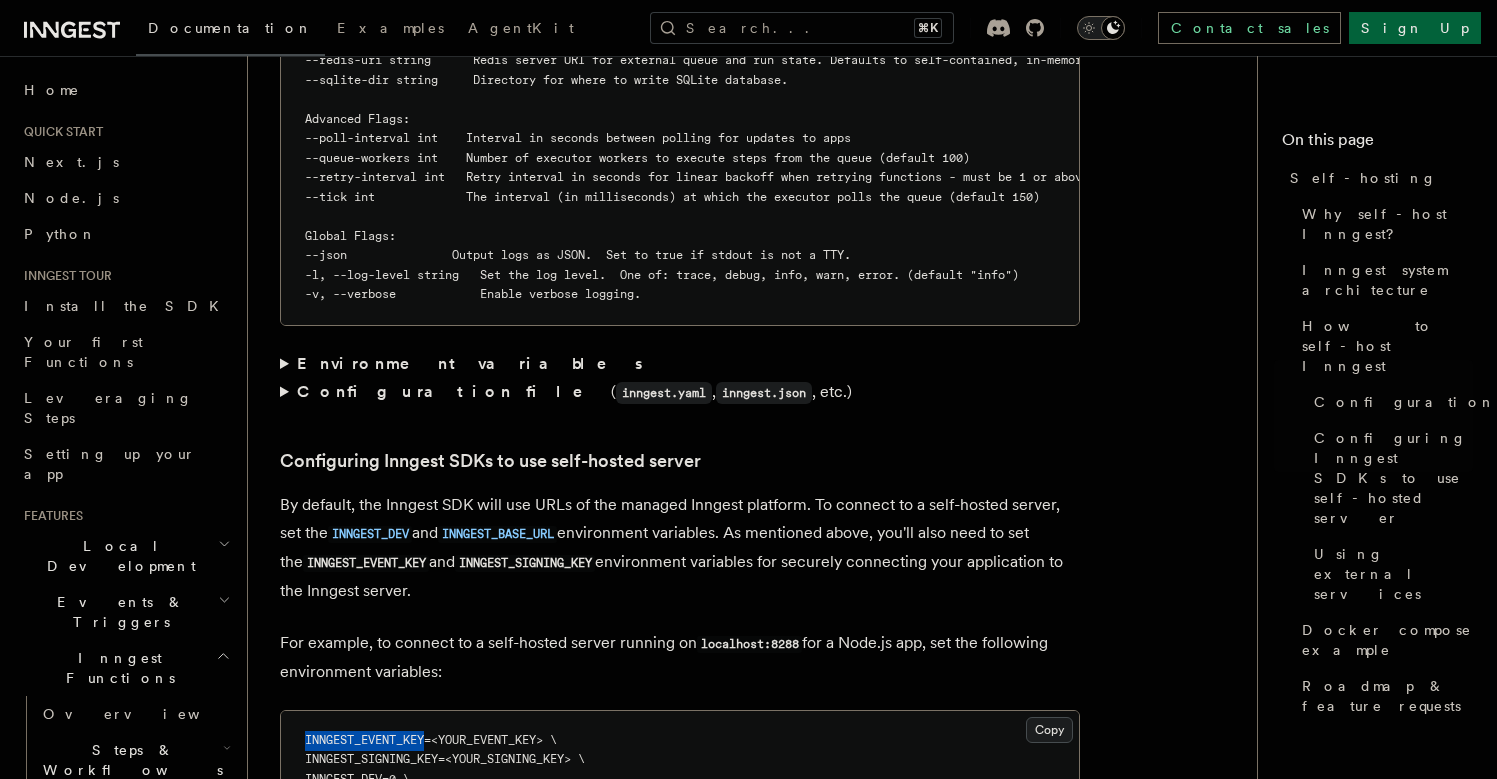 click on "Copy Copied" at bounding box center [1049, 730] 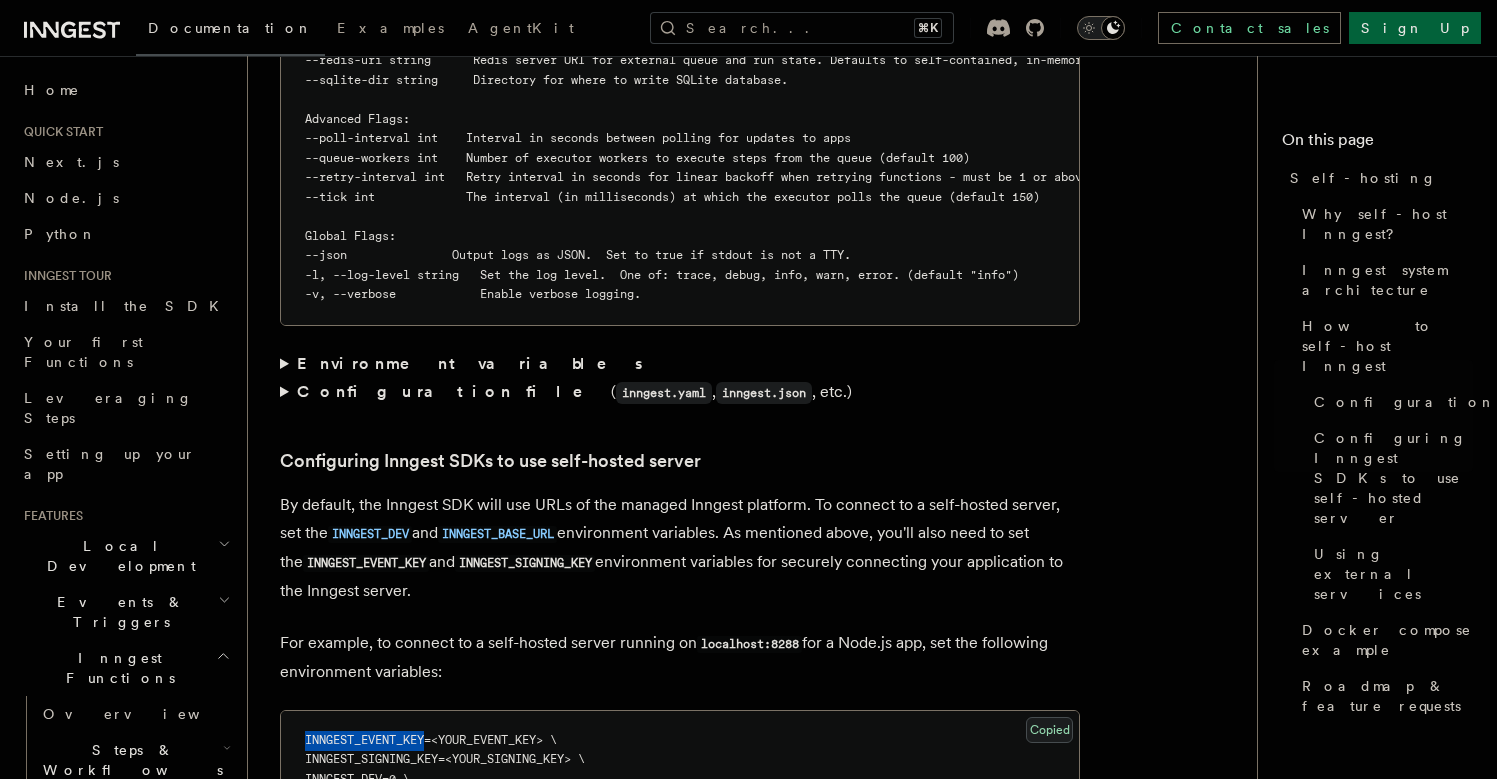 click on "Copy Copied" at bounding box center (1049, 730) 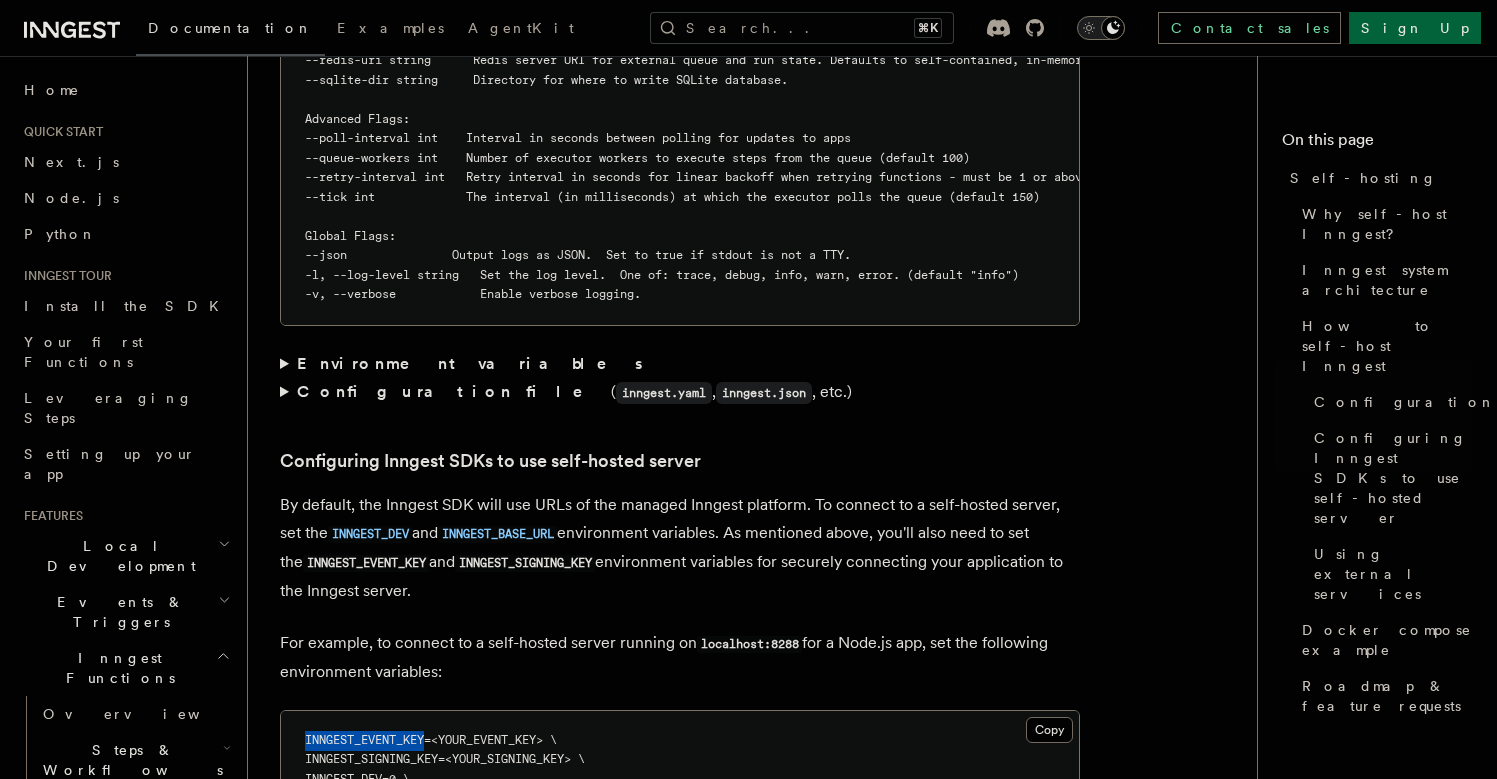 click on "INNGEST_EVENT_KEY=<YOUR_EVENT_KEY> \" at bounding box center (431, 740) 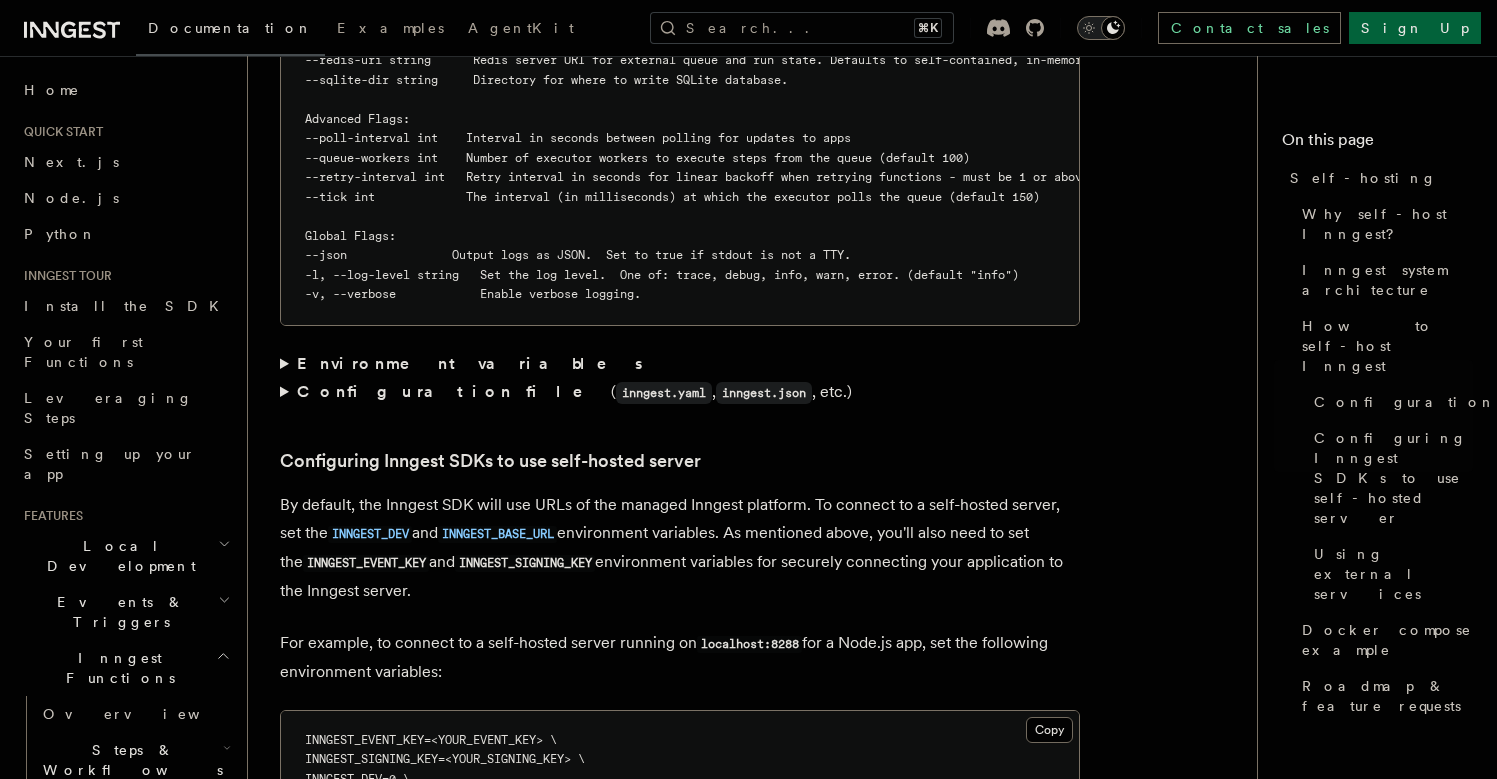 click on "INNGEST_SIGNING_KEY=<YOUR_SIGNING_KEY> \" at bounding box center (445, 759) 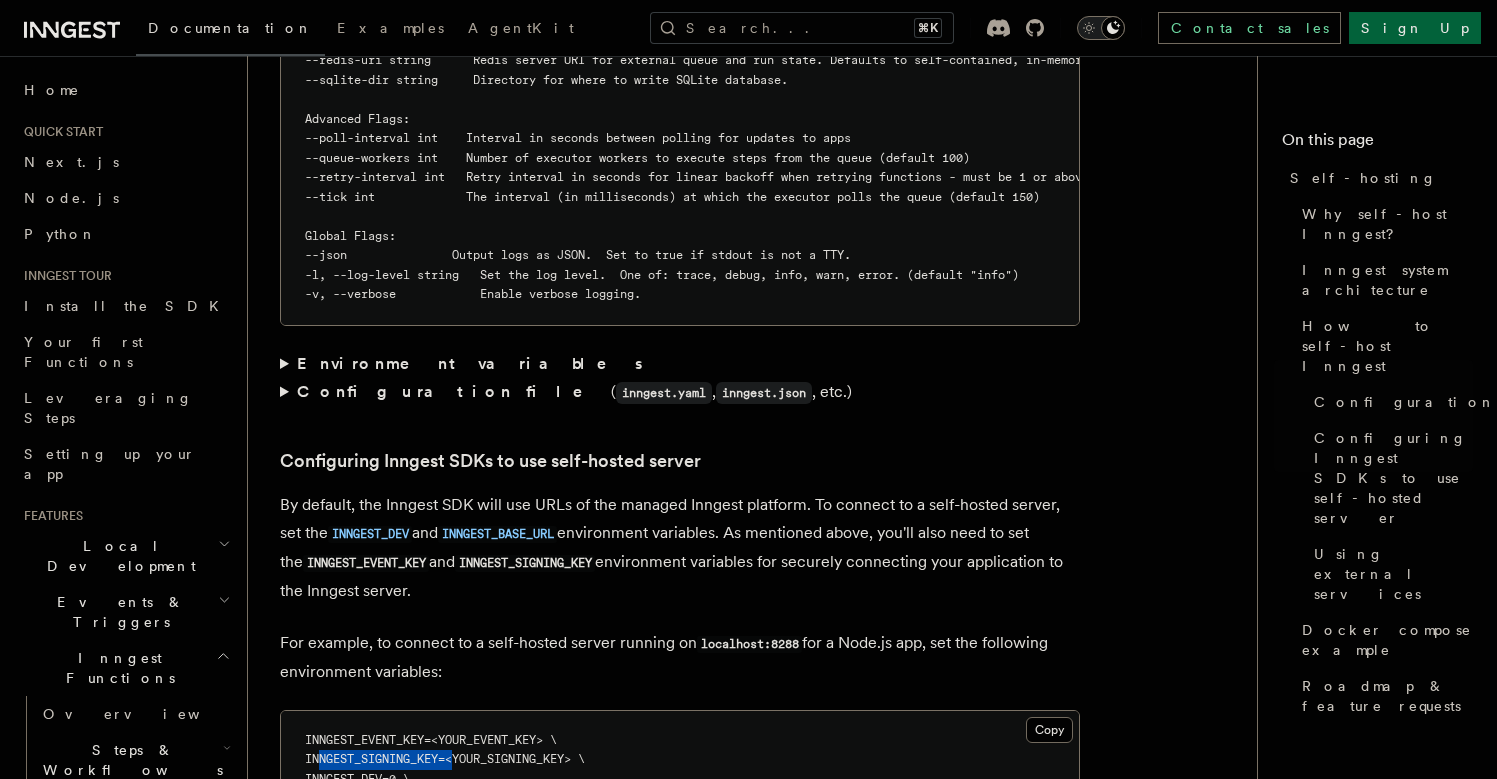 click on "INNGEST_SIGNING_KEY=<YOUR_SIGNING_KEY> \" at bounding box center [445, 759] 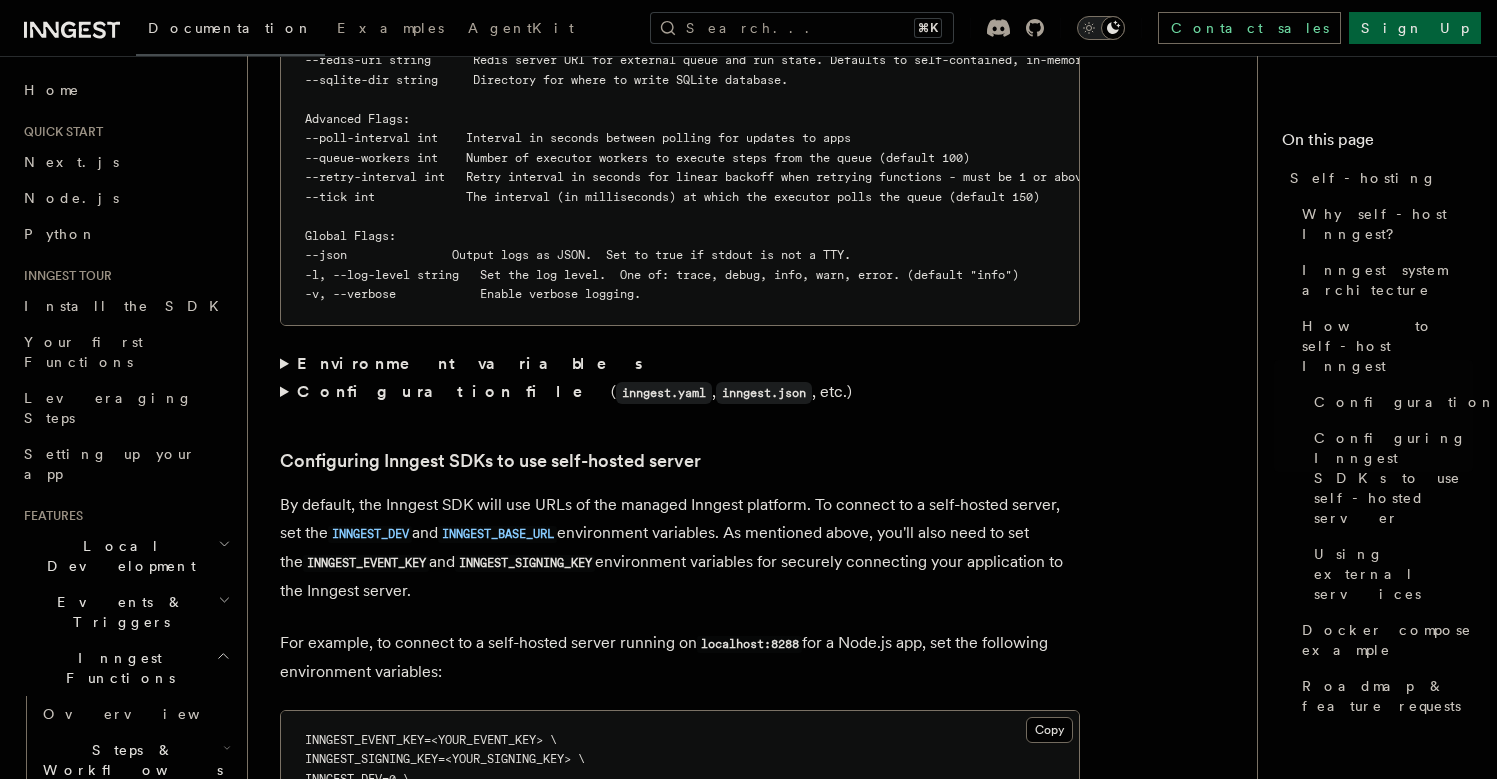click on "INNGEST_DEV=0 \" at bounding box center (357, 779) 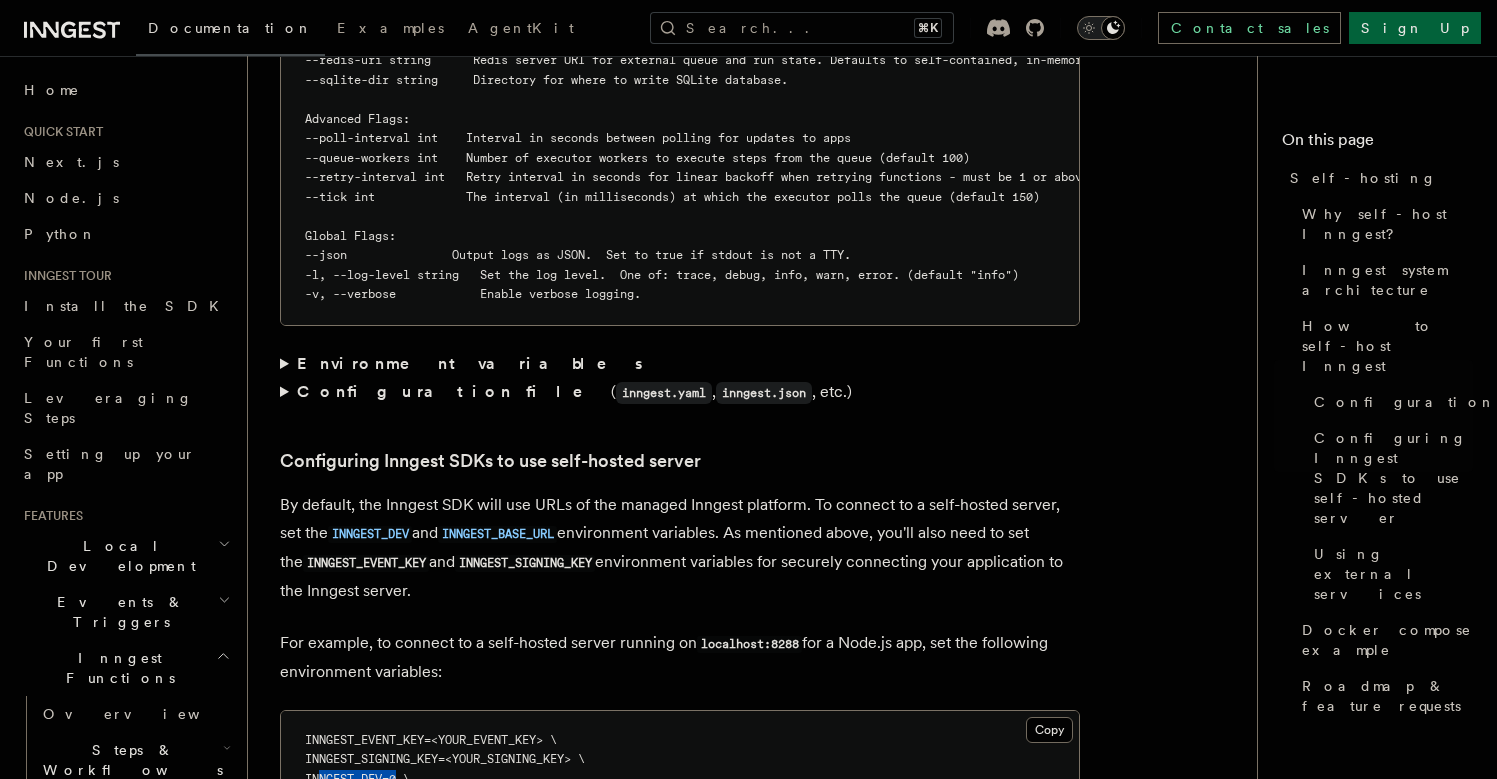 click on "INNGEST_DEV=0 \" at bounding box center (357, 779) 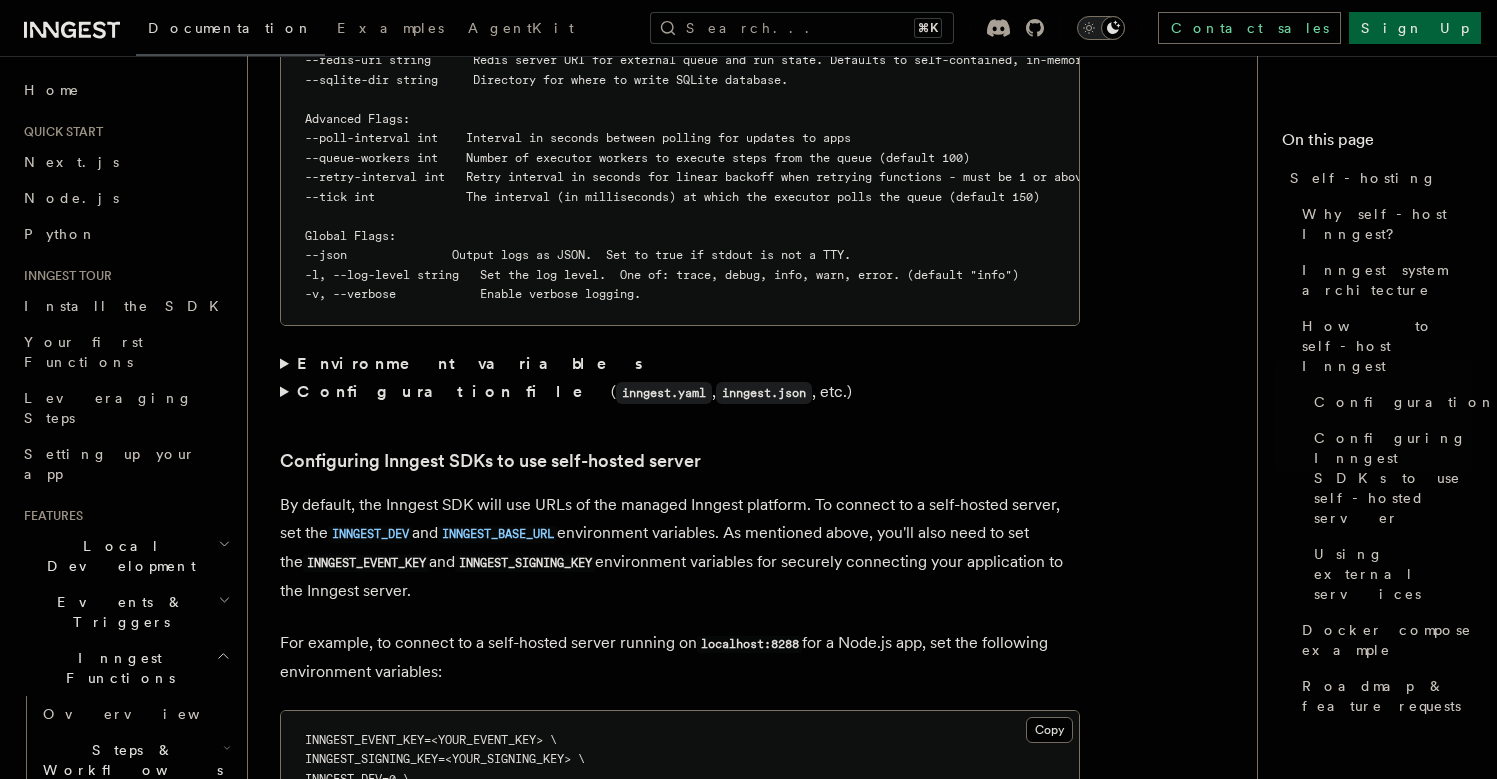 click on "INNGEST_SIGNING_KEY=<YOUR_SIGNING_KEY> \" at bounding box center (445, 759) 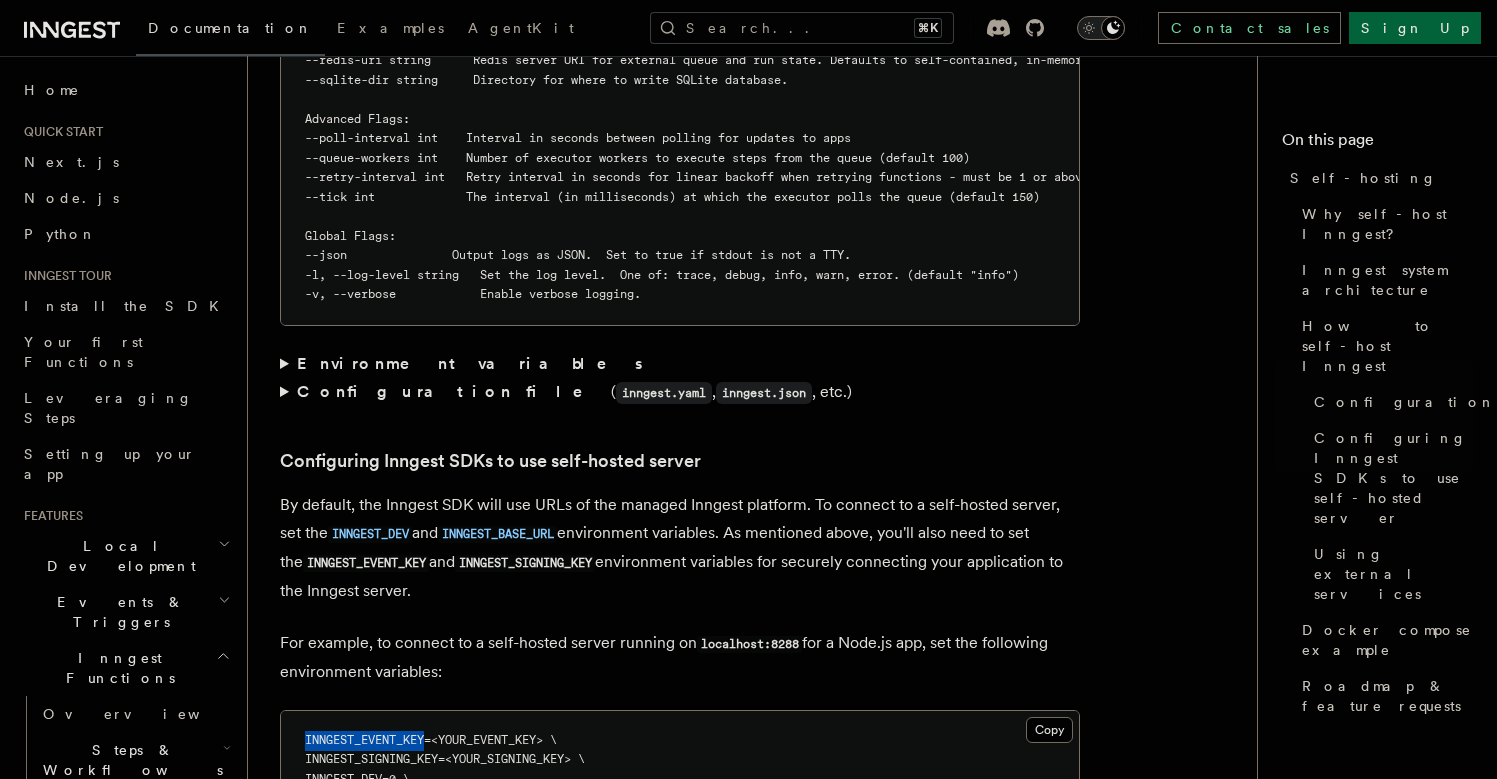 click on "INNGEST_EVENT_KEY=<YOUR_EVENT_KEY> \" at bounding box center [431, 740] 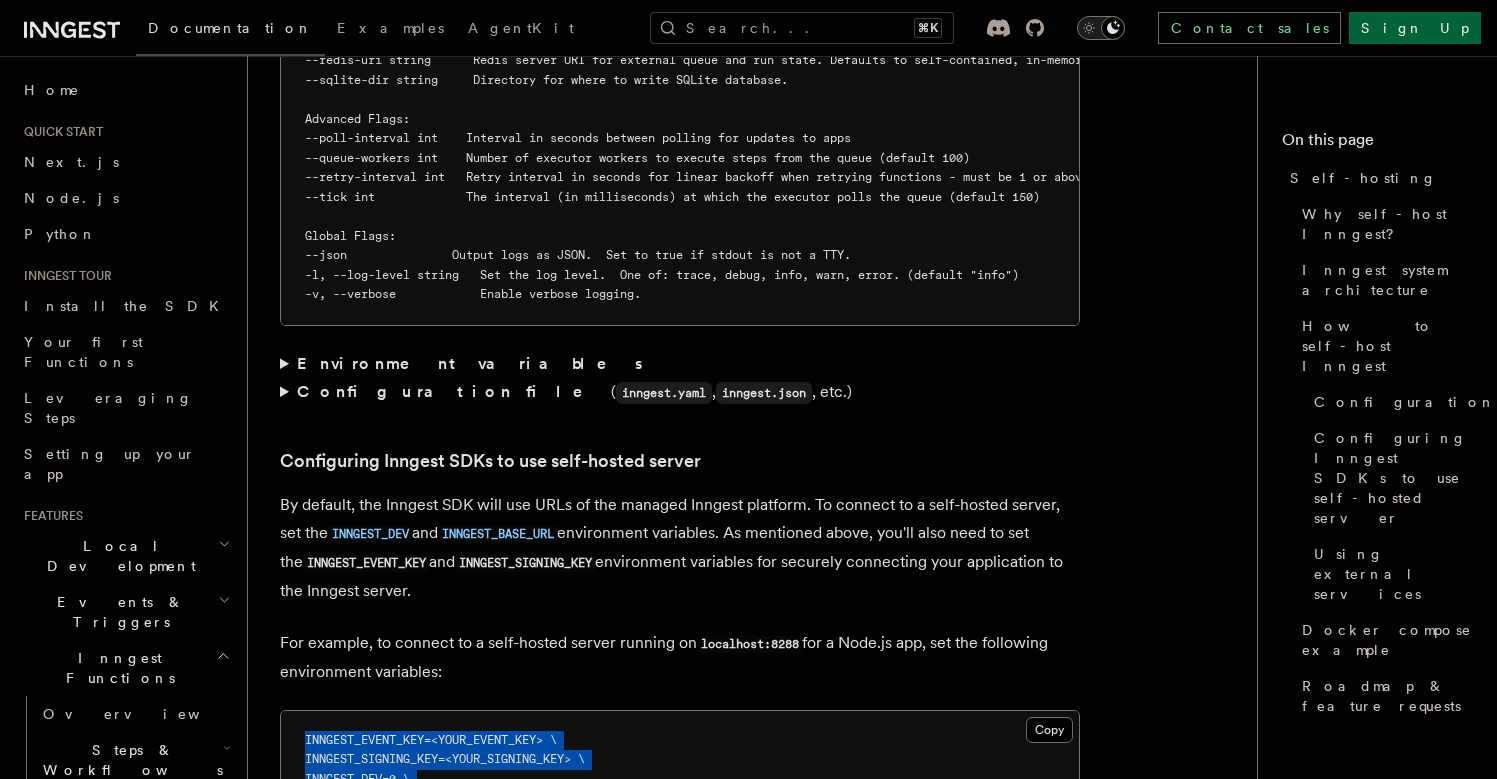 drag, startPoint x: 411, startPoint y: 228, endPoint x: 427, endPoint y: 305, distance: 78.64477 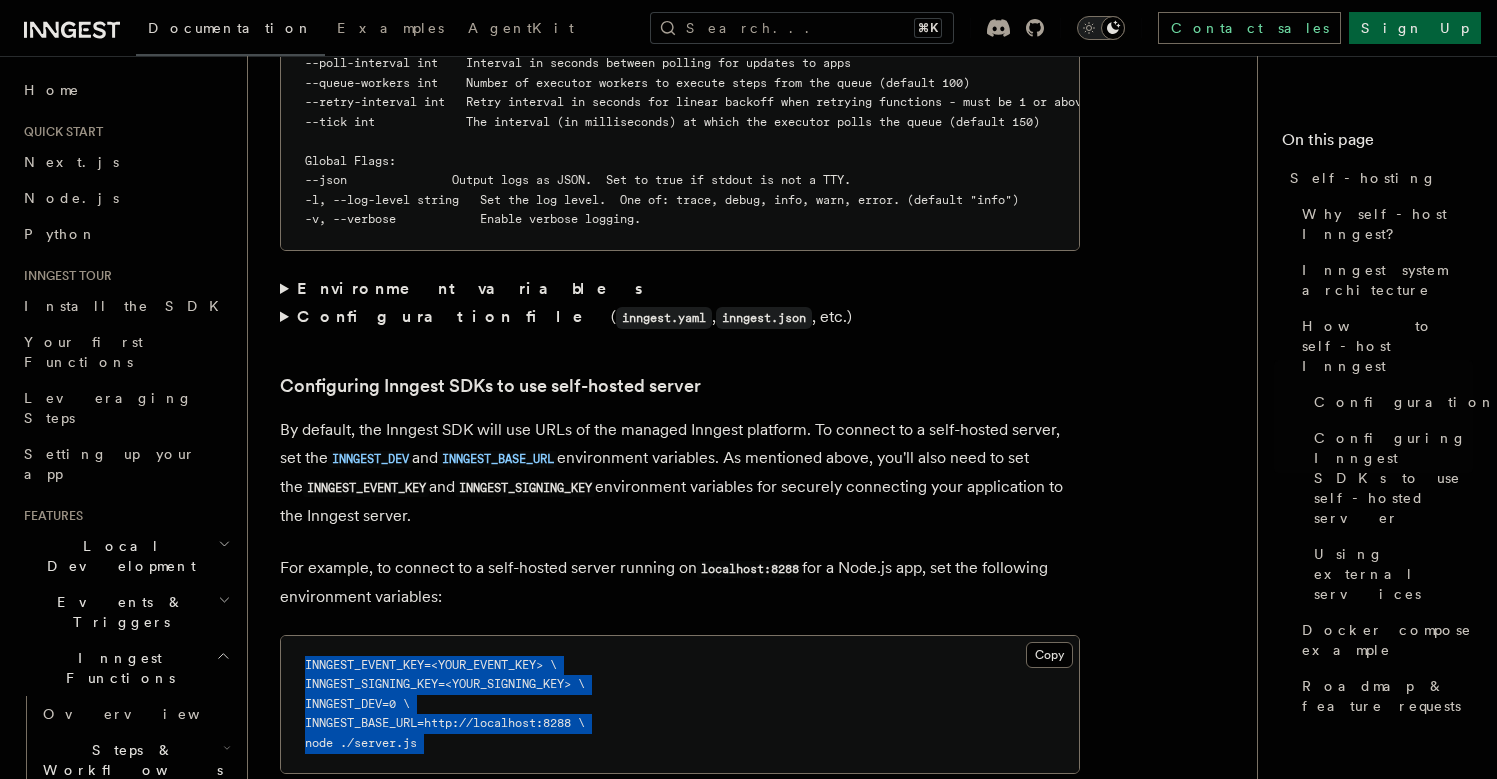 scroll, scrollTop: 3747, scrollLeft: 0, axis: vertical 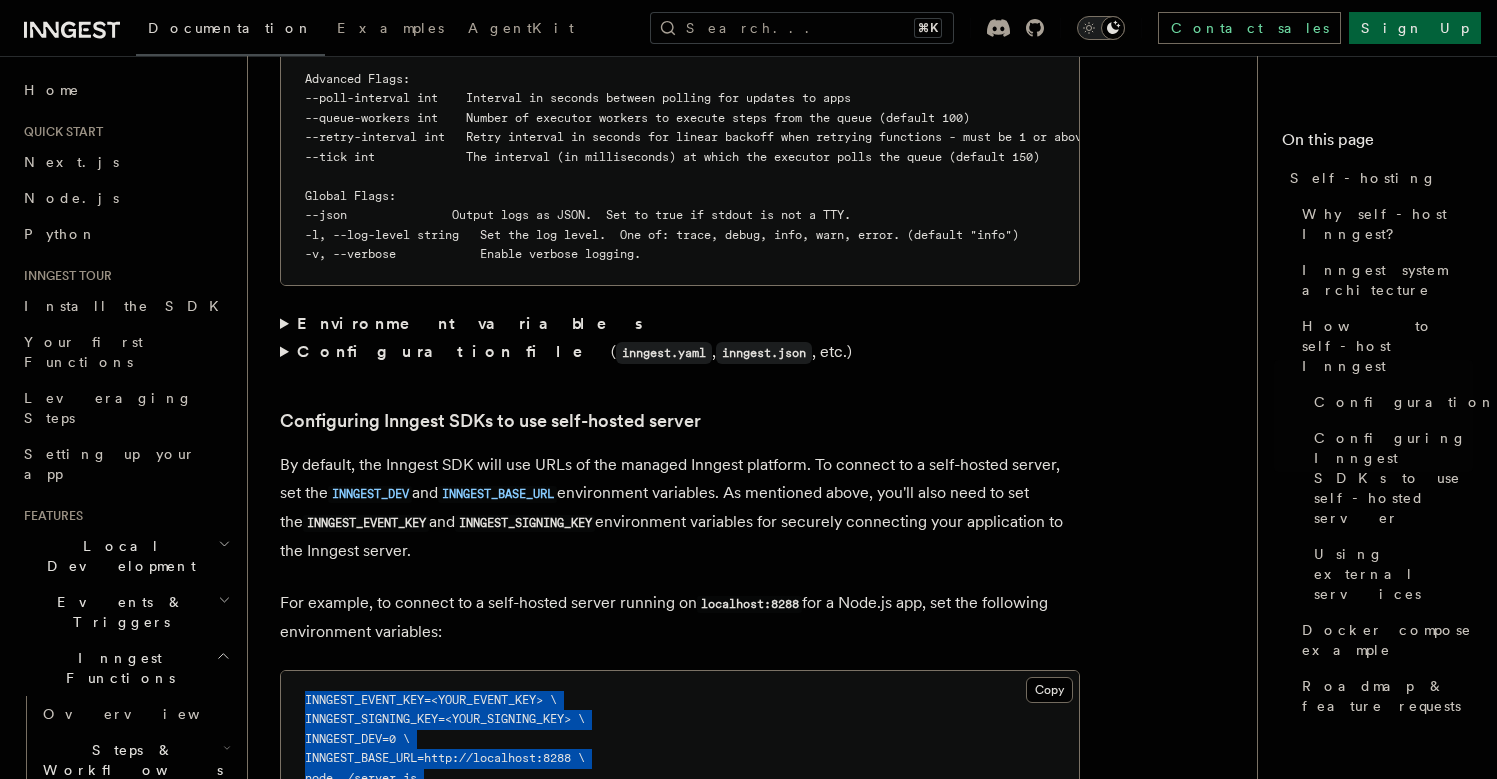 copy on "INNGEST_EVENT_KEY=<YOUR_EVENT_KEY> \
INNGEST_SIGNING_KEY=<YOUR_SIGNING_KEY> \
INNGEST_DEV=0 \
INNGEST_BASE_URL=http://localhost:8288 \
node ./server.js" 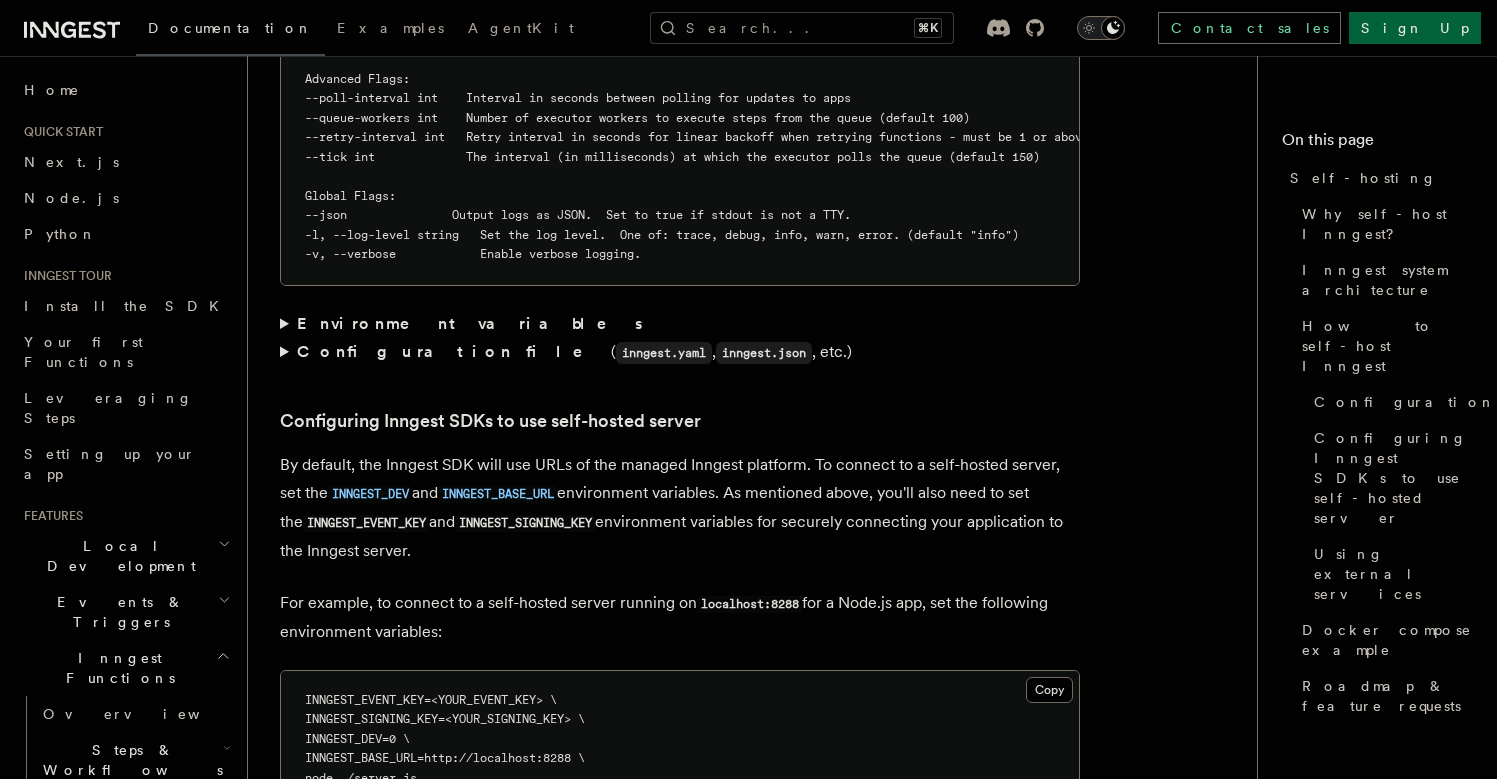 click on "INNGEST_EVENT_KEY=<YOUR_EVENT_KEY> \
INNGEST_SIGNING_KEY=<YOUR_SIGNING_KEY> \
INNGEST_DEV=0 \
INNGEST_BASE_URL=http://localhost:8288 \
node ./server.js" at bounding box center [680, 740] 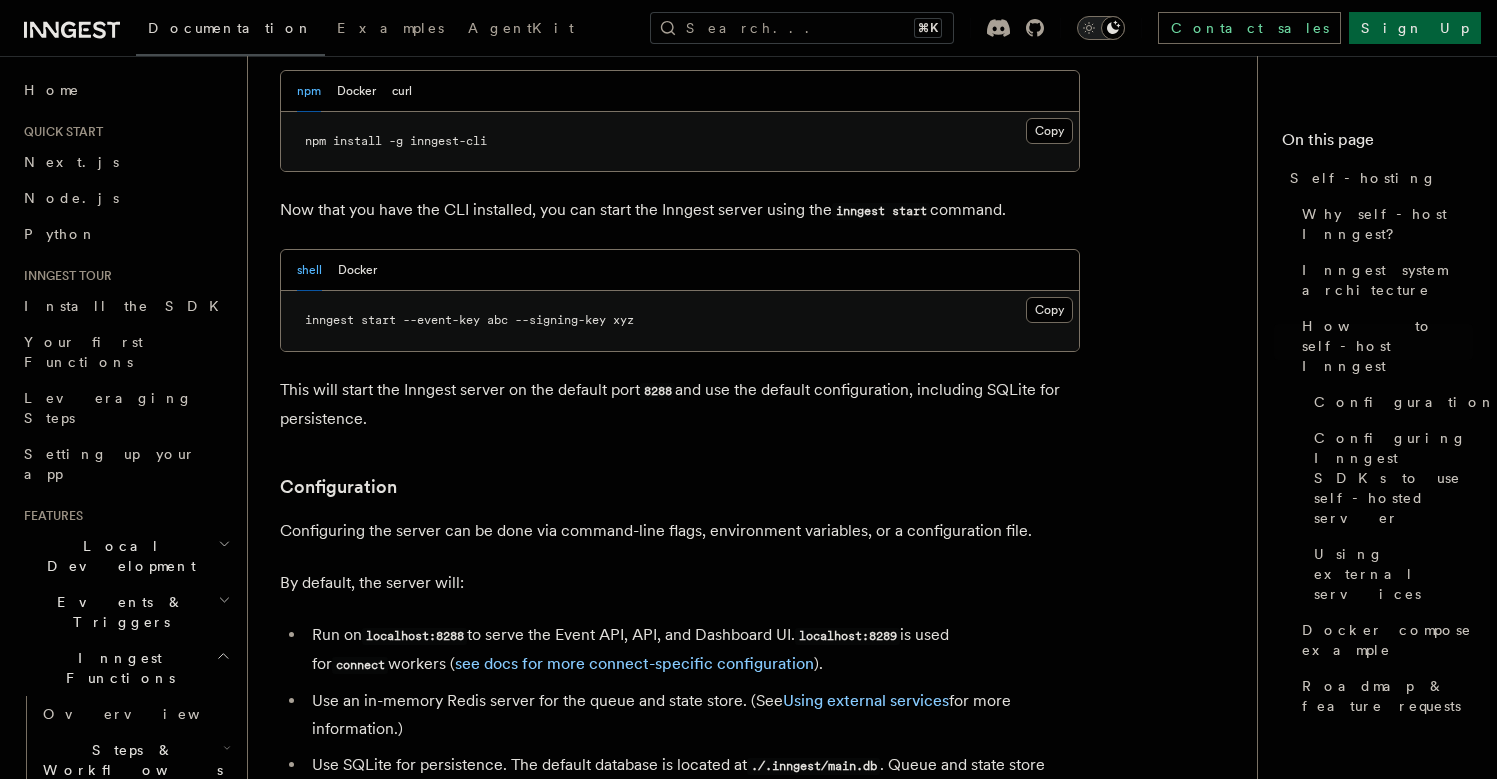scroll, scrollTop: 2126, scrollLeft: 0, axis: vertical 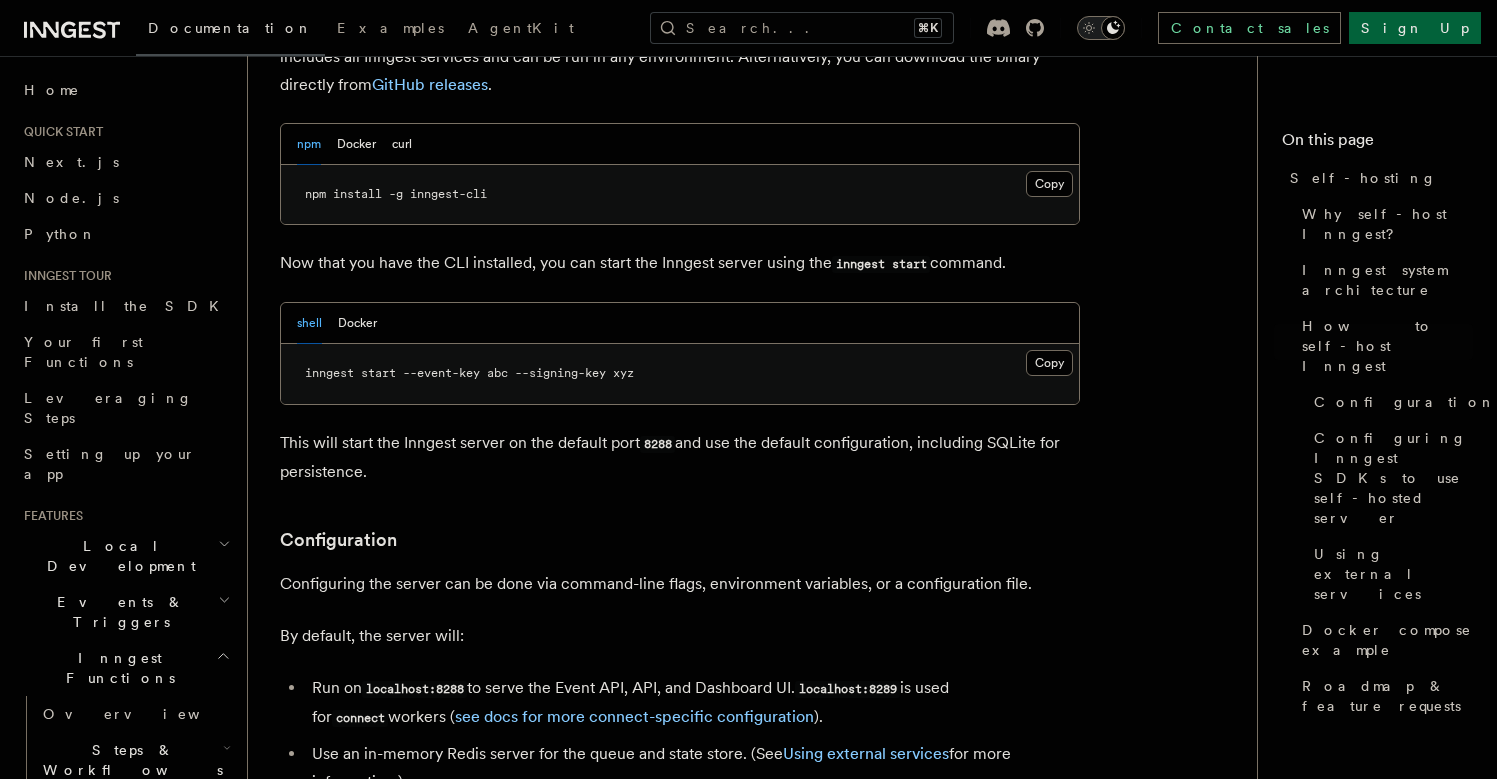 click on "inngest start --event-key <YOUR_EVENT_KEY> --signing-key <YOUR_SIGNING_KEY>" at bounding box center (680, 1033) 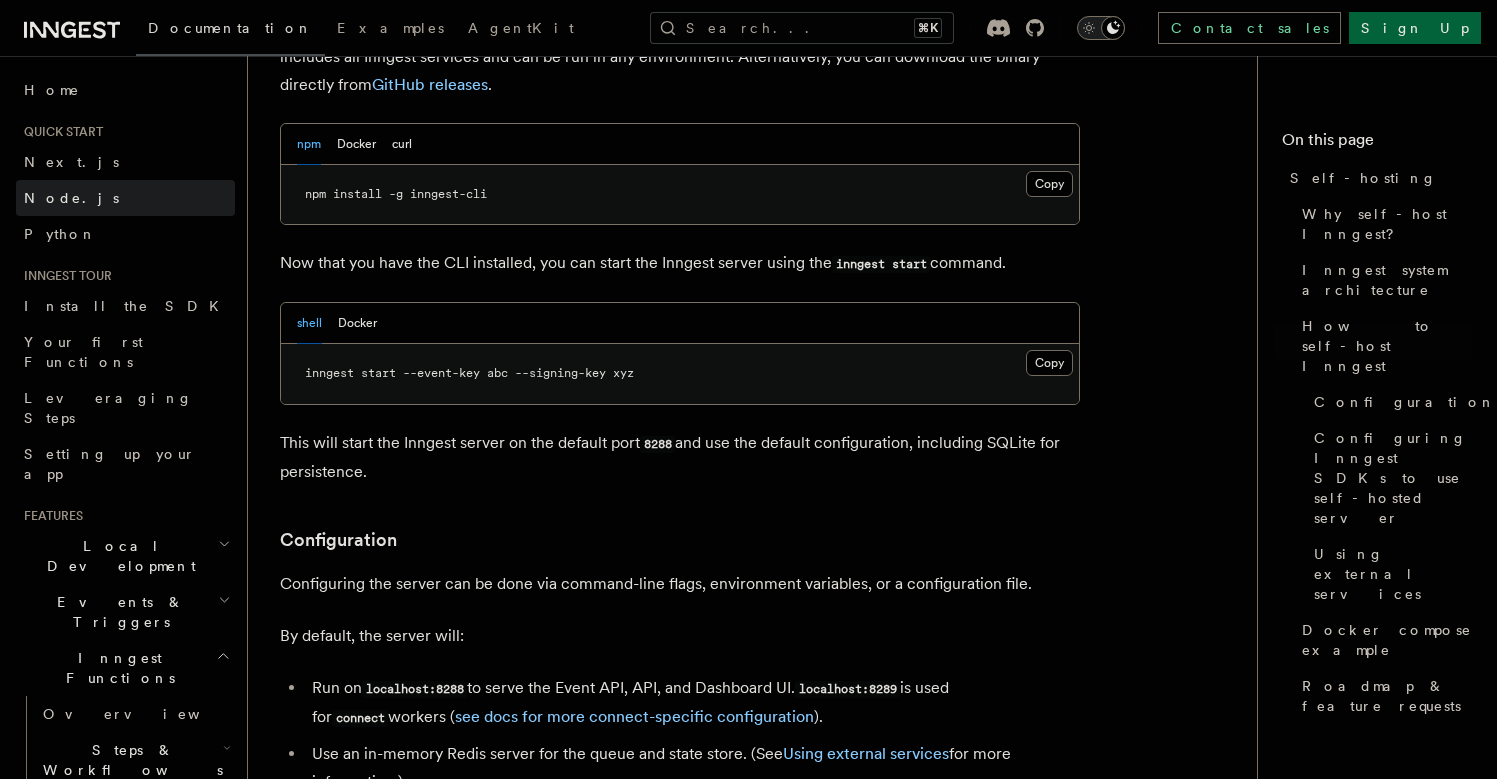 click on "Node.js" at bounding box center (71, 198) 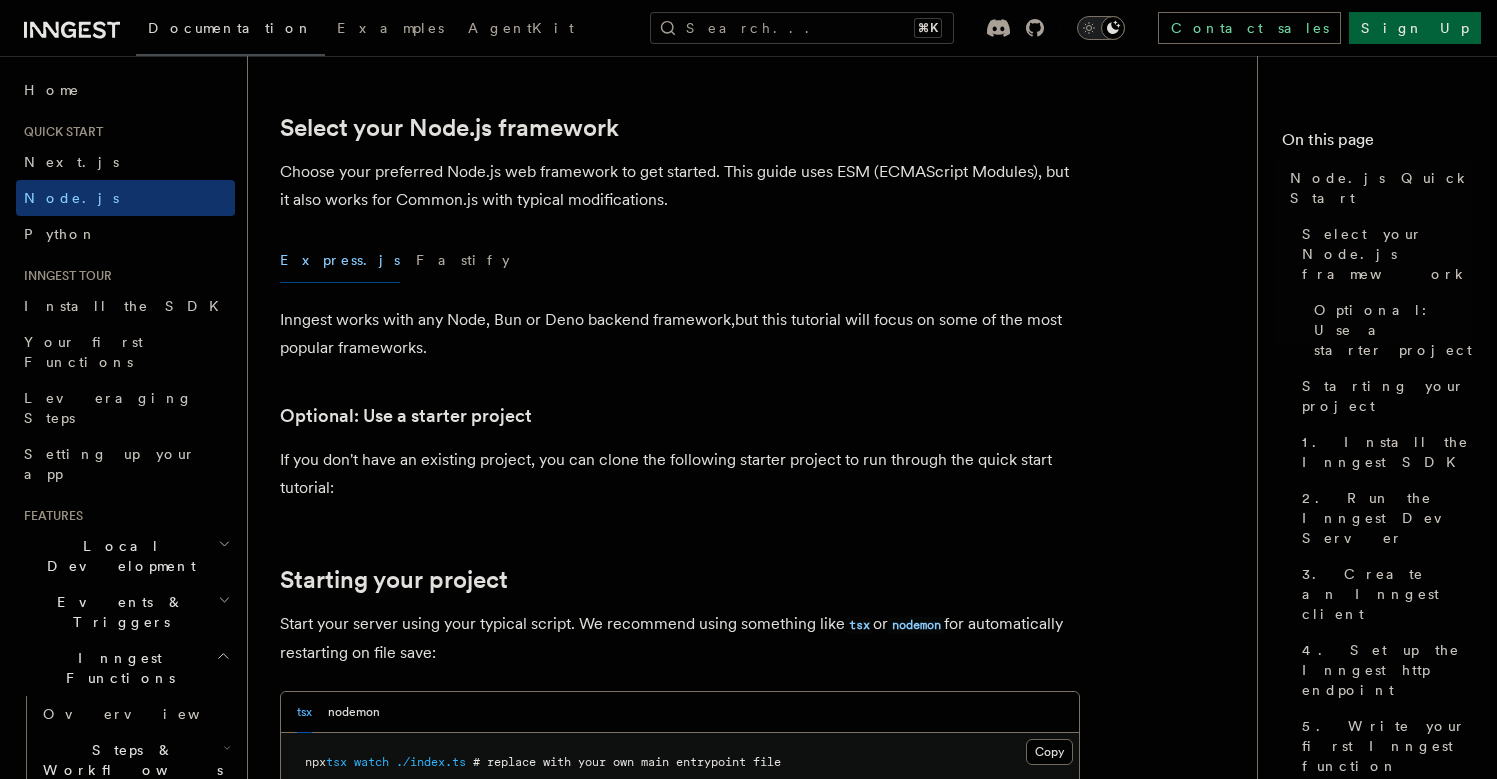 scroll, scrollTop: 481, scrollLeft: 0, axis: vertical 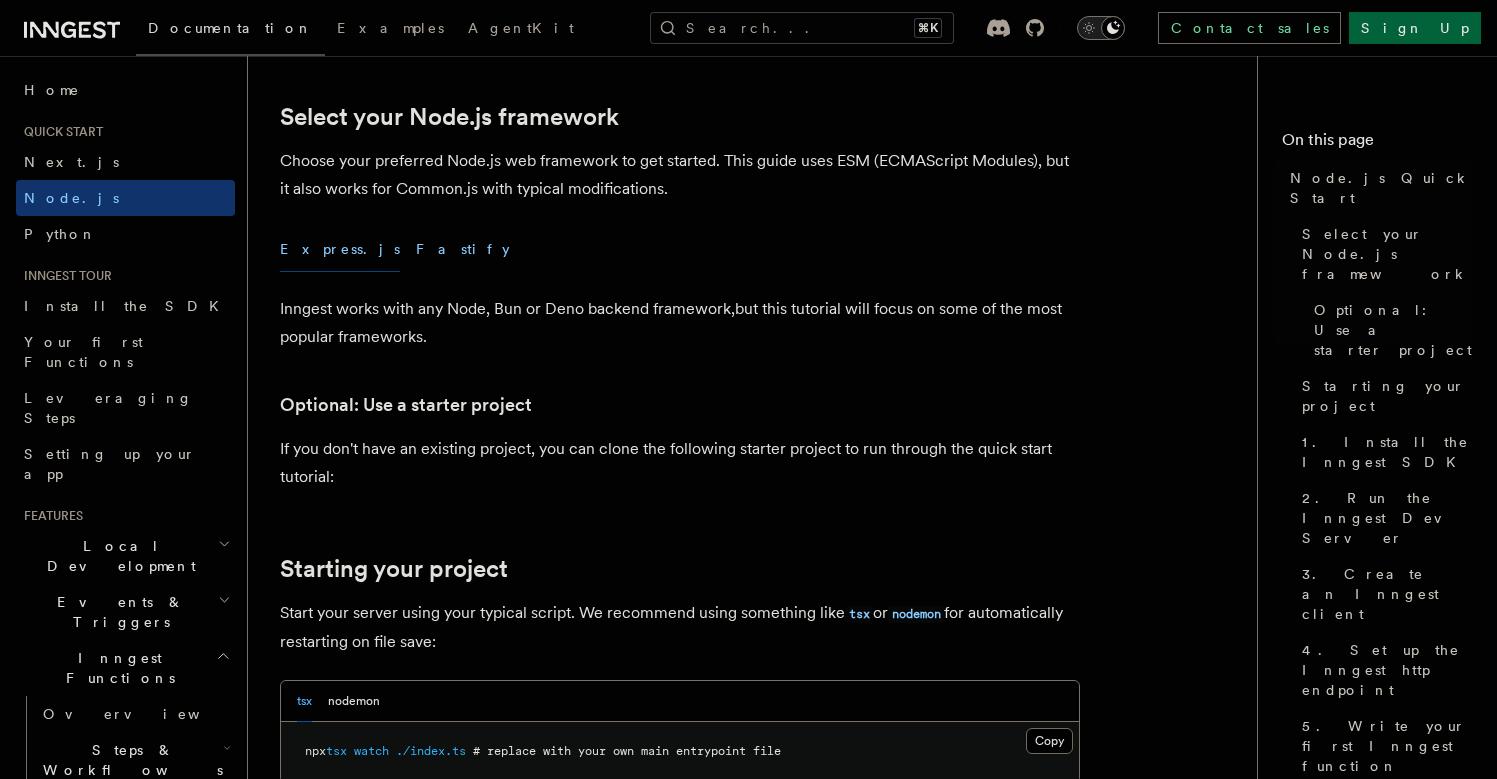 click on "Fastify" at bounding box center [463, 249] 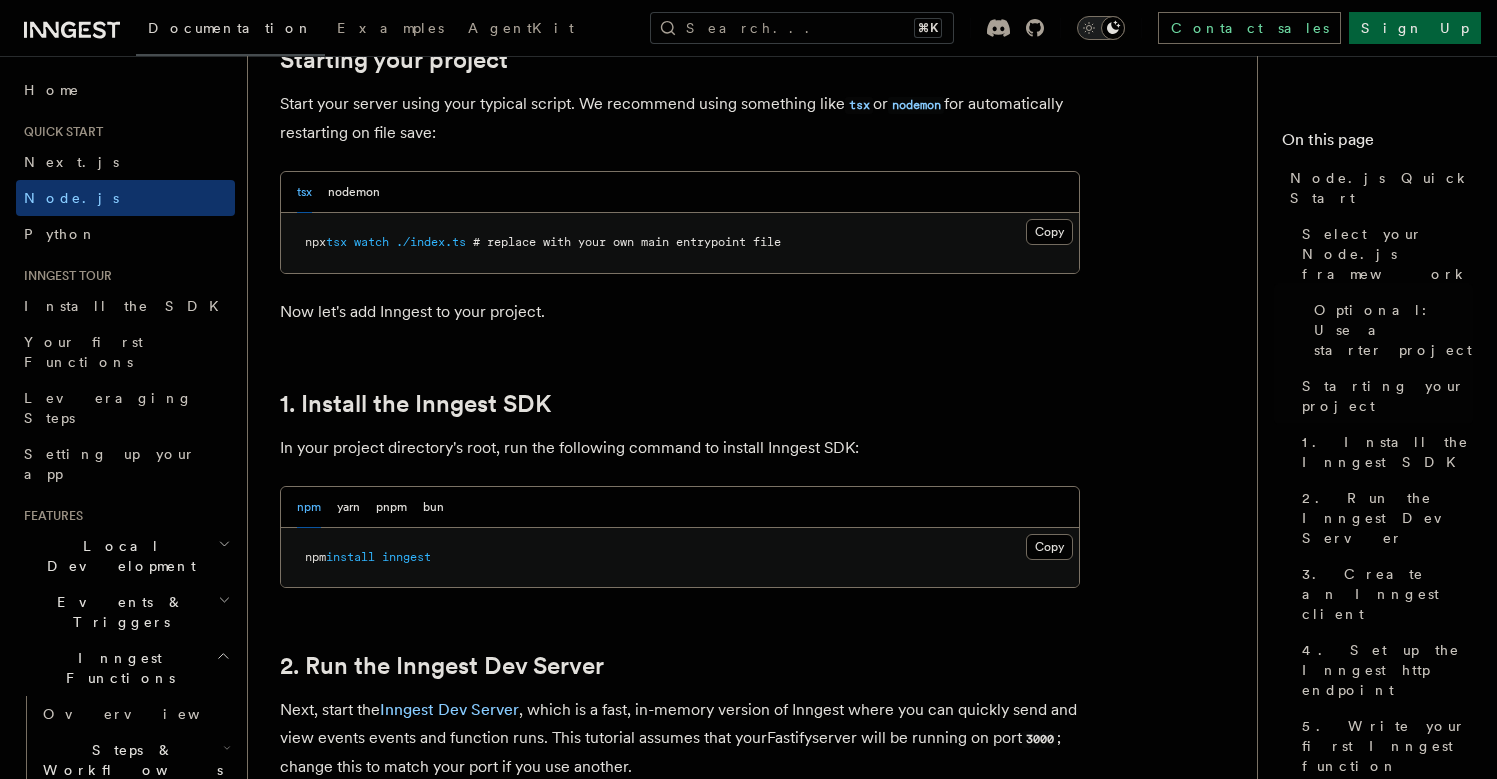 scroll, scrollTop: 996, scrollLeft: 0, axis: vertical 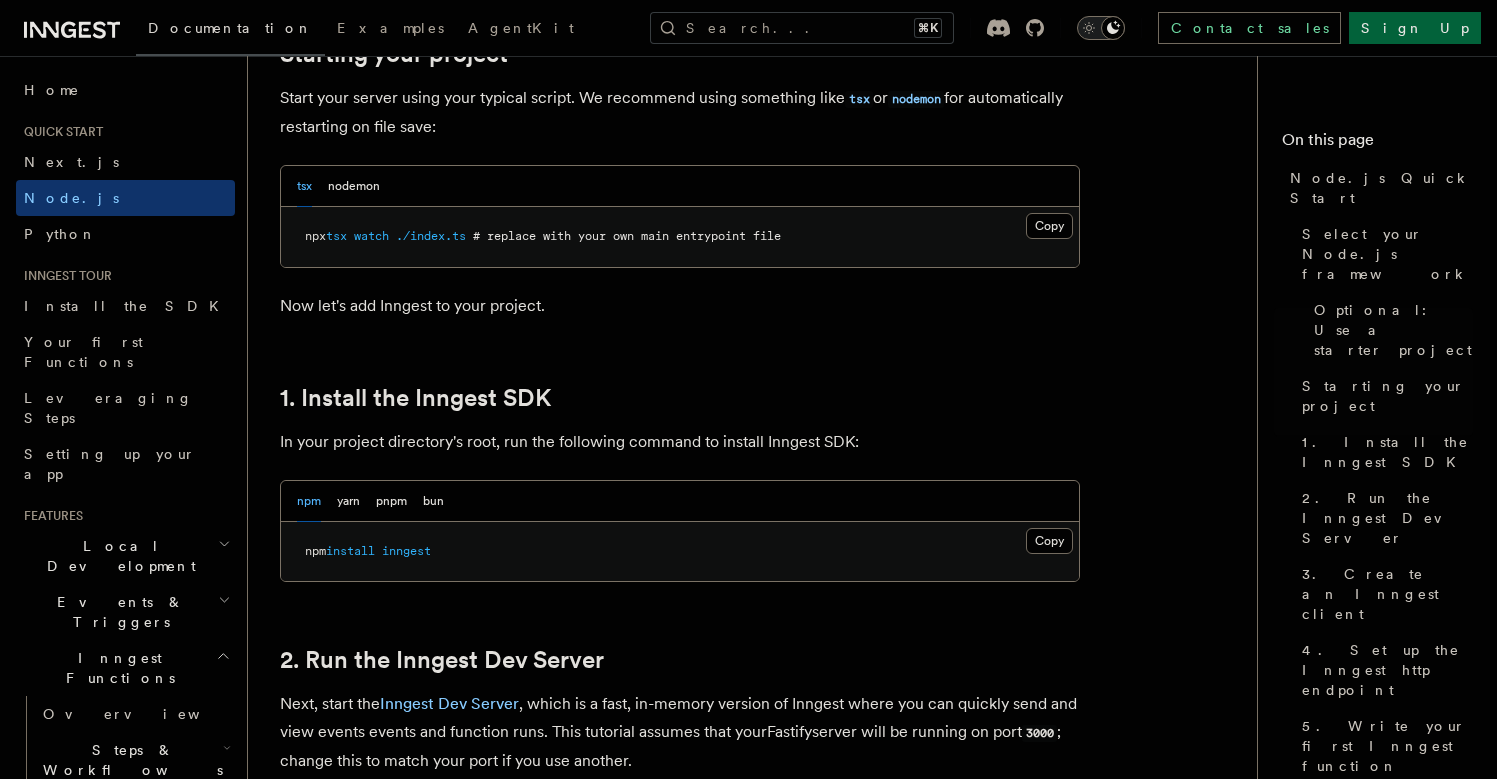 click on "watch" at bounding box center (371, 236) 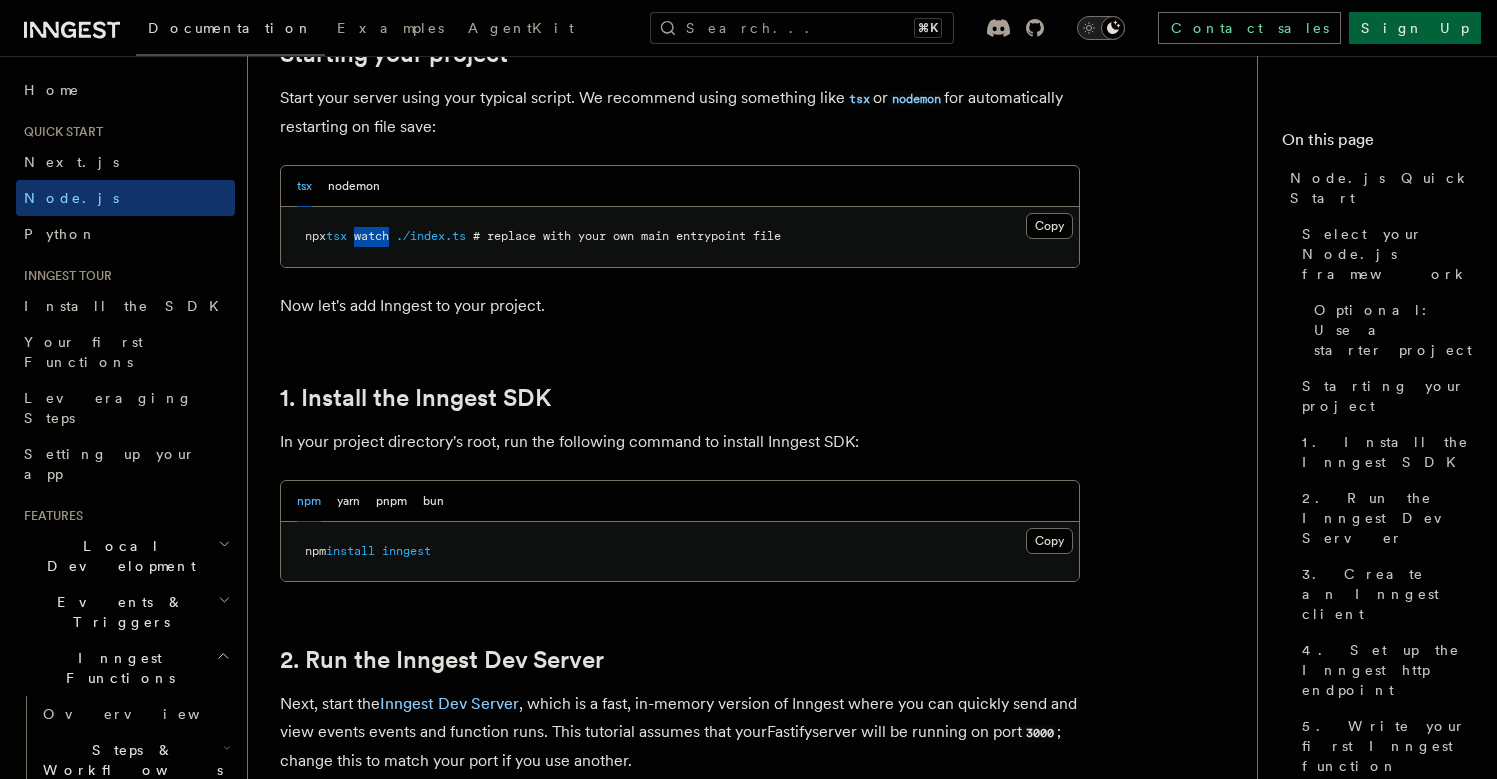 click on "watch" at bounding box center [371, 236] 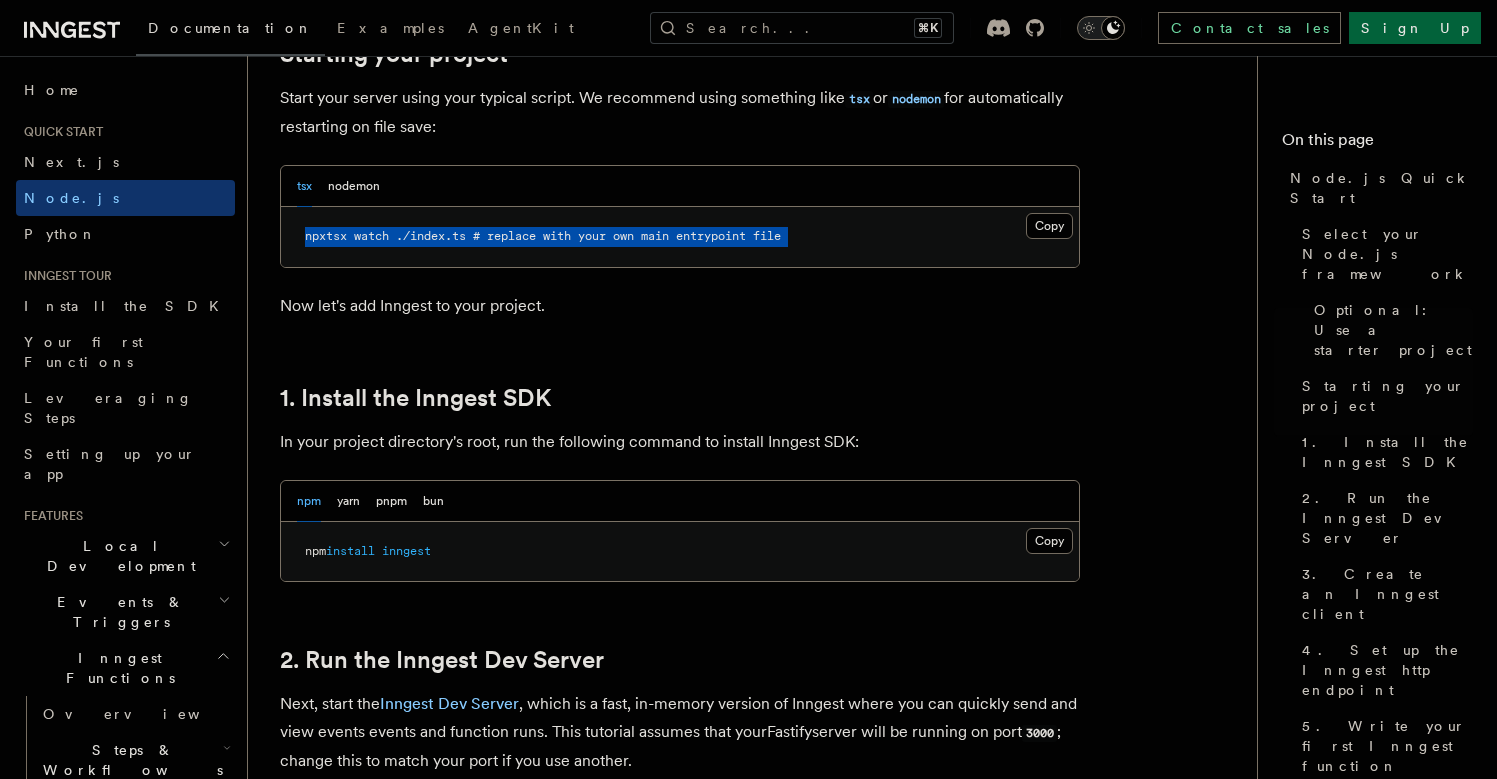 click on "watch" at bounding box center [371, 236] 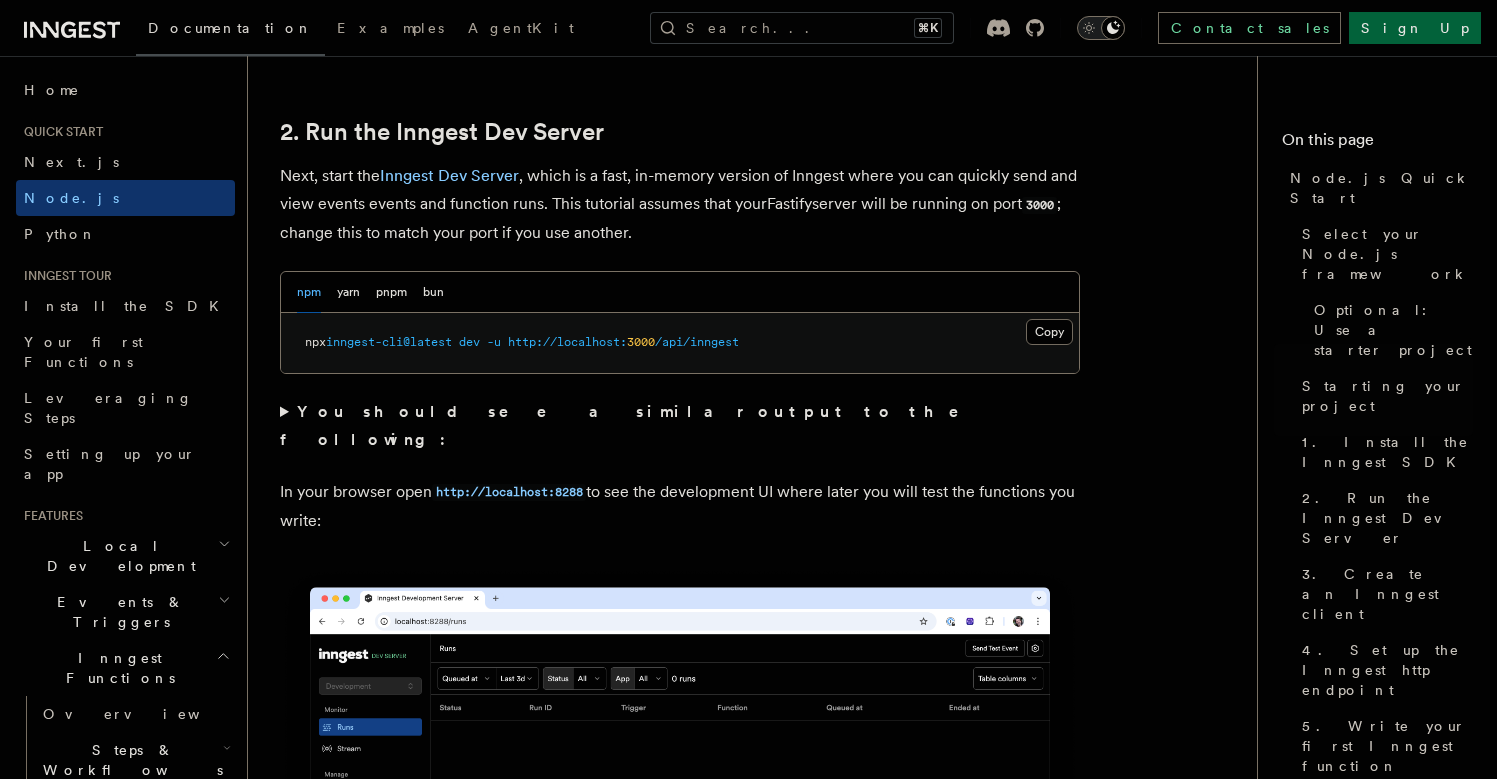 scroll, scrollTop: 1525, scrollLeft: 0, axis: vertical 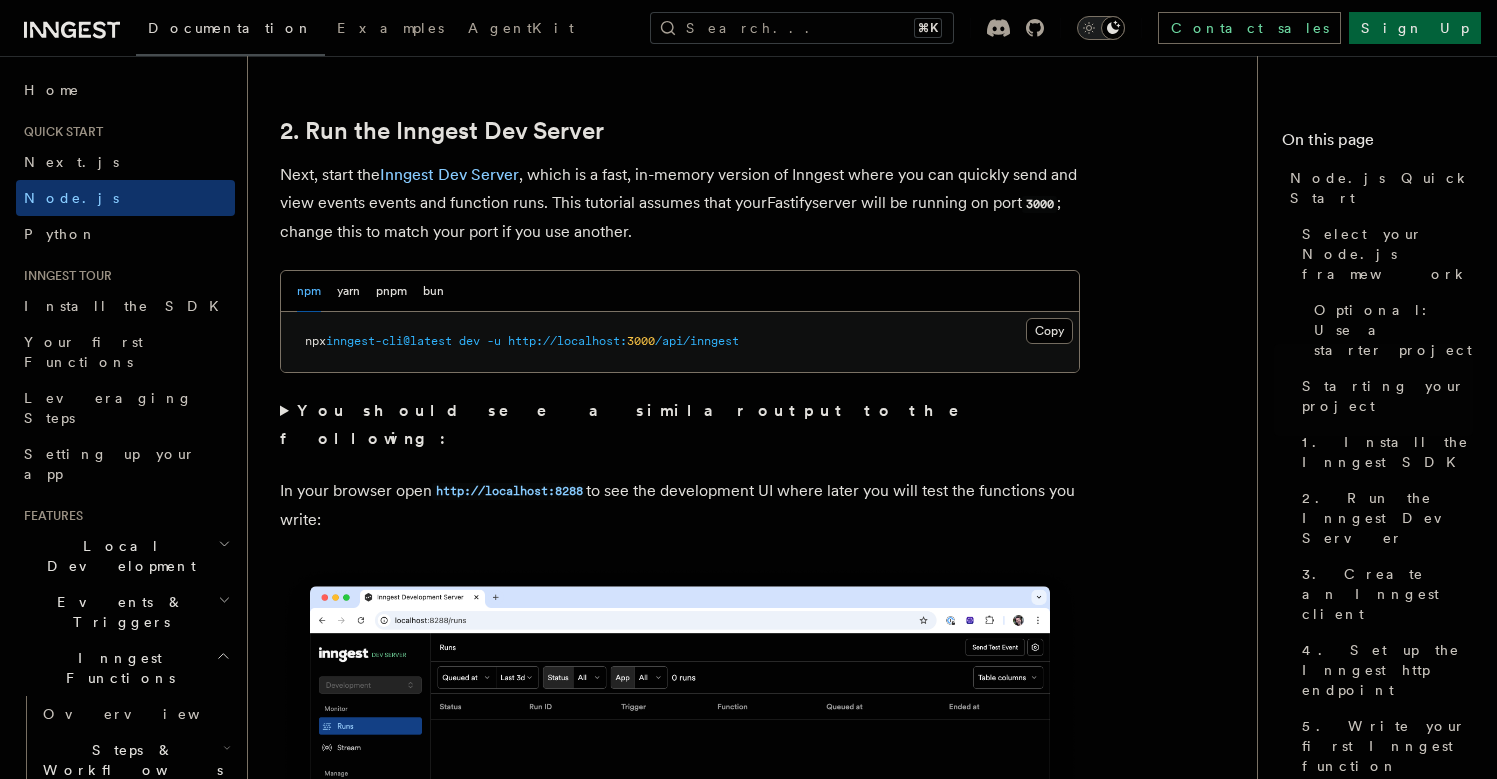 click on "inngest-cli@latest" at bounding box center (389, 341) 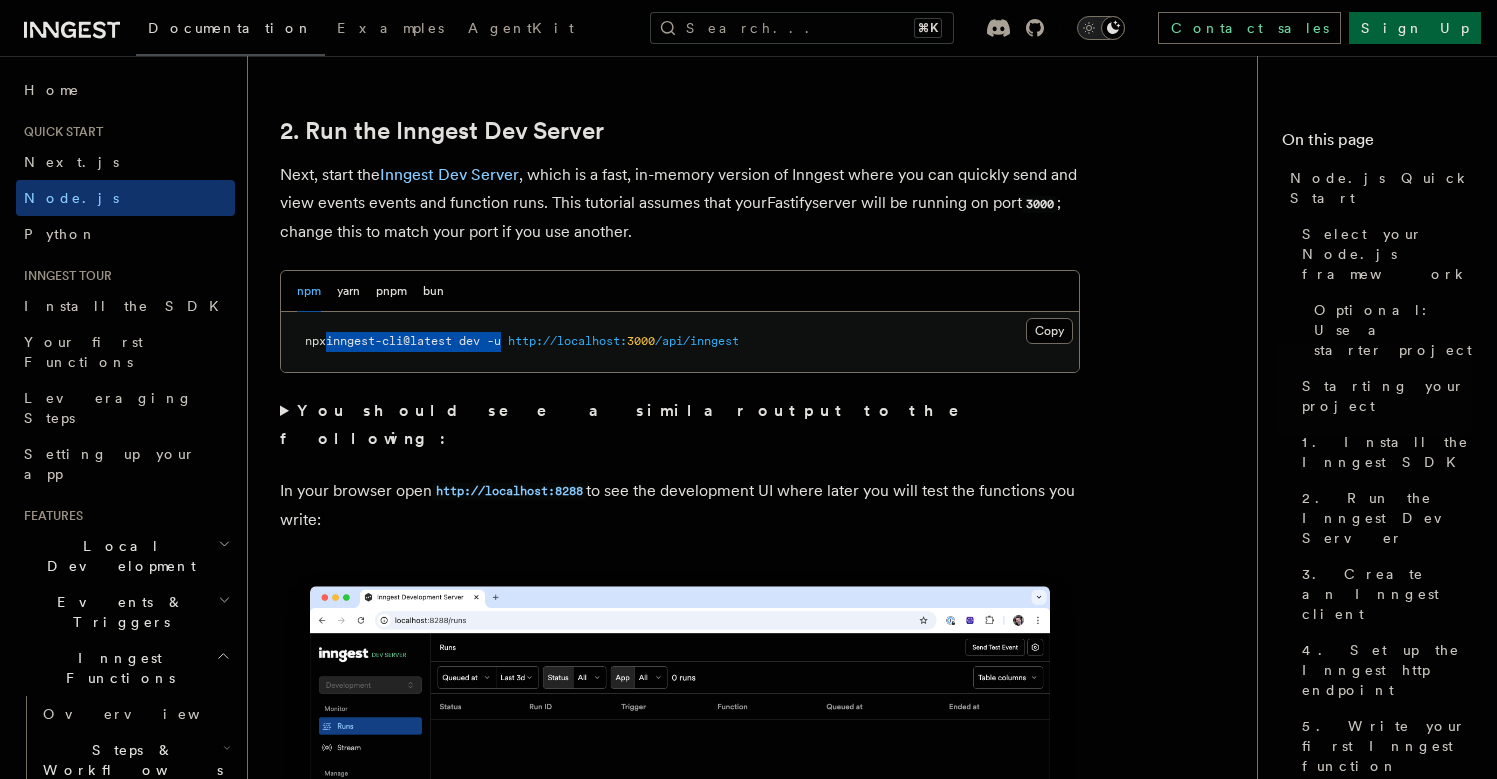 drag, startPoint x: 356, startPoint y: 339, endPoint x: 519, endPoint y: 341, distance: 163.01227 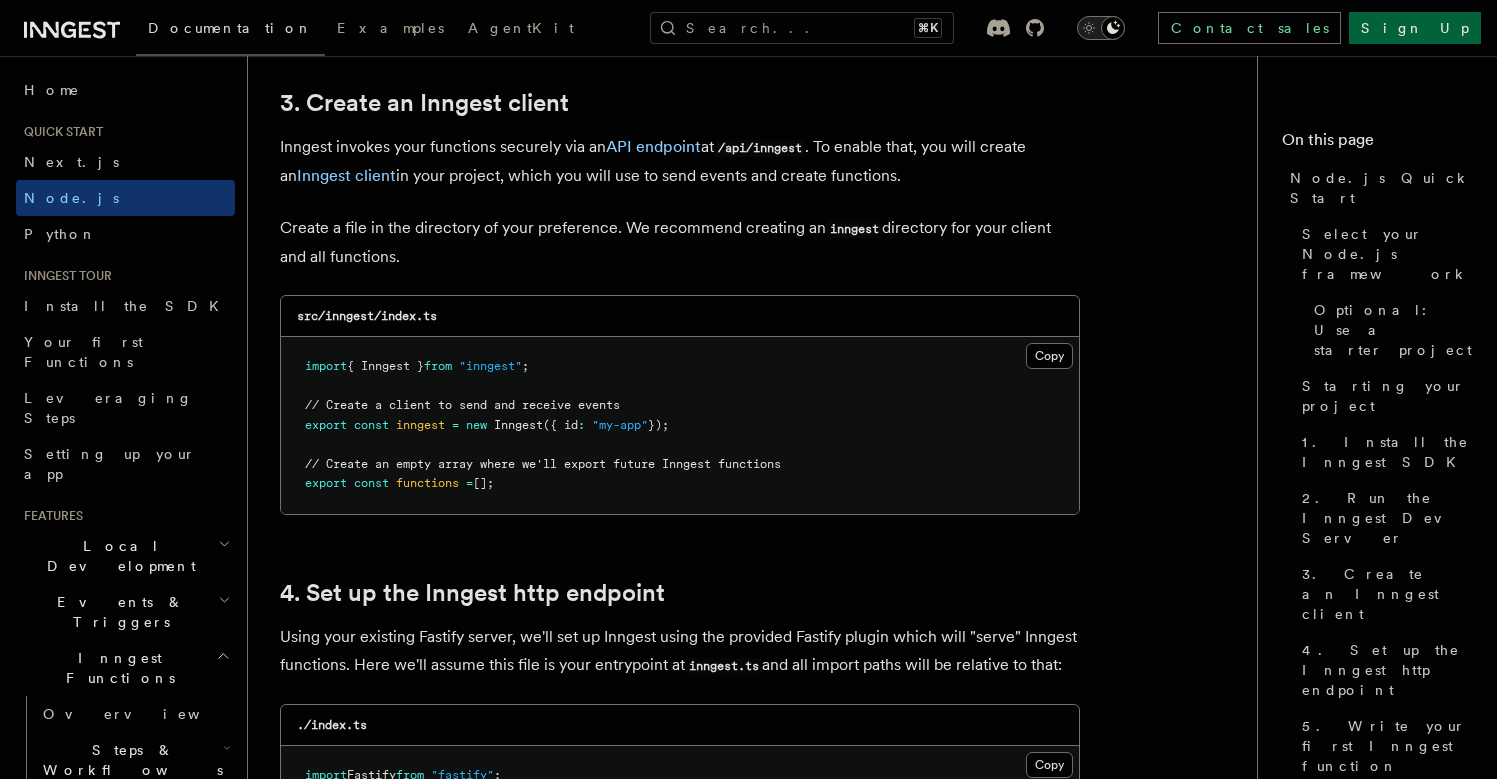 scroll, scrollTop: 2569, scrollLeft: 0, axis: vertical 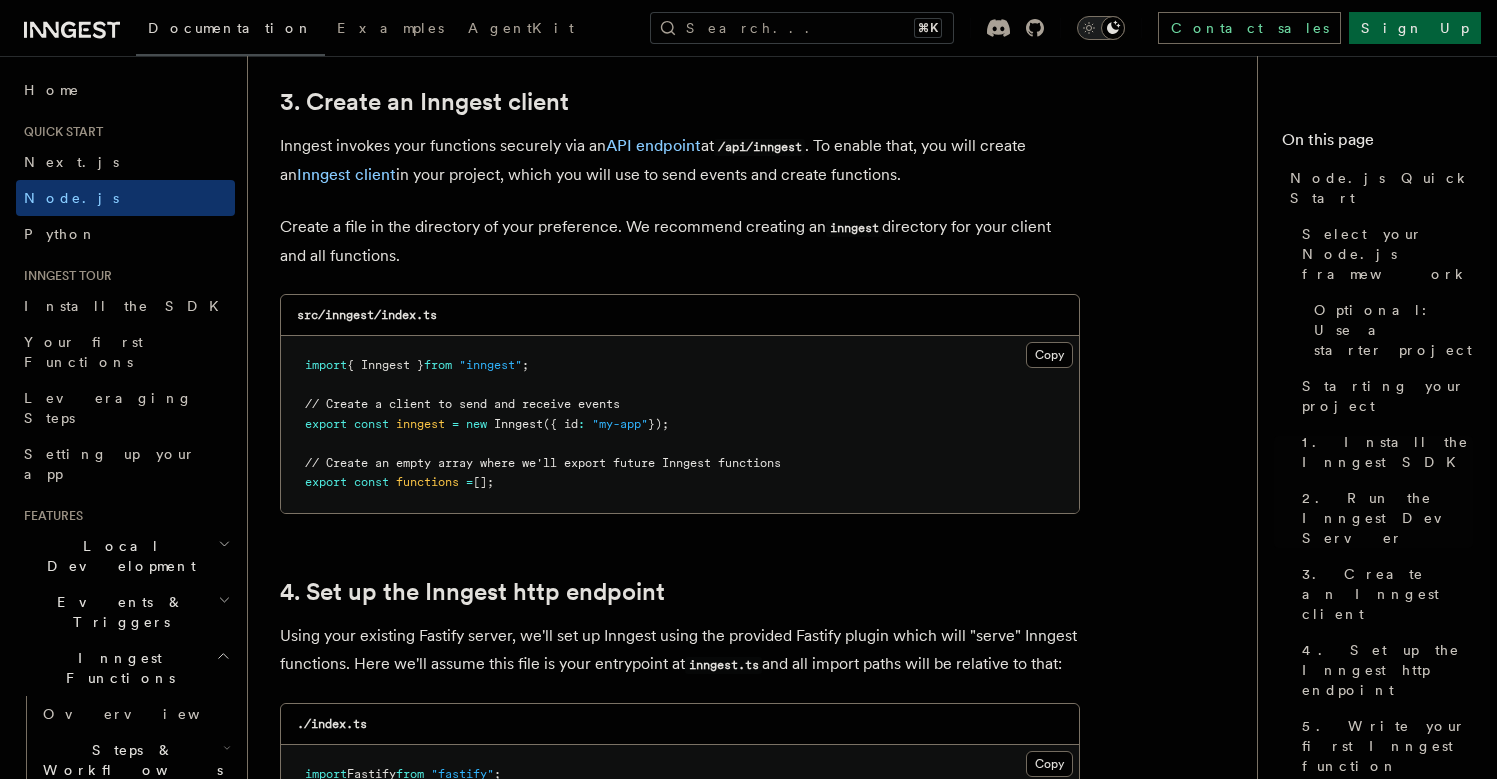 click at bounding box center [448, 424] 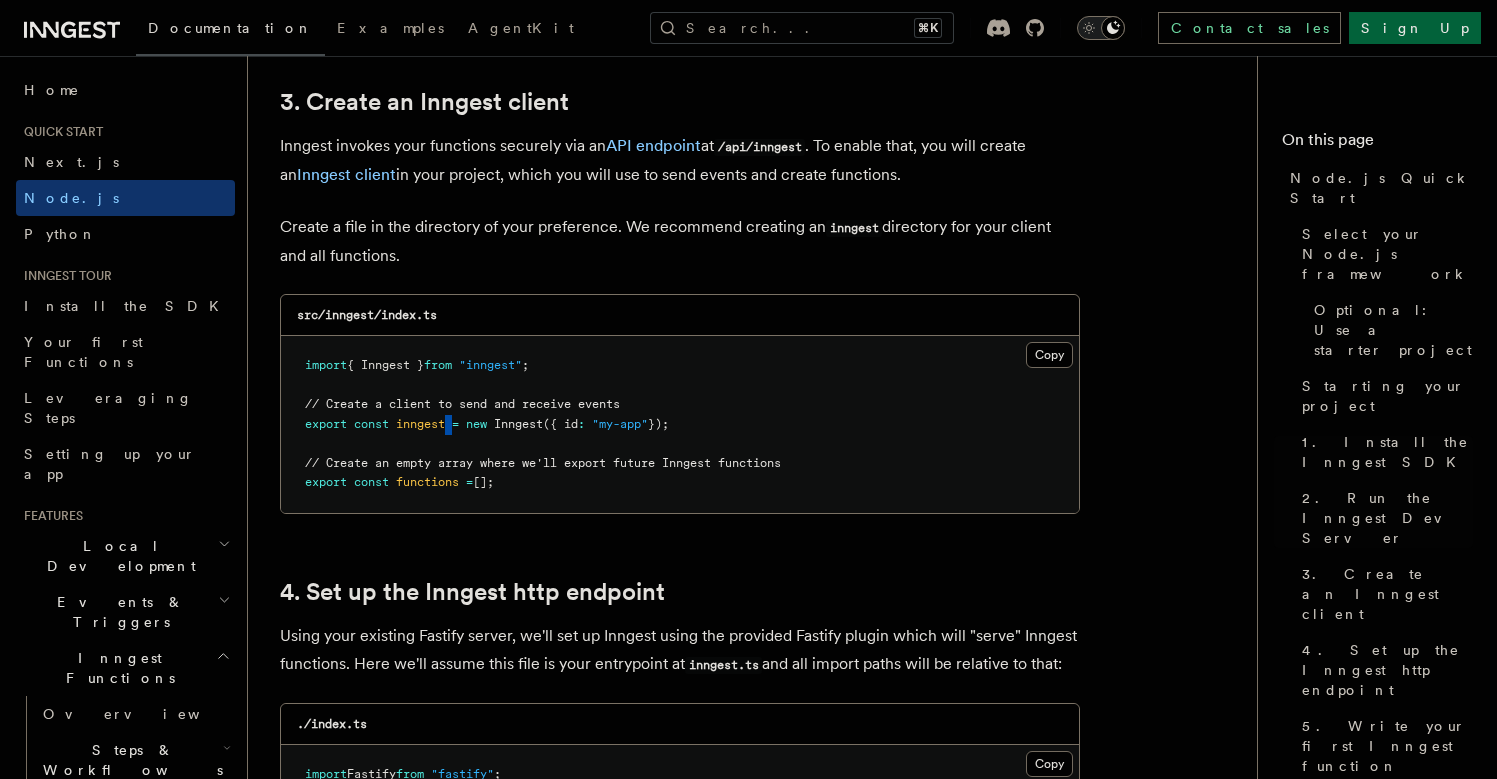 click at bounding box center (448, 424) 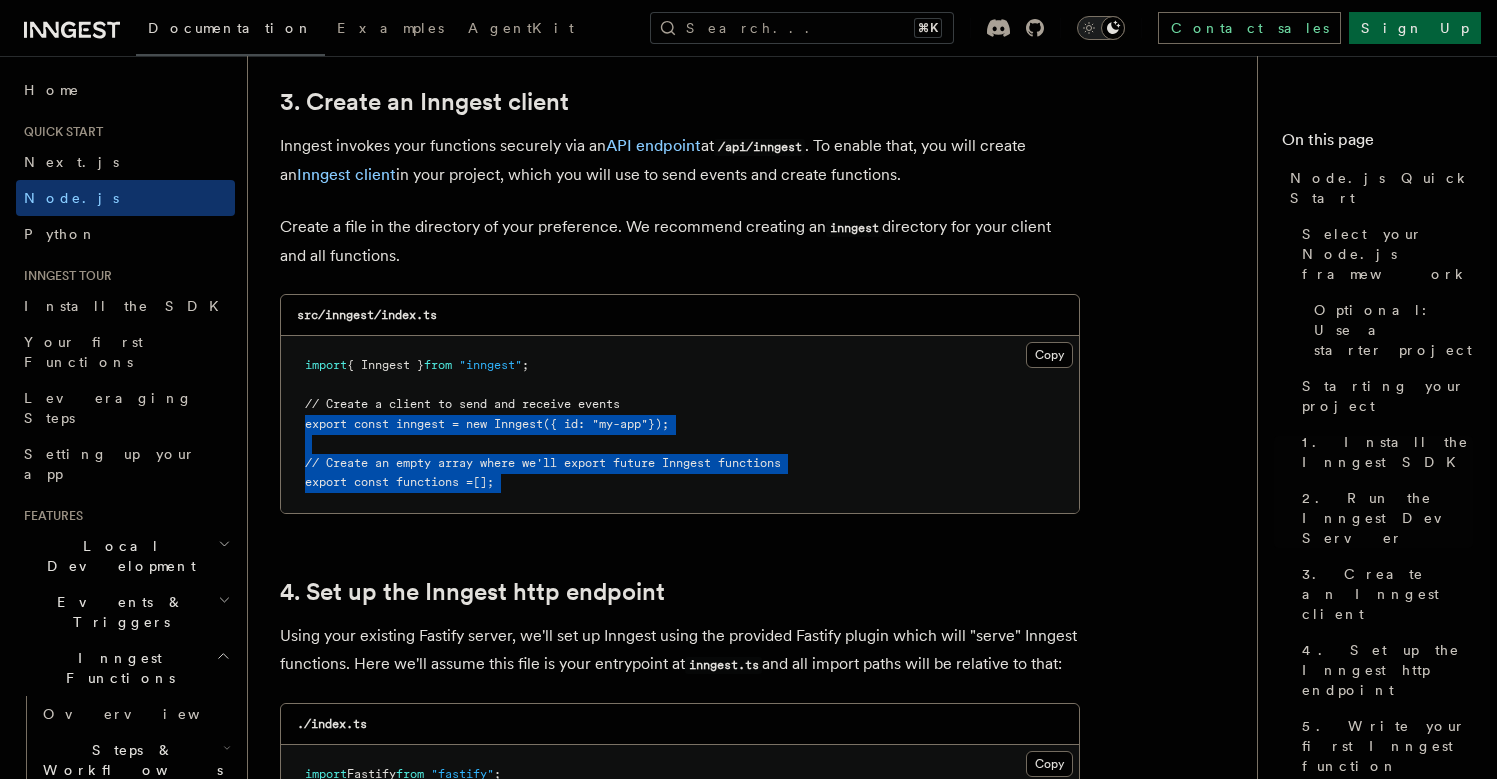 drag, startPoint x: 450, startPoint y: 404, endPoint x: 450, endPoint y: 449, distance: 45 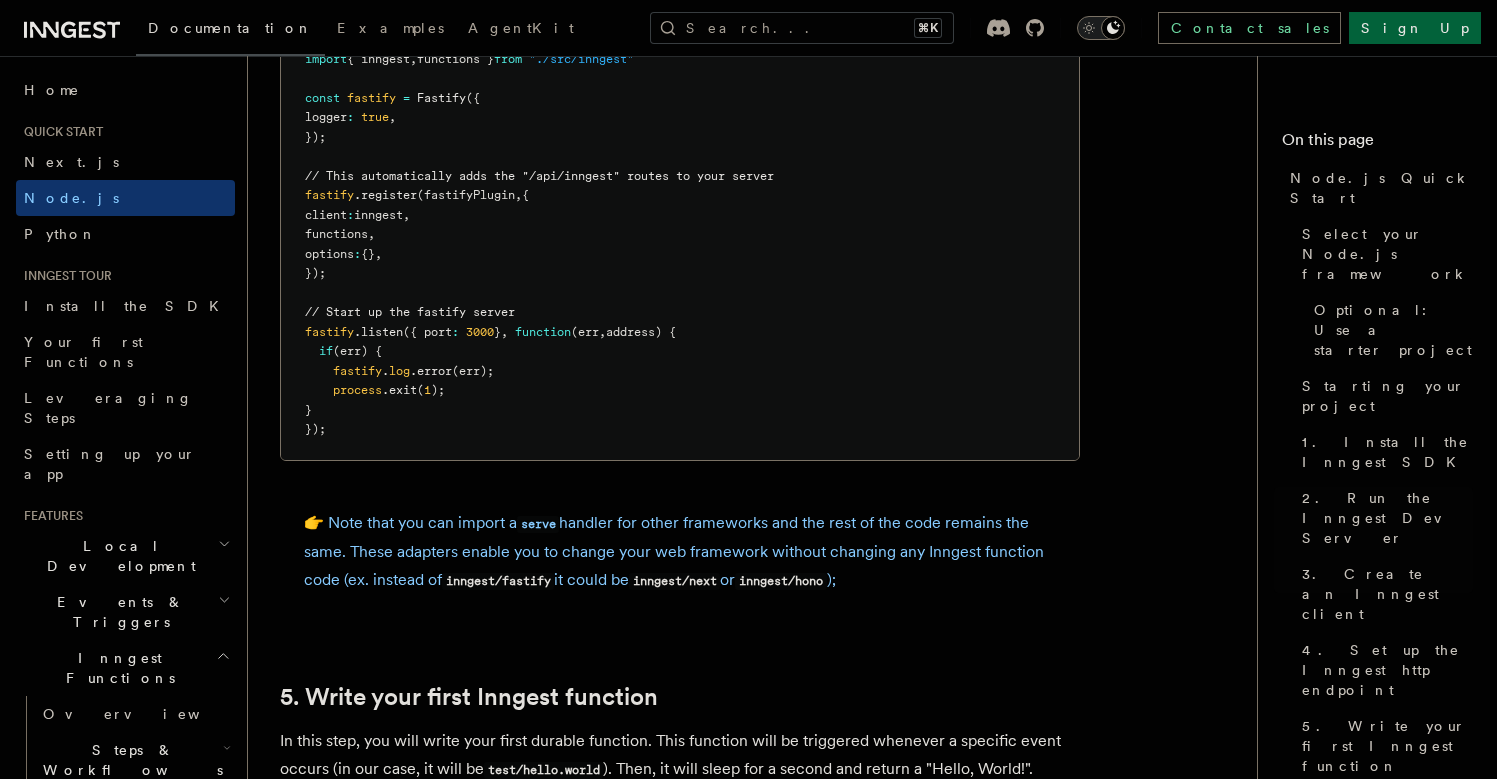 scroll, scrollTop: 3343, scrollLeft: 0, axis: vertical 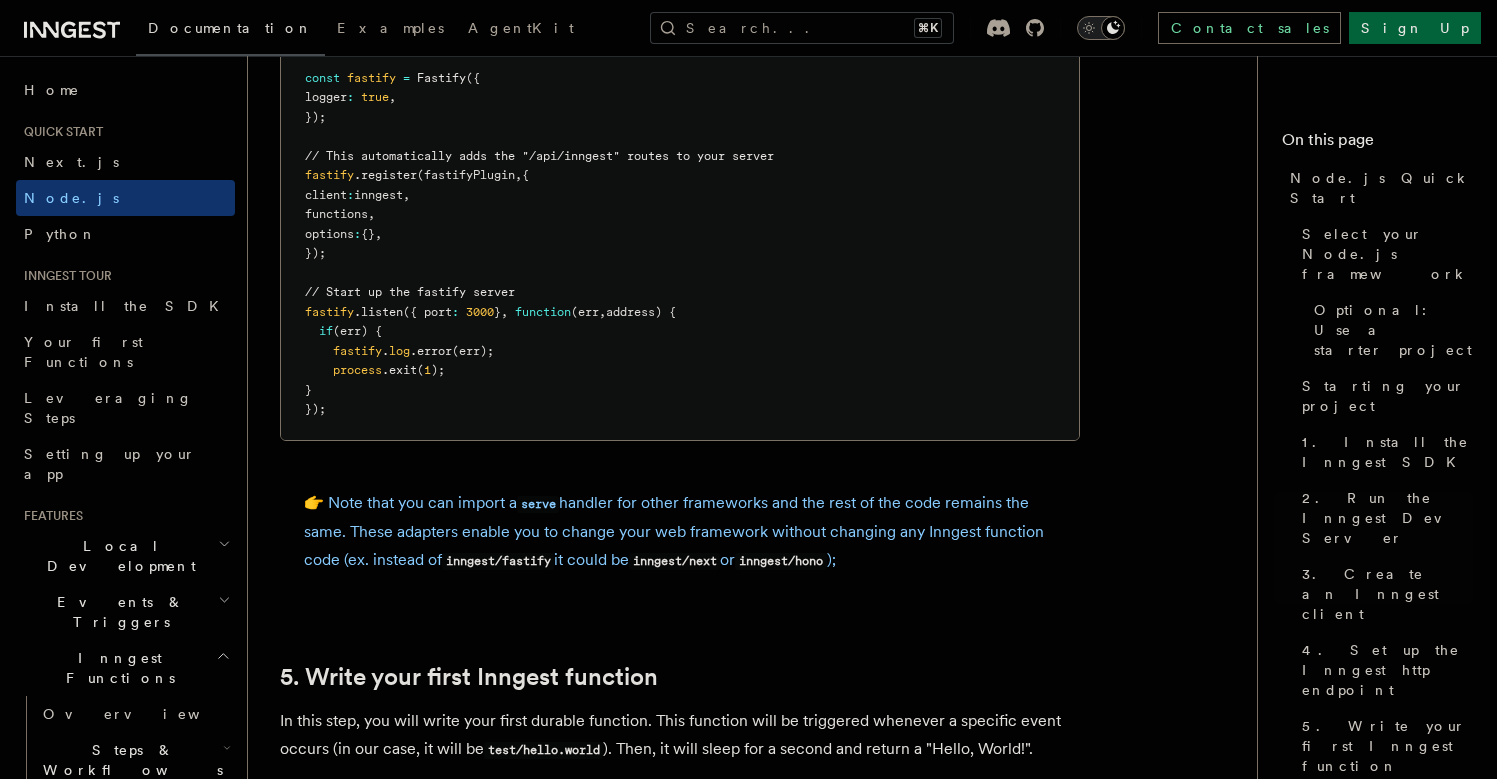click on "import  Fastify  from   "fastify" ;
import  { fastifyPlugin }  from   "inngest/fastify" ;
import  { inngest ,  functions }  from   "./src/inngest"
const   fastify   =   Fastify ({
logger :   true ,
});
// This automatically adds the "/api/inngest" routes to your server
fastify .register (fastifyPlugin ,  {
client :  inngest ,
functions ,
options :  {} ,
});
// Start up the fastify server
fastify .listen ({ port :   3000  } ,   function  (err ,  address) {
if  (err) {
fastify . log .error (err);
process .exit ( 1 );
}
});" at bounding box center (680, 205) 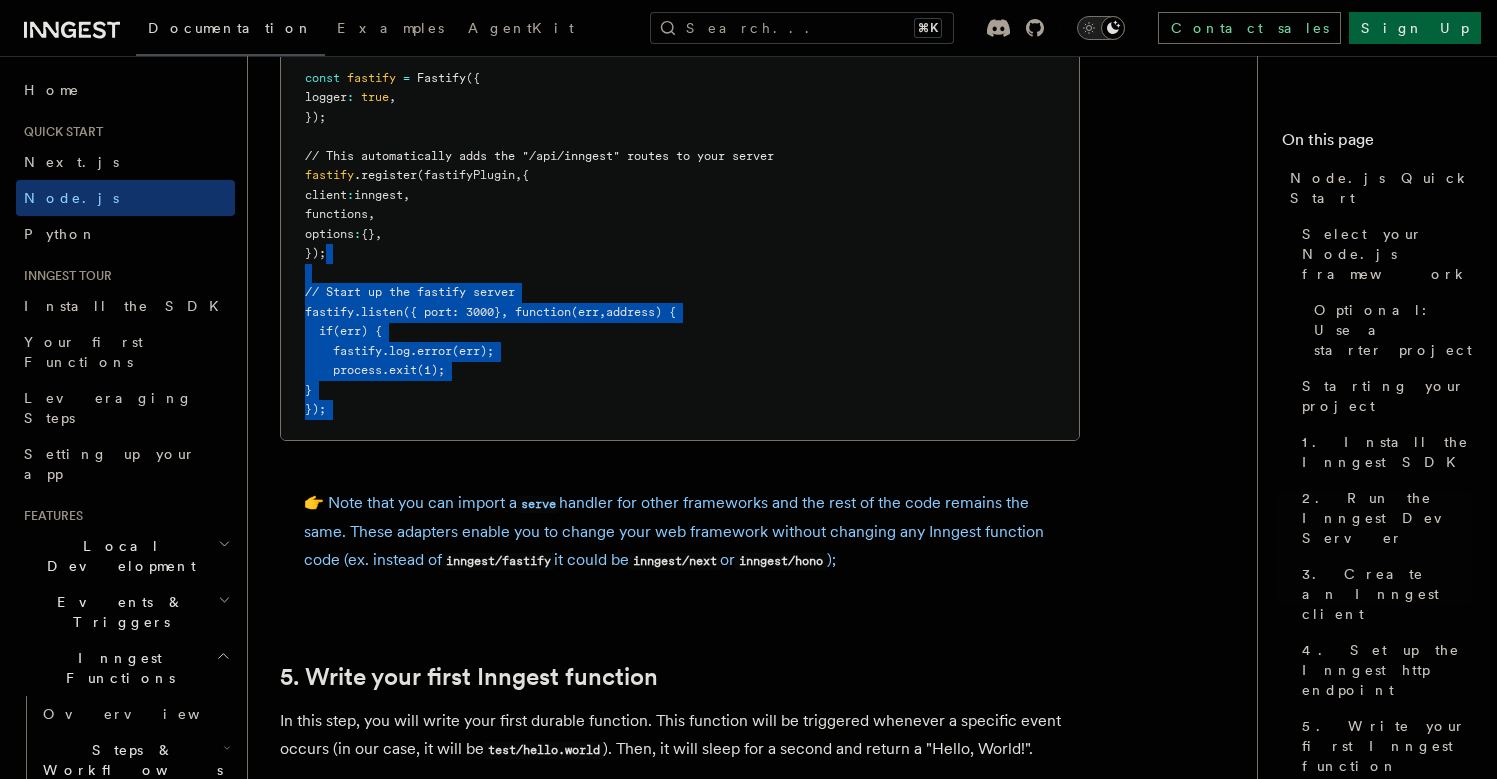 drag, startPoint x: 434, startPoint y: 376, endPoint x: 444, endPoint y: 235, distance: 141.35417 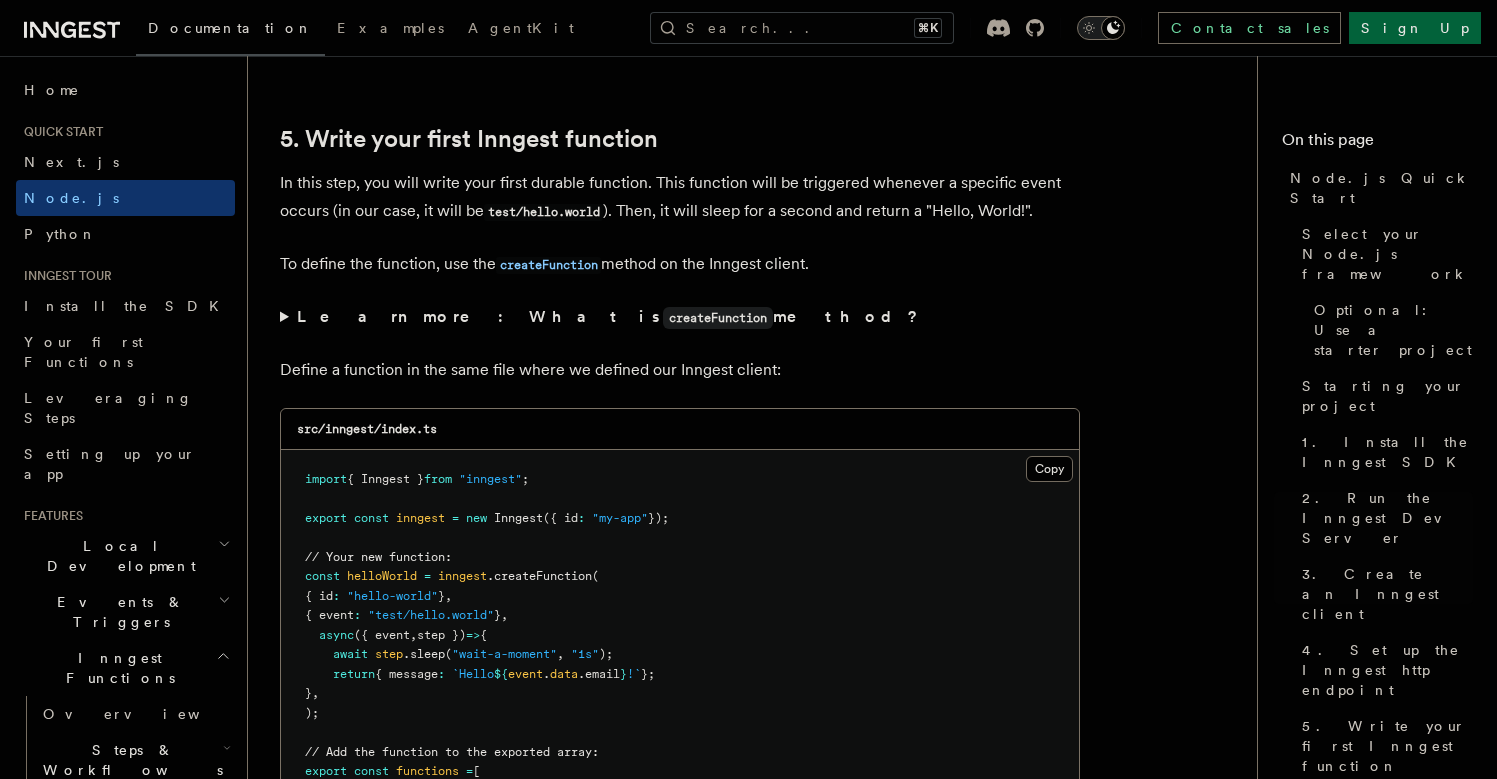 scroll, scrollTop: 3888, scrollLeft: 0, axis: vertical 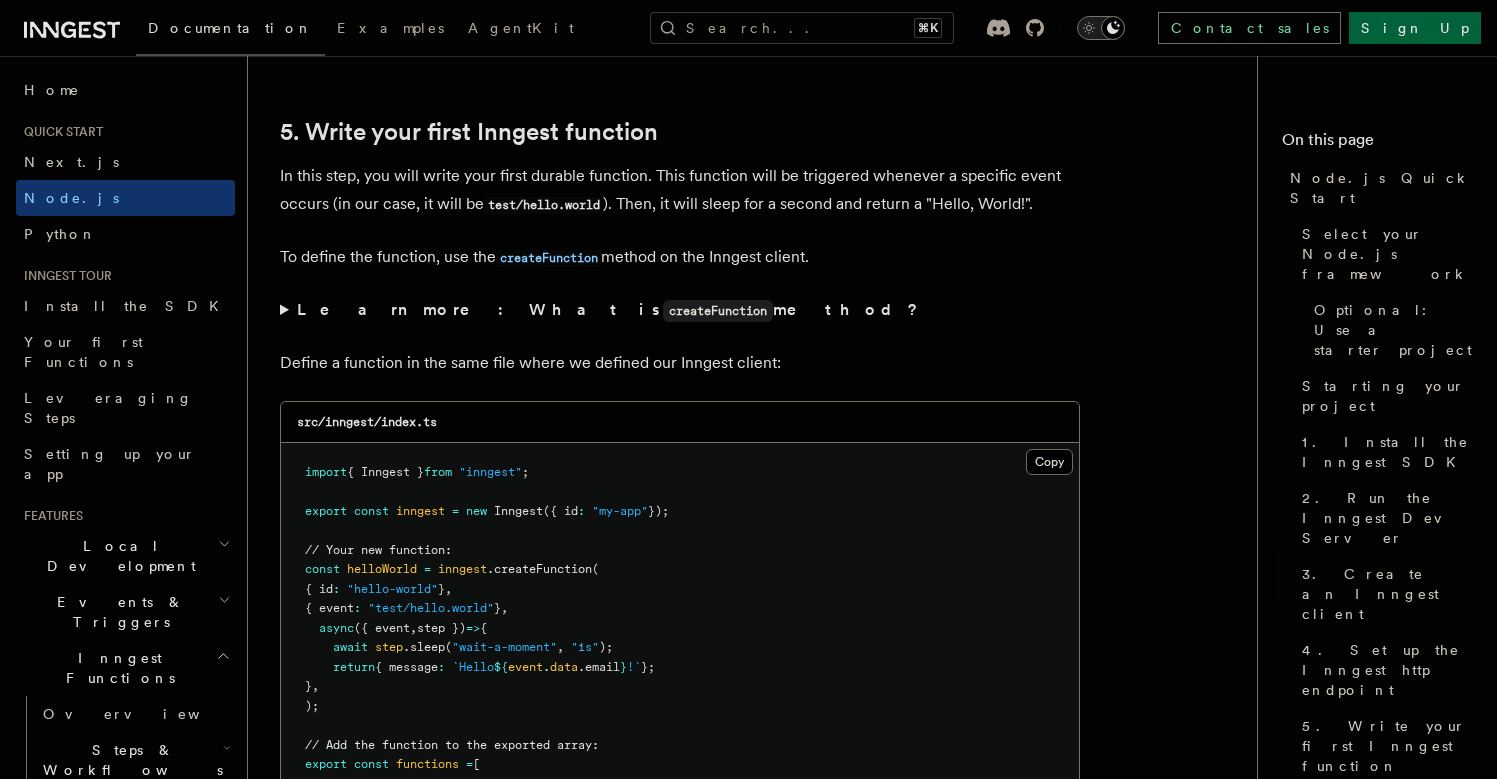 click on "import  { Inngest }  from   "inngest" ;
export   const   inngest   =   new   Inngest ({ id :   "my-app"  });
// Your new function:
const   helloWorld   =   inngest .createFunction (
{ id :   "hello-world"  } ,
{ event :   "test/hello.world"  } ,
async  ({ event ,  step })  =>  {
await   step .sleep ( "wait-a-moment" ,   "1s" );
return  { message :   `Hello  ${ event . data .email } !`  };
} ,
);
// Add the function to the exported array:
export   const   functions   =  [
helloWorld
];" at bounding box center (680, 638) 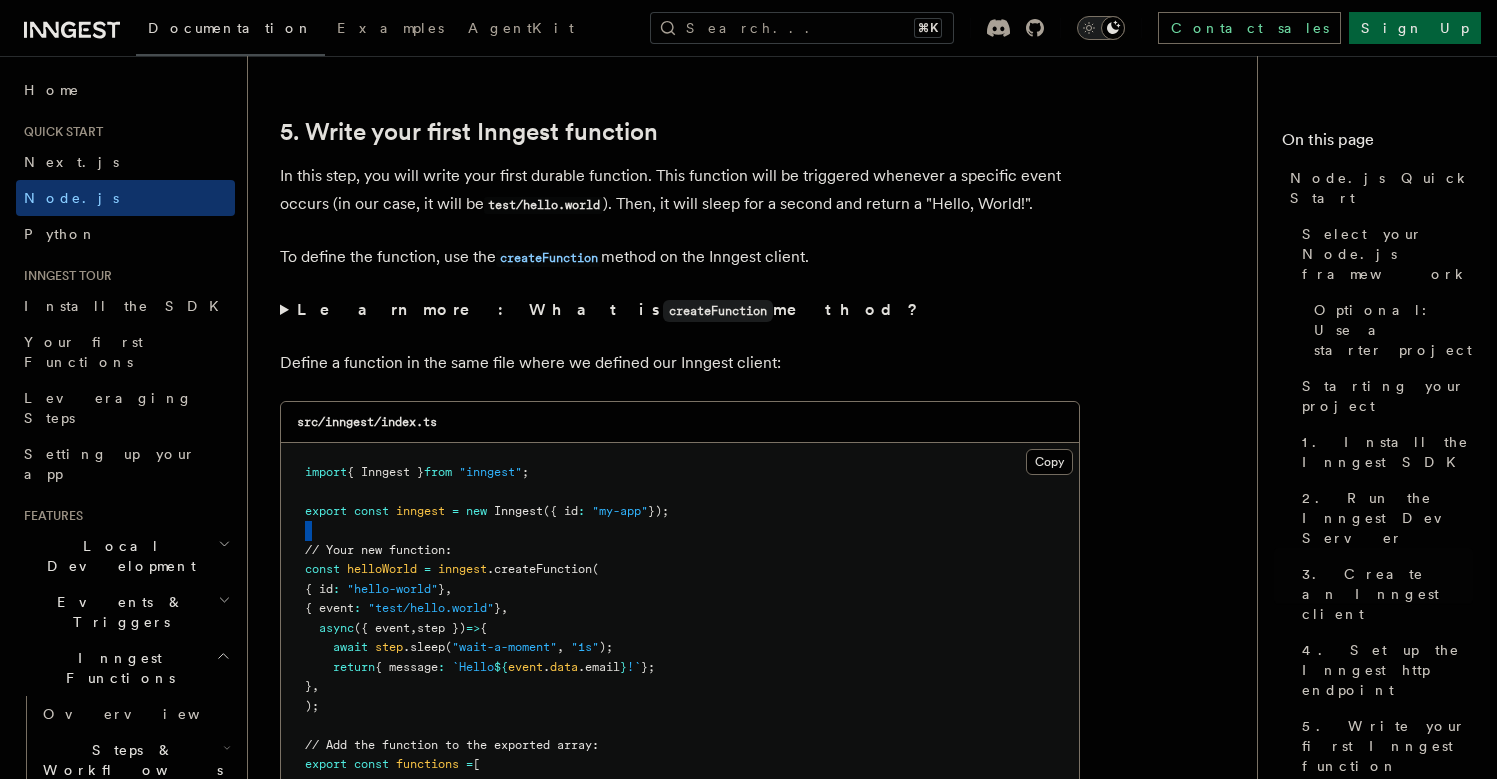click on "import  { Inngest }  from   "inngest" ;
export   const   inngest   =   new   Inngest ({ id :   "my-app"  });
// Your new function:
const   helloWorld   =   inngest .createFunction (
{ id :   "hello-world"  } ,
{ event :   "test/hello.world"  } ,
async  ({ event ,  step })  =>  {
await   step .sleep ( "wait-a-moment" ,   "1s" );
return  { message :   `Hello  ${ event . data .email } !`  };
} ,
);
// Add the function to the exported array:
export   const   functions   =  [
helloWorld
];" at bounding box center [680, 638] 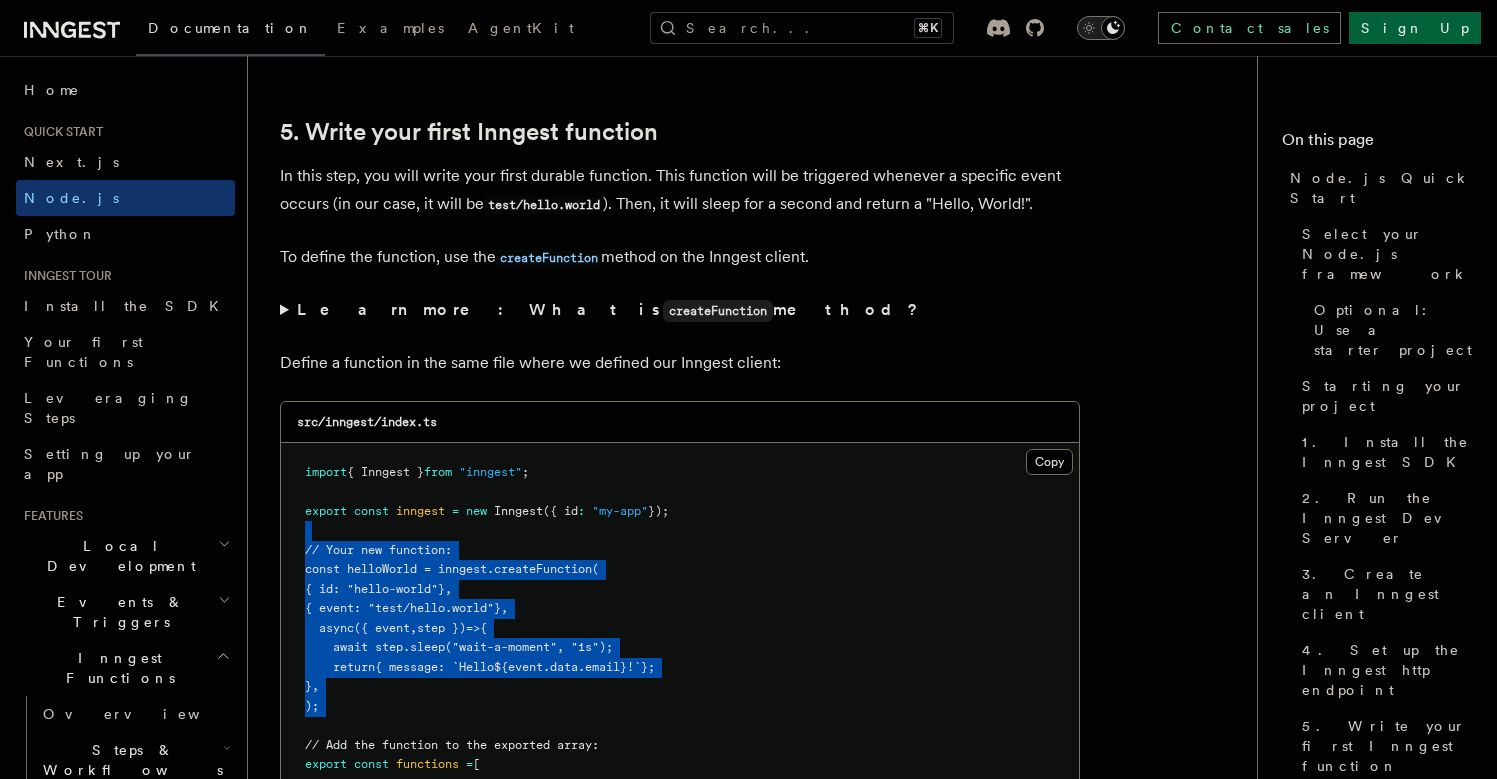 drag, startPoint x: 419, startPoint y: 515, endPoint x: 418, endPoint y: 690, distance: 175.00285 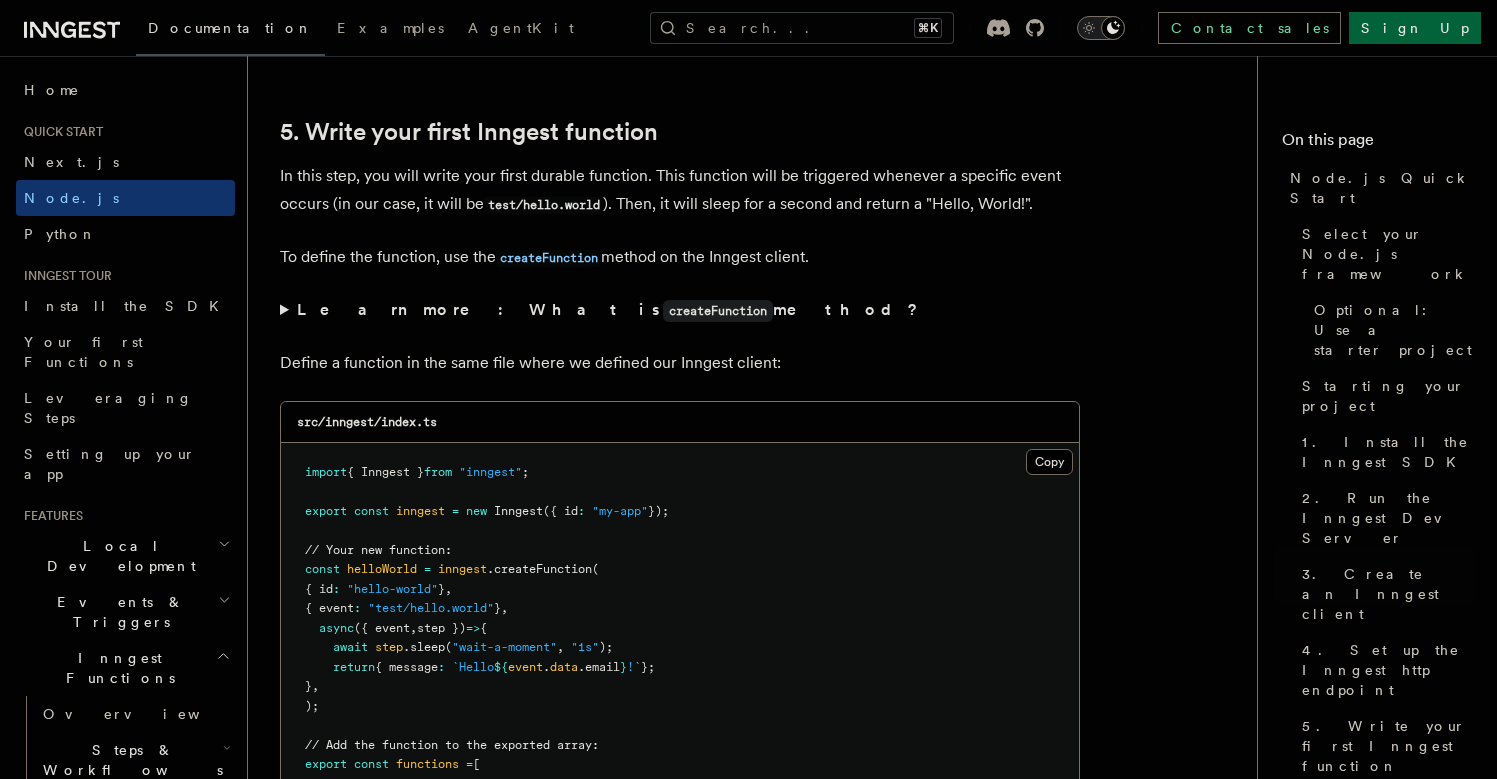scroll, scrollTop: 3962, scrollLeft: 0, axis: vertical 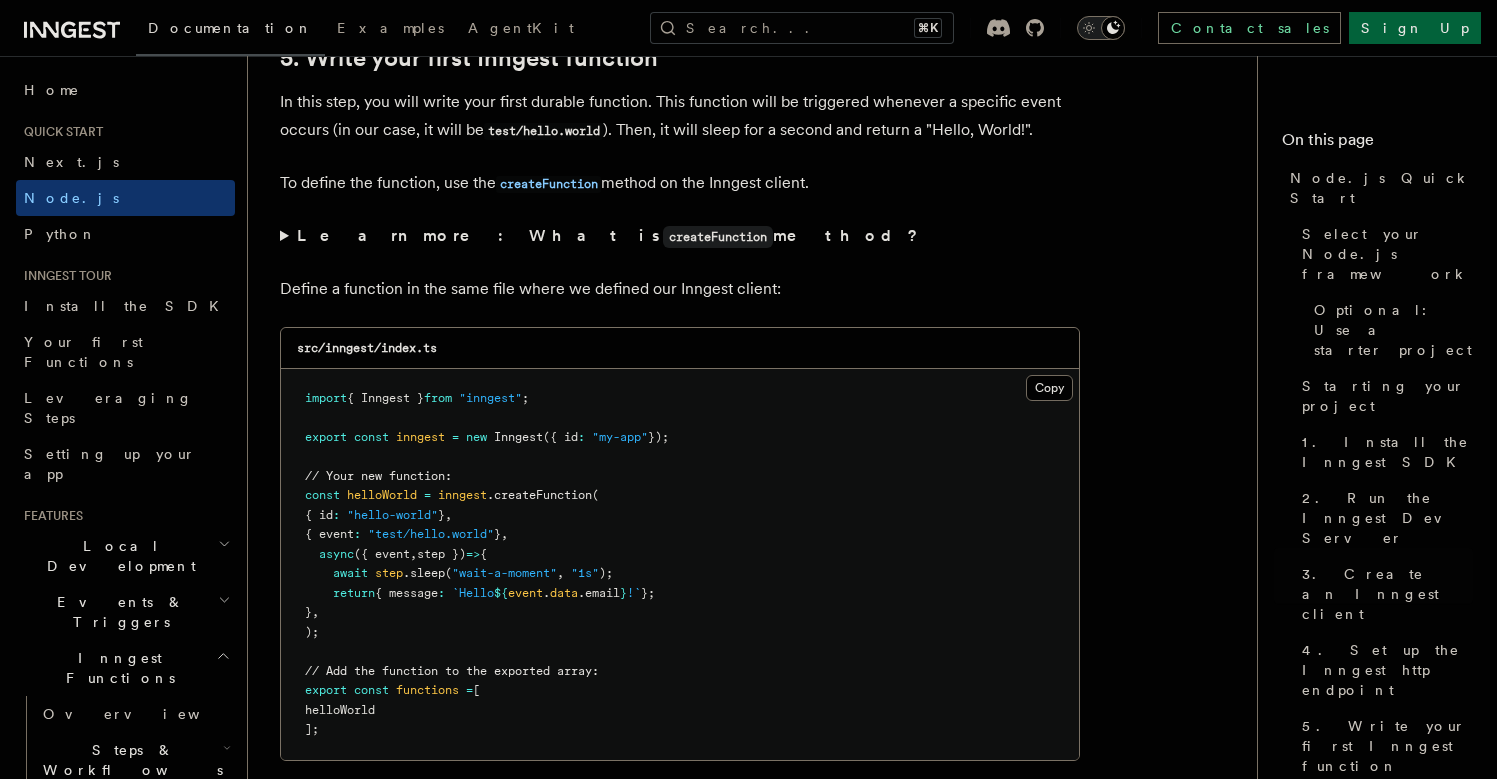 click on ".sleep" at bounding box center (424, 573) 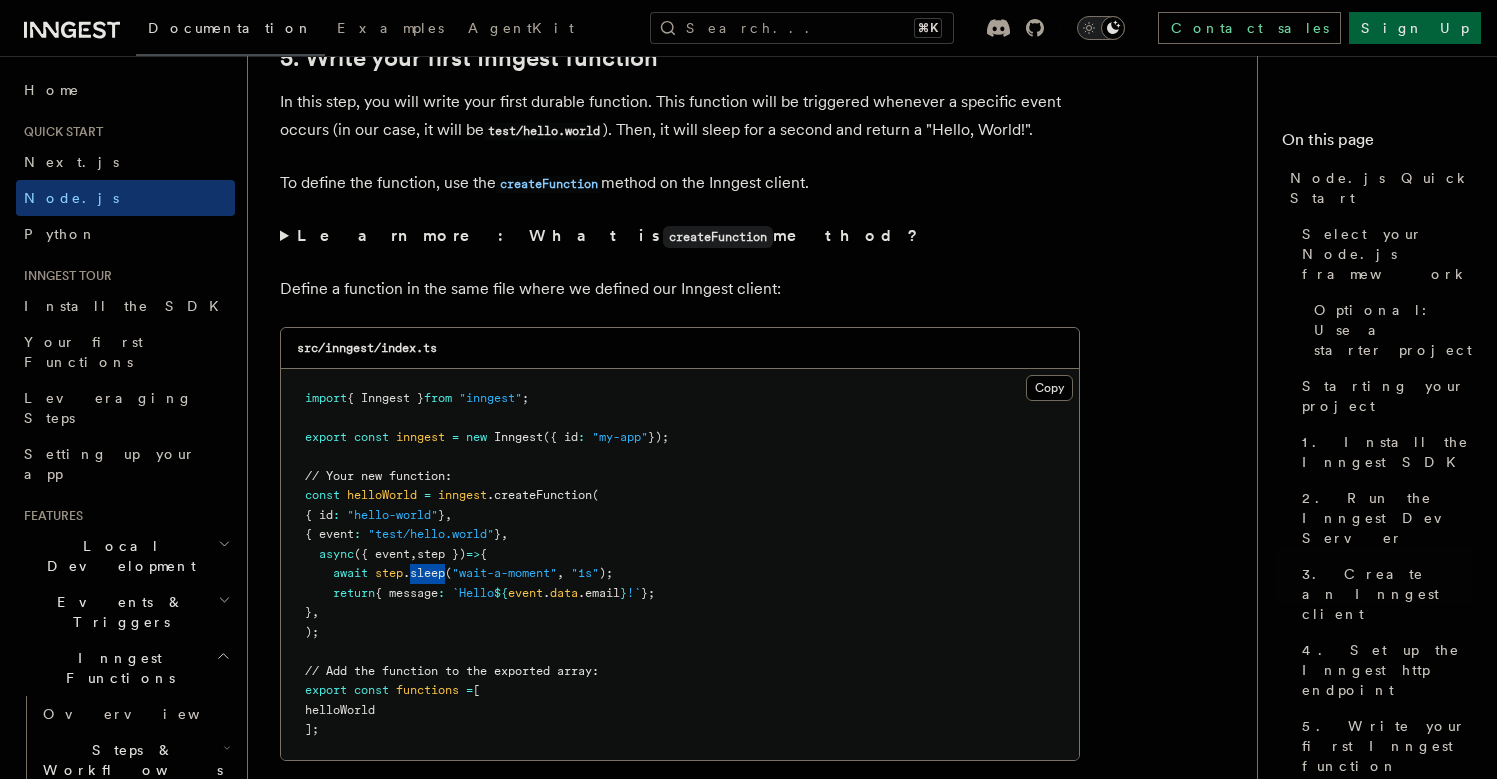 click on ".sleep" at bounding box center [424, 573] 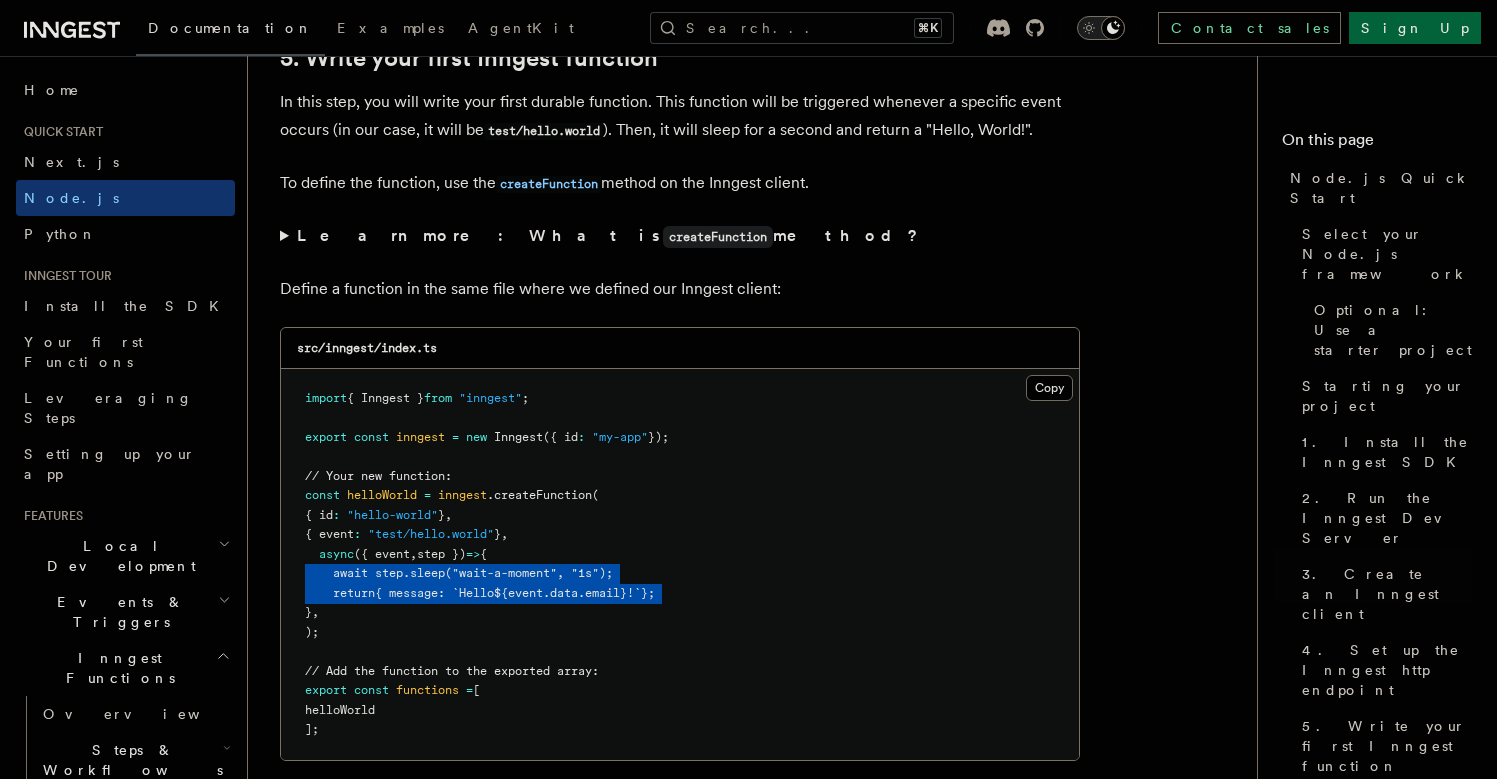 drag, startPoint x: 434, startPoint y: 545, endPoint x: 441, endPoint y: 572, distance: 27.89265 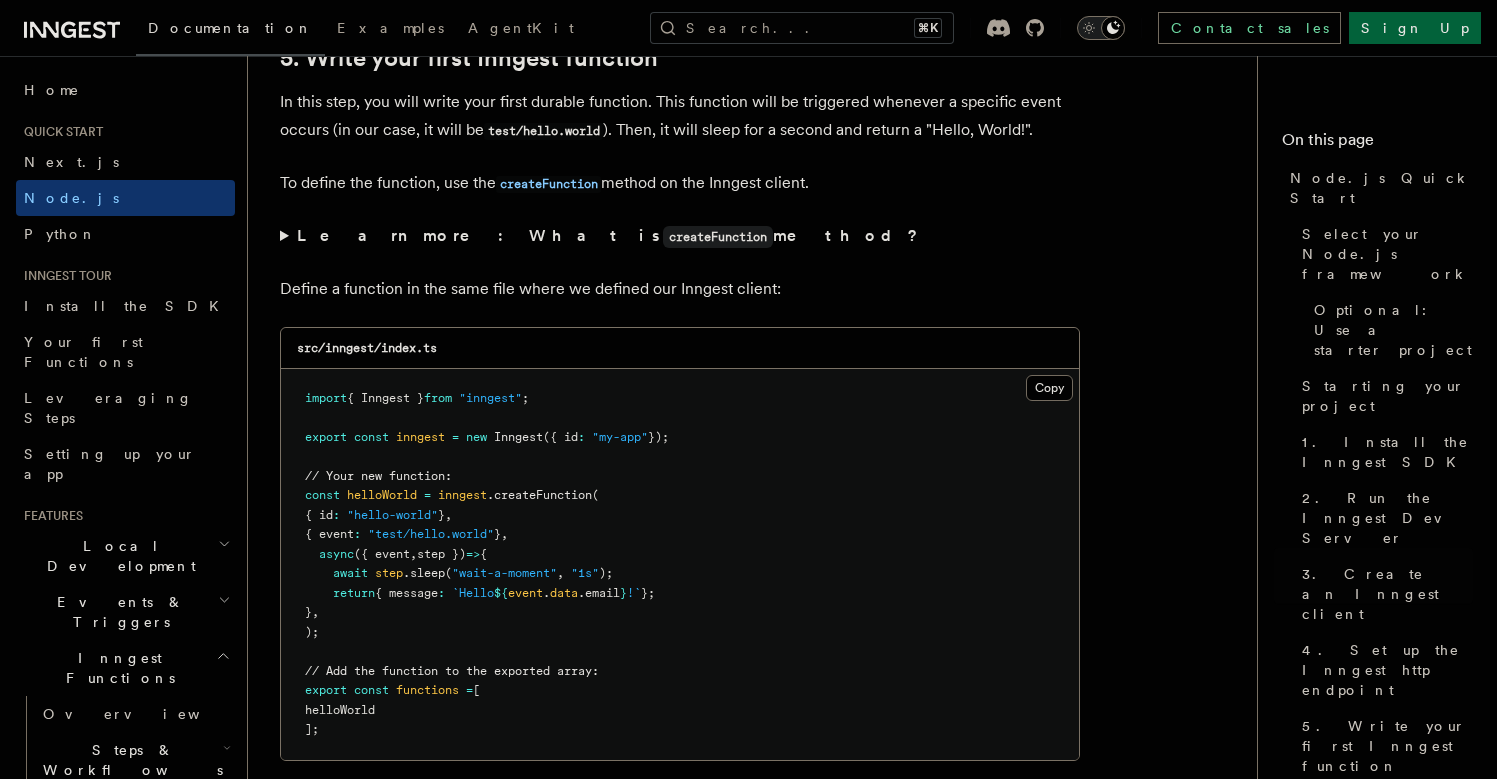 click on "import  { Inngest }  from   "inngest" ;
export   const   inngest   =   new   Inngest ({ id :   "my-app"  });
// Your new function:
const   helloWorld   =   inngest .createFunction (
{ id :   "hello-world"  } ,
{ event :   "test/hello.world"  } ,
async  ({ event ,  step })  =>  {
await   step .sleep ( "wait-a-moment" ,   "1s" );
return  { message :   `Hello  ${ event . data .email } !`  };
} ,
);
// Add the function to the exported array:
export   const   functions   =  [
helloWorld
];" at bounding box center [680, 564] 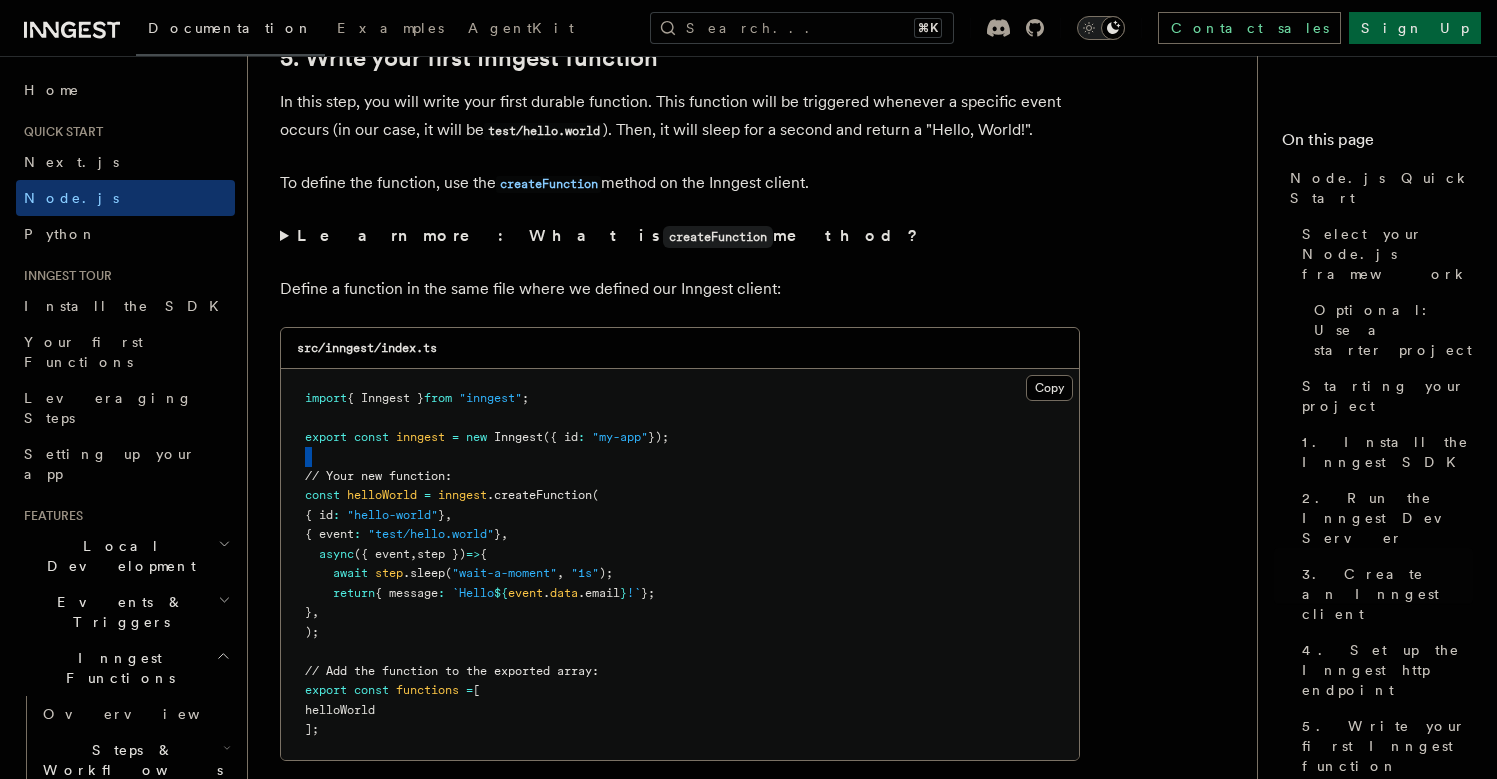 click on "import  { Inngest }  from   "inngest" ;
export   const   inngest   =   new   Inngest ({ id :   "my-app"  });
// Your new function:
const   helloWorld   =   inngest .createFunction (
{ id :   "hello-world"  } ,
{ event :   "test/hello.world"  } ,
async  ({ event ,  step })  =>  {
await   step .sleep ( "wait-a-moment" ,   "1s" );
return  { message :   `Hello  ${ event . data .email } !`  };
} ,
);
// Add the function to the exported array:
export   const   functions   =  [
helloWorld
];" at bounding box center (680, 564) 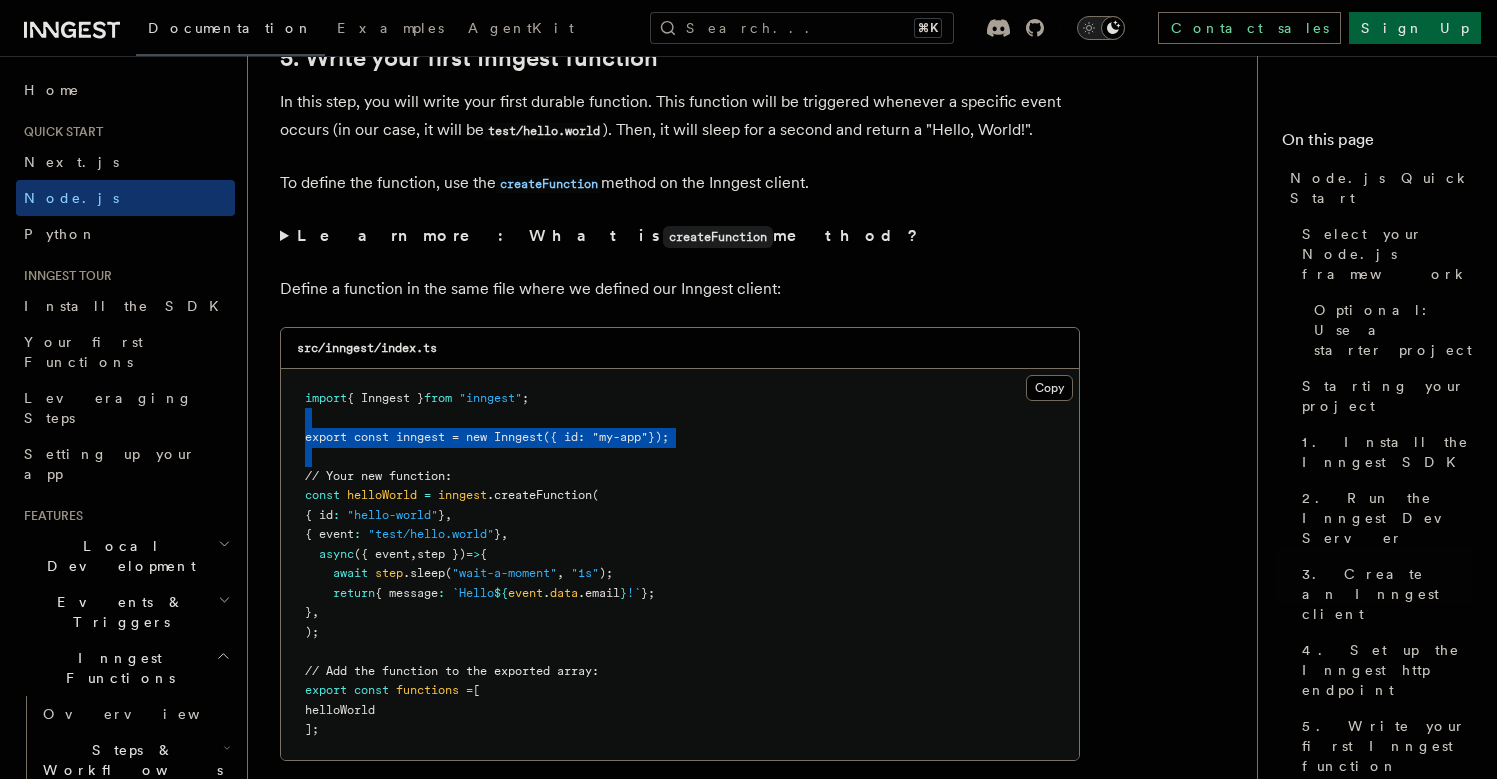 drag, startPoint x: 406, startPoint y: 435, endPoint x: 407, endPoint y: 403, distance: 32.01562 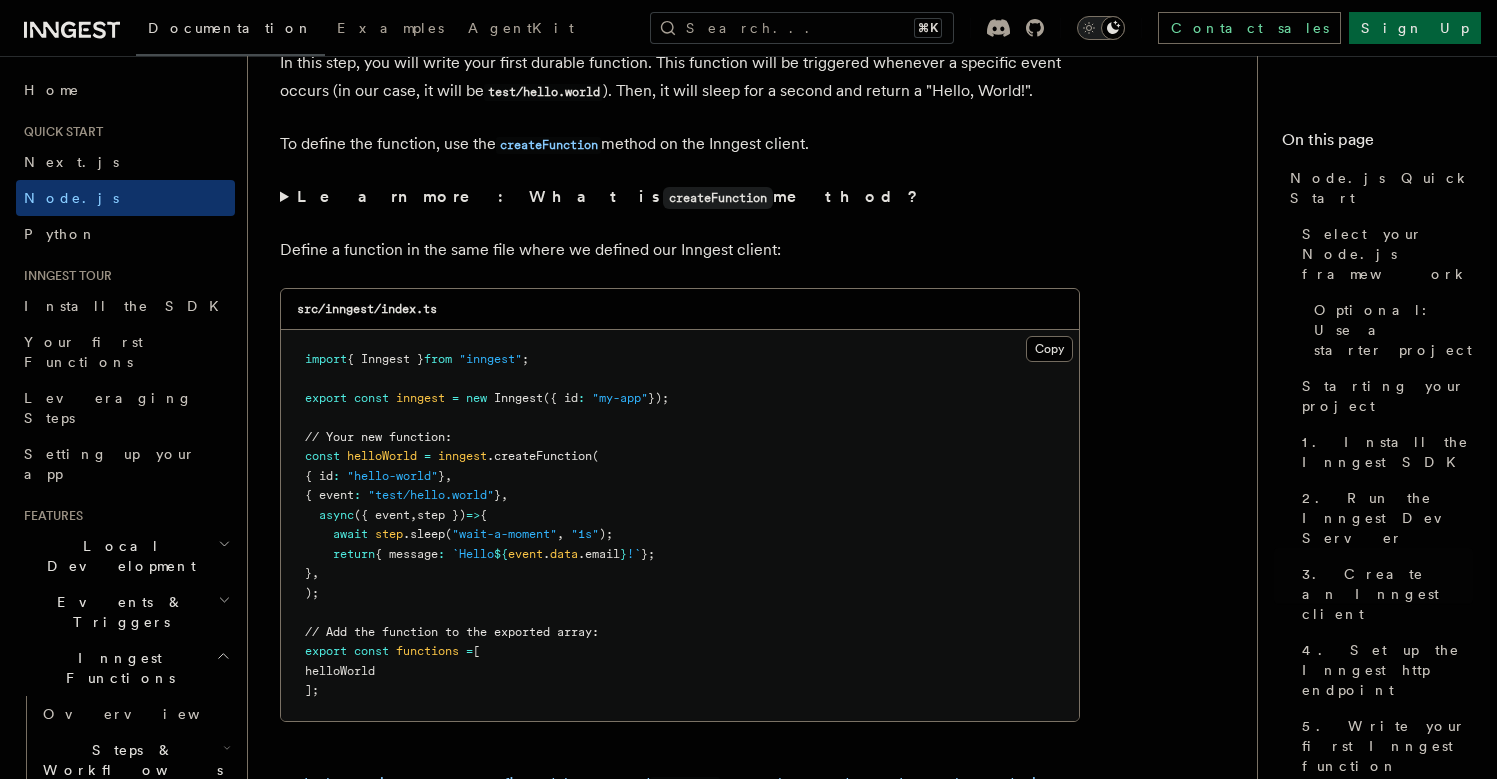 scroll, scrollTop: 4018, scrollLeft: 0, axis: vertical 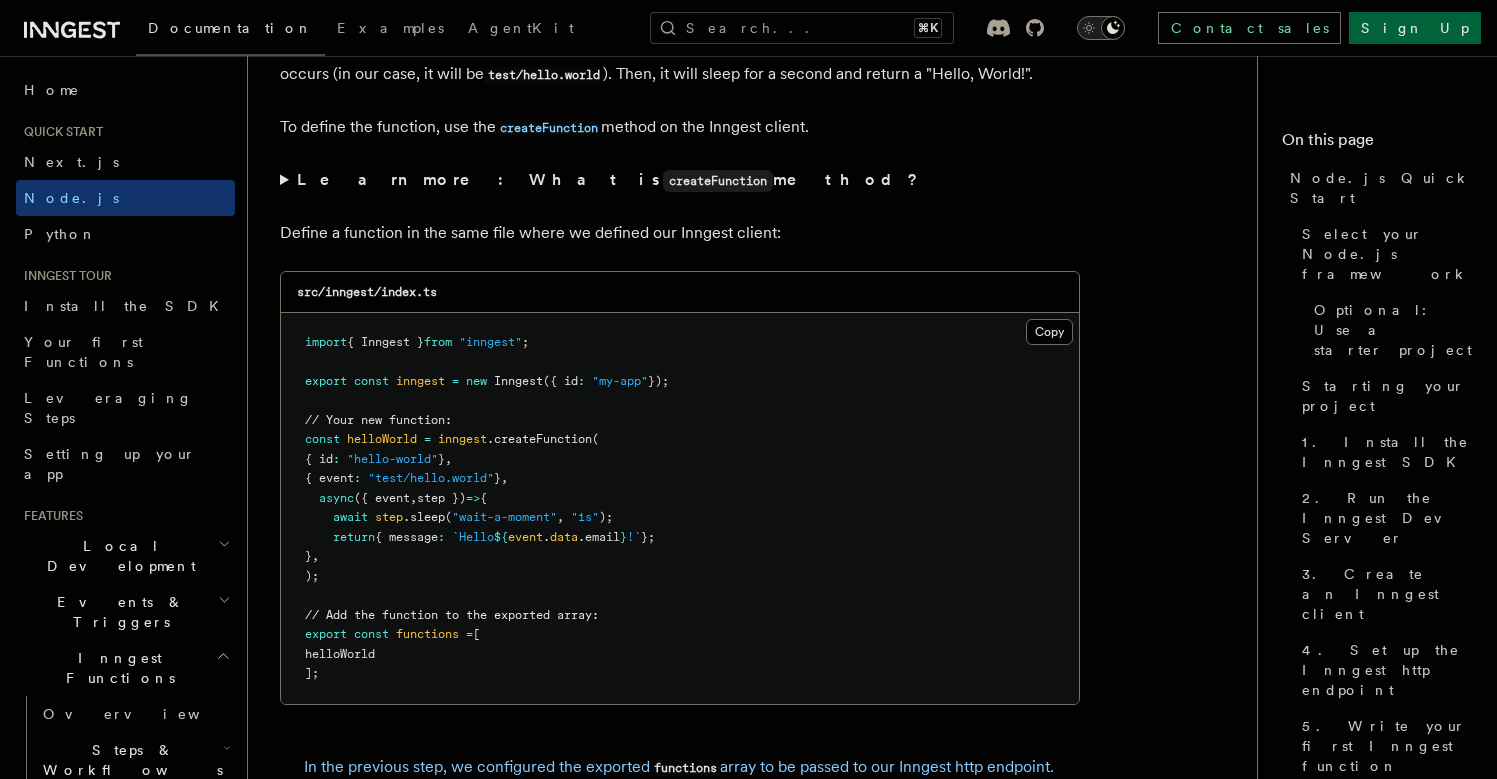 click on "helloWorld" at bounding box center [382, 439] 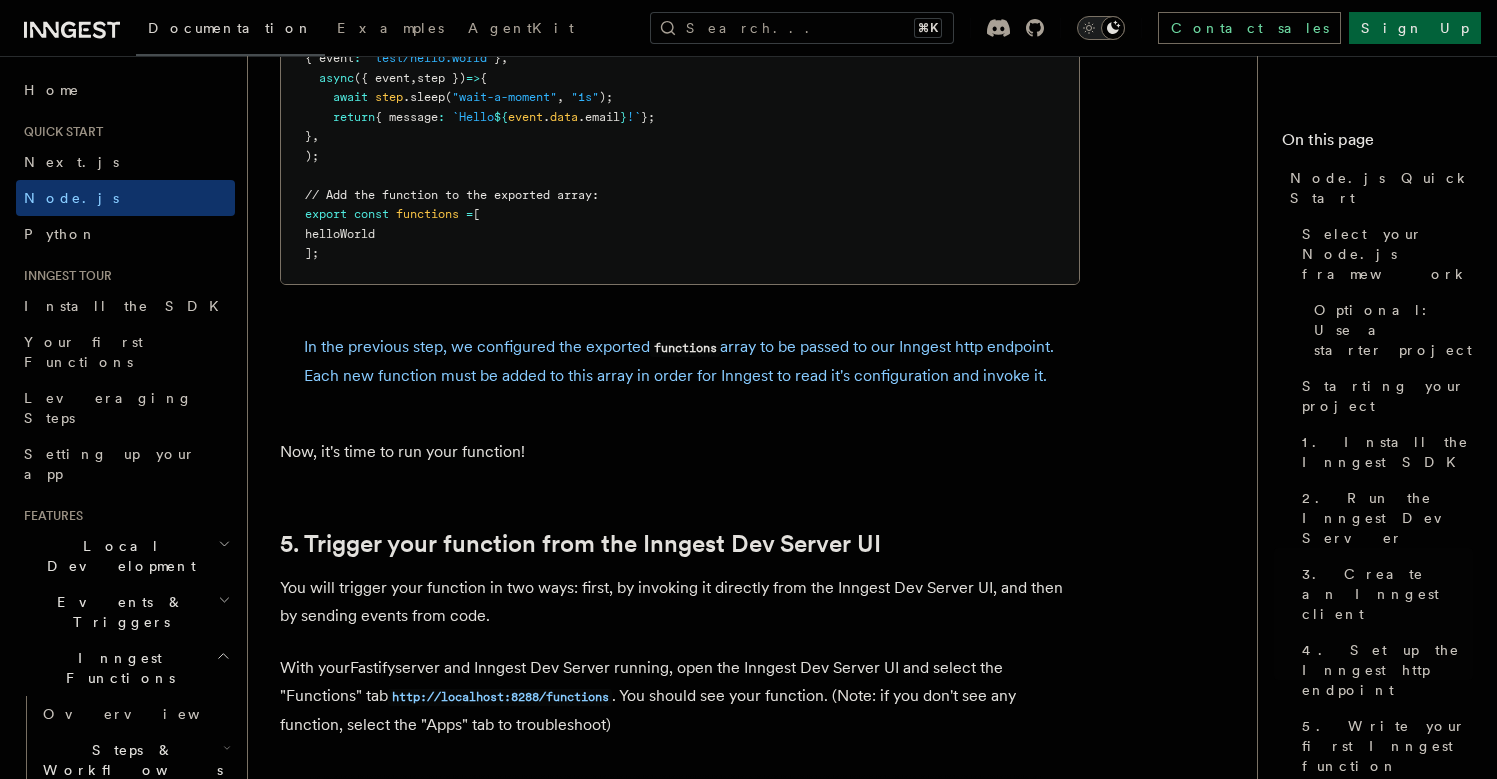 scroll, scrollTop: 4446, scrollLeft: 0, axis: vertical 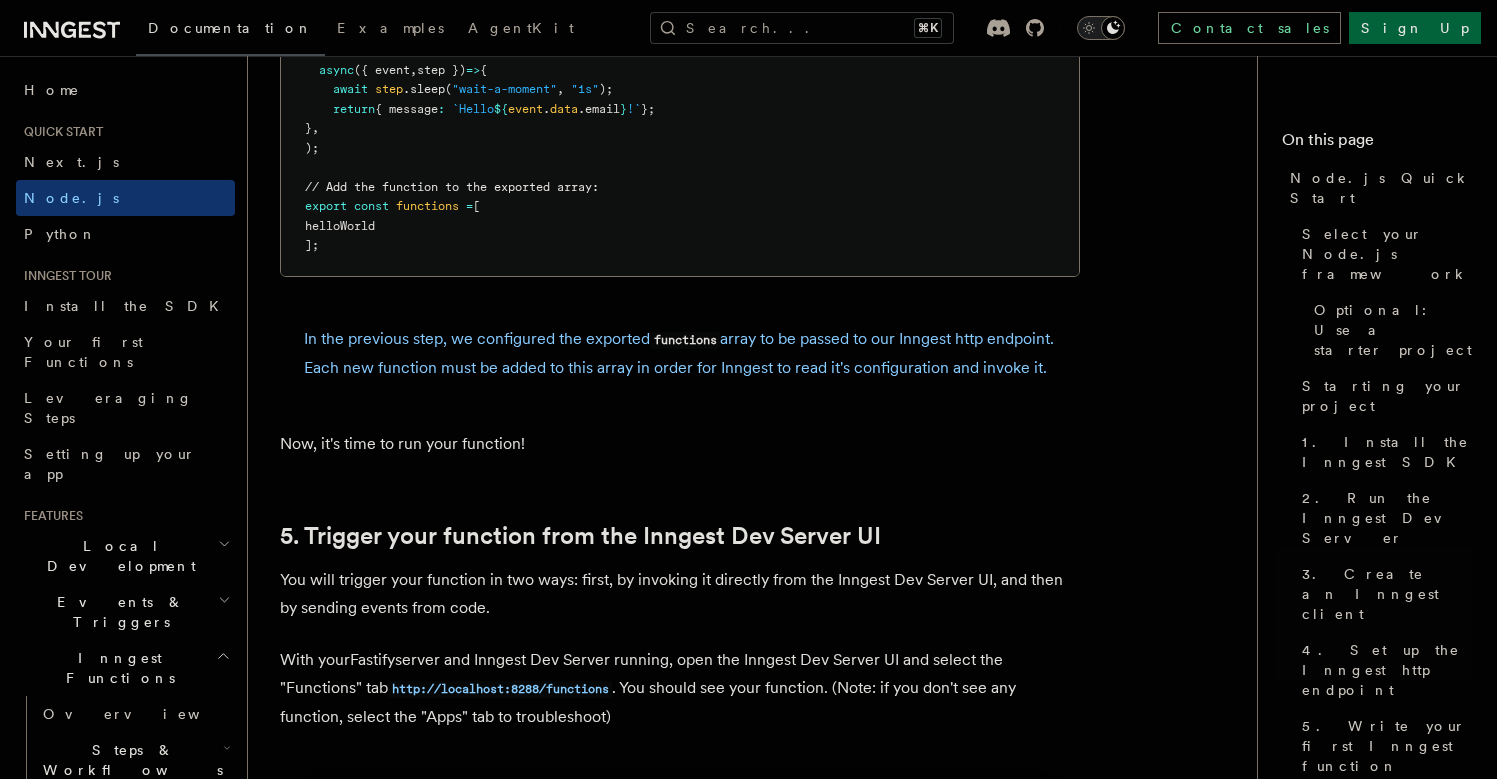 click on "functions" at bounding box center [685, 340] 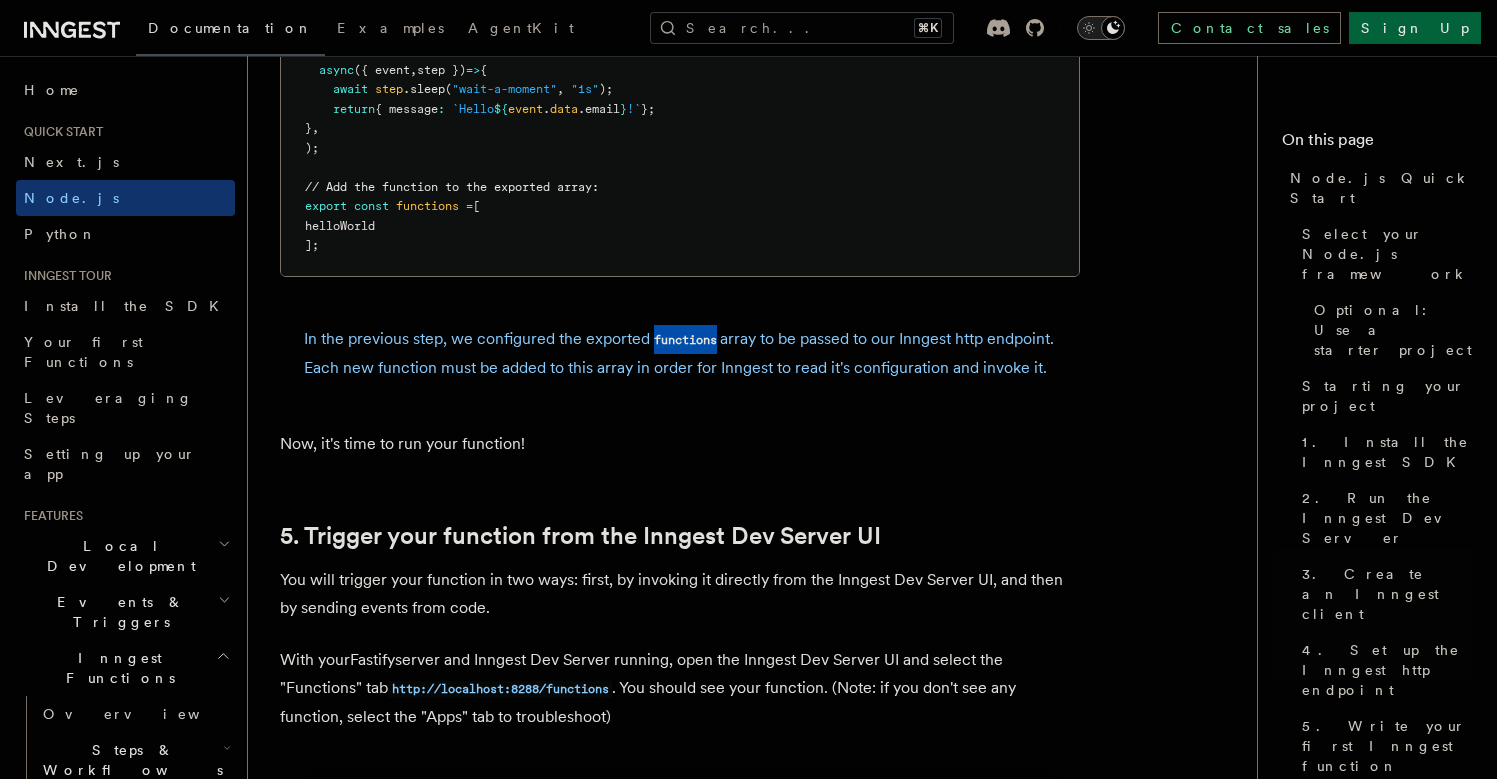 click on "functions" at bounding box center [685, 340] 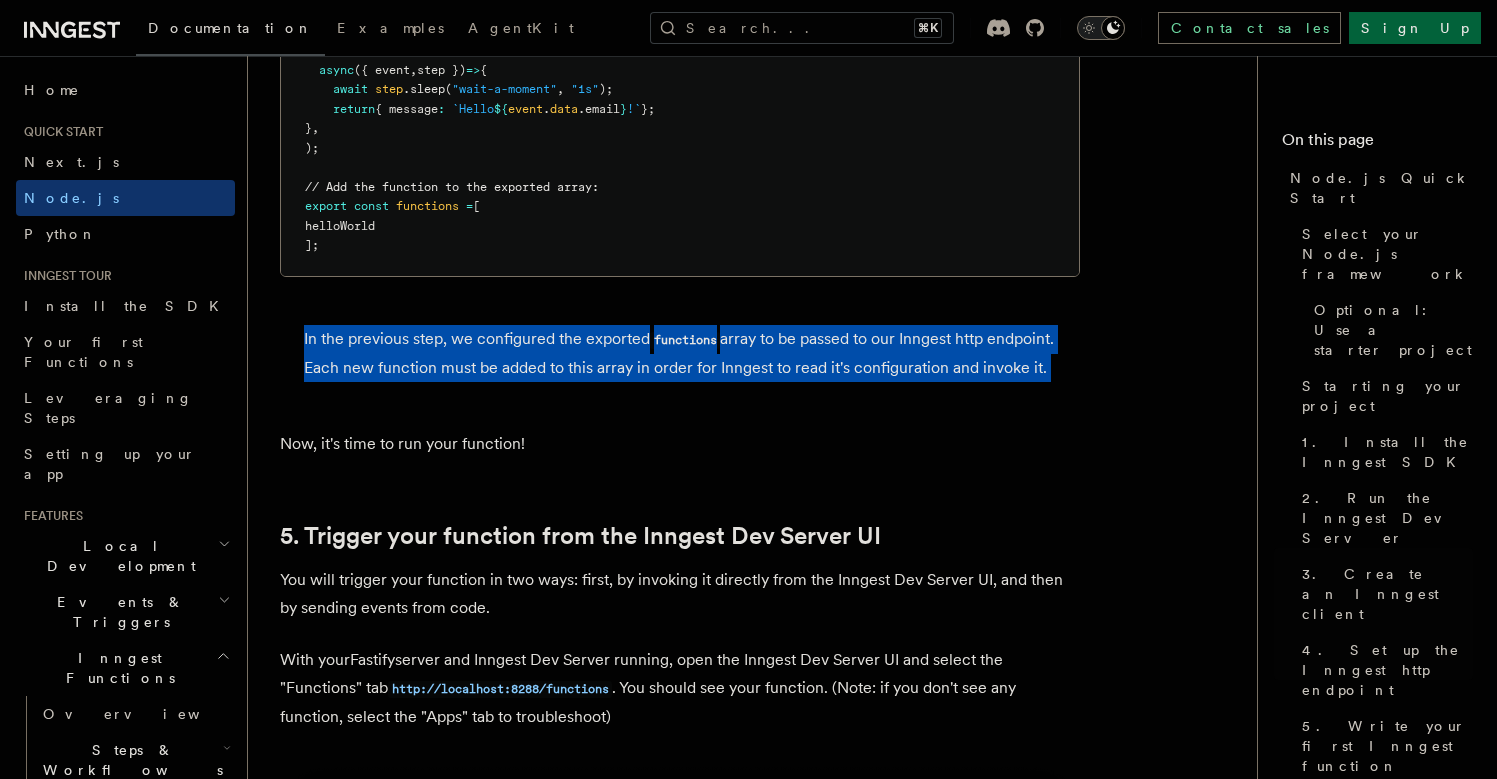 drag, startPoint x: 687, startPoint y: 321, endPoint x: 688, endPoint y: 351, distance: 30.016663 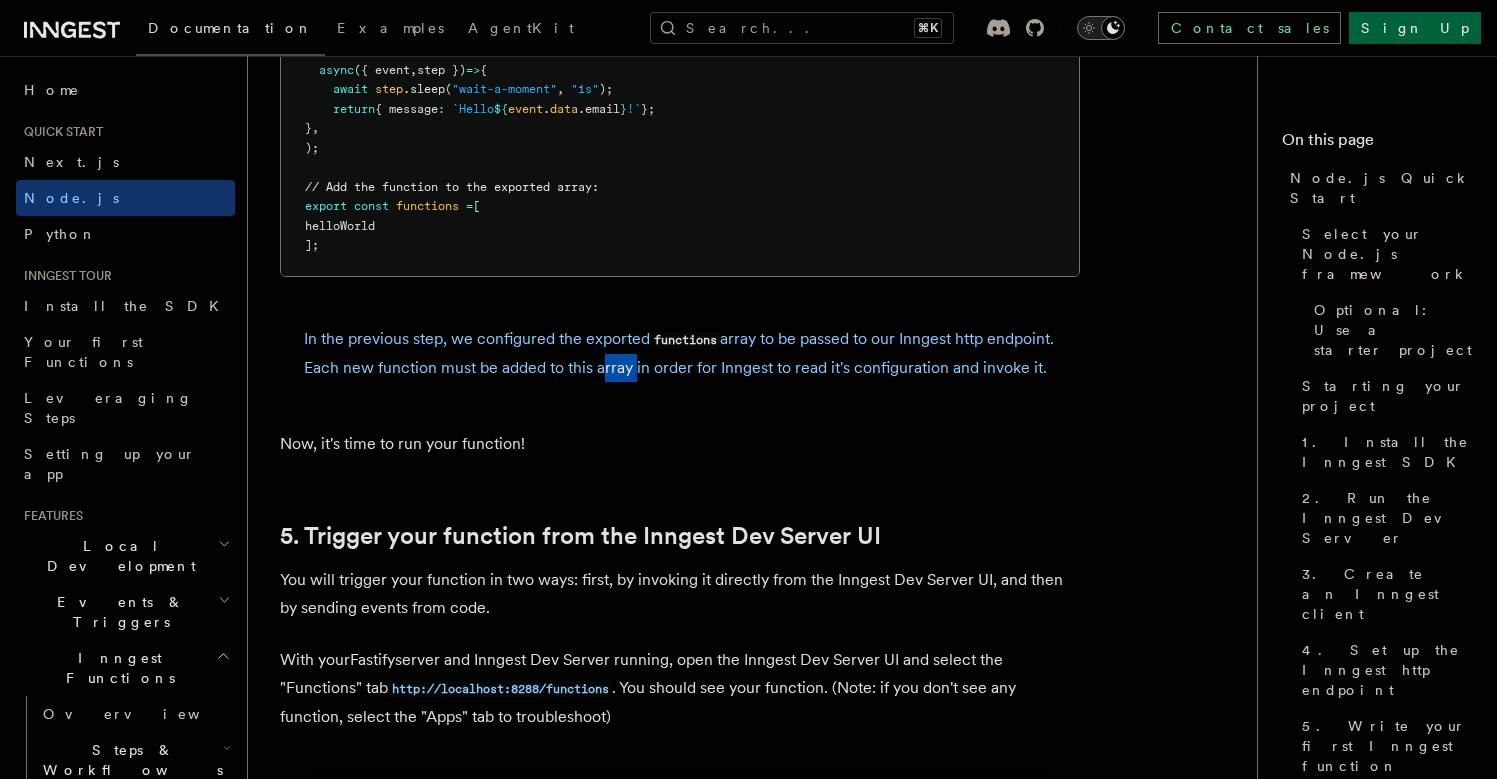 click on "In the previous step, we configured the exported  functions  array to be passed to our Inngest http endpoint. Each new function must be added to this array in order for Inngest to read it's configuration and invoke it." at bounding box center [680, 353] 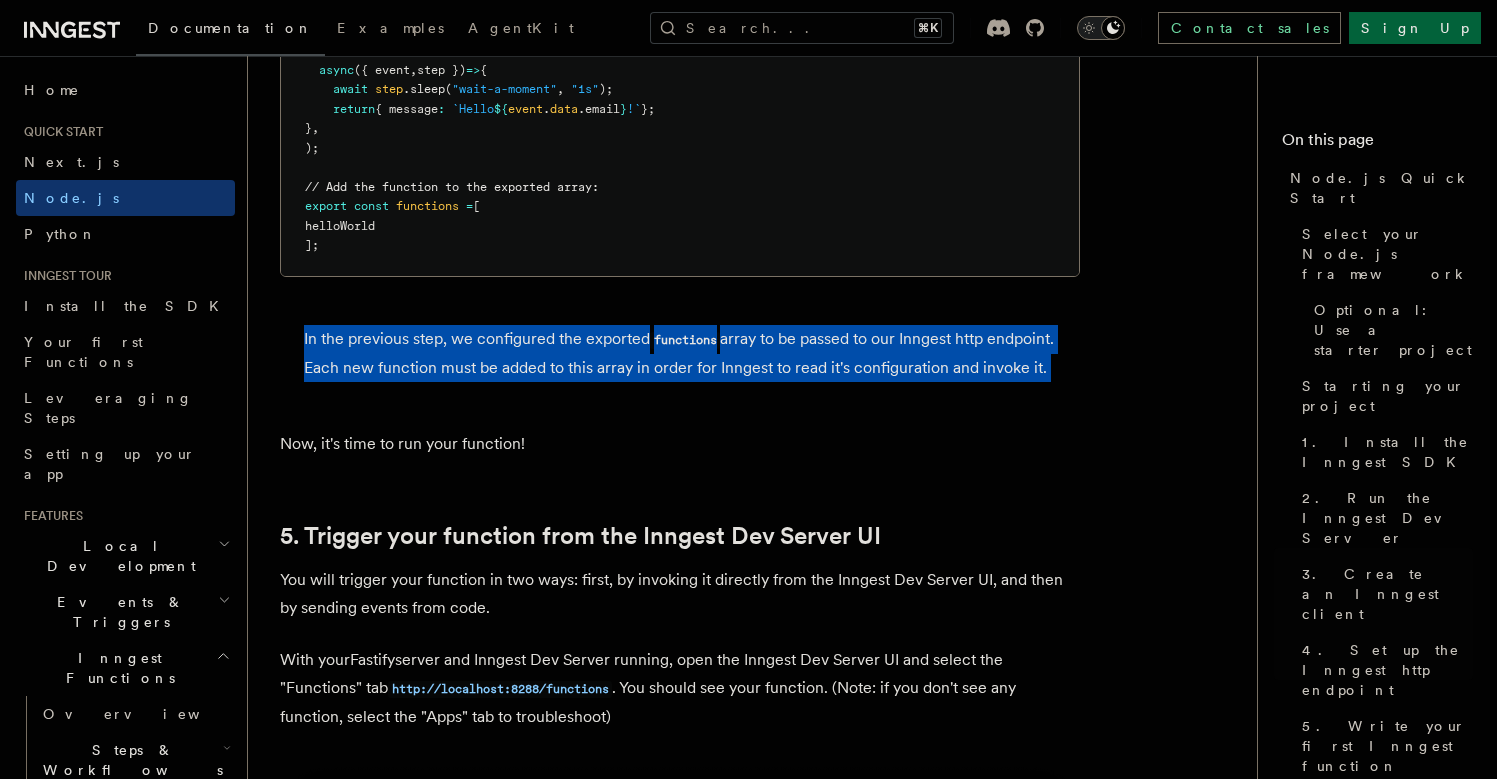 click on "In the previous step, we configured the exported  functions  array to be passed to our Inngest http endpoint. Each new function must be added to this array in order for Inngest to read it's configuration and invoke it." at bounding box center (680, 353) 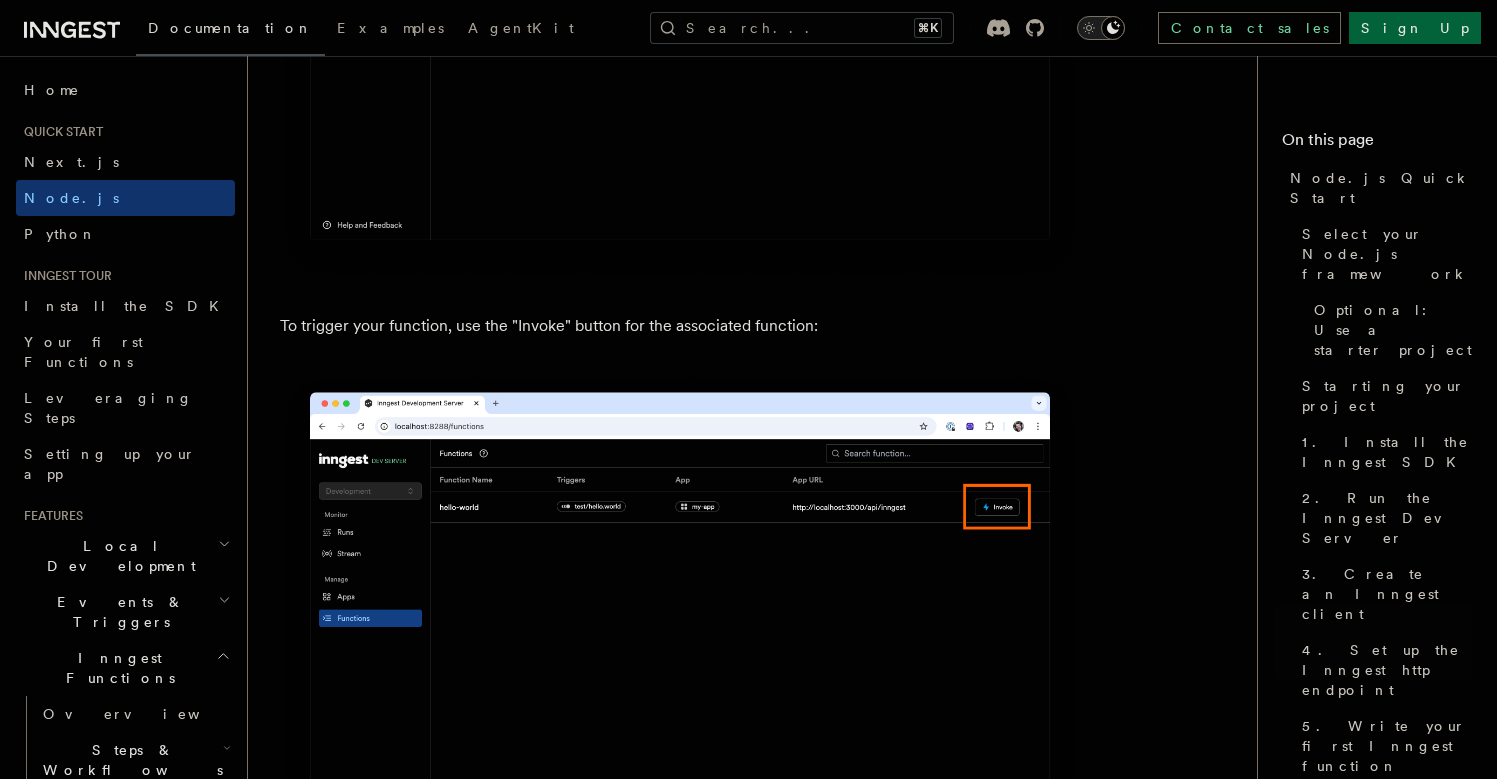 scroll, scrollTop: 5468, scrollLeft: 0, axis: vertical 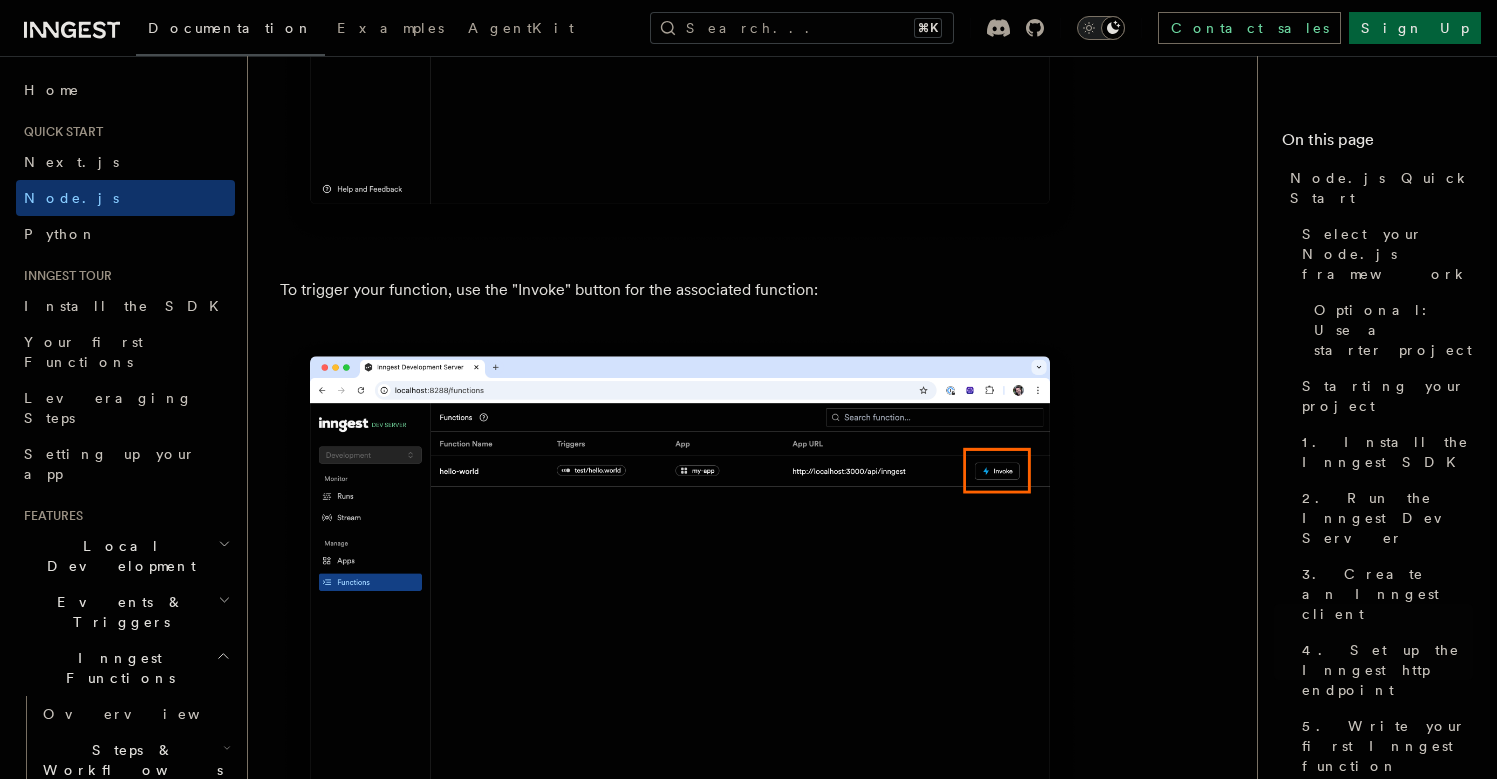 click on "To trigger your function, use the "Invoke" button for the associated function:" at bounding box center [680, 290] 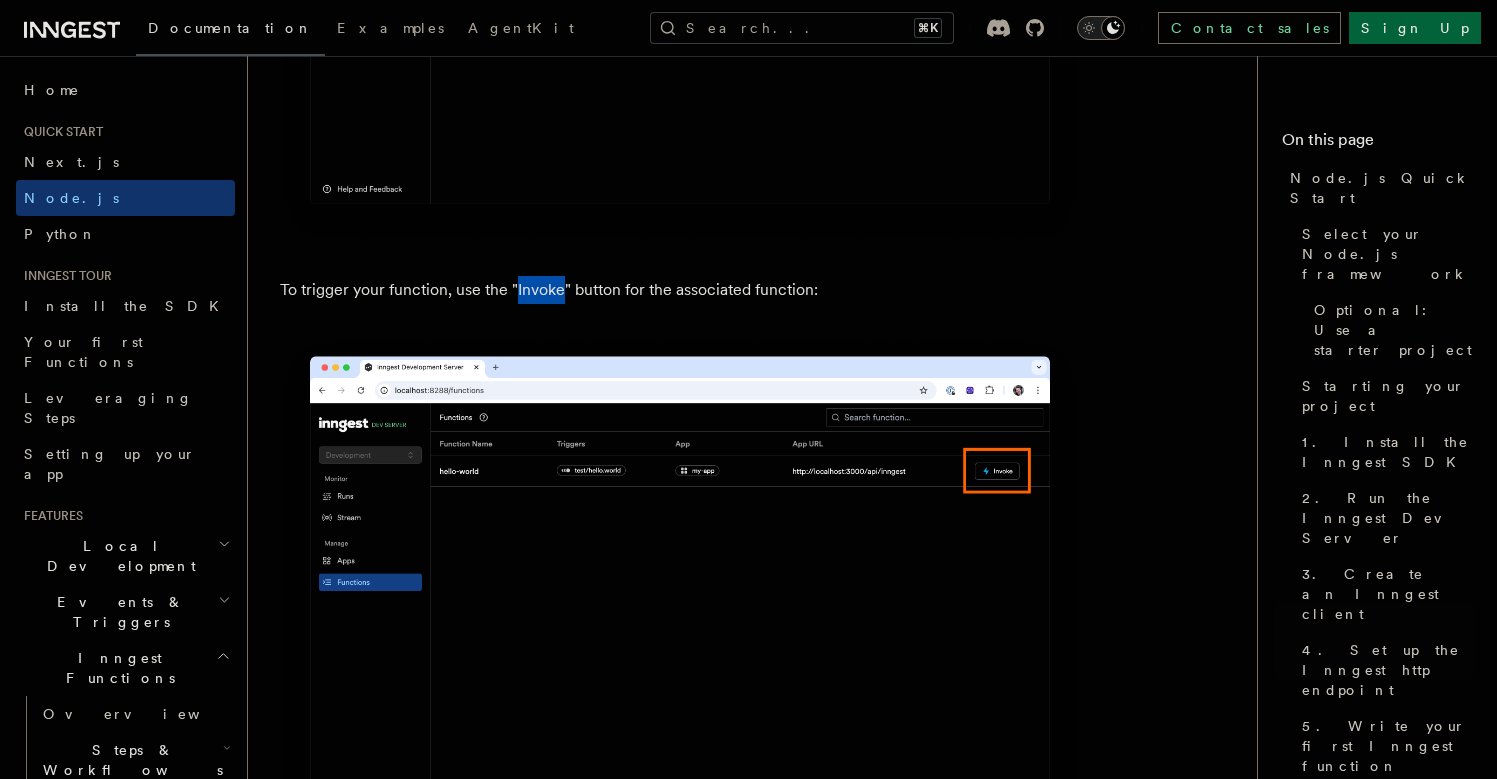 click on "To trigger your function, use the "Invoke" button for the associated function:" at bounding box center (680, 290) 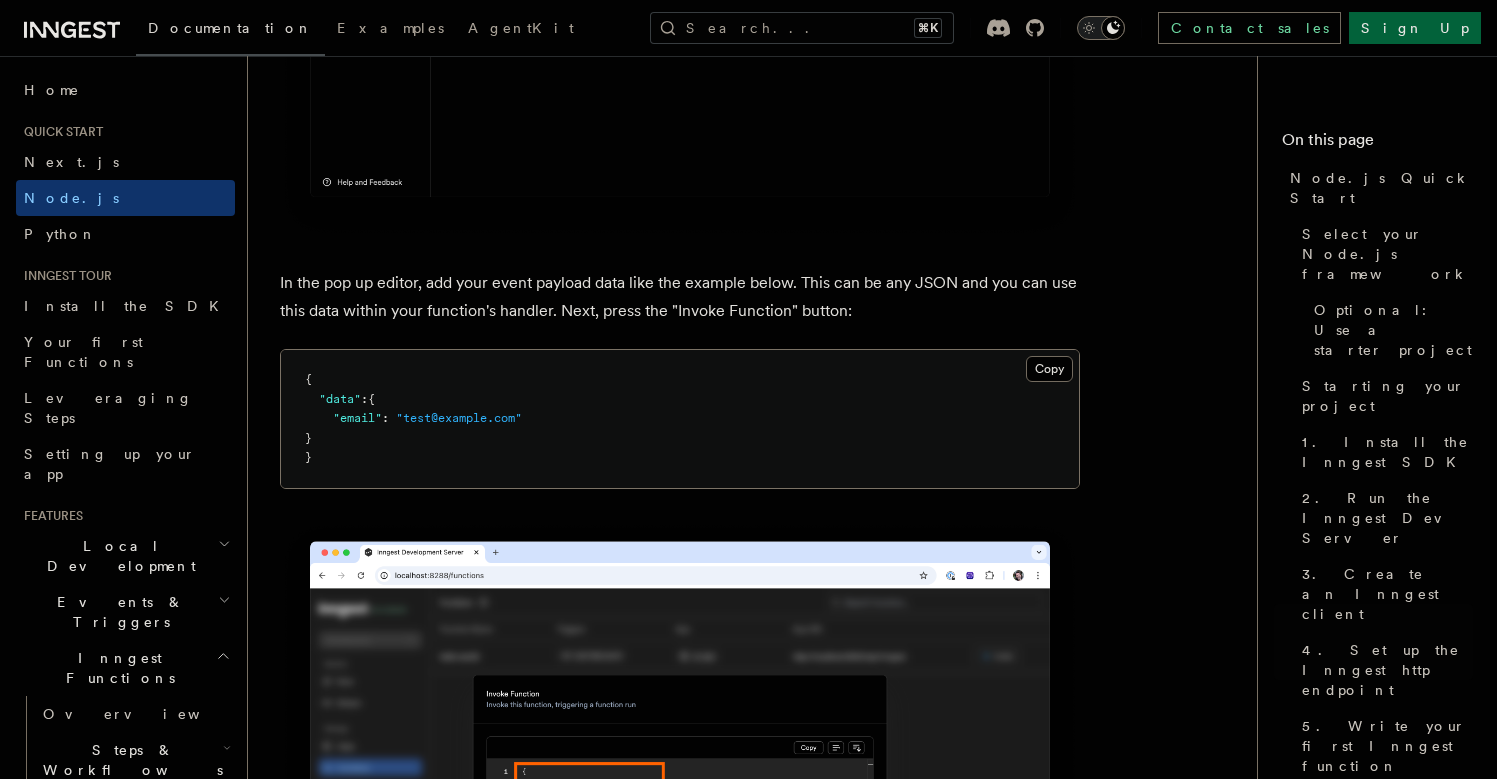 scroll, scrollTop: 6071, scrollLeft: 0, axis: vertical 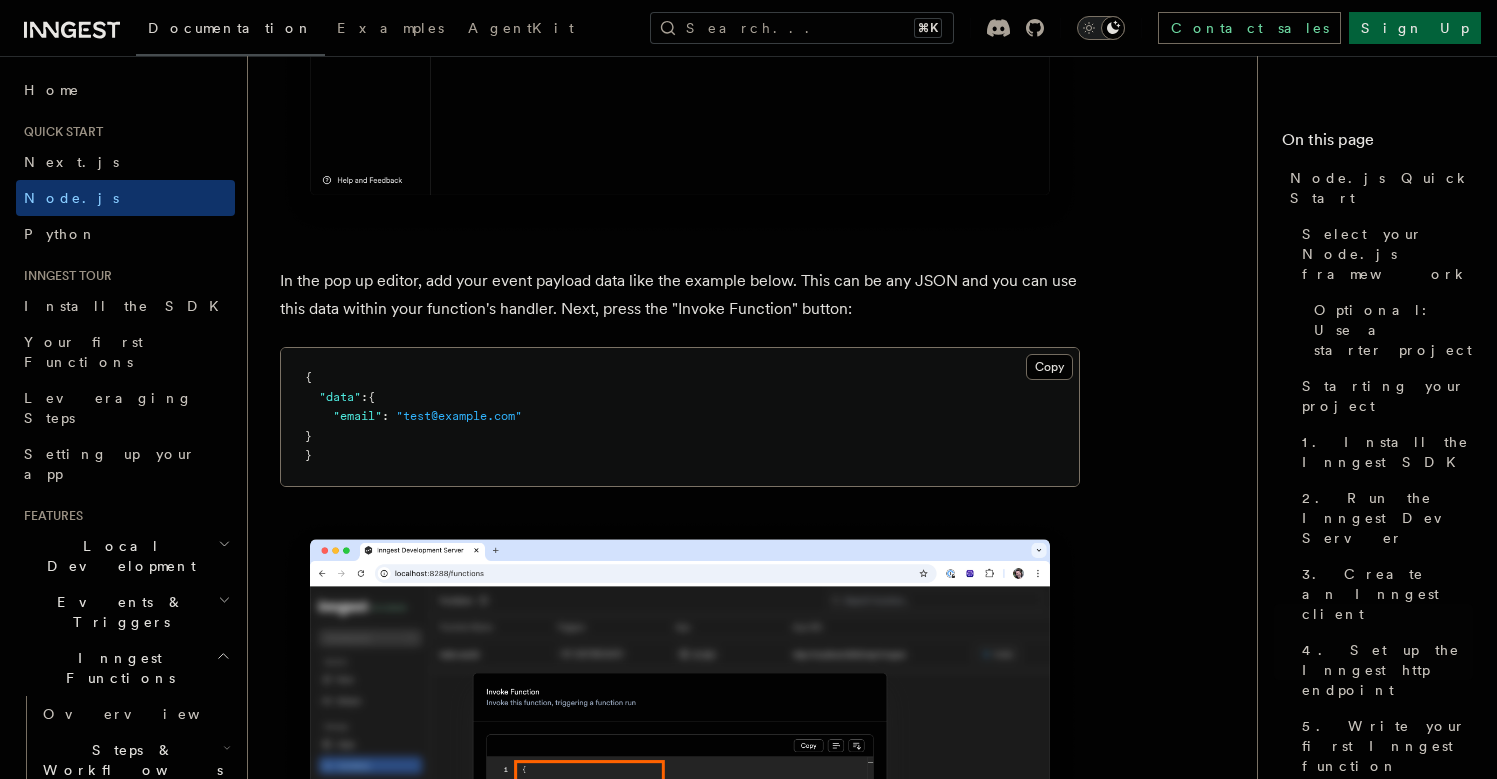 click on "In the pop up editor, add your event payload data like the example below. This can be any JSON and you can use this data within your function's handler. Next, press the "Invoke Function" button:" at bounding box center (680, 295) 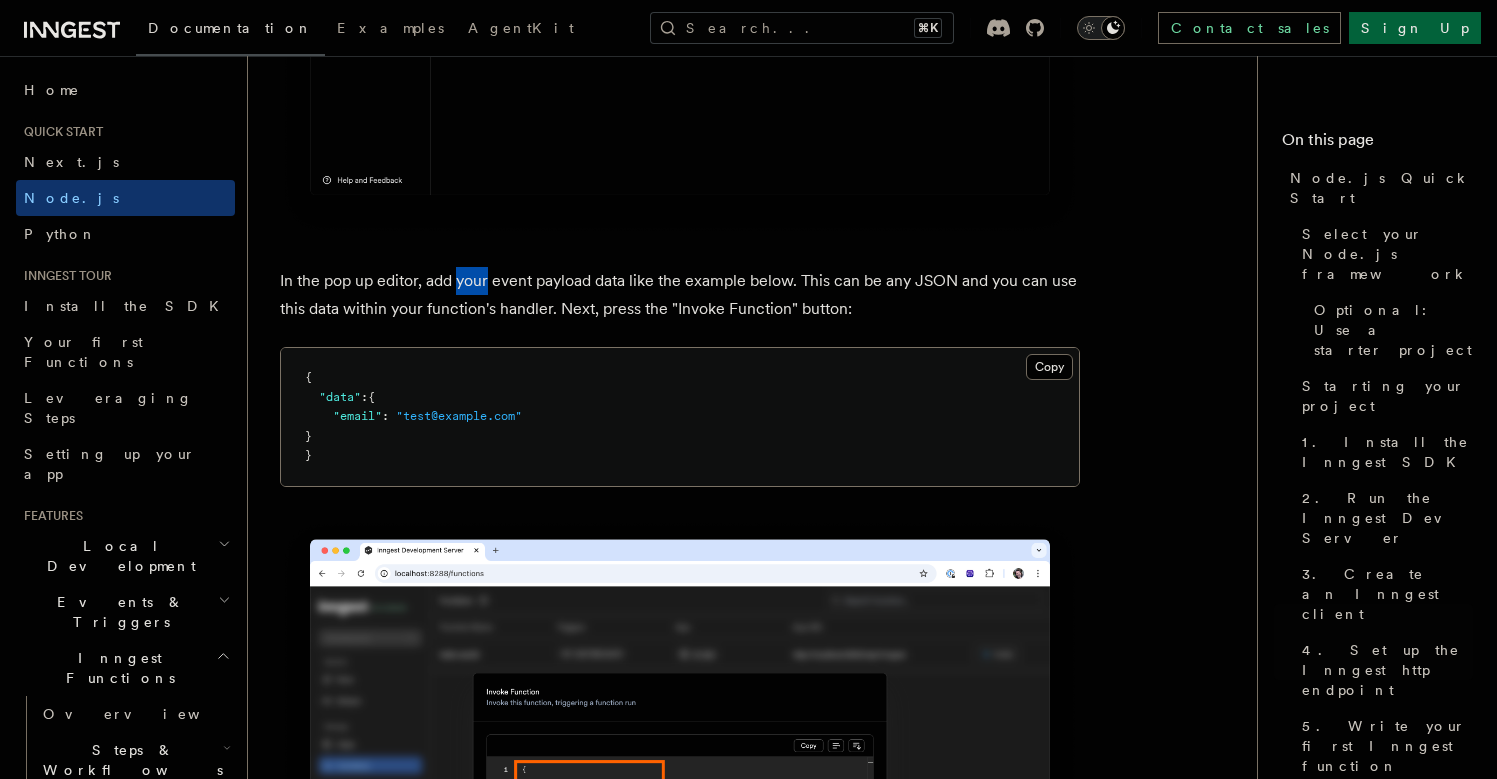click on "In the pop up editor, add your event payload data like the example below. This can be any JSON and you can use this data within your function's handler. Next, press the "Invoke Function" button:" at bounding box center (680, 295) 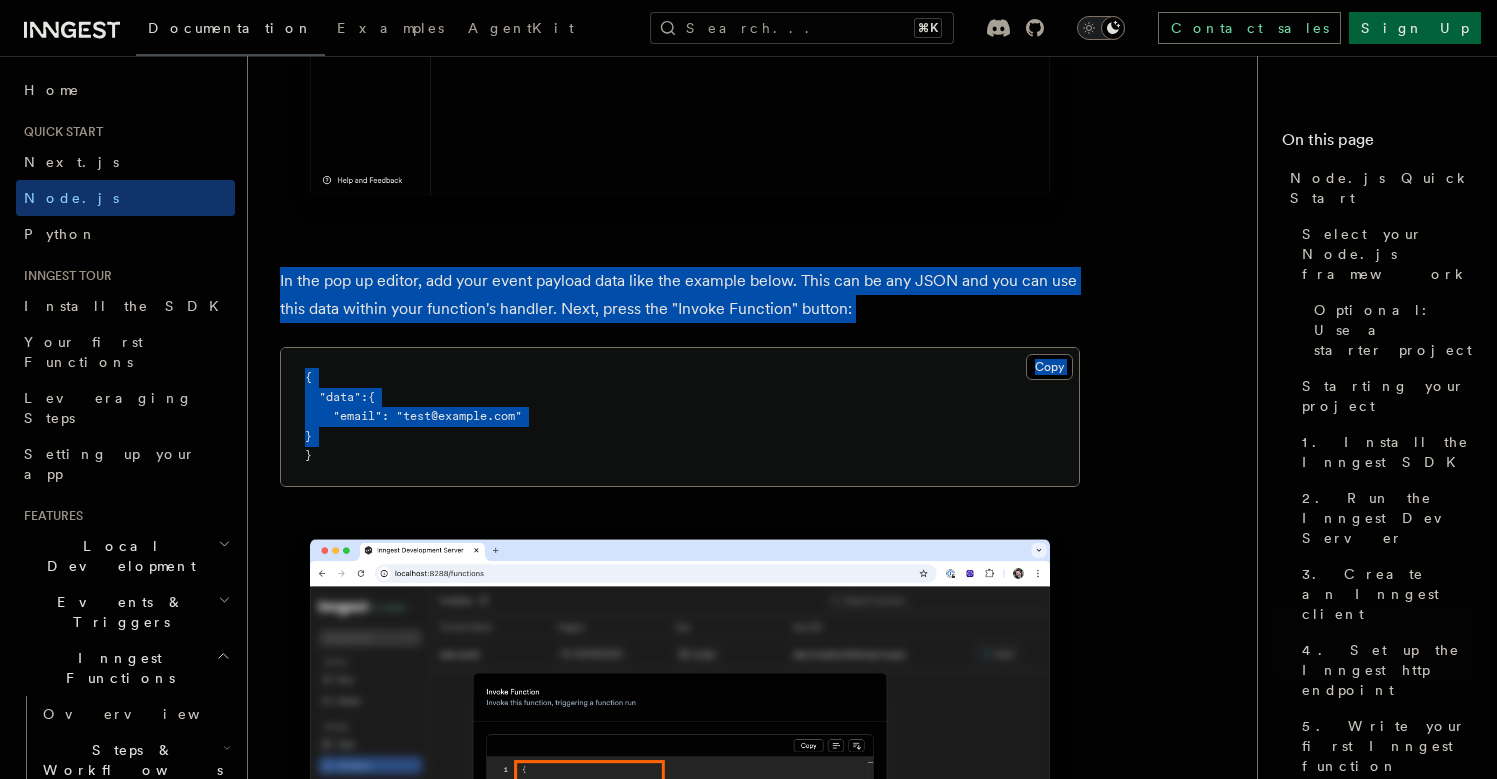 drag, startPoint x: 483, startPoint y: 285, endPoint x: 536, endPoint y: 449, distance: 172.35138 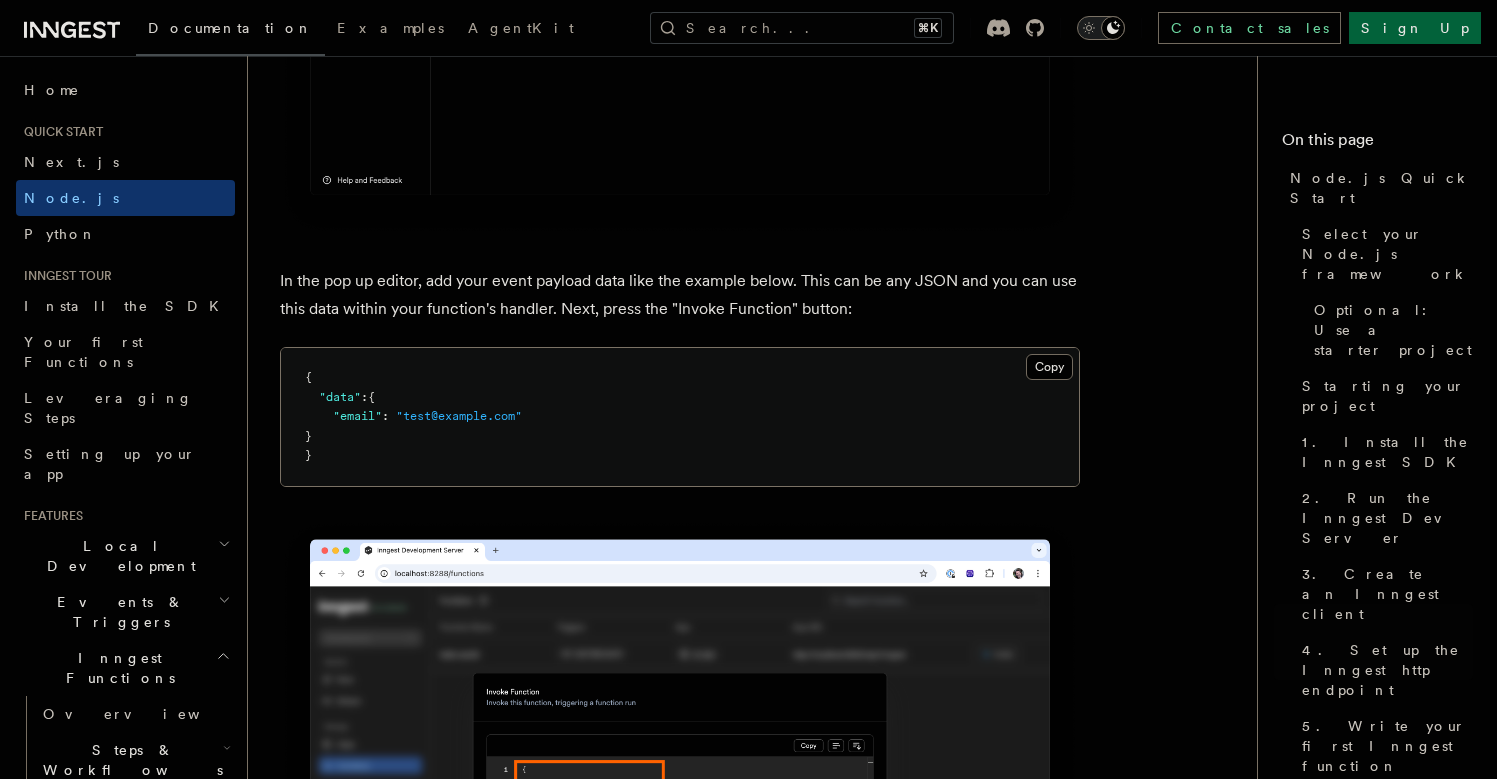 click on "{
"data" :  {
"email" :   "test@example.com"
}
}" at bounding box center [680, 417] 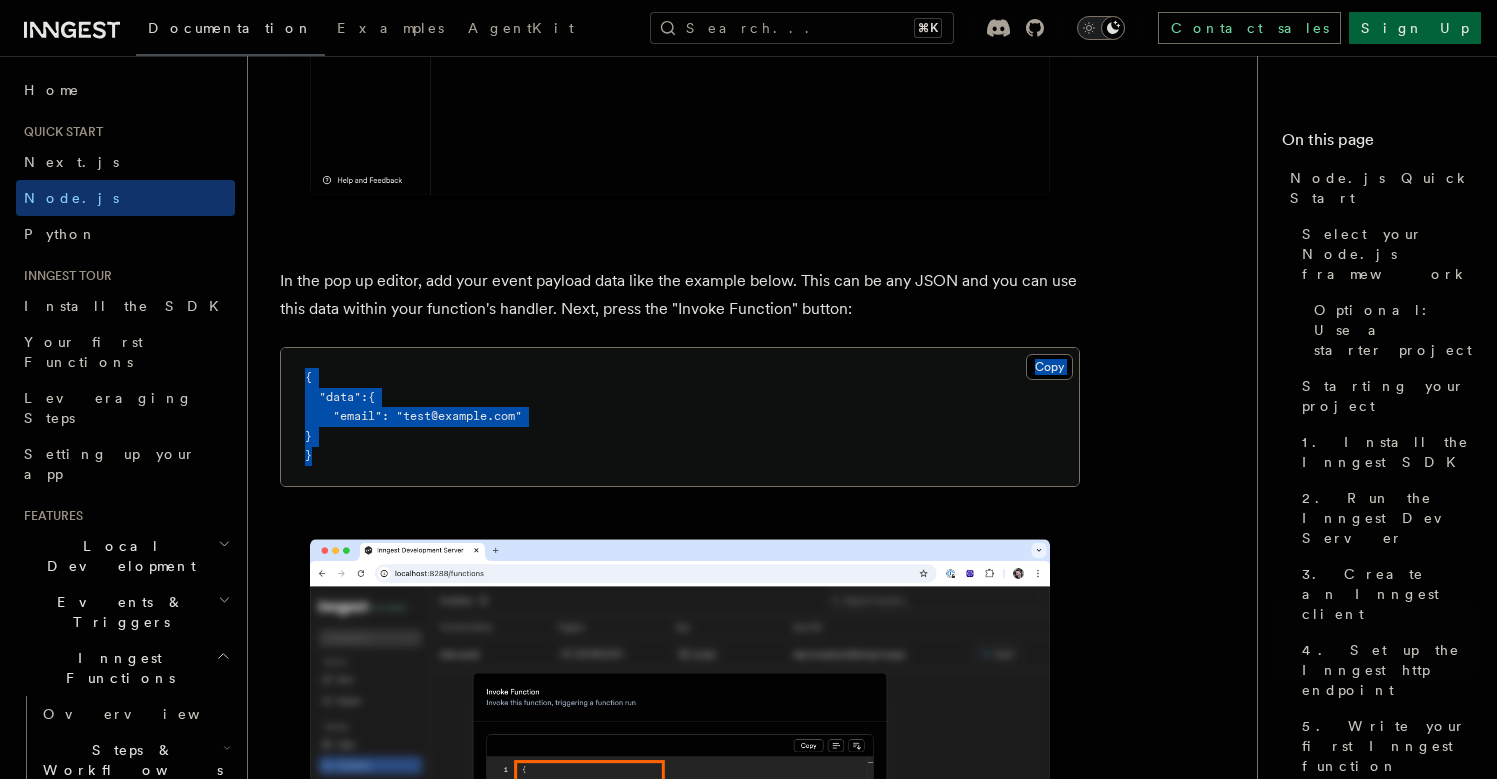 click on "{
"data" :  {
"email" :   "test@example.com"
}
}" at bounding box center [680, 417] 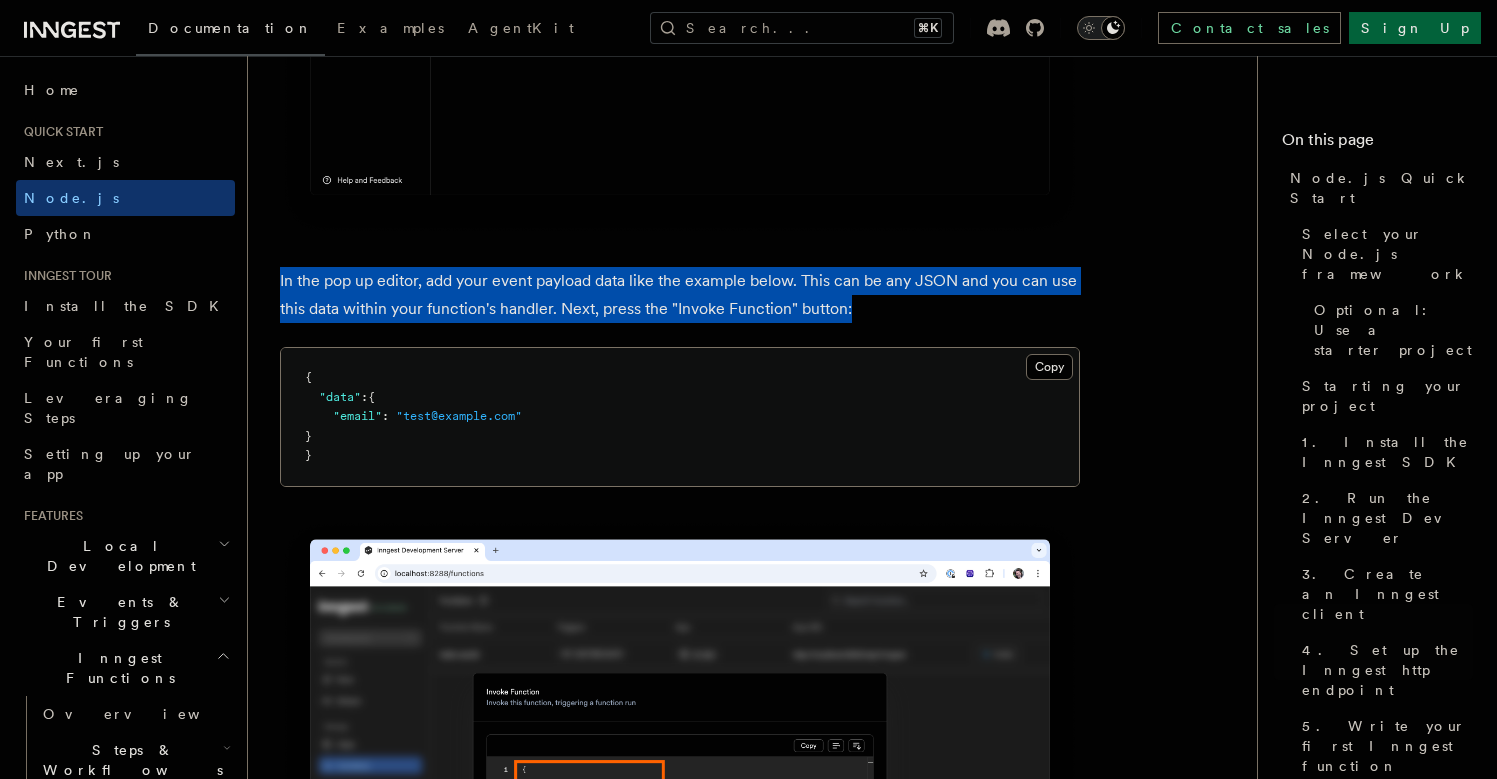 drag, startPoint x: 529, startPoint y: 460, endPoint x: 534, endPoint y: 303, distance: 157.0796 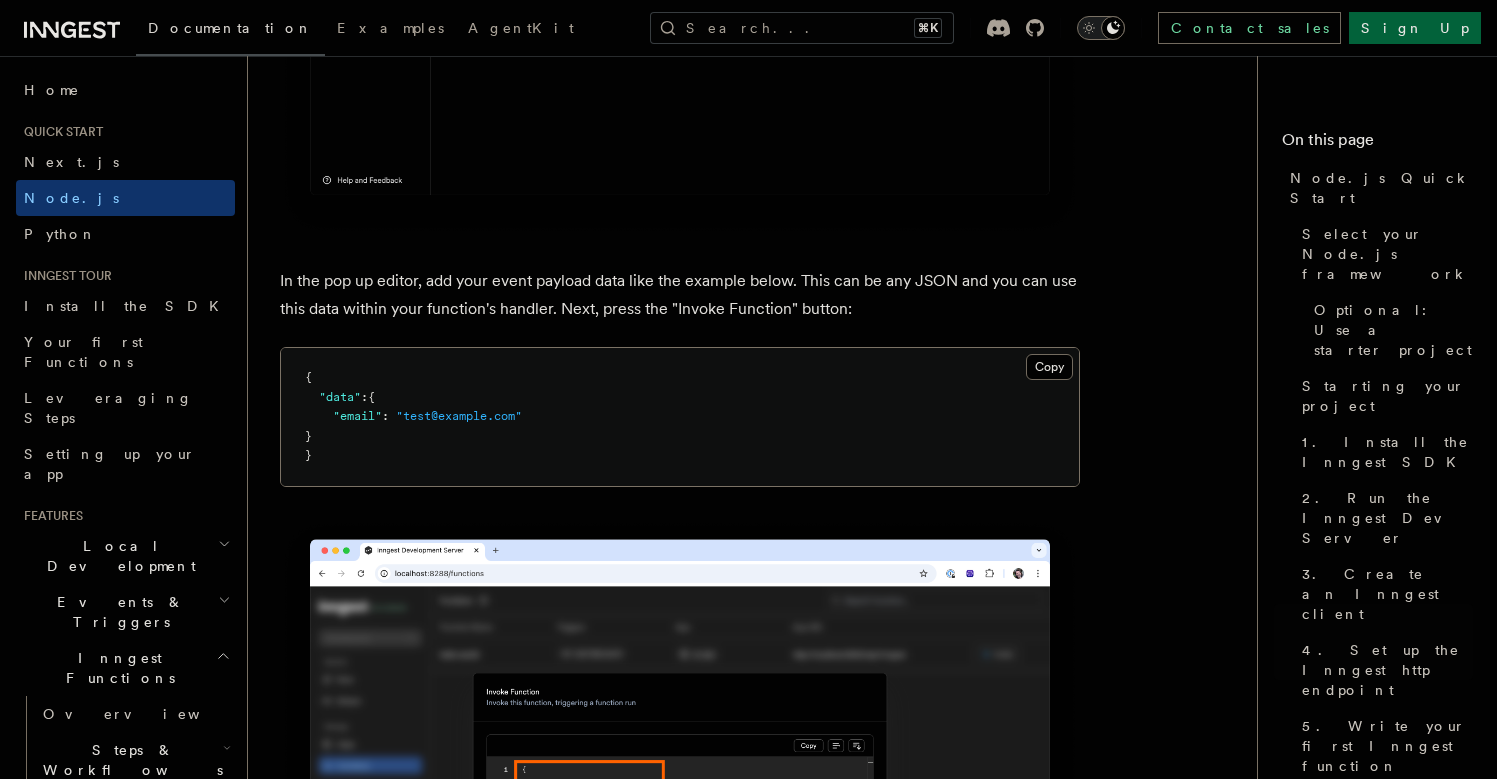 click on "In the pop up editor, add your event payload data like the example below. This can be any JSON and you can use this data within your function's handler. Next, press the "Invoke Function" button:" at bounding box center (680, 295) 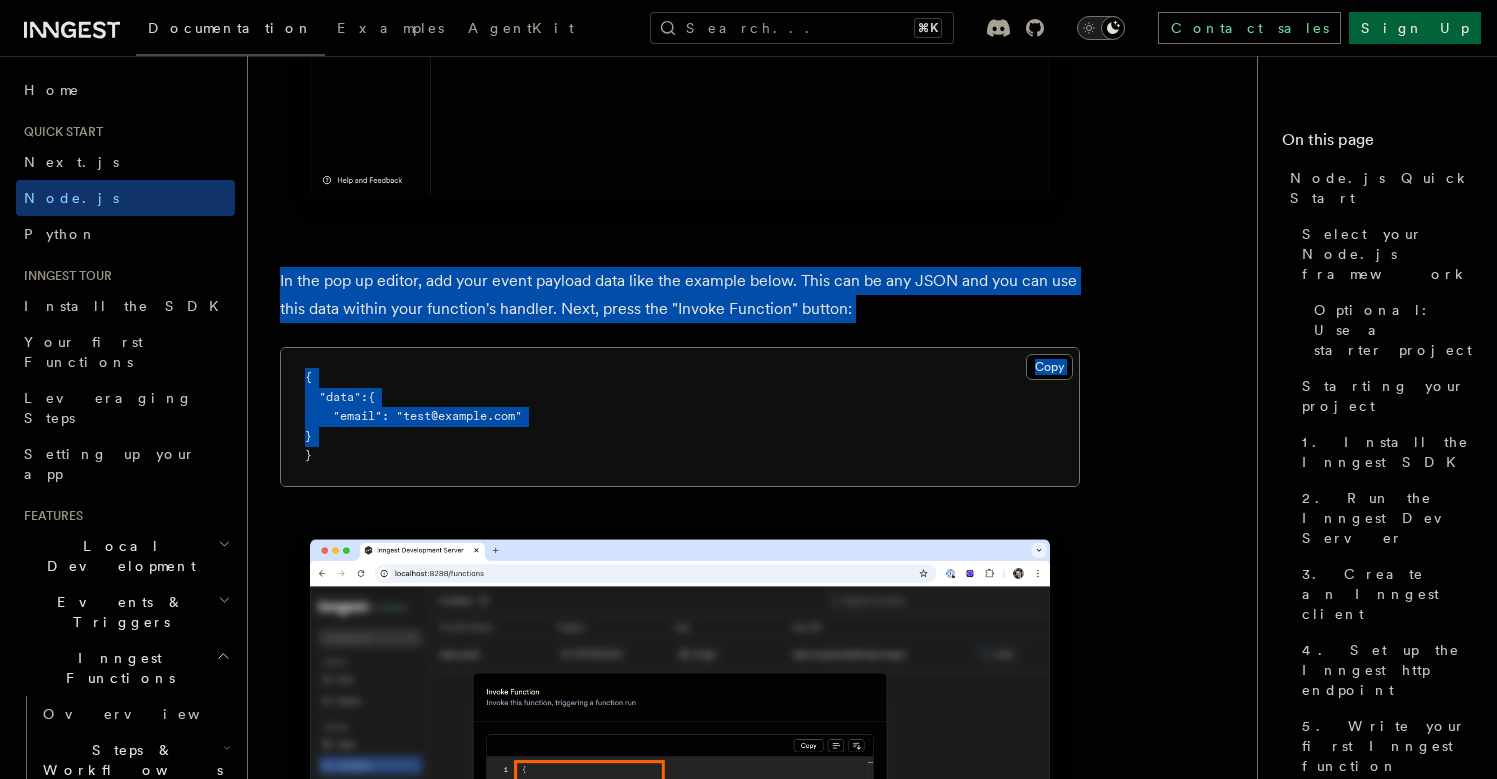 drag, startPoint x: 534, startPoint y: 303, endPoint x: 570, endPoint y: 445, distance: 146.49232 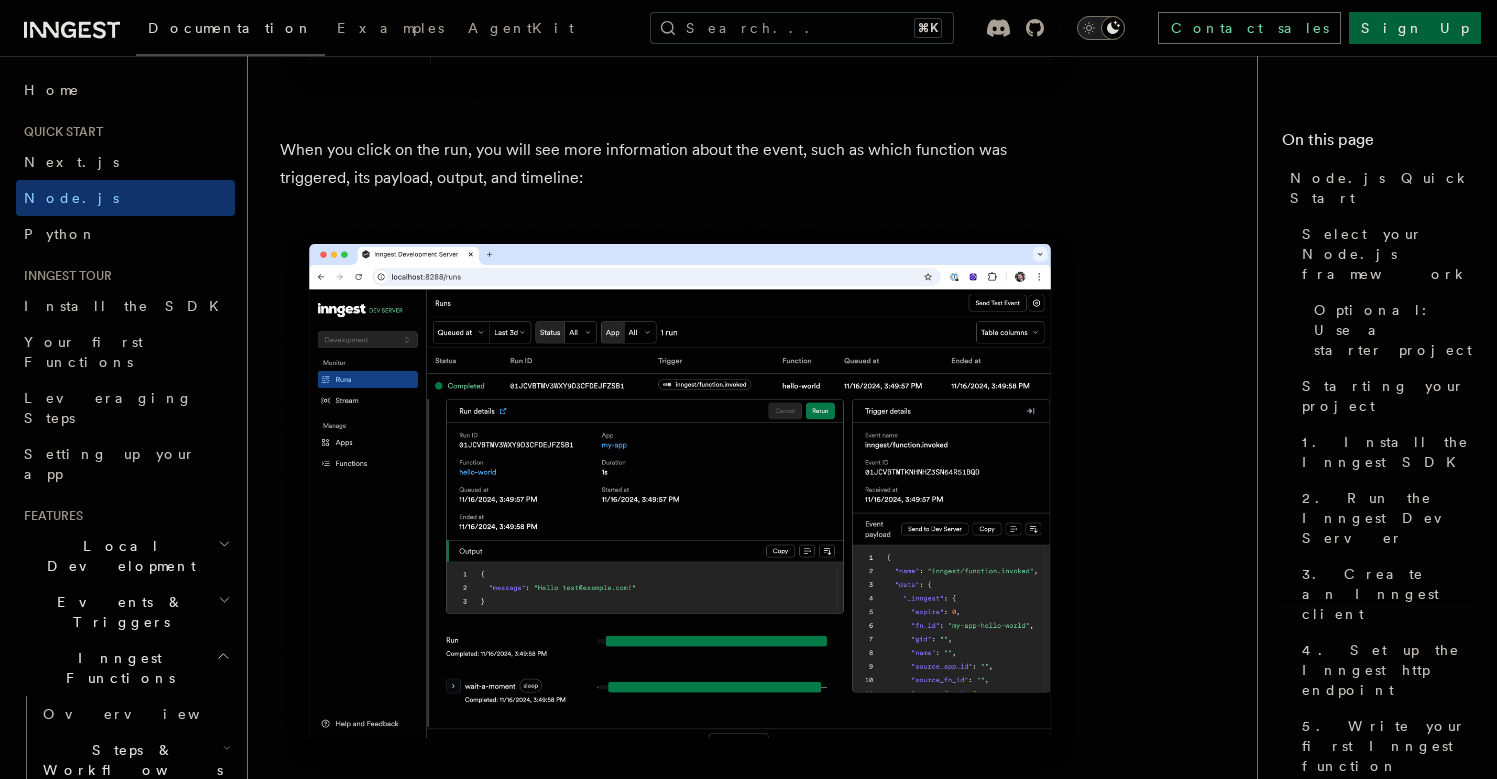 scroll, scrollTop: 7613, scrollLeft: 0, axis: vertical 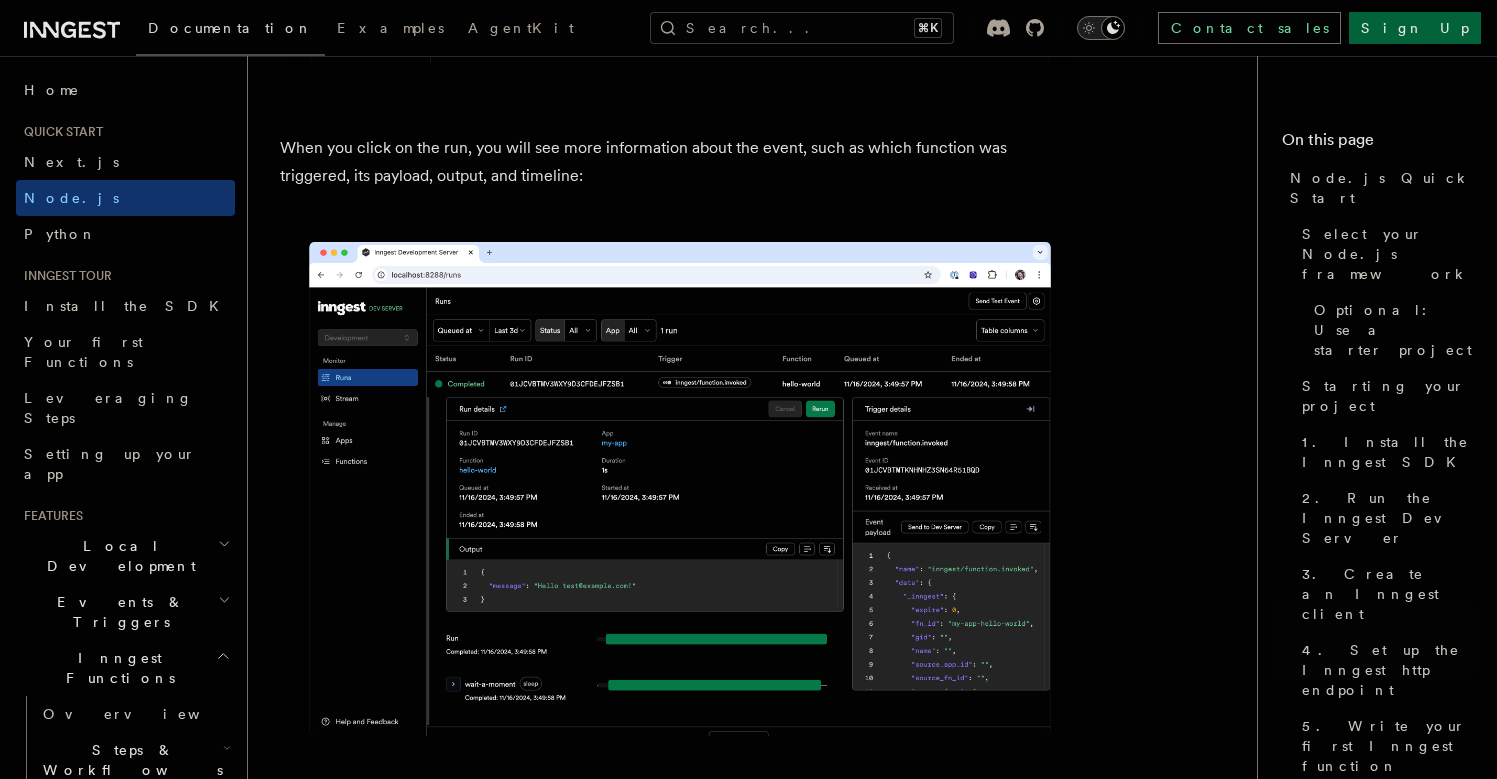 click on "When you click on the run, you will see more information about the event, such as which function was triggered, its payload, output, and timeline:" at bounding box center (680, 162) 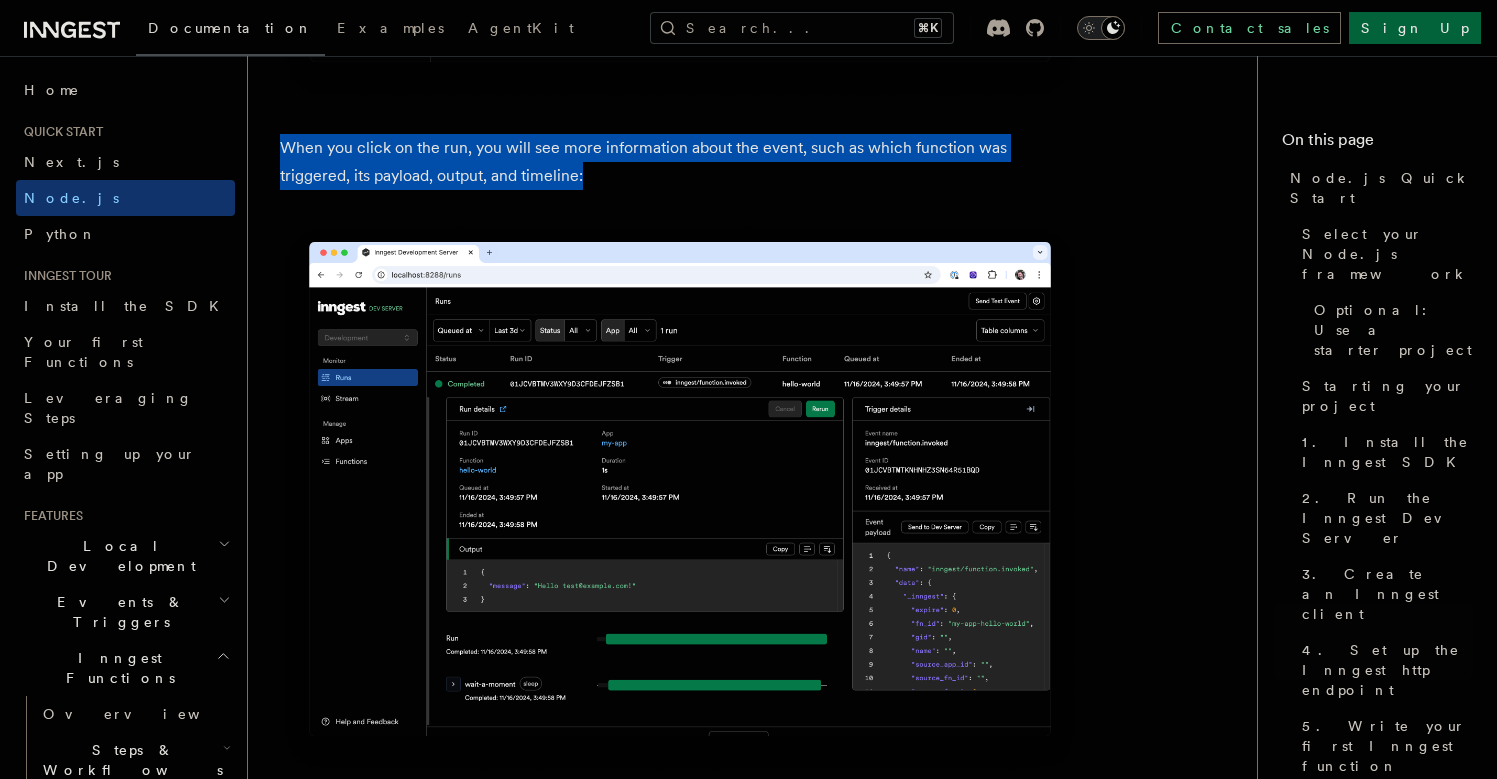 click on "When you click on the run, you will see more information about the event, such as which function was triggered, its payload, output, and timeline:" at bounding box center [680, 162] 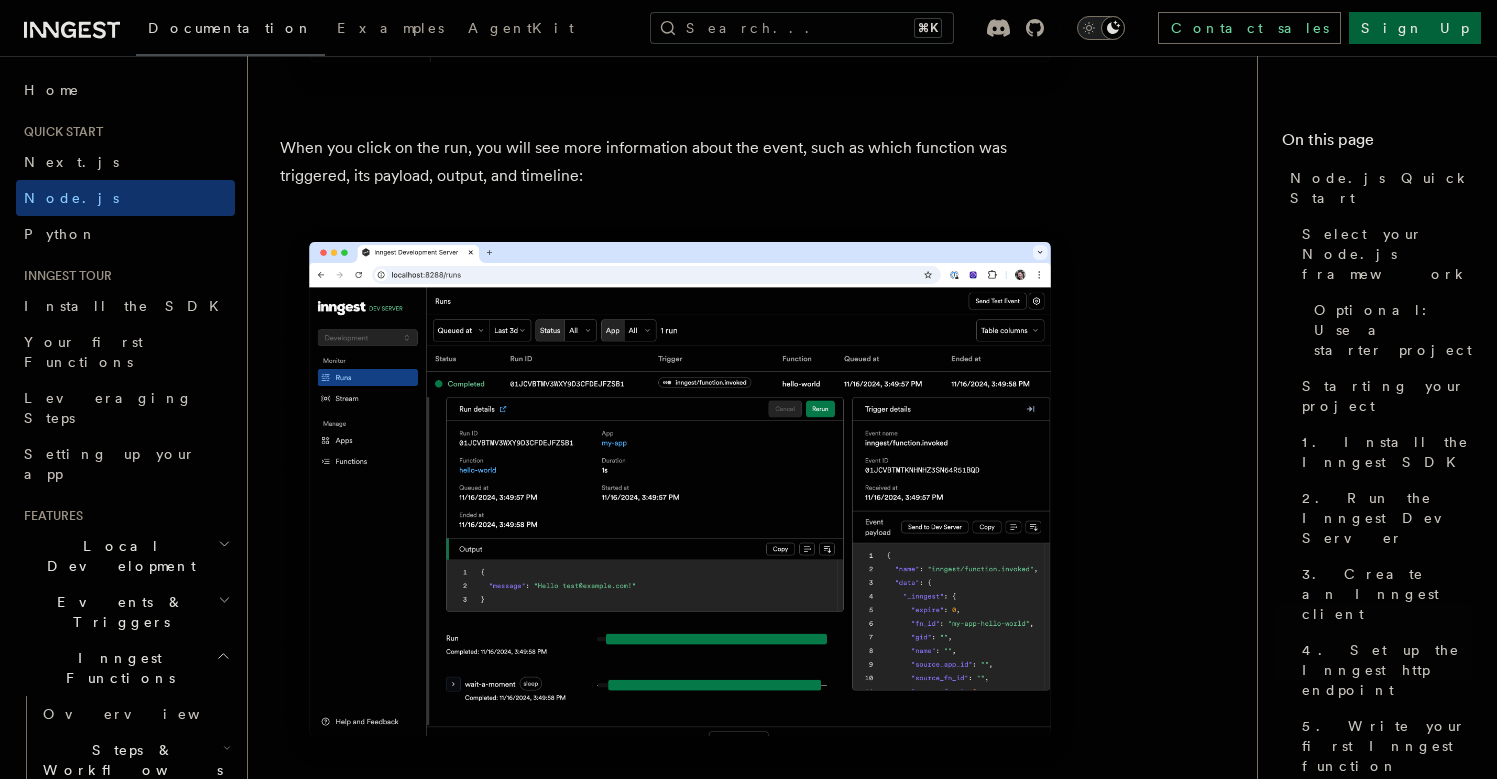 click on "When you click on the run, you will see more information about the event, such as which function was triggered, its payload, output, and timeline:" at bounding box center [680, 162] 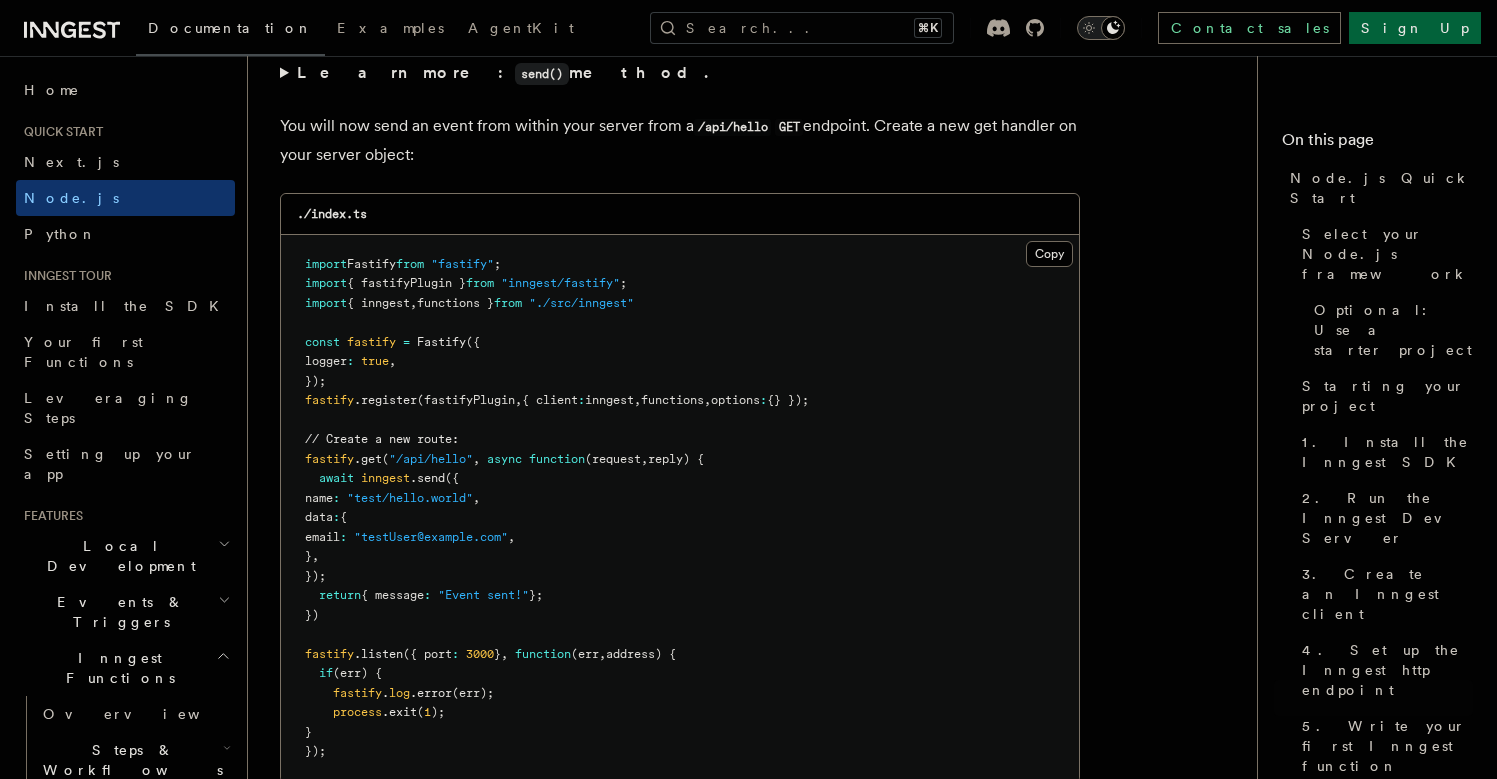 scroll, scrollTop: 10731, scrollLeft: 0, axis: vertical 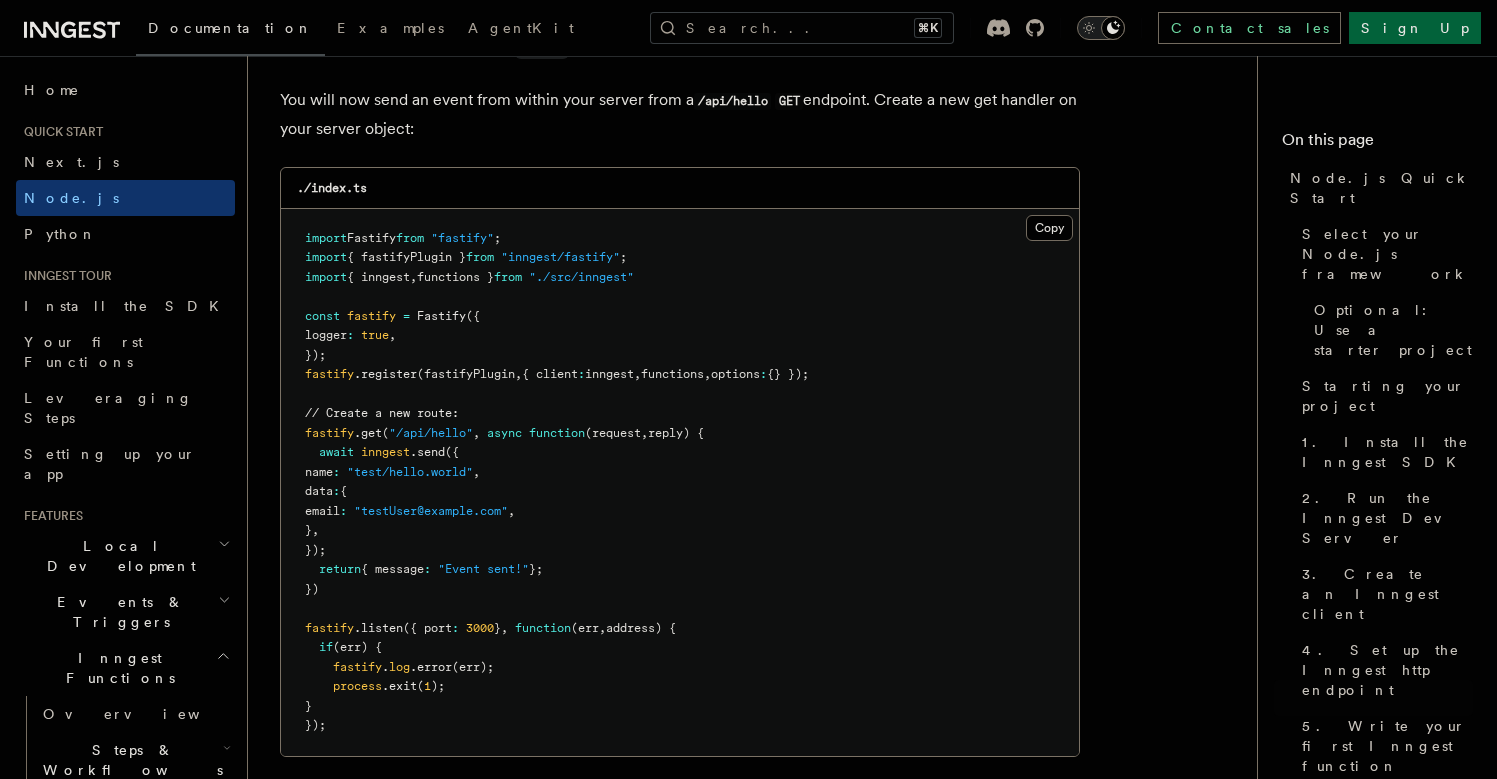 click on "inngest" at bounding box center (385, 452) 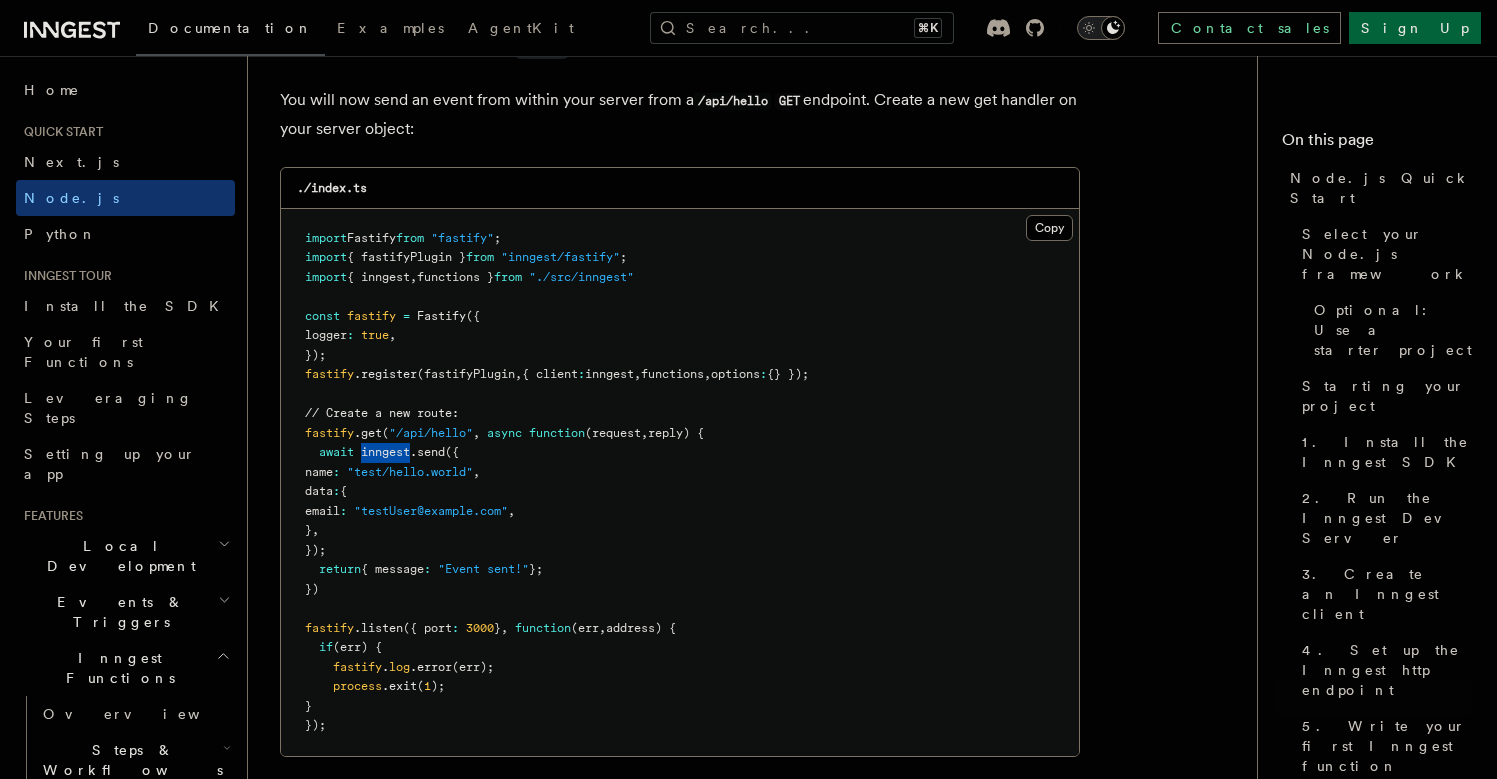 click on "inngest" at bounding box center (385, 452) 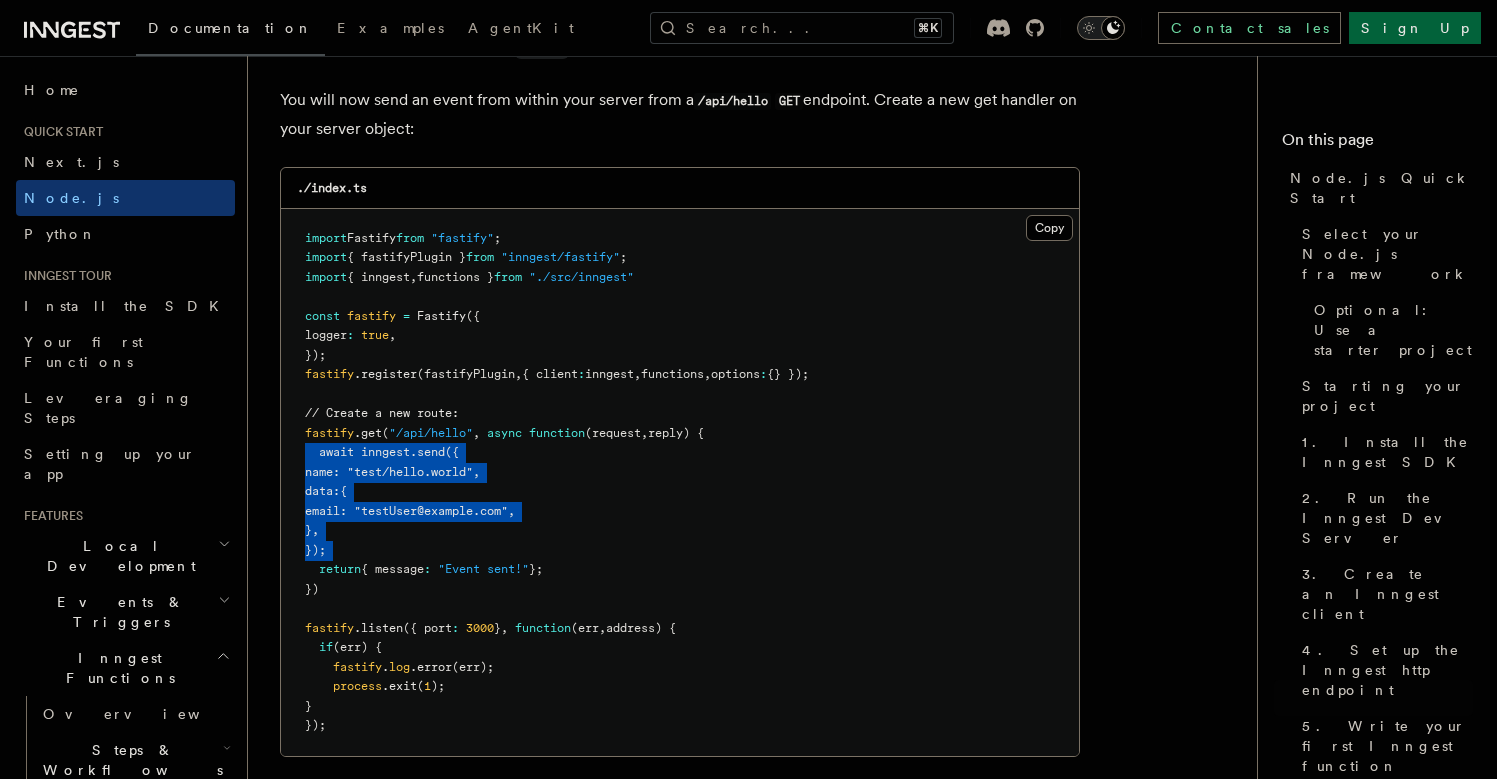 drag, startPoint x: 374, startPoint y: 464, endPoint x: 414, endPoint y: 555, distance: 99.40322 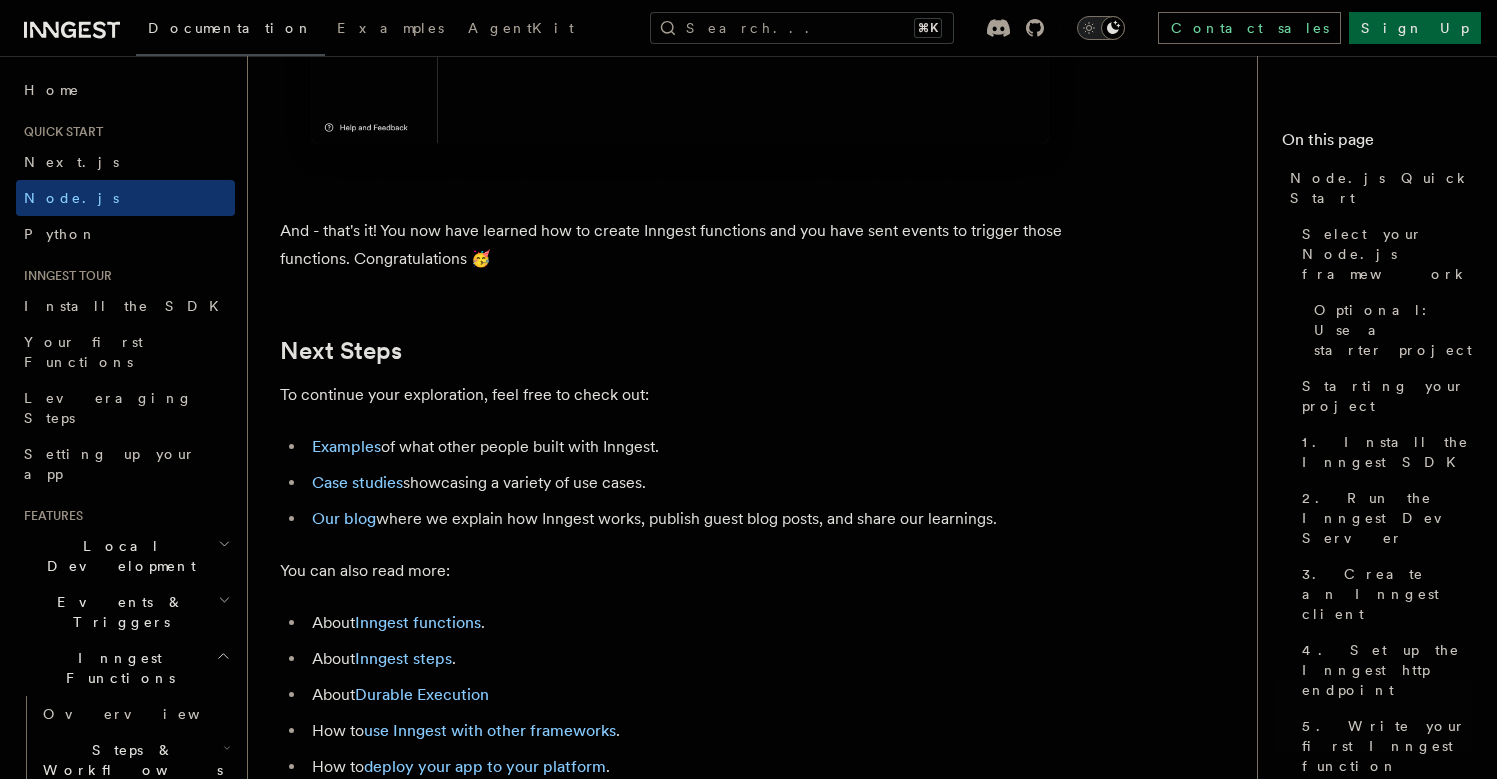 scroll, scrollTop: 12550, scrollLeft: 0, axis: vertical 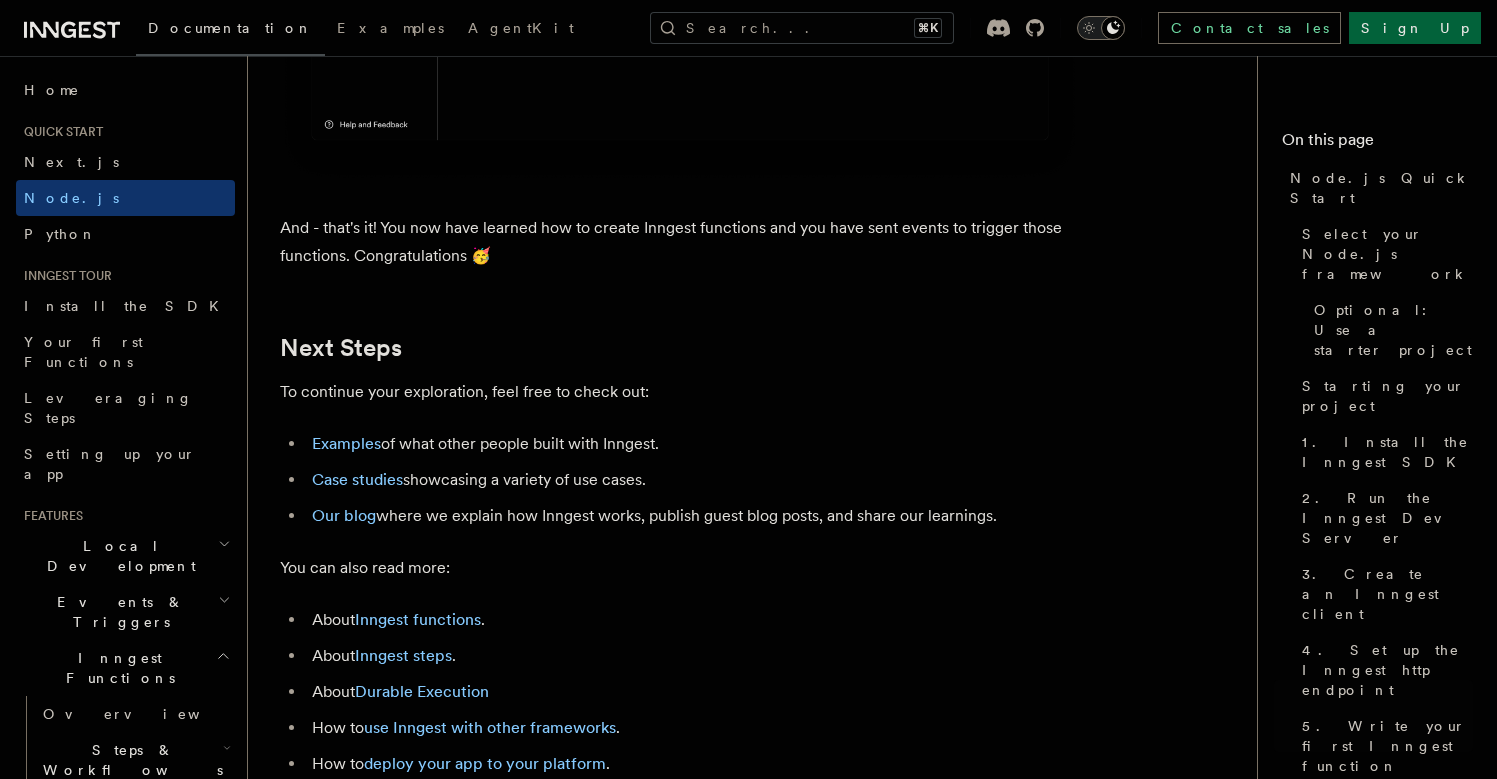 click on "Examples  of what other people built with Inngest." at bounding box center [693, 444] 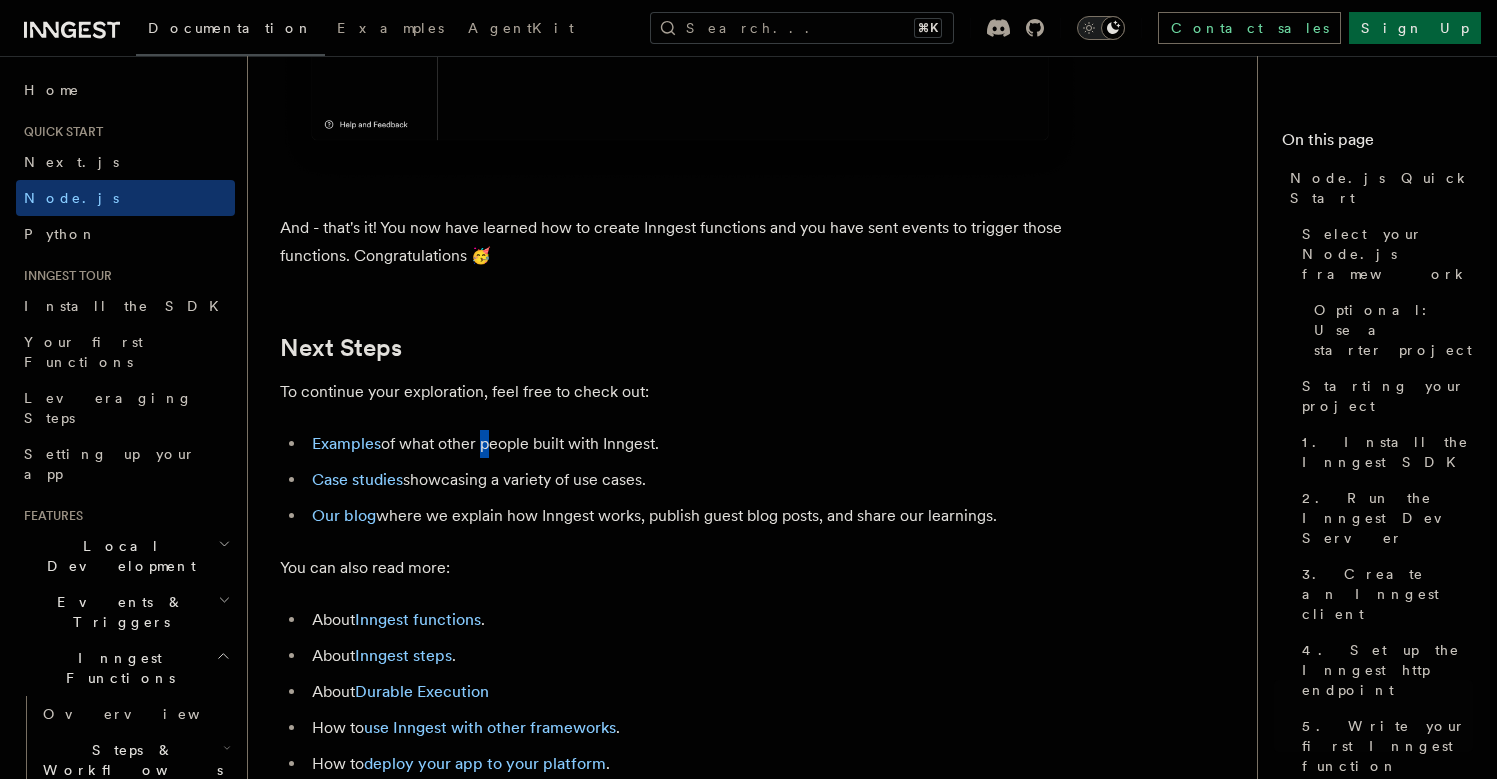 click on "Examples  of what other people built with Inngest." at bounding box center [693, 444] 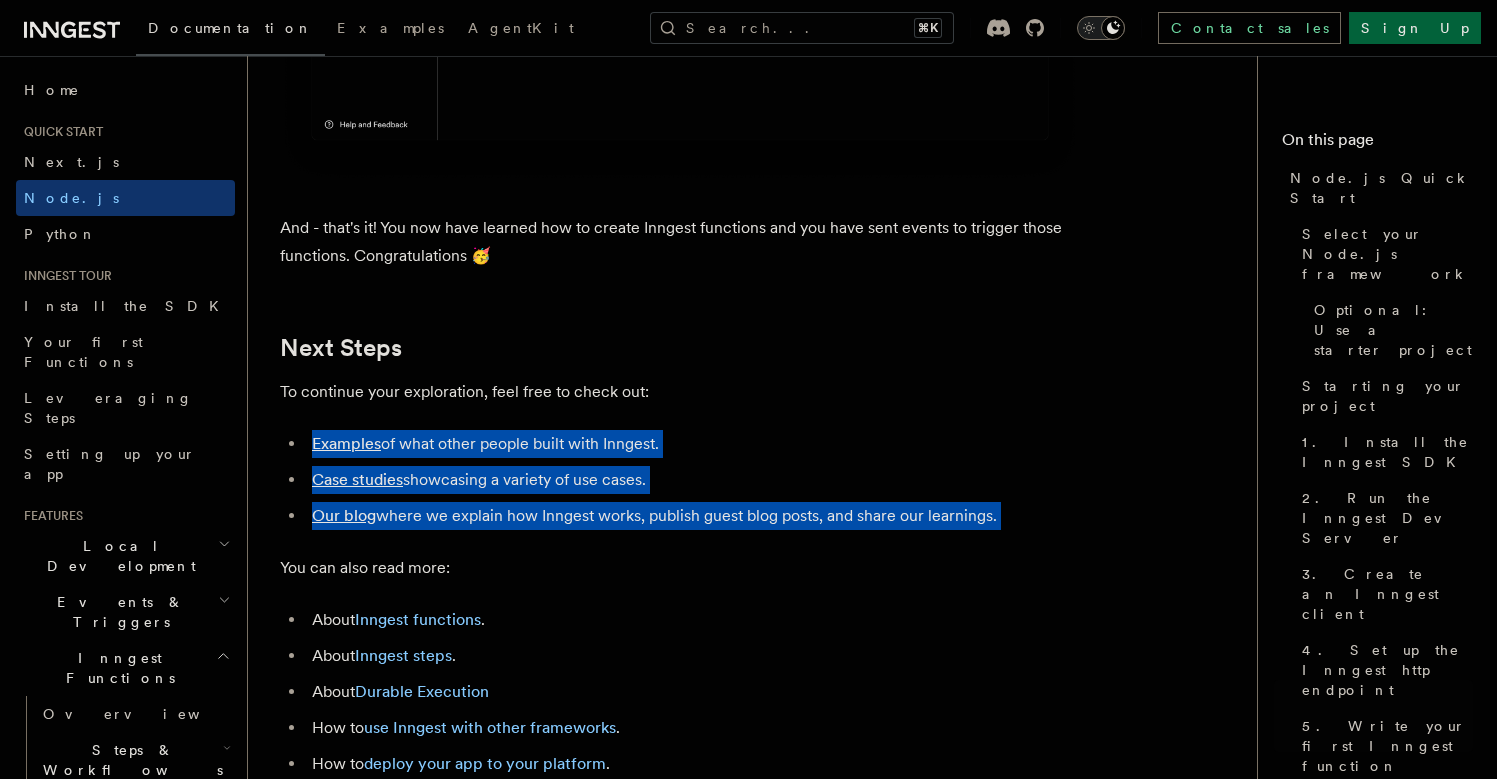 drag, startPoint x: 477, startPoint y: 451, endPoint x: 494, endPoint y: 516, distance: 67.18631 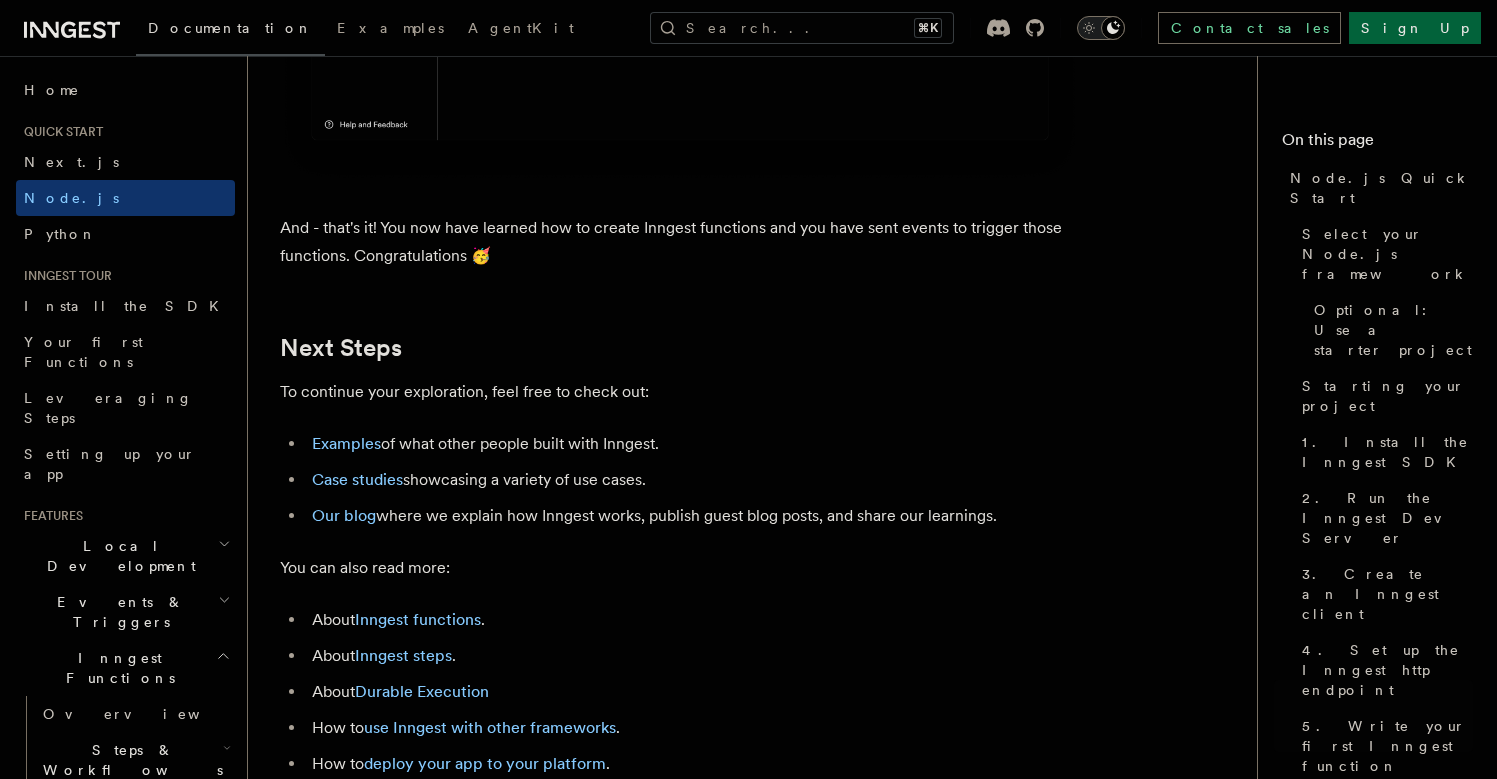 click on "Our blog  where we explain how Inngest works, publish guest blog posts, and share our learnings." at bounding box center (693, 516) 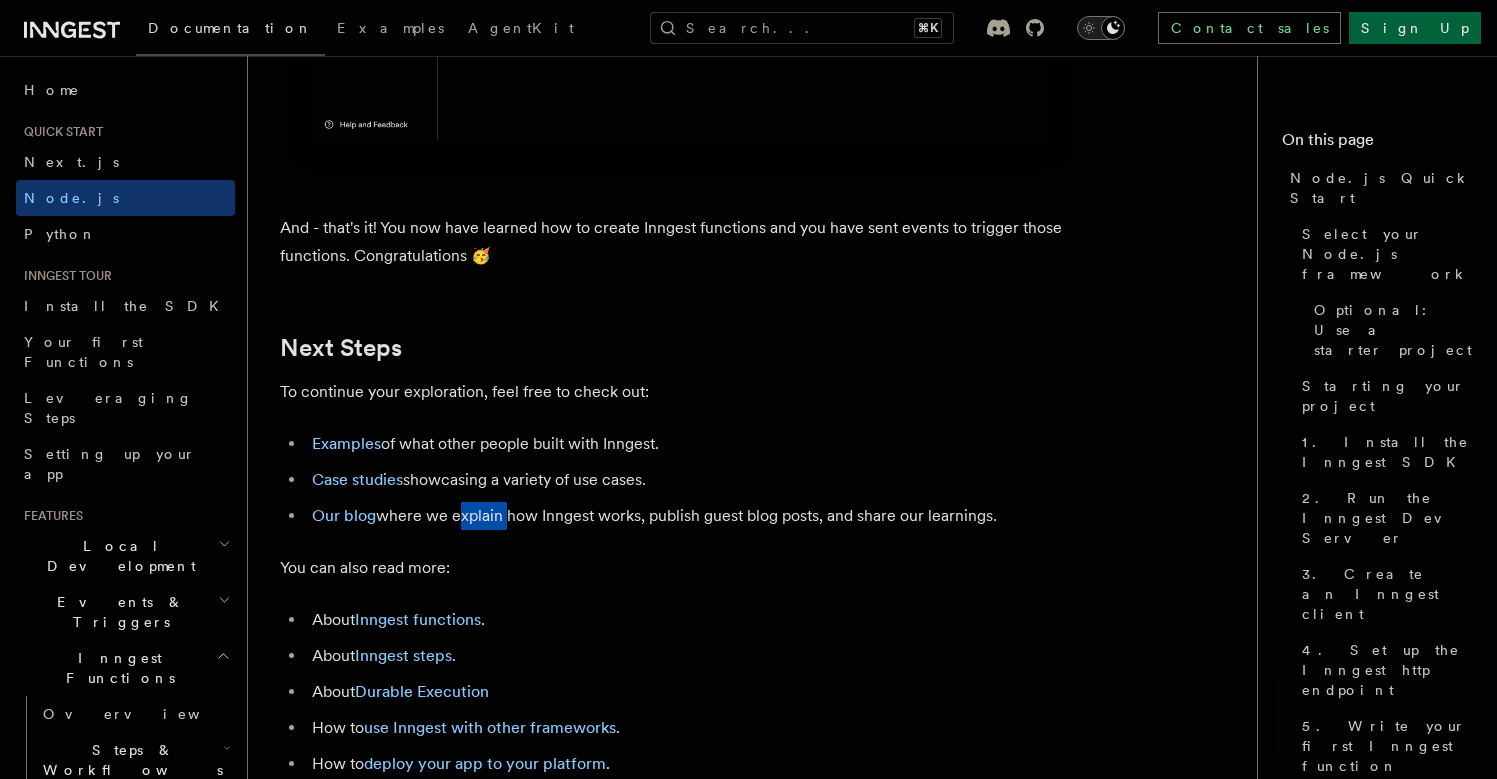 click on "Our blog  where we explain how Inngest works, publish guest blog posts, and share our learnings." at bounding box center (693, 516) 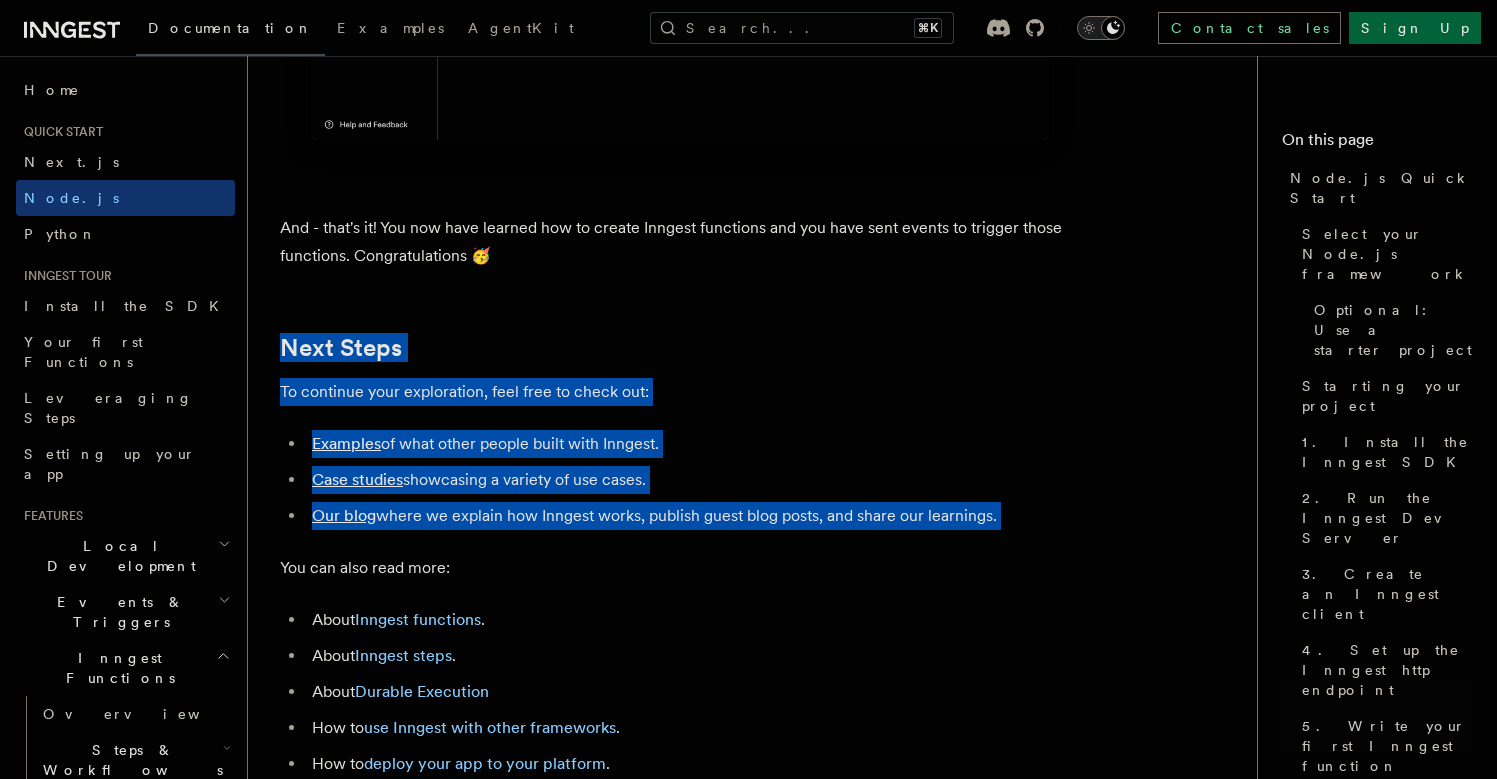 drag, startPoint x: 494, startPoint y: 516, endPoint x: 496, endPoint y: 349, distance: 167.01198 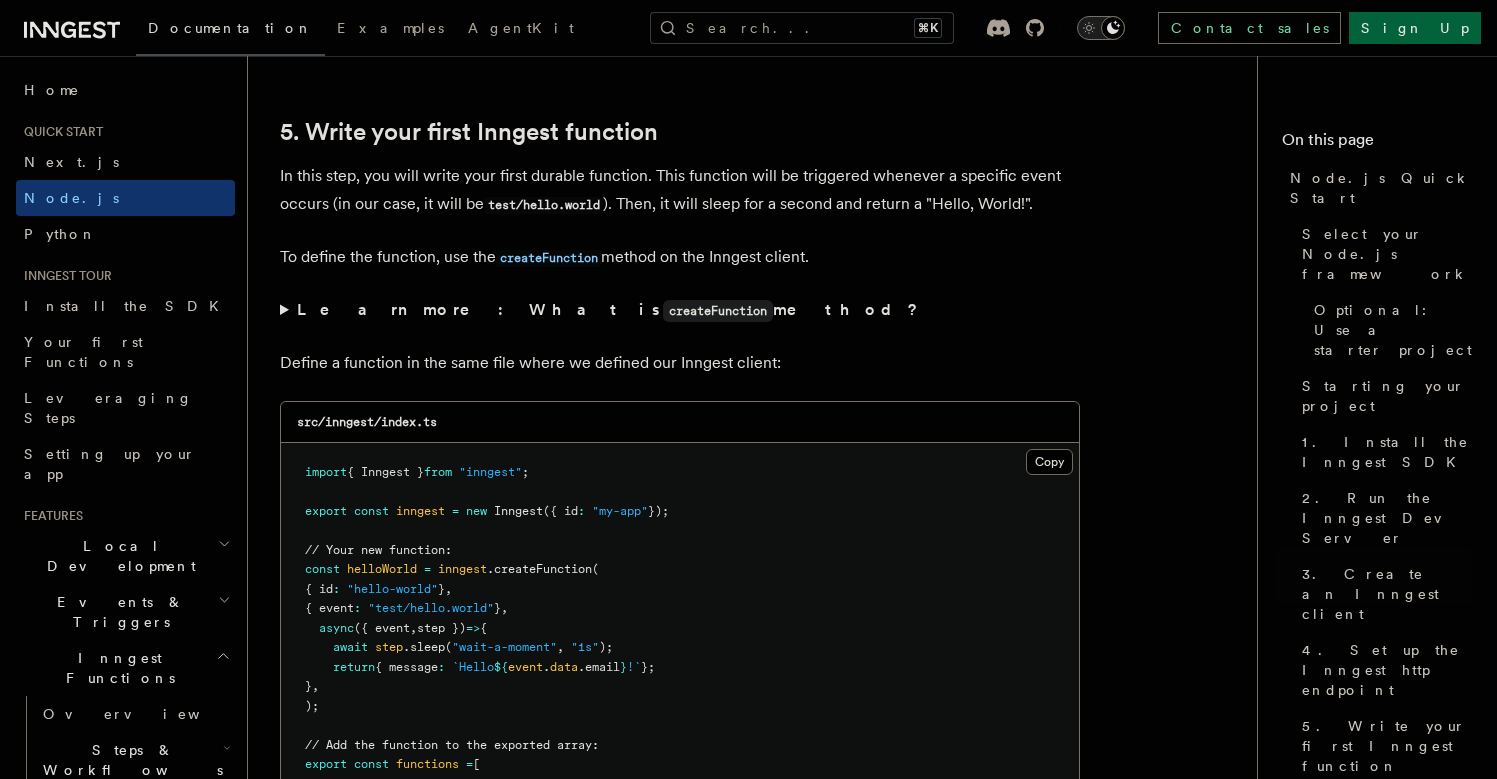 scroll, scrollTop: 3872, scrollLeft: 0, axis: vertical 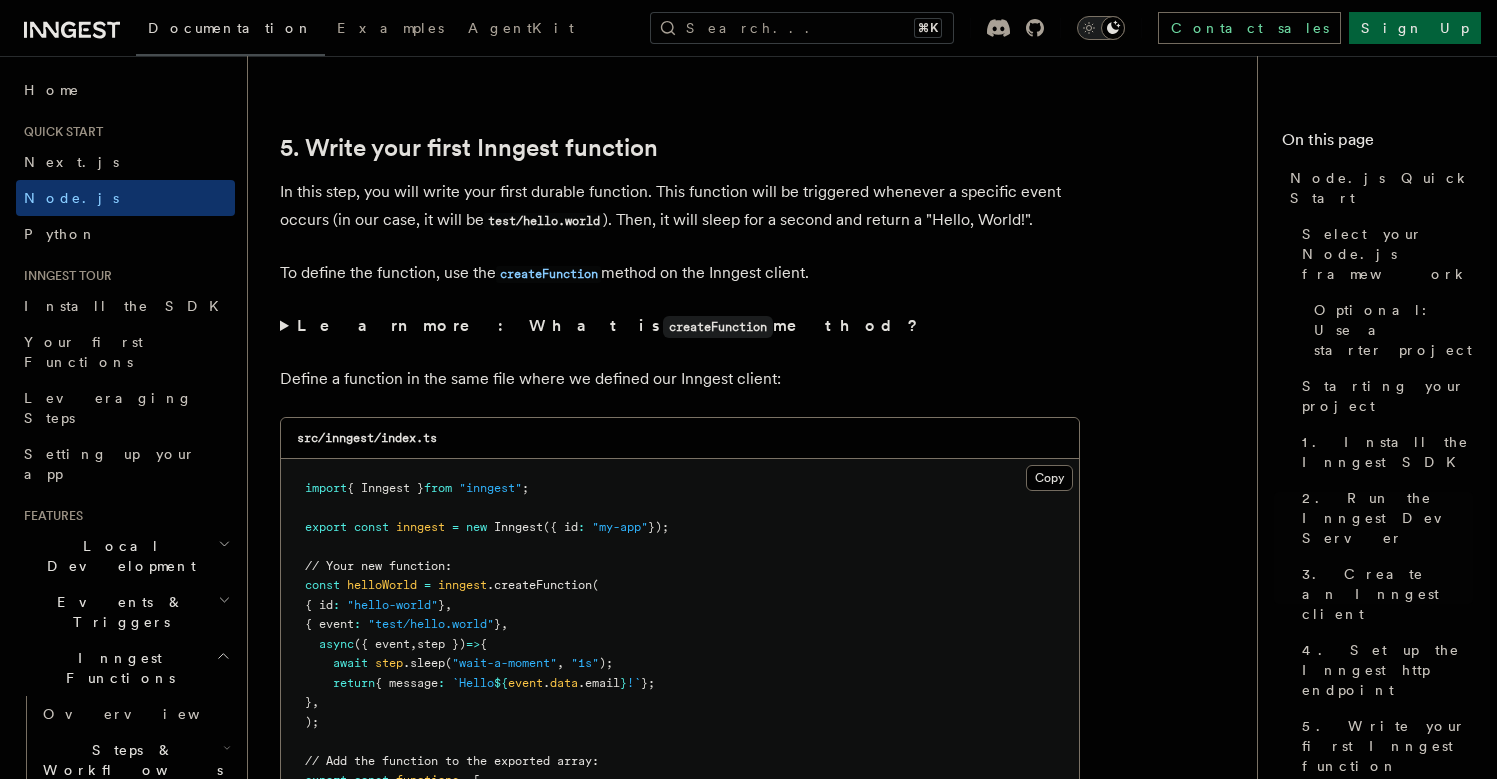 click on "In this step, you will write your first durable function. This function will be triggered whenever a specific event occurs (in our case, it will be  test/hello.world ). Then, it will sleep for a second and return a "Hello, World!"." at bounding box center [680, 206] 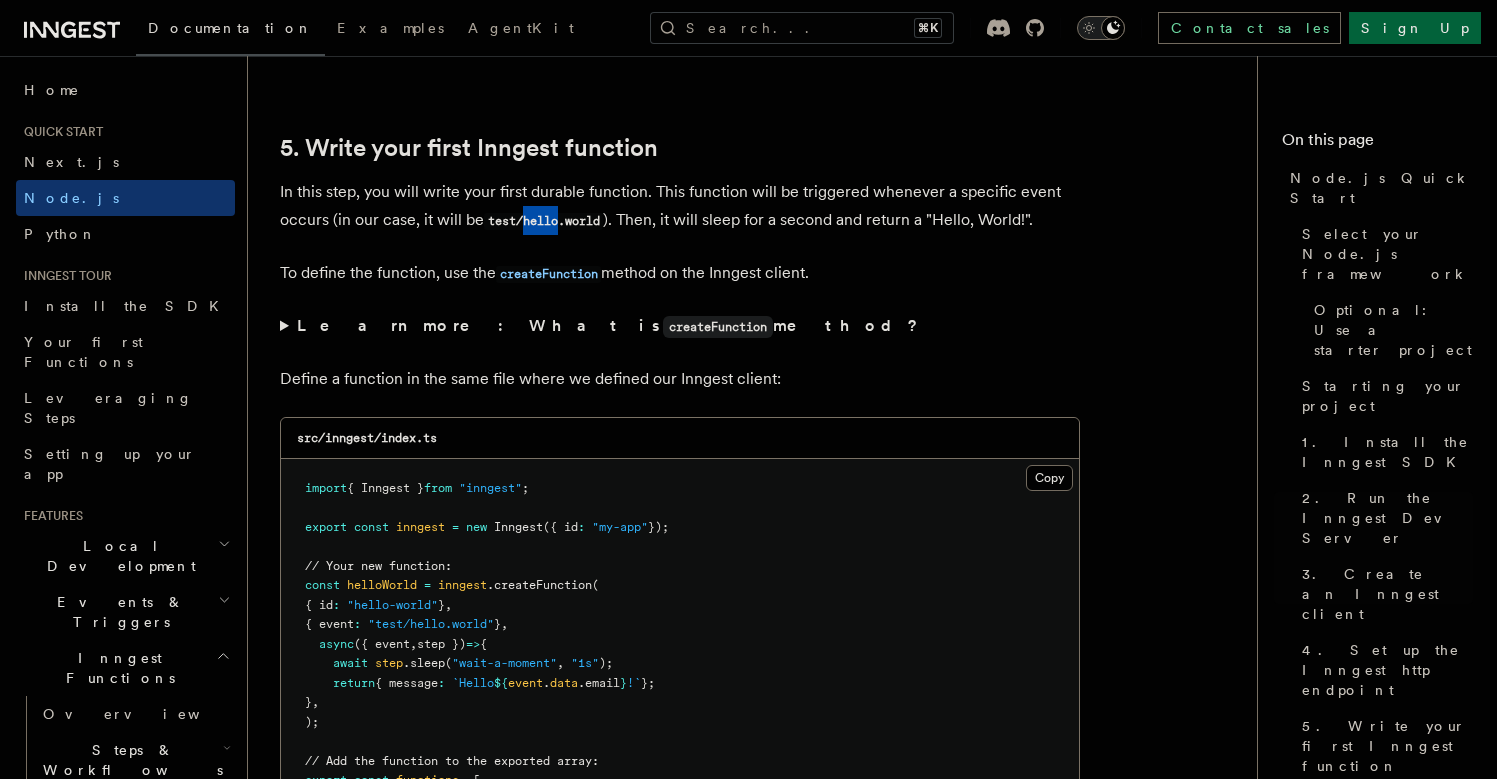 click on "In this step, you will write your first durable function. This function will be triggered whenever a specific event occurs (in our case, it will be  test/hello.world ). Then, it will sleep for a second and return a "Hello, World!"." at bounding box center (680, 206) 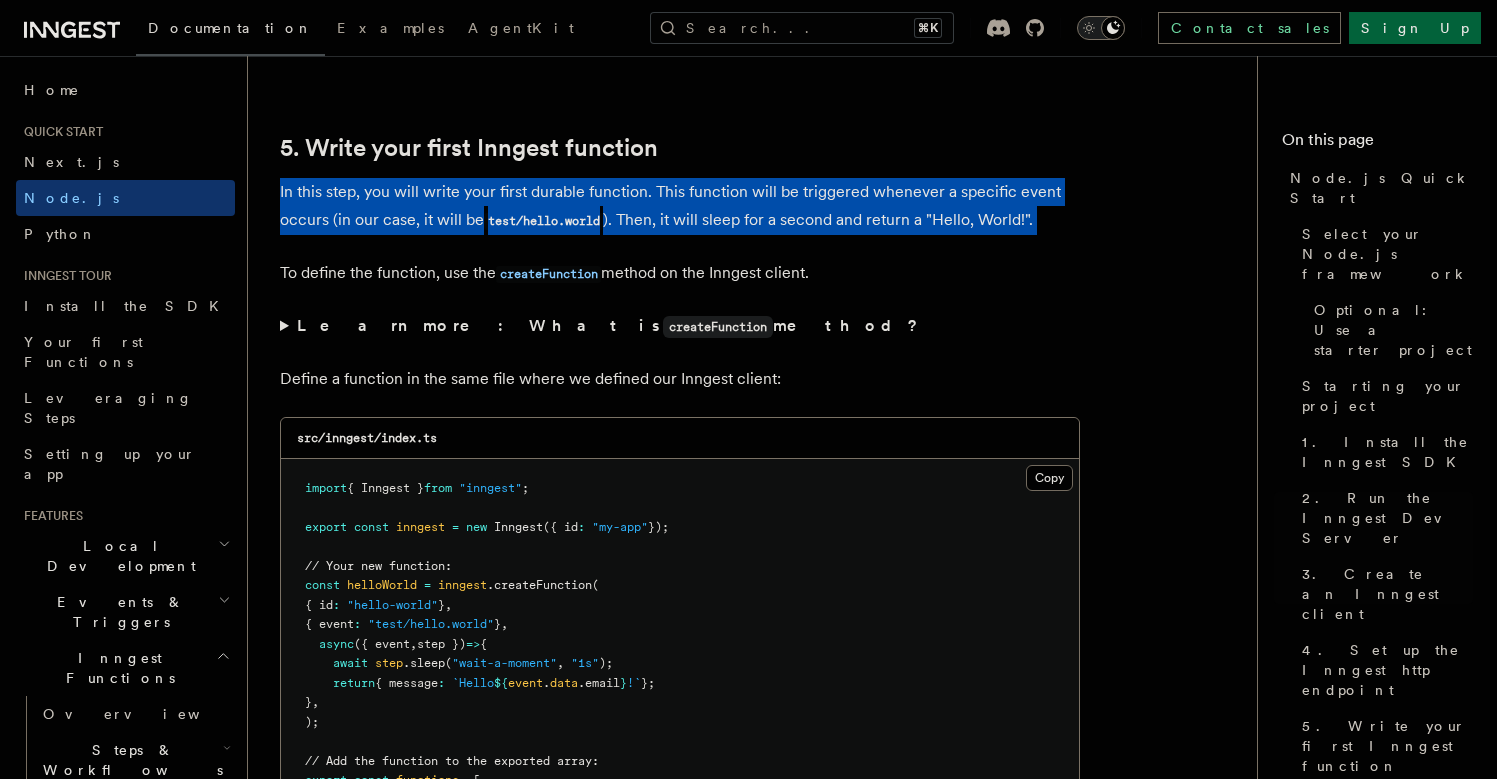 drag, startPoint x: 533, startPoint y: 211, endPoint x: 569, endPoint y: 169, distance: 55.31727 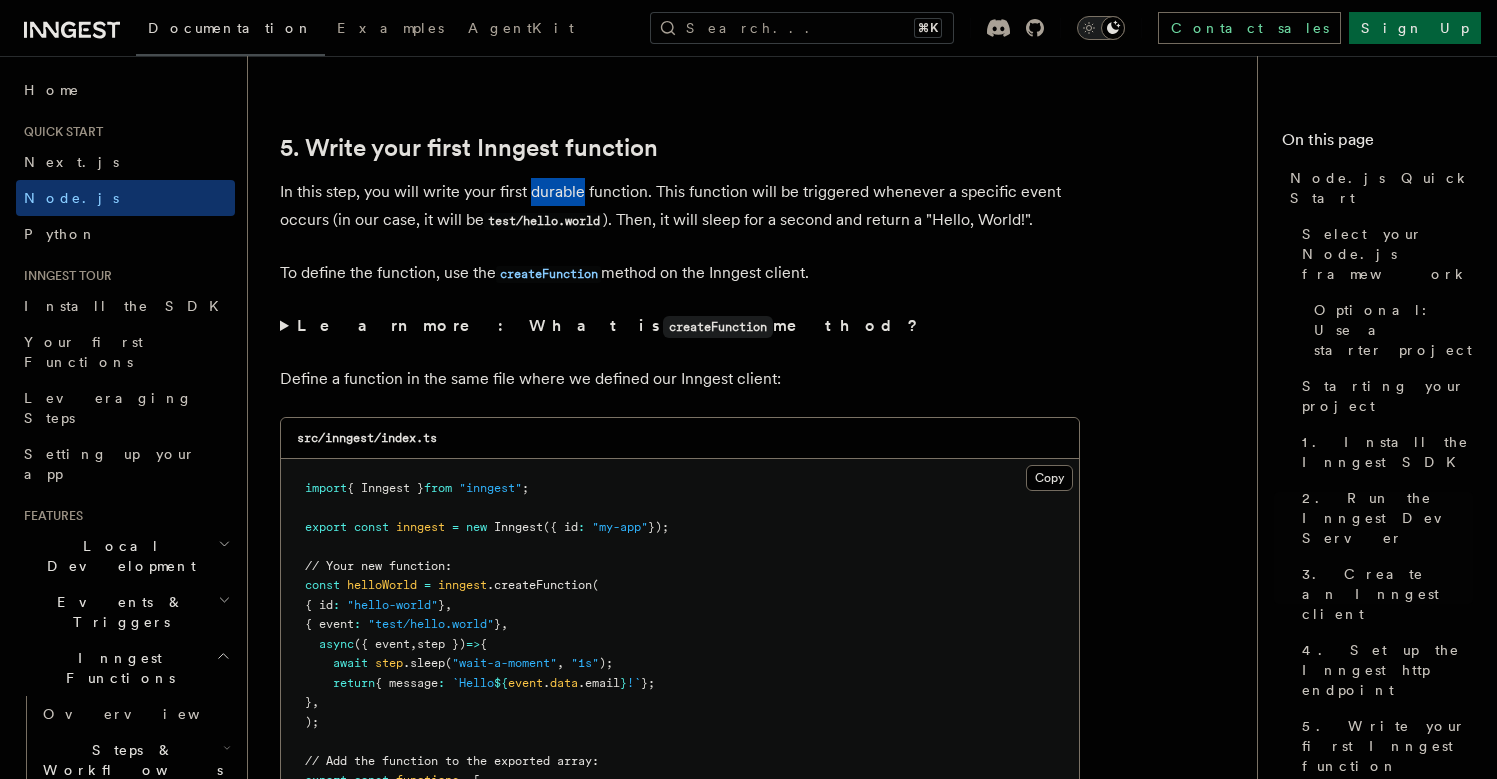 click on "In this step, you will write your first durable function. This function will be triggered whenever a specific event occurs (in our case, it will be  test/hello.world ). Then, it will sleep for a second and return a "Hello, World!"." at bounding box center (680, 206) 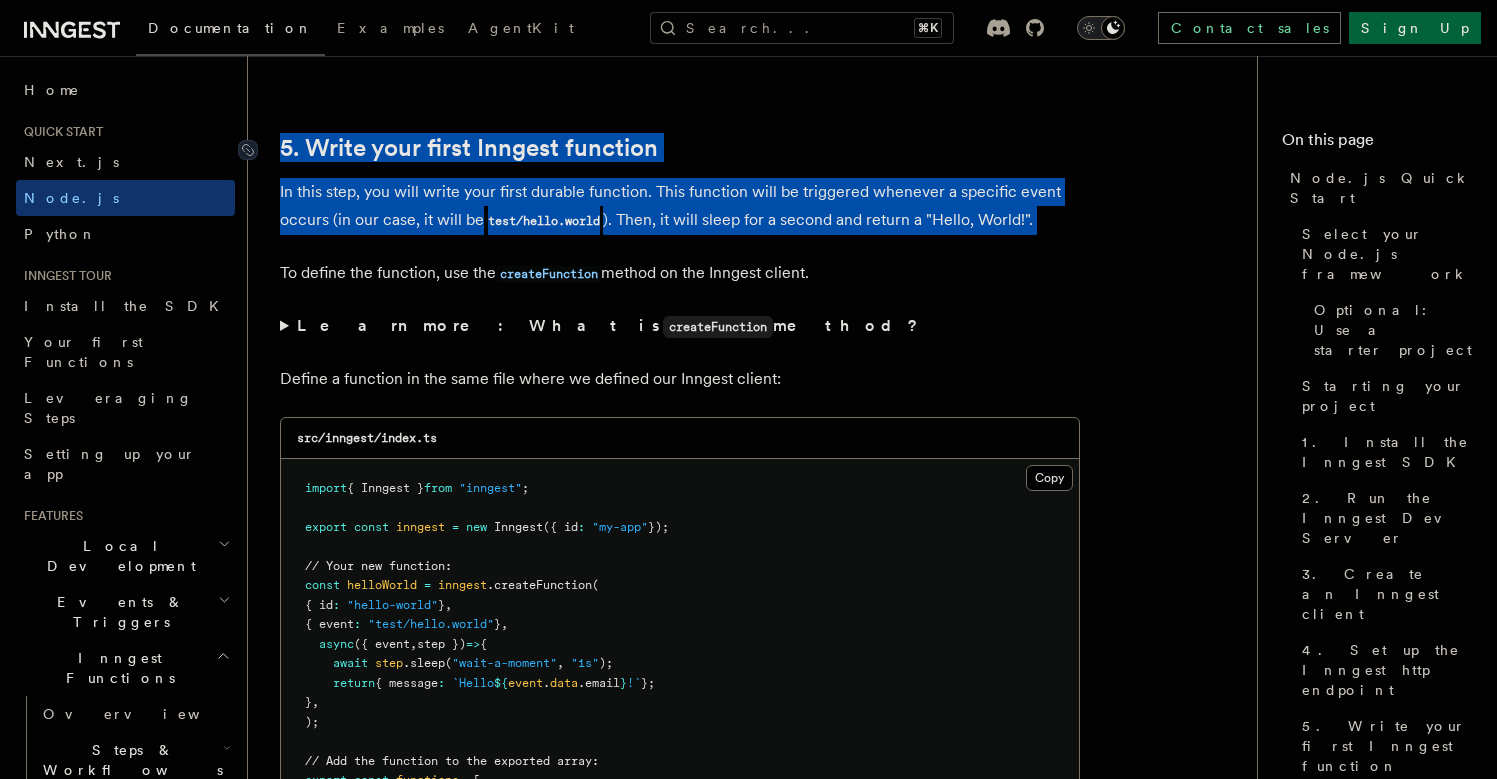 drag, startPoint x: 569, startPoint y: 169, endPoint x: 569, endPoint y: 128, distance: 41 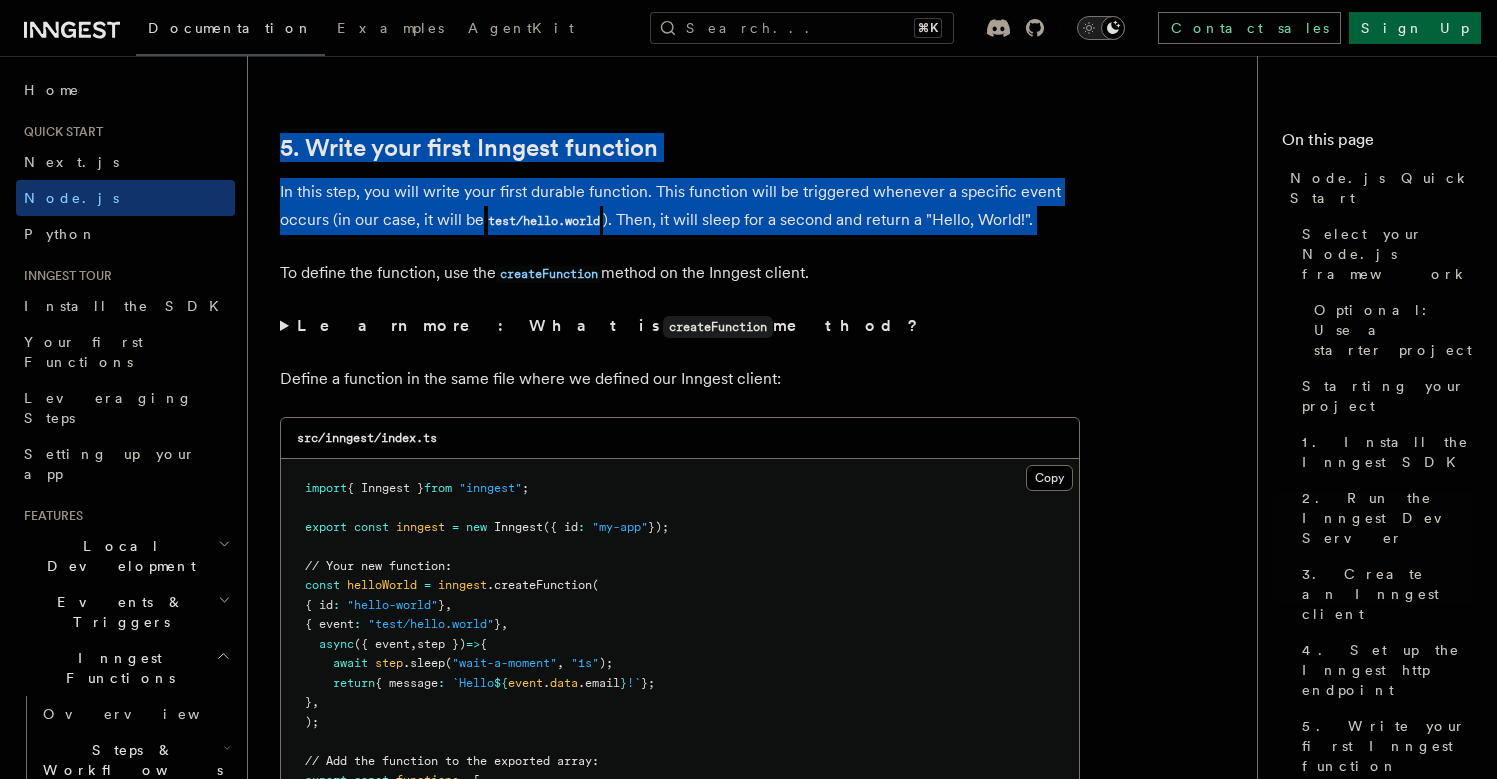 click on "In this step, you will write your first durable function. This function will be triggered whenever a specific event occurs (in our case, it will be  test/hello.world ). Then, it will sleep for a second and return a "Hello, World!"." at bounding box center (680, 206) 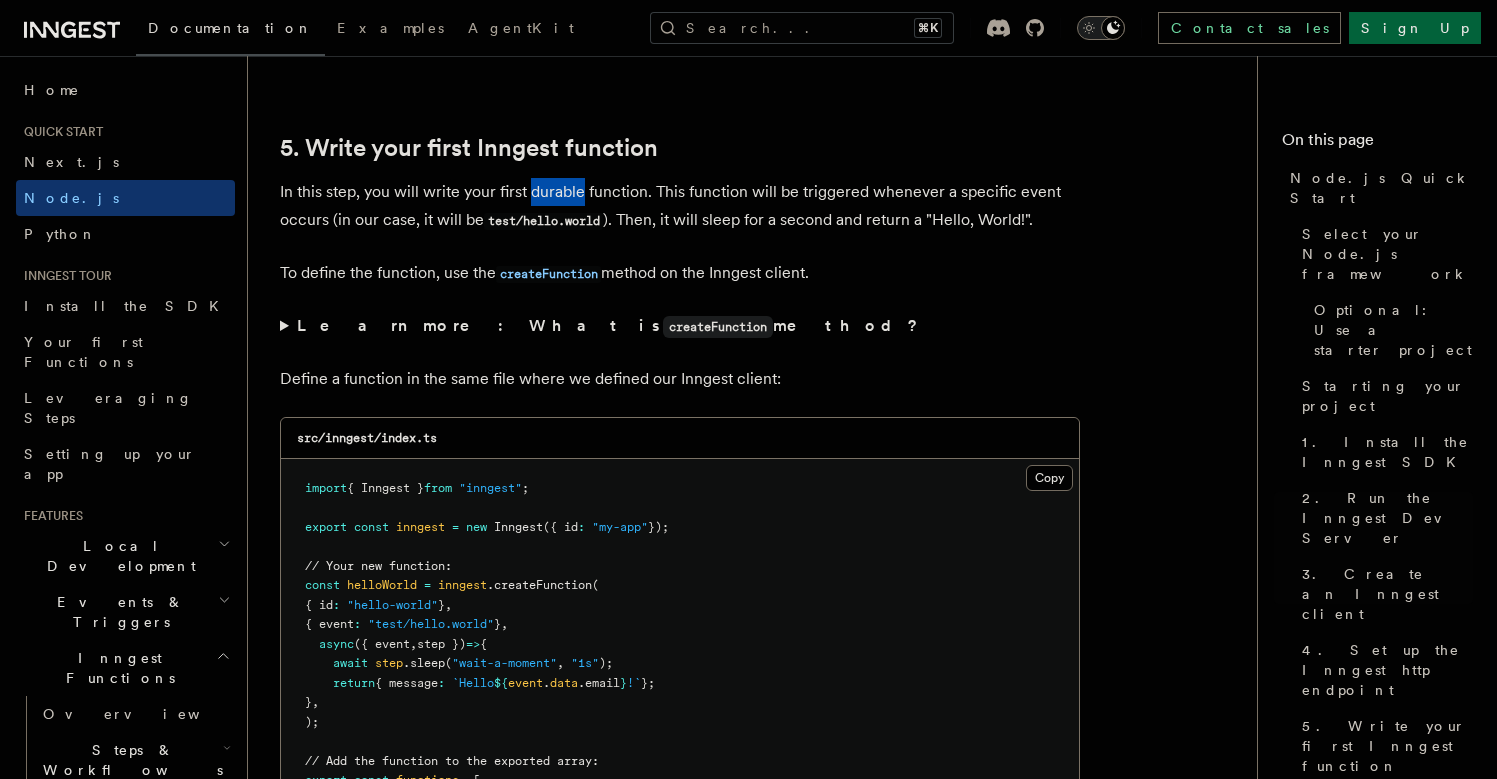 click on "In this step, you will write your first durable function. This function will be triggered whenever a specific event occurs (in our case, it will be  test/hello.world ). Then, it will sleep for a second and return a "Hello, World!"." at bounding box center (680, 206) 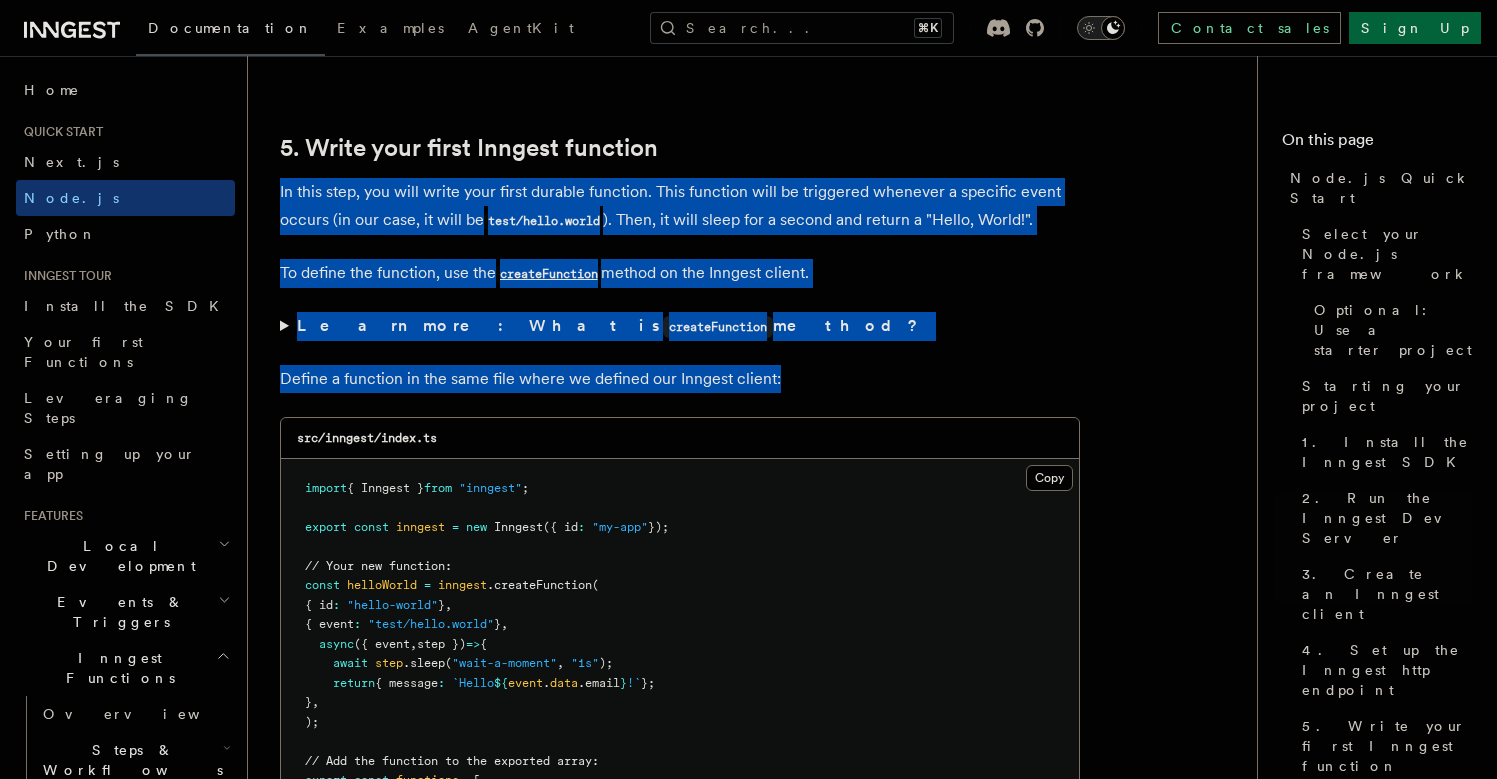 drag, startPoint x: 569, startPoint y: 164, endPoint x: 693, endPoint y: 340, distance: 215.29515 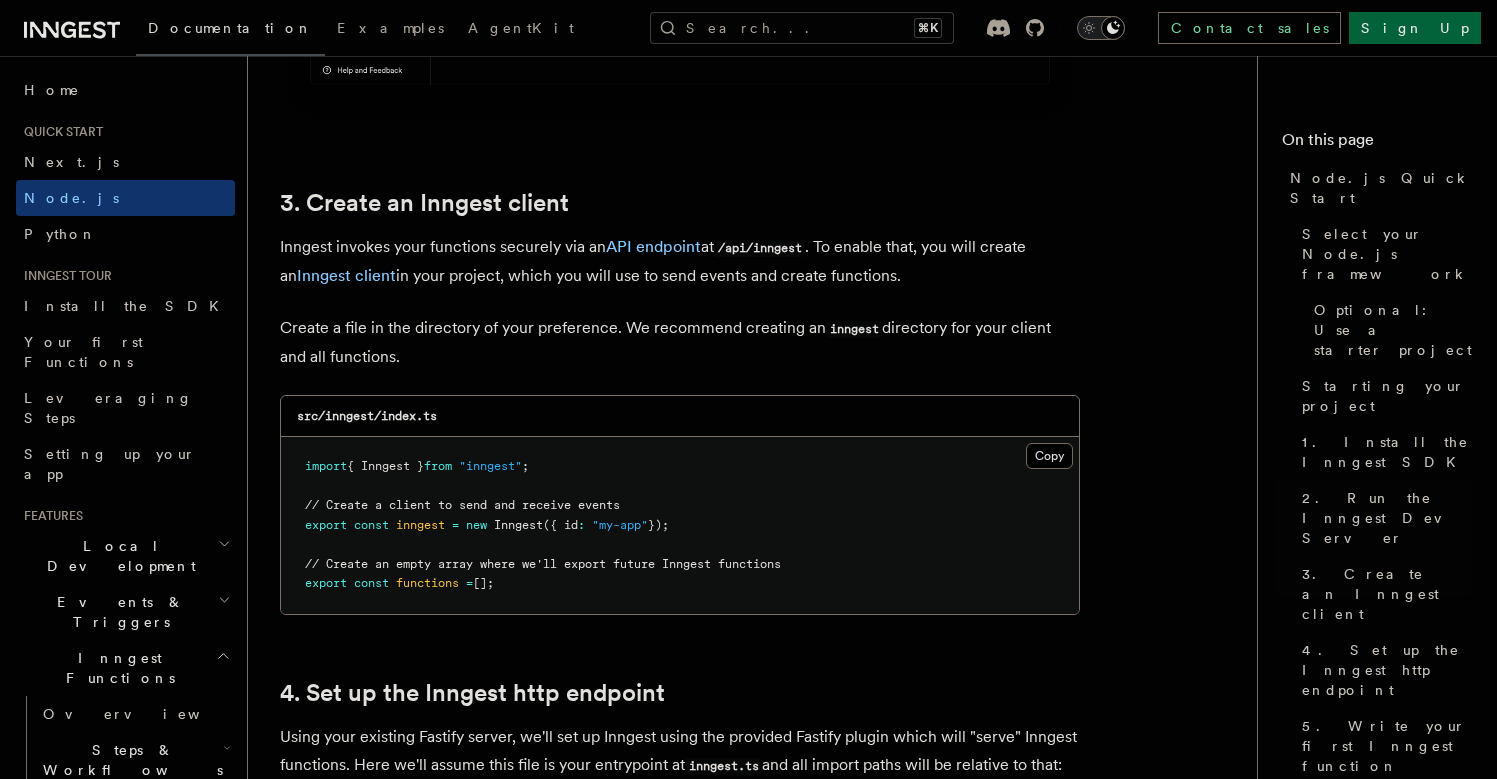 scroll, scrollTop: 2455, scrollLeft: 0, axis: vertical 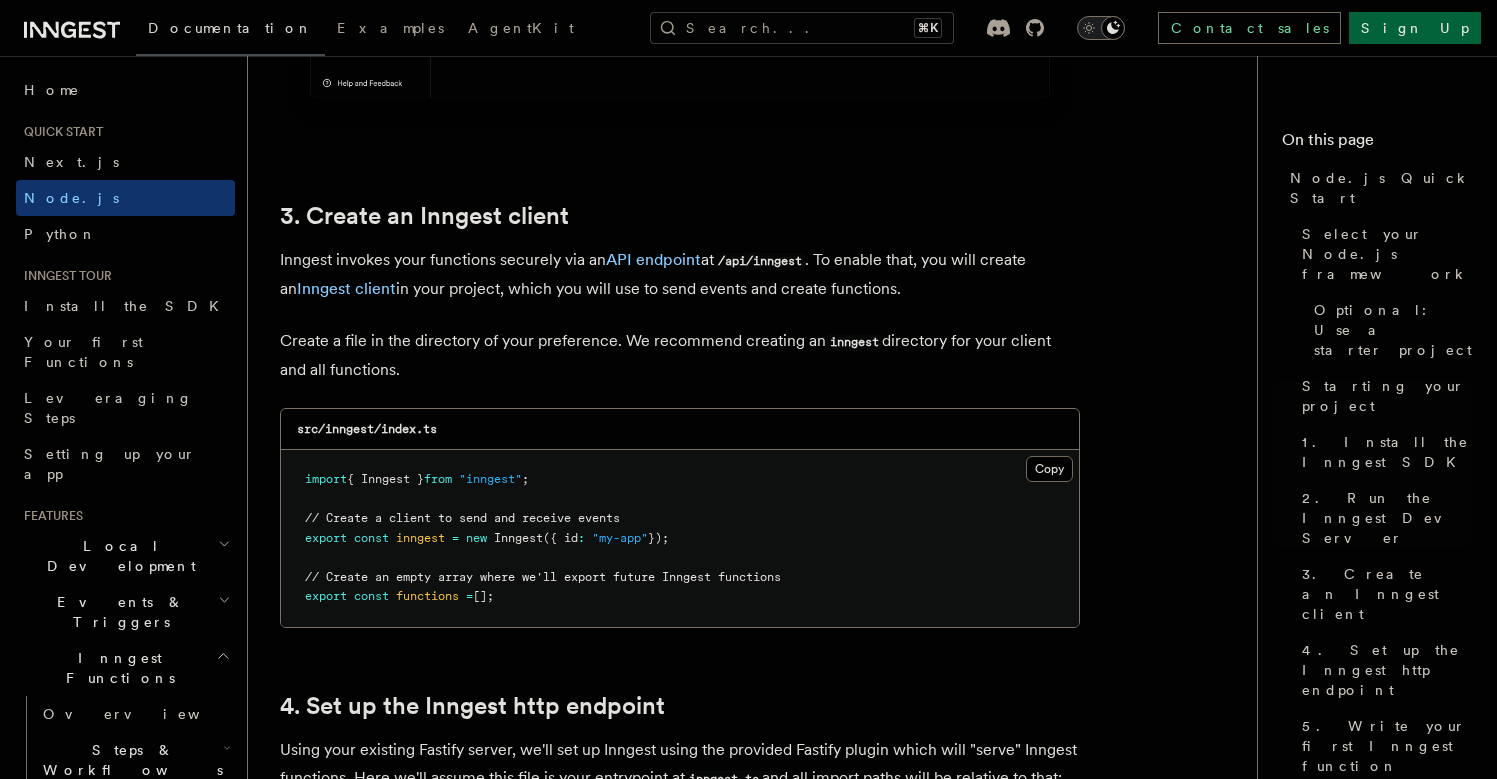 click on "Inngest" at bounding box center [518, 538] 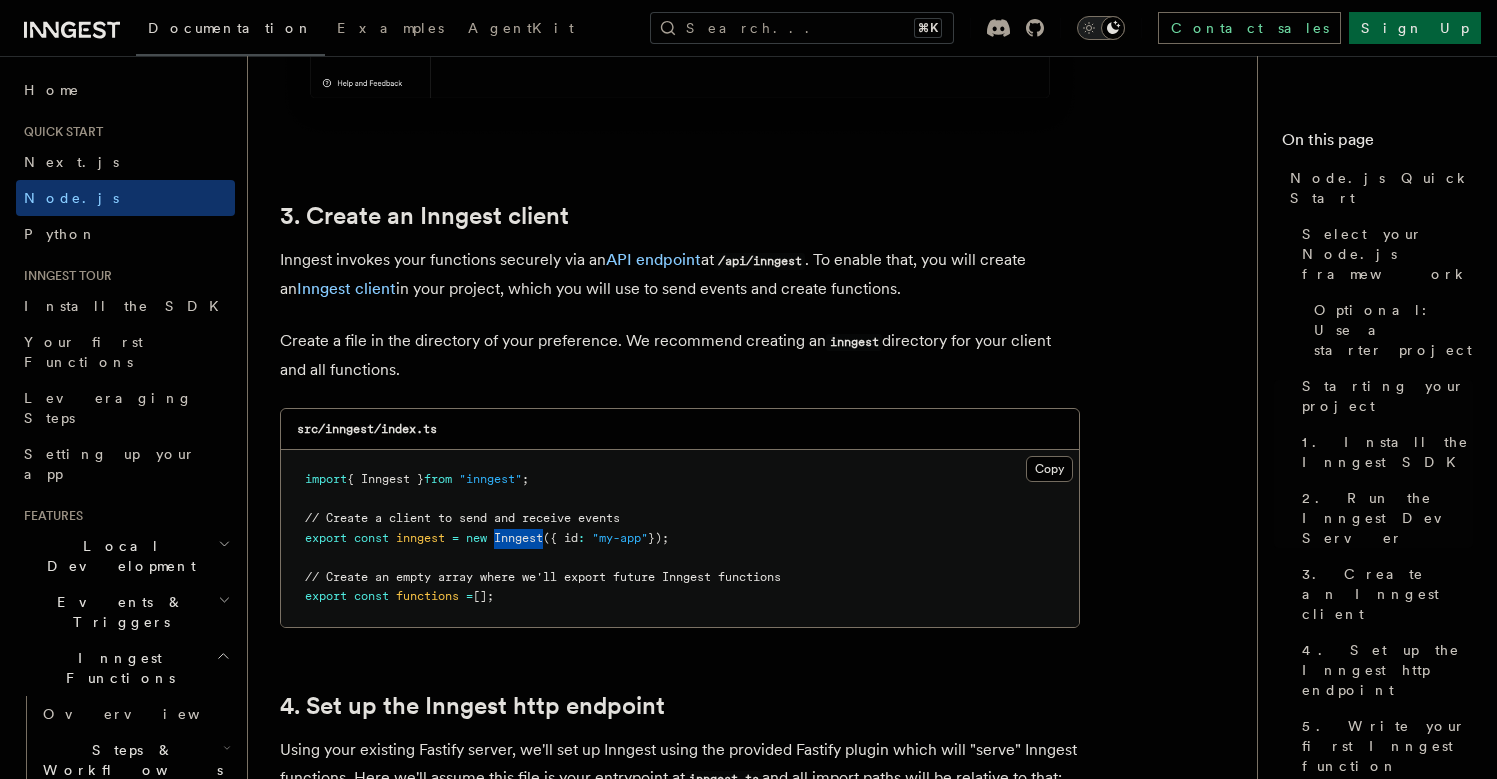 click on "Inngest" at bounding box center (518, 538) 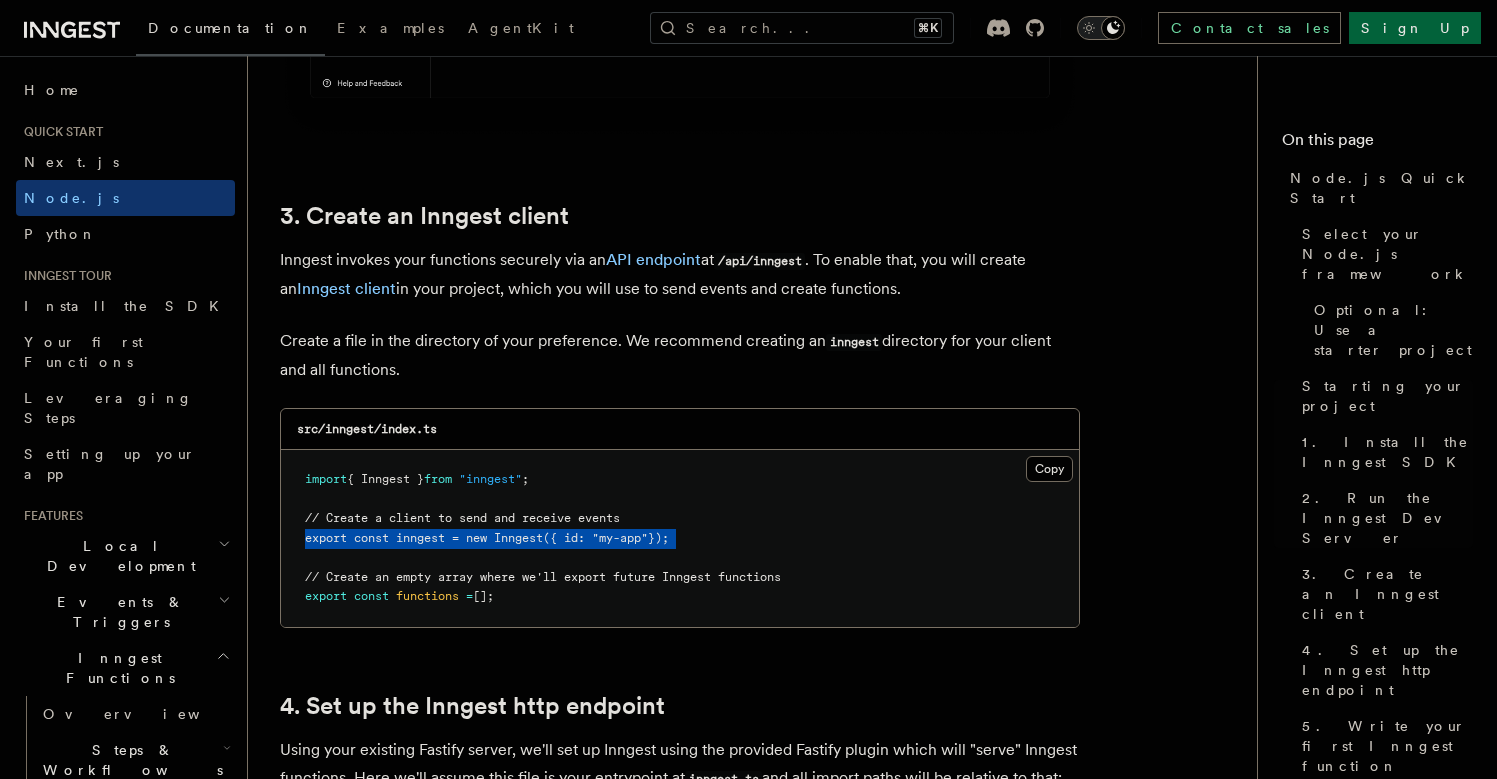 click on "Inngest" at bounding box center [518, 538] 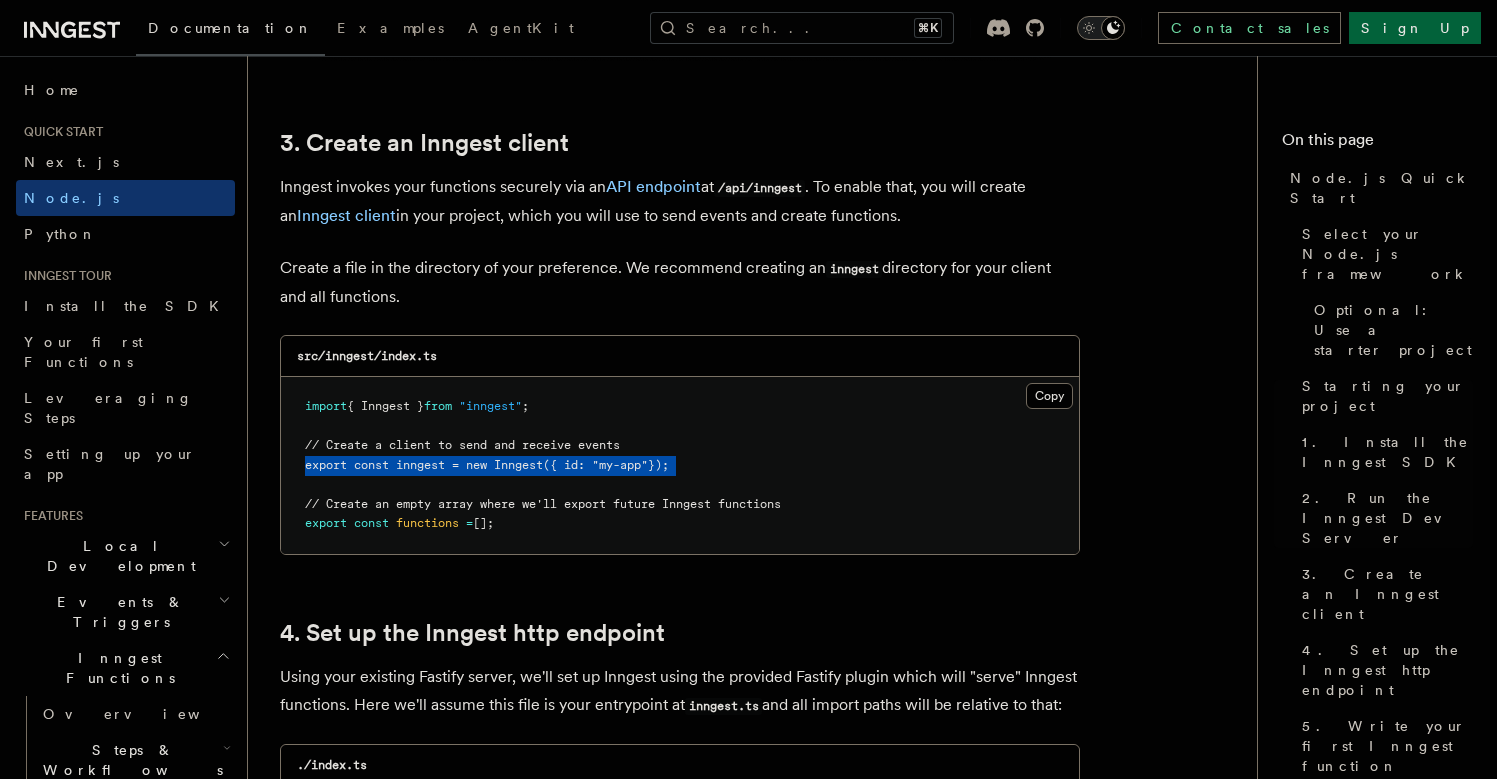 click on "// Create a client to send and receive events" at bounding box center (462, 445) 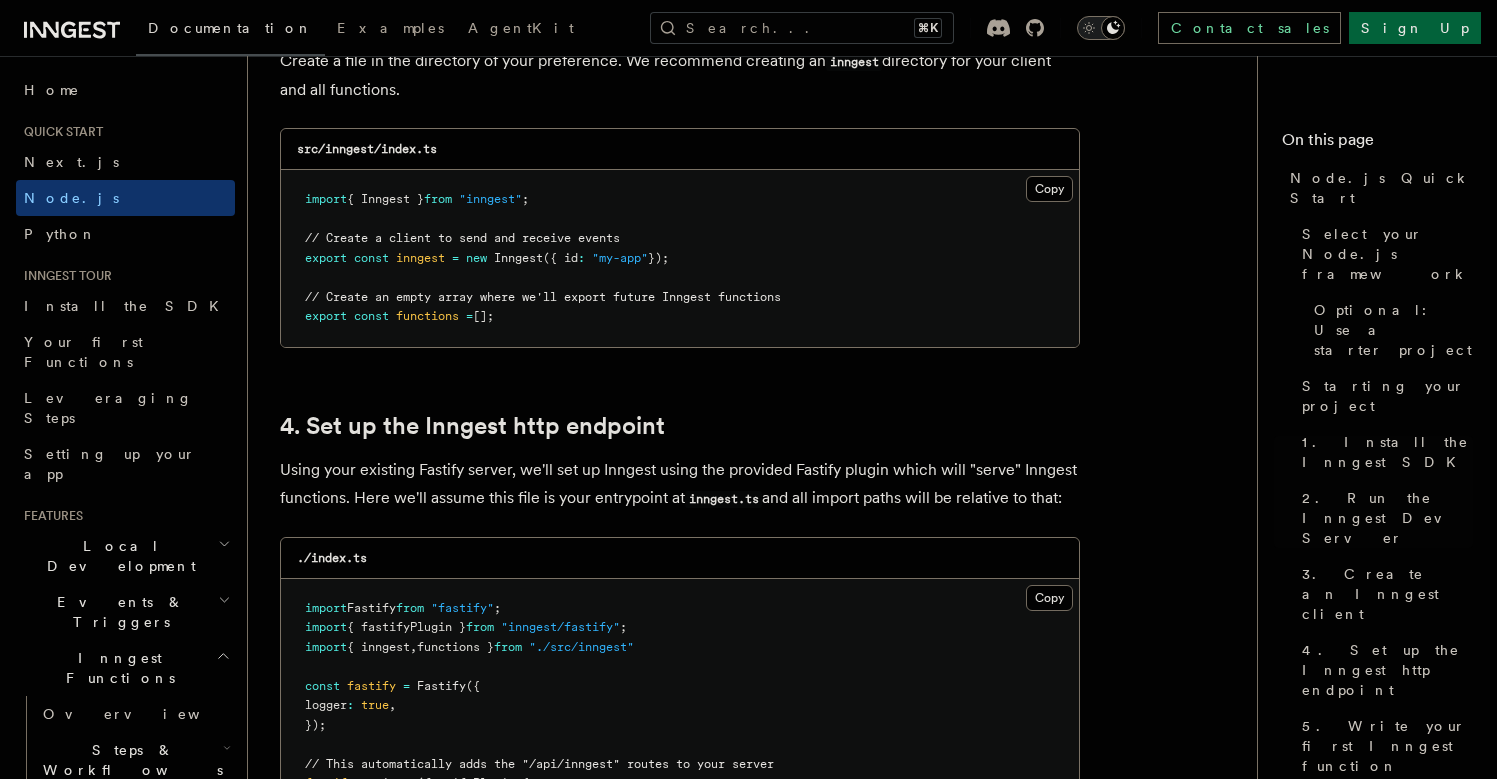 scroll, scrollTop: 2762, scrollLeft: 0, axis: vertical 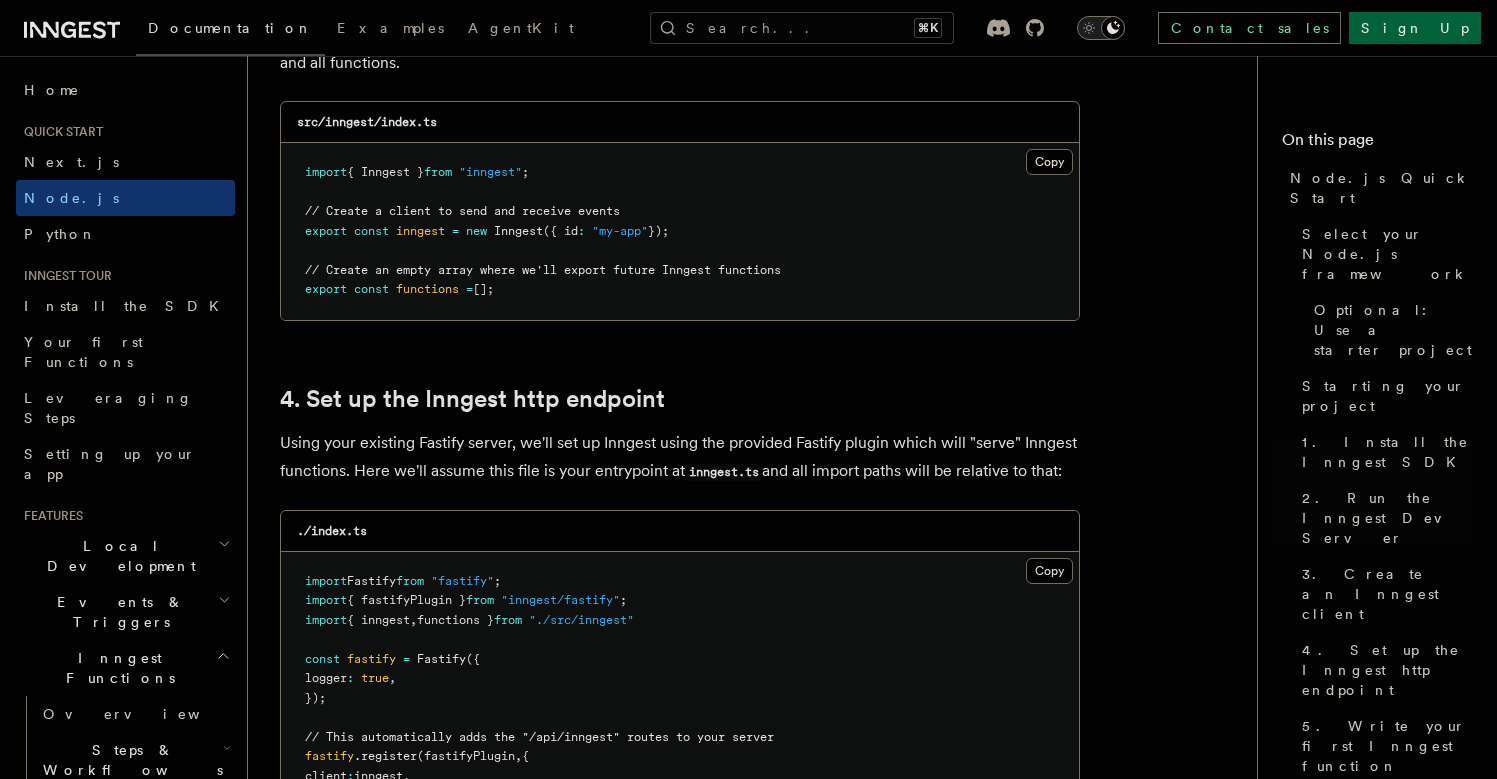 click on "Using your existing Fastify server, we'll set up Inngest using the provided Fastify plugin which will "serve" Inngest functions. Here we'll assume this file is your entrypoint at  inngest.ts  and all import paths will be relative to that:" at bounding box center (680, 457) 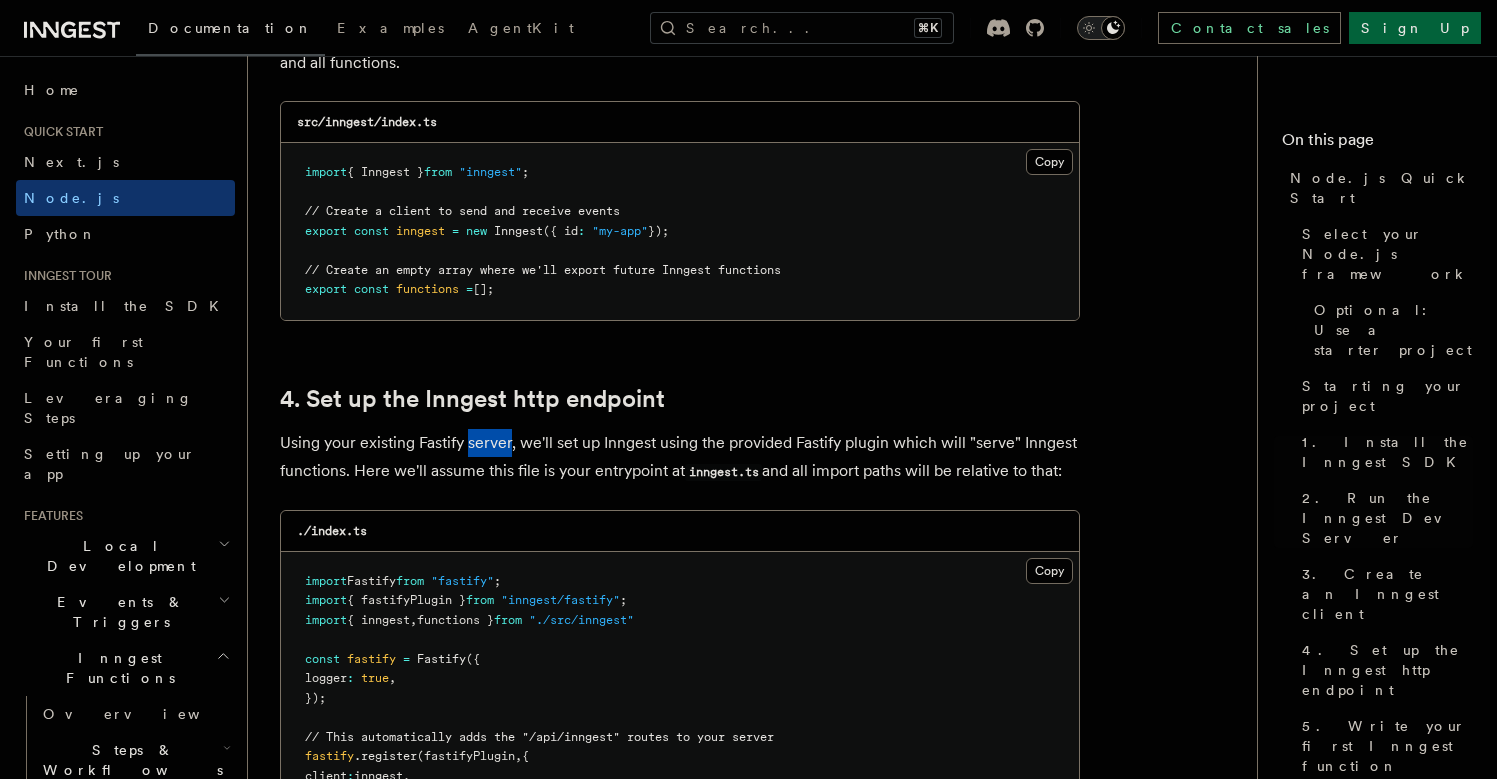 click on "Using your existing Fastify server, we'll set up Inngest using the provided Fastify plugin which will "serve" Inngest functions. Here we'll assume this file is your entrypoint at  inngest.ts  and all import paths will be relative to that:" at bounding box center (680, 457) 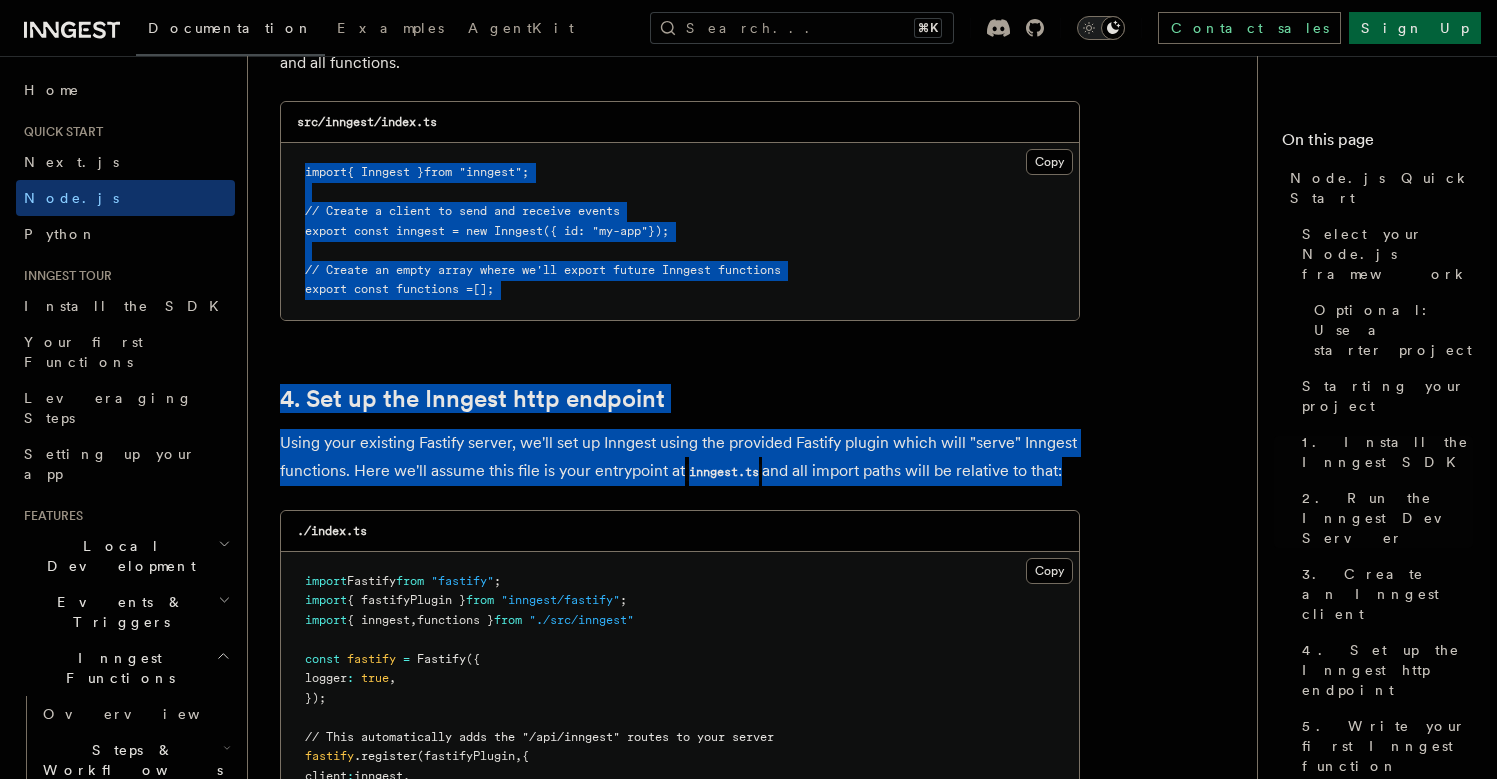 drag, startPoint x: 466, startPoint y: 419, endPoint x: 476, endPoint y: 147, distance: 272.18375 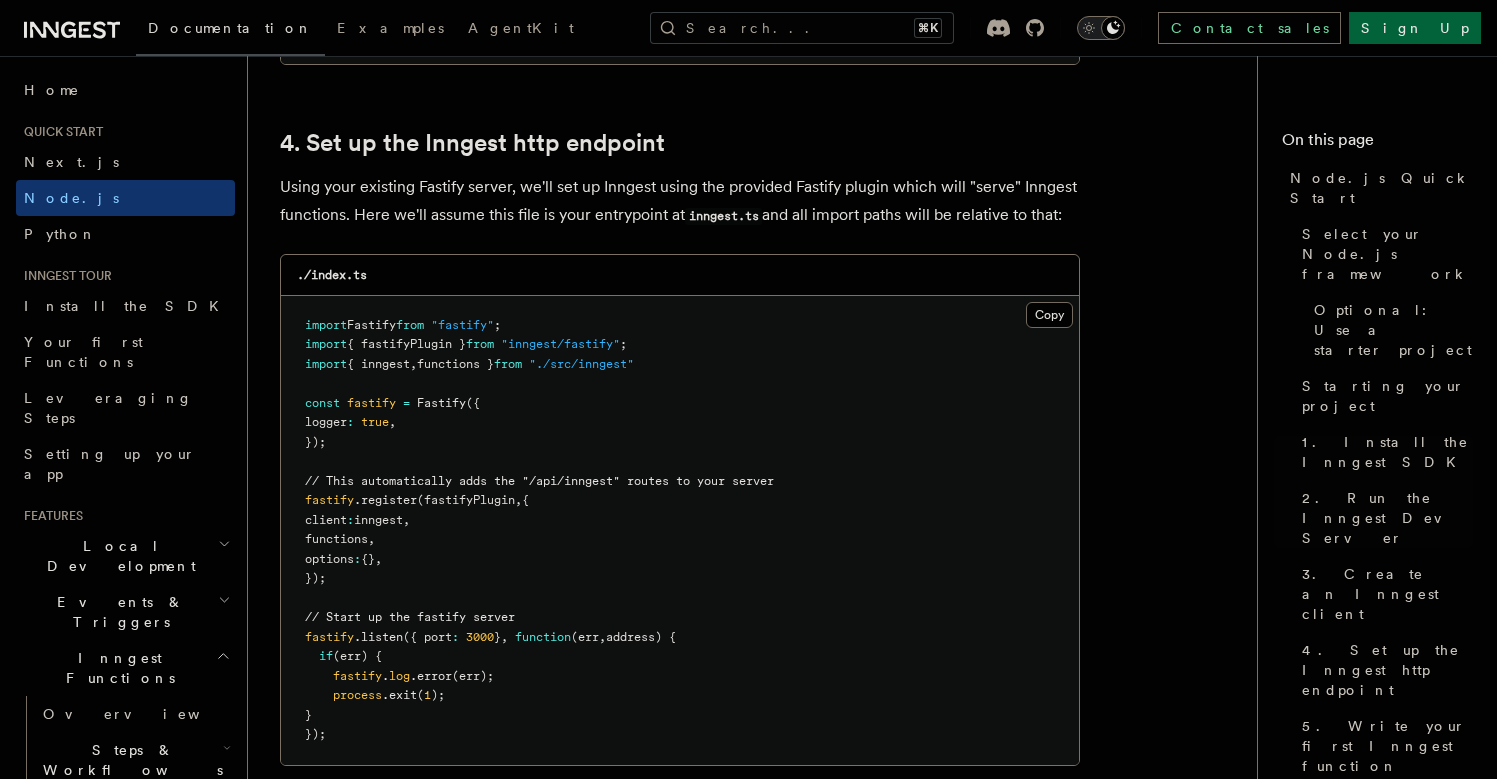 scroll, scrollTop: 3049, scrollLeft: 0, axis: vertical 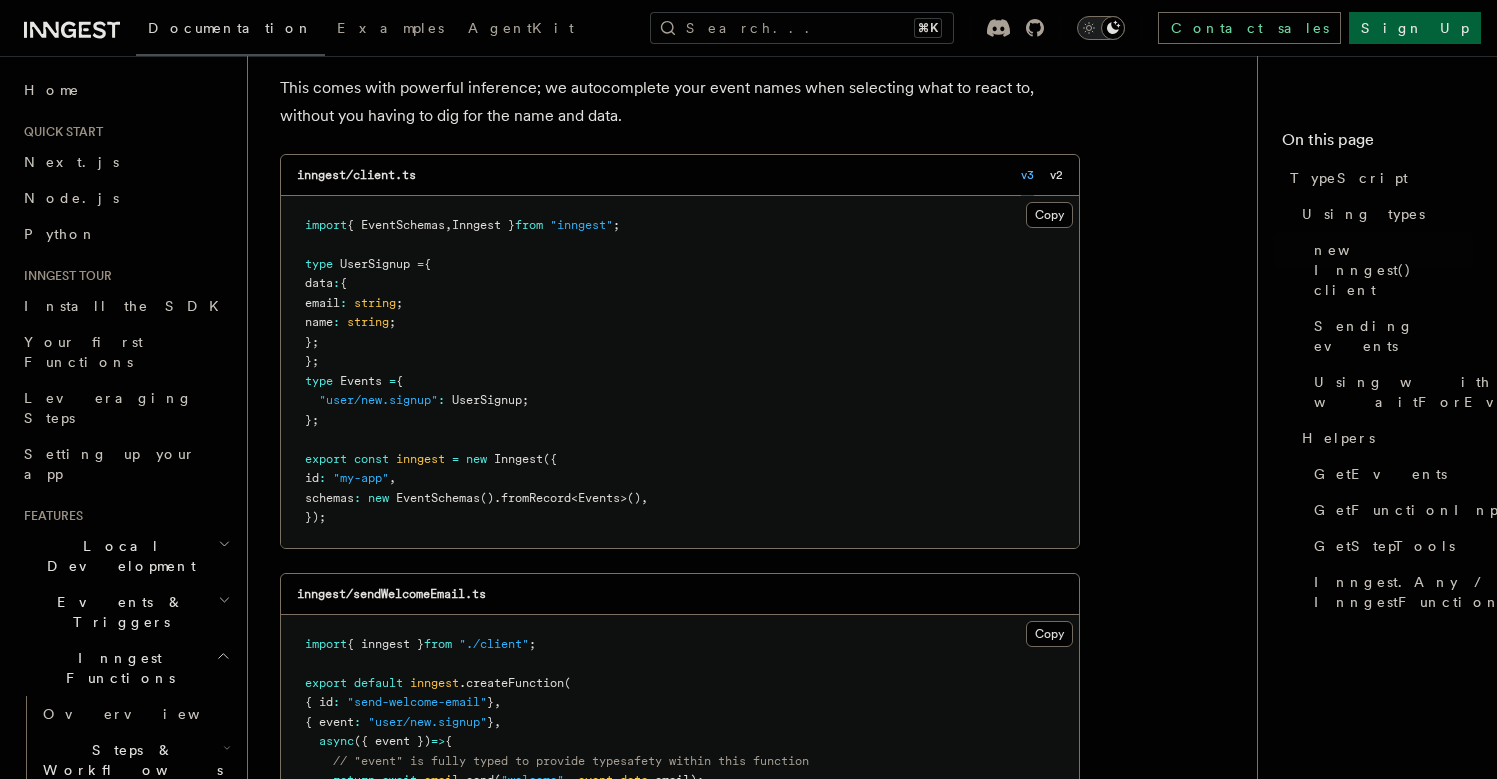 click on "import  { EventSchemas ,  Inngest }  from   "inngest" ;
type   UserSignup   =  {
data :  {
email :   string ;
name :   string ;
};
};
type   Events   =  {
"user/new.signup" :   UserSignup ;
};
export   const   inngest   =   new   Inngest ({
id :   "my-app" ,
schemas :   new   EventSchemas () .fromRecord < Events >() ,
});" at bounding box center [680, 372] 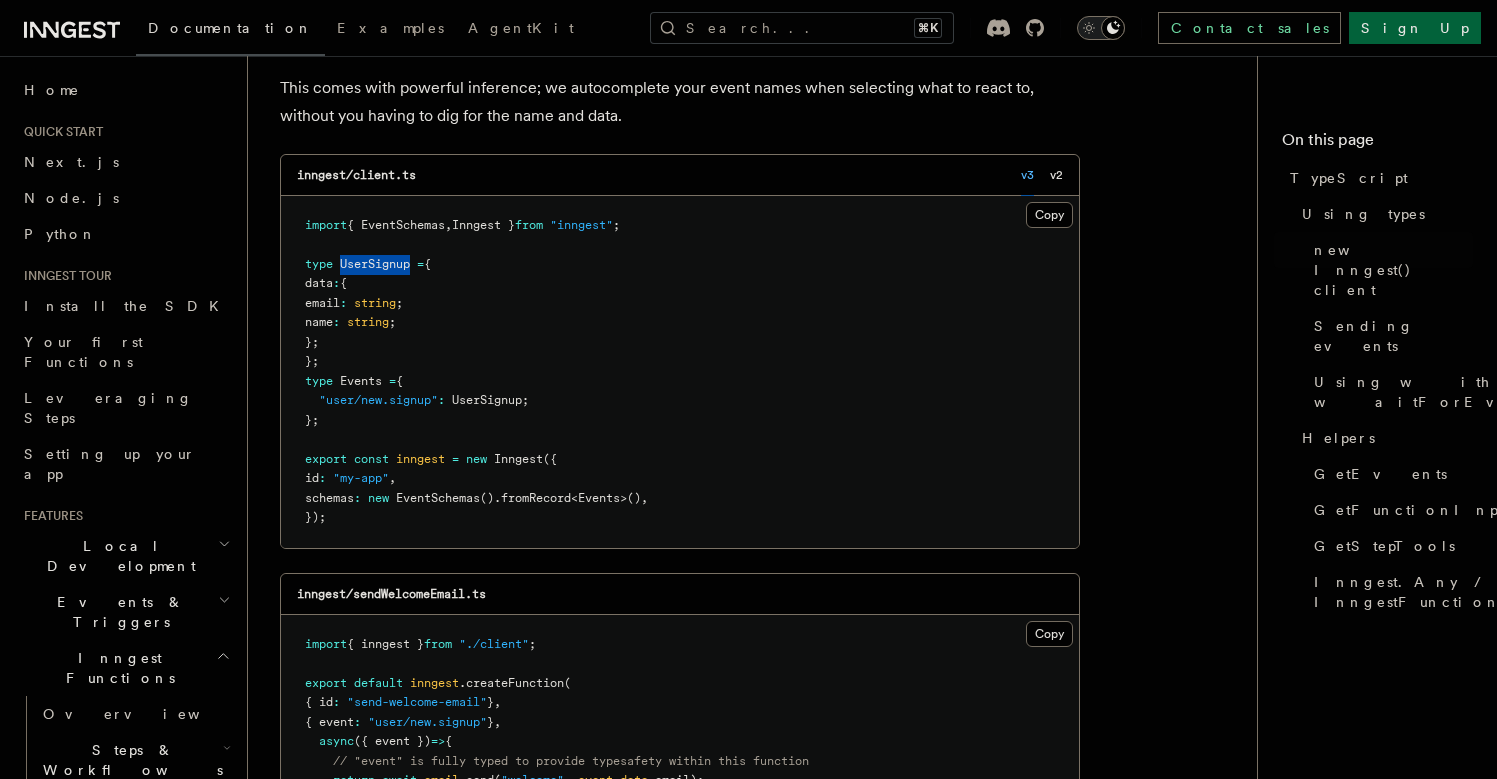 click on "import  { EventSchemas ,  Inngest }  from   "inngest" ;
type   UserSignup   =  {
data :  {
email :   string ;
name :   string ;
};
};
type   Events   =  {
"user/new.signup" :   UserSignup ;
};
export   const   inngest   =   new   Inngest ({
id :   "my-app" ,
schemas :   new   EventSchemas () .fromRecord < Events >() ,
});" at bounding box center [680, 372] 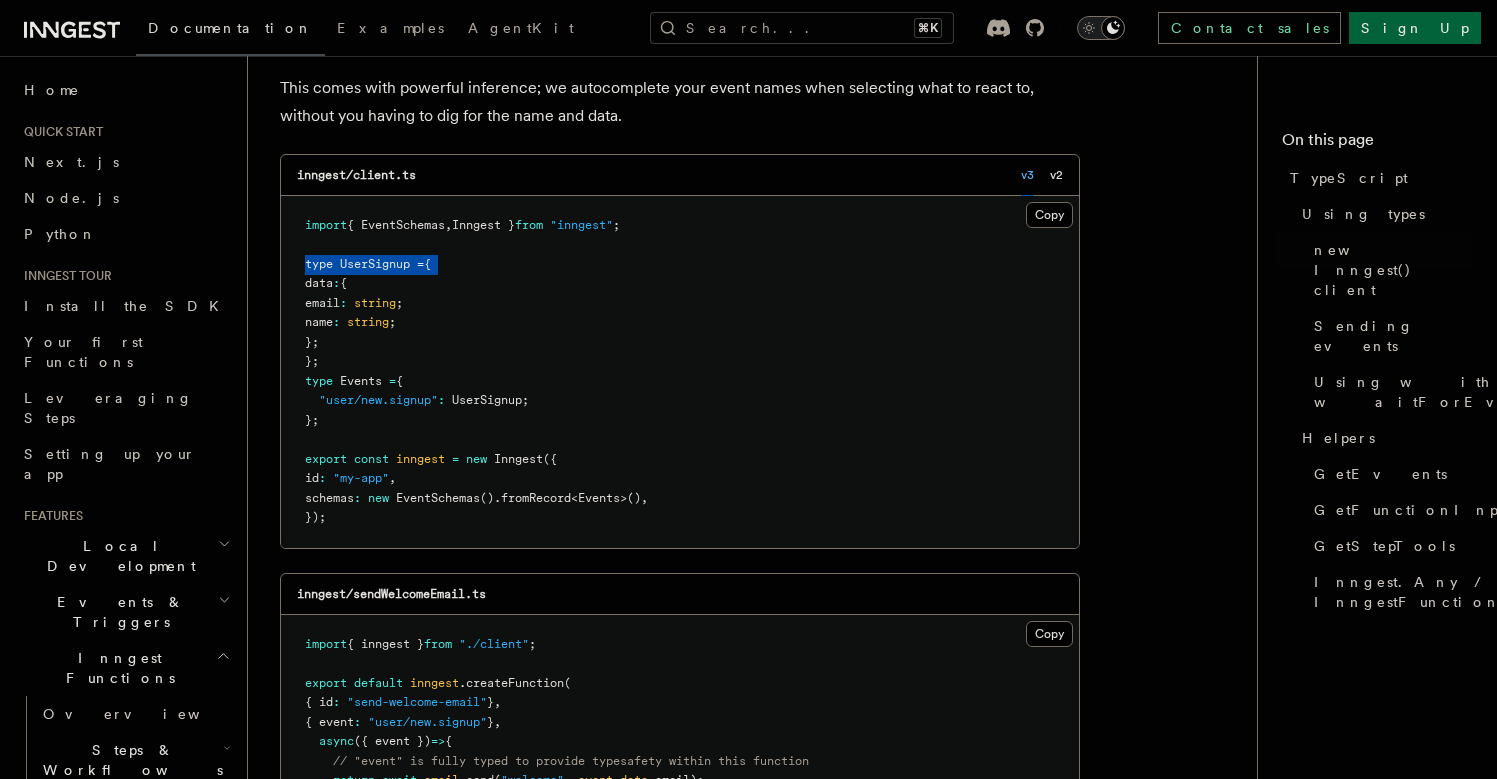 click on "import  { EventSchemas ,  Inngest }  from   "inngest" ;
type   UserSignup   =  {
data :  {
email :   string ;
name :   string ;
};
};
type   Events   =  {
"user/new.signup" :   UserSignup ;
};
export   const   inngest   =   new   Inngest ({
id :   "my-app" ,
schemas :   new   EventSchemas () .fromRecord < Events >() ,
});" at bounding box center (680, 372) 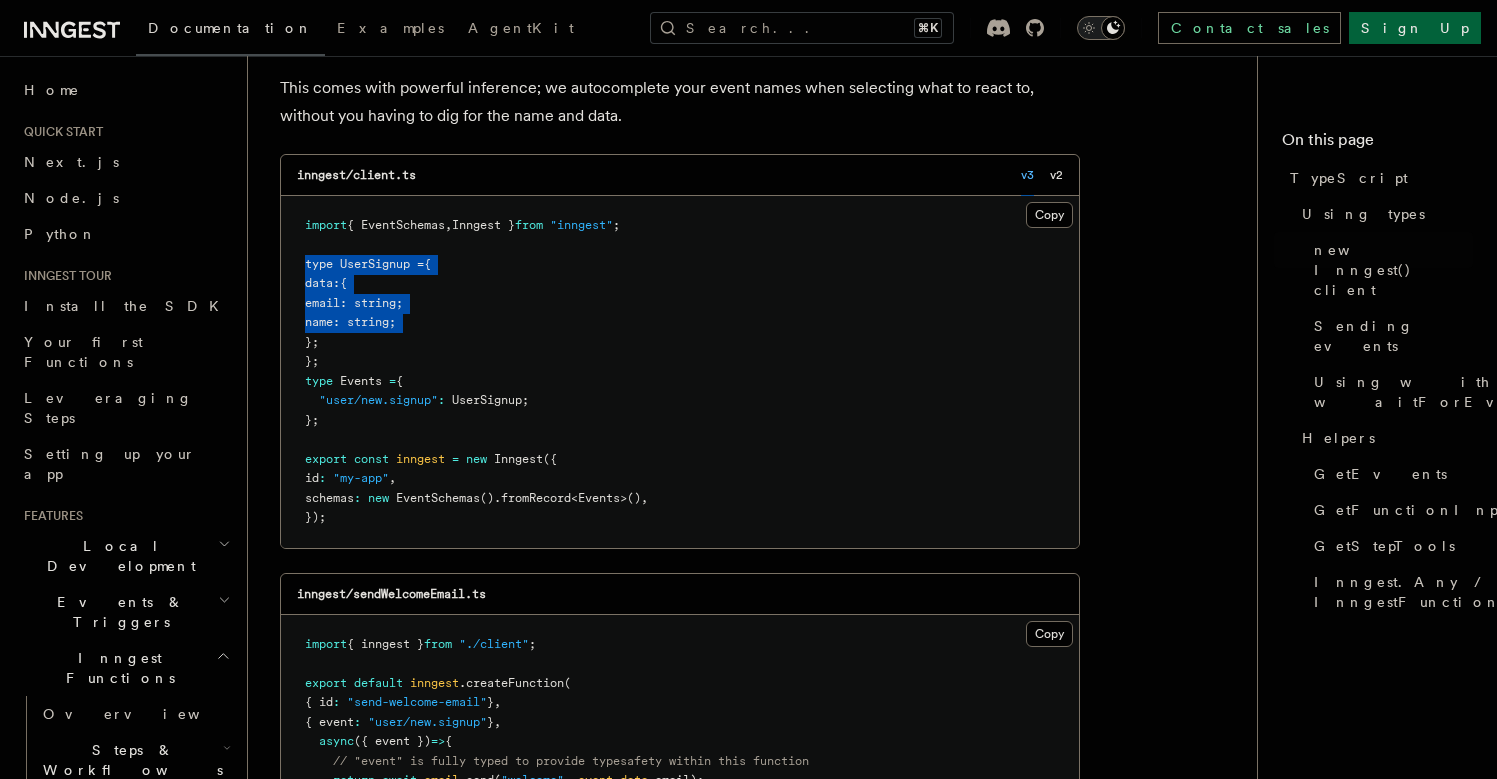 drag, startPoint x: 377, startPoint y: 255, endPoint x: 375, endPoint y: 338, distance: 83.02409 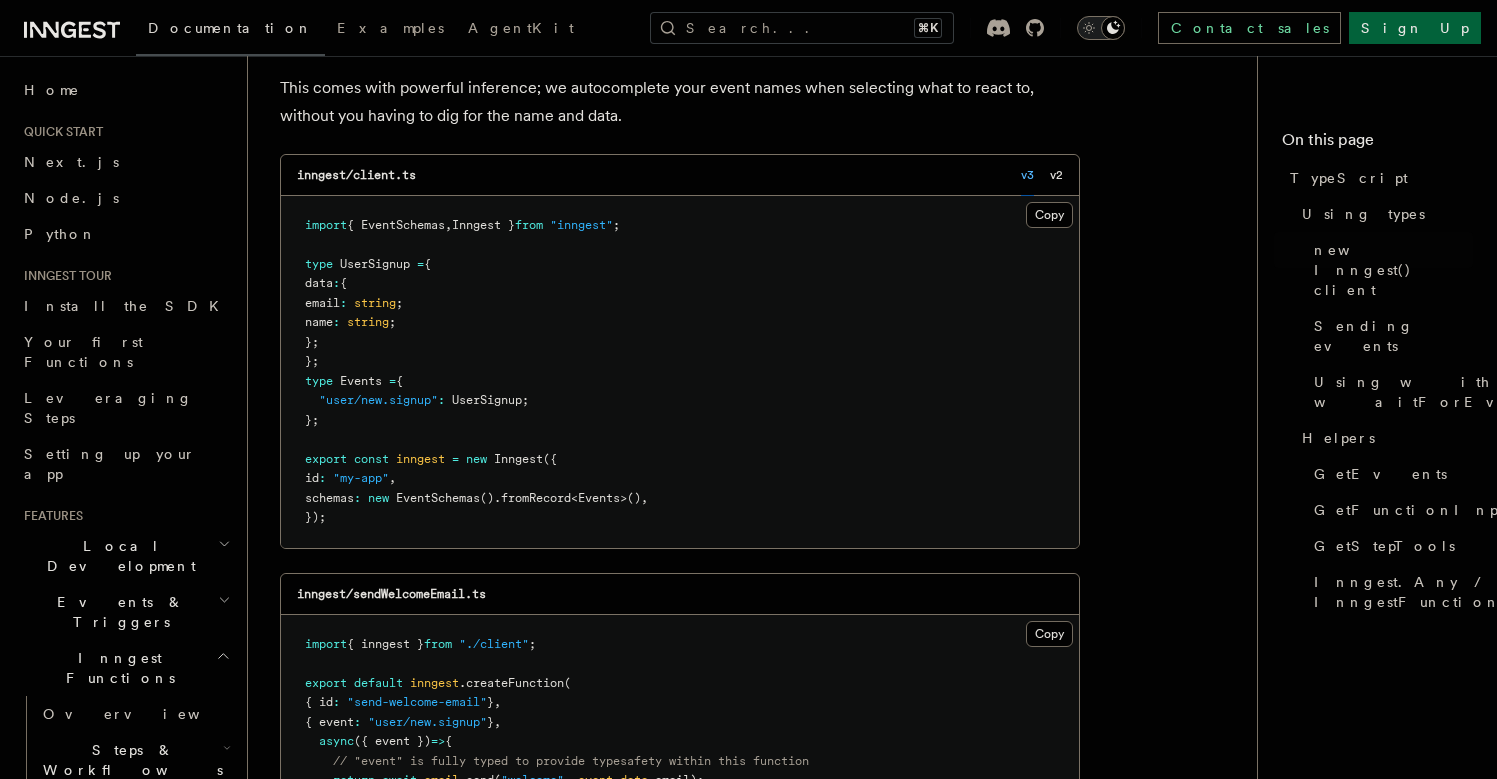 click on "Events" at bounding box center (361, 381) 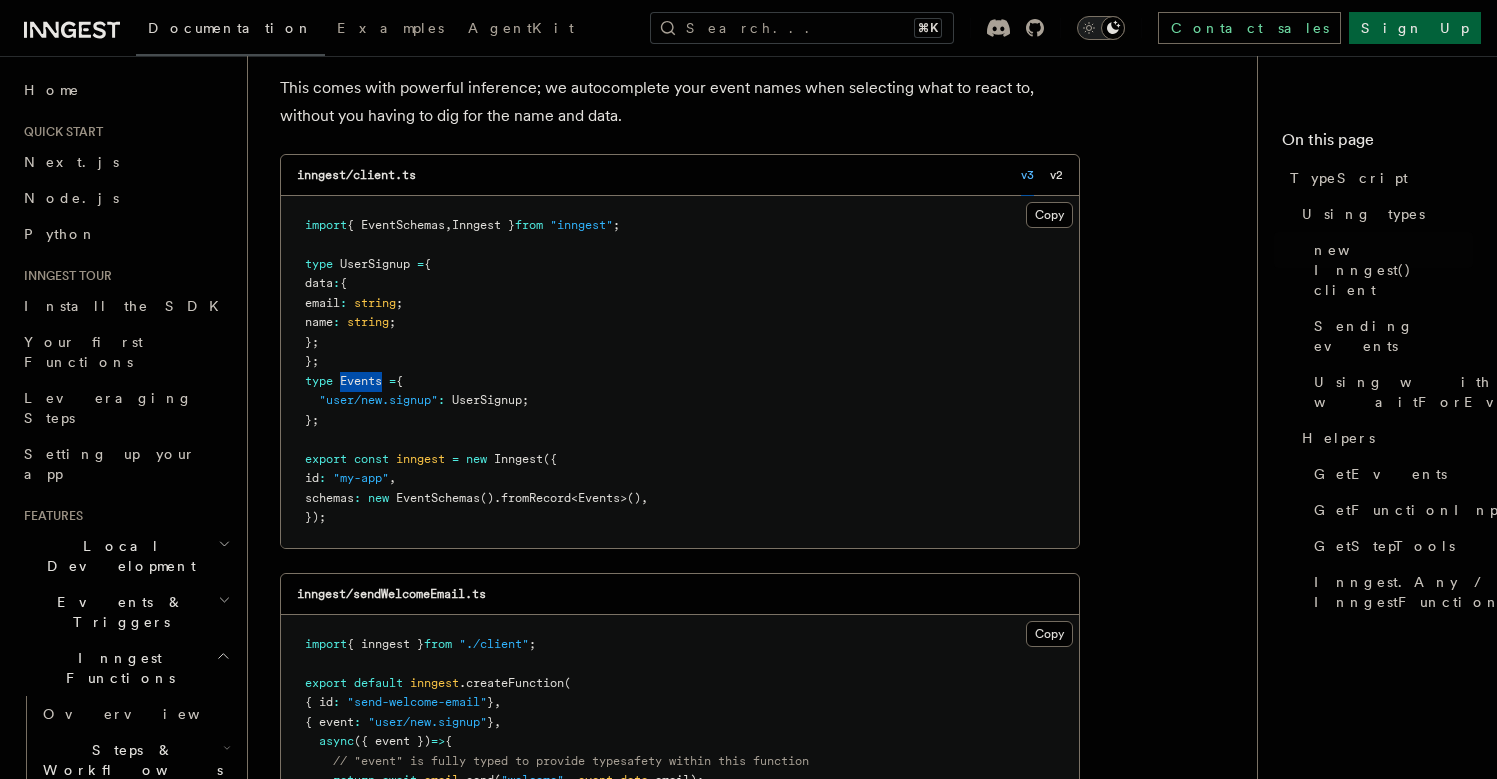 click on "Events" at bounding box center (361, 381) 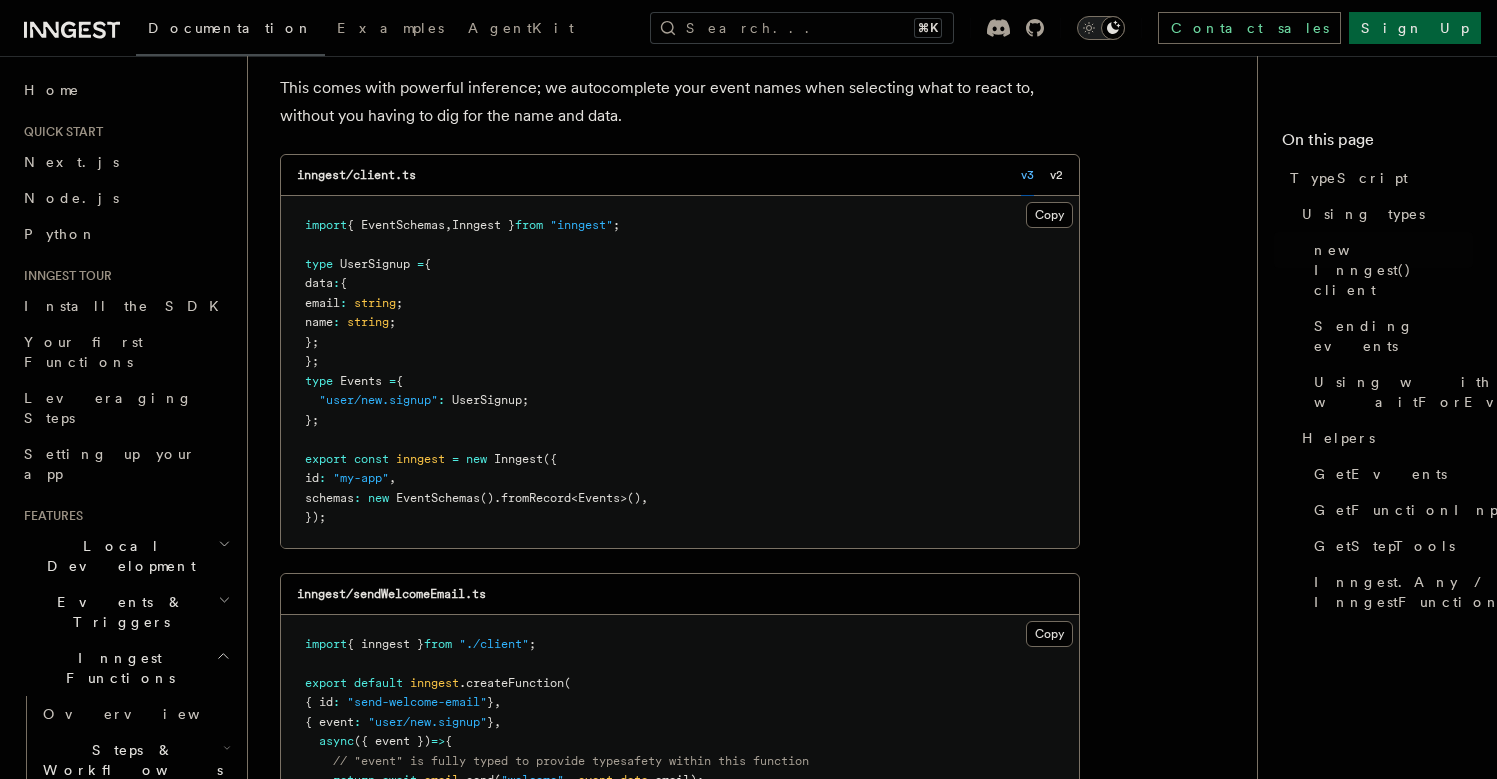 click on ".fromRecord" at bounding box center (532, 498) 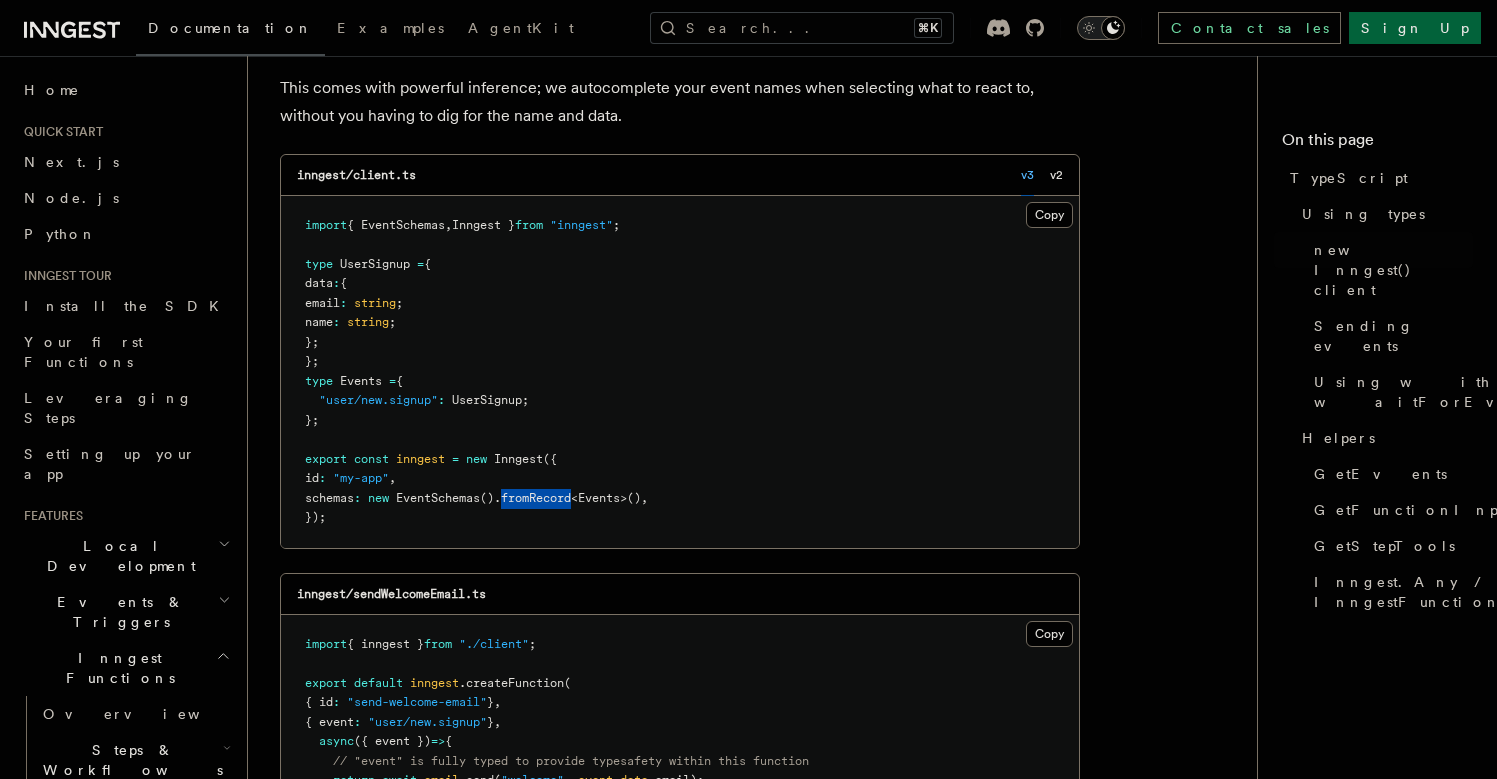 click on ".fromRecord" at bounding box center [532, 498] 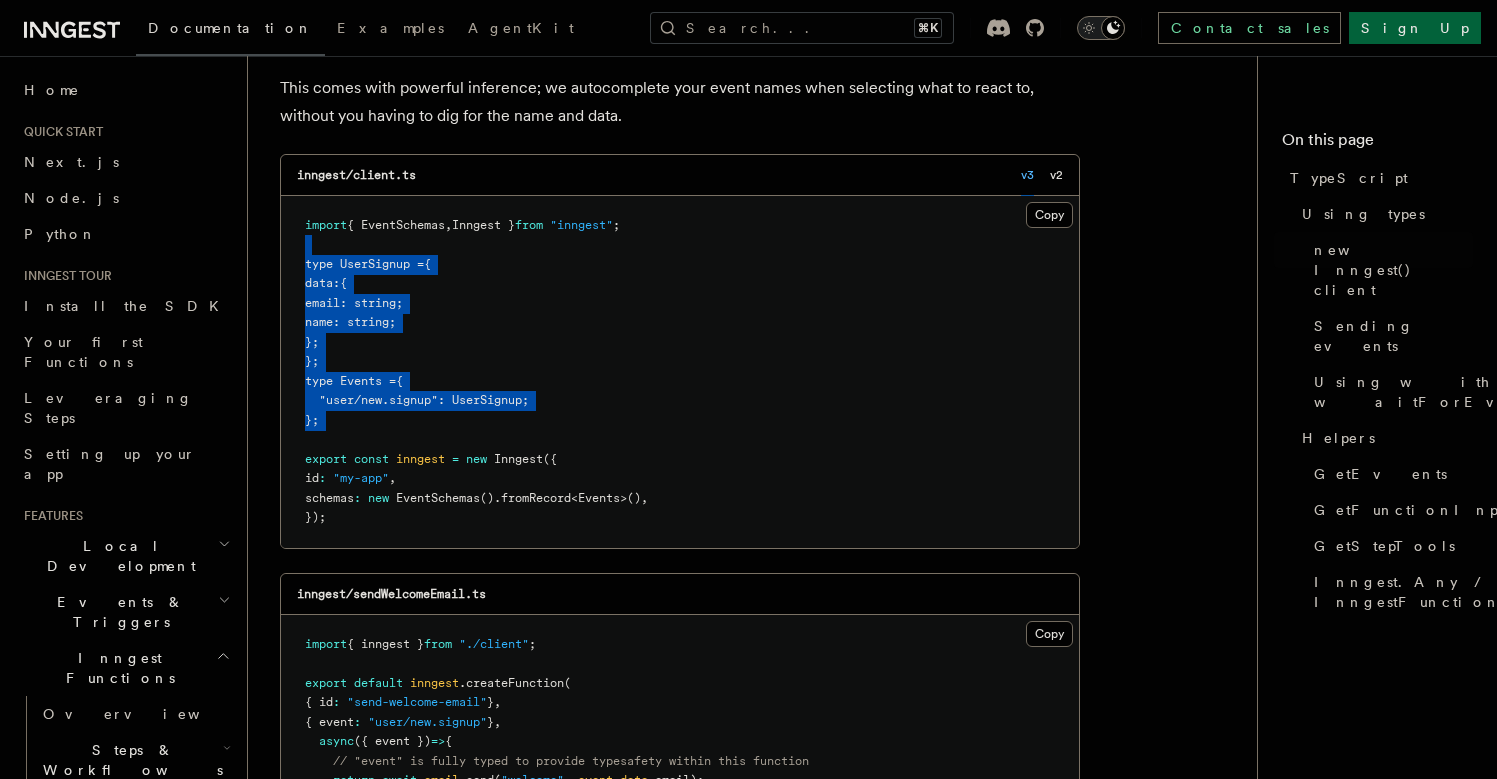 drag, startPoint x: 412, startPoint y: 432, endPoint x: 429, endPoint y: 241, distance: 191.75505 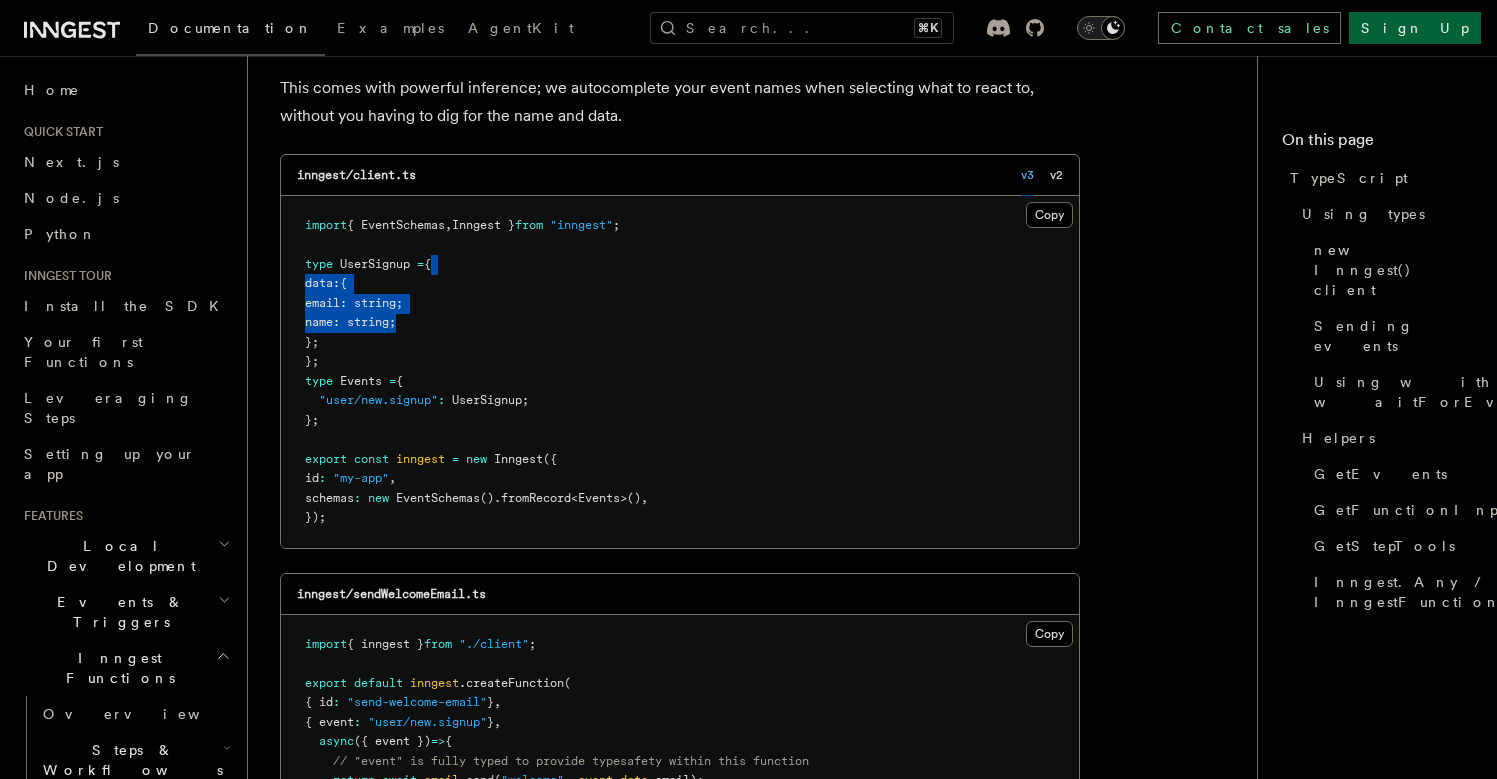drag, startPoint x: 477, startPoint y: 256, endPoint x: 468, endPoint y: 319, distance: 63.63961 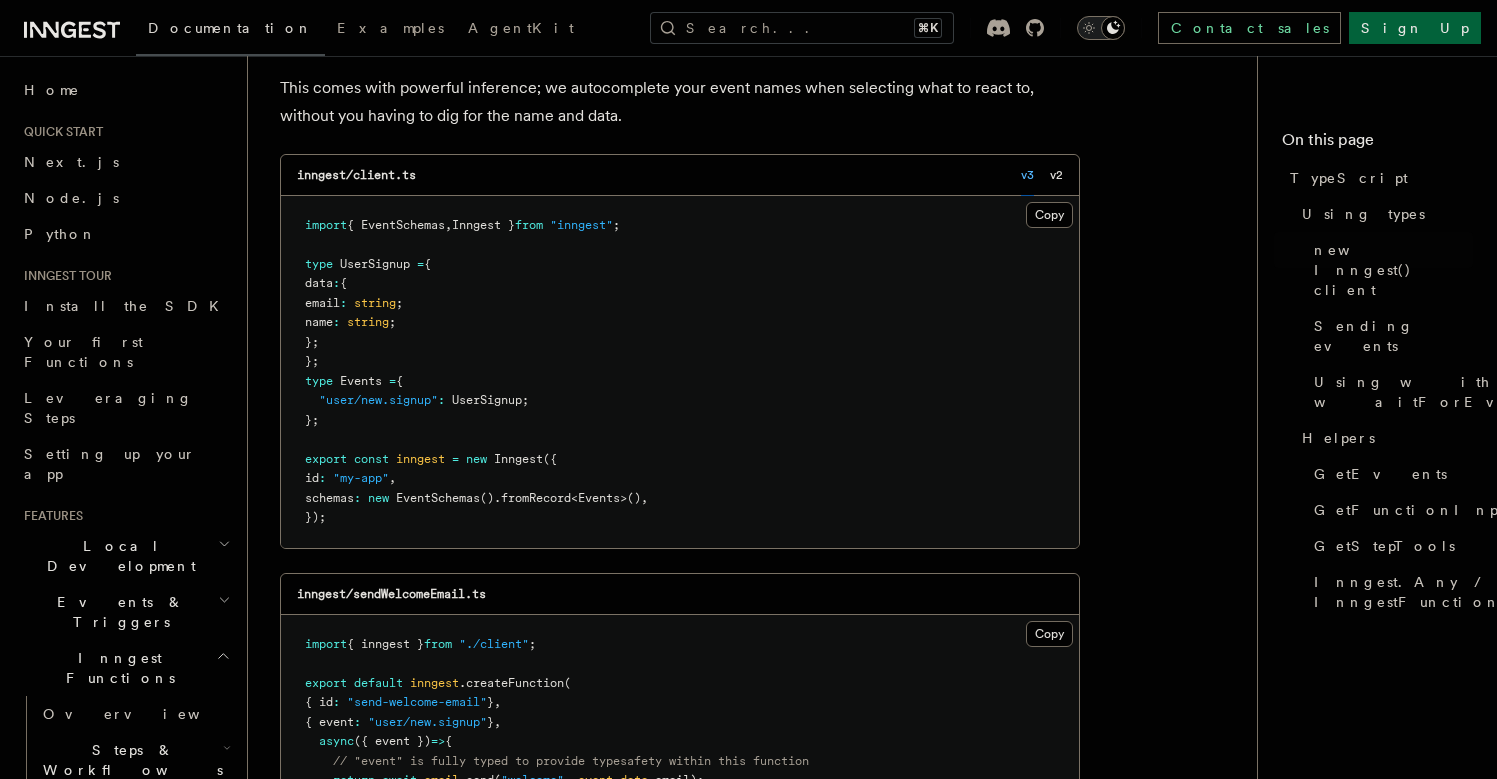 click on "UserSignup" at bounding box center [375, 264] 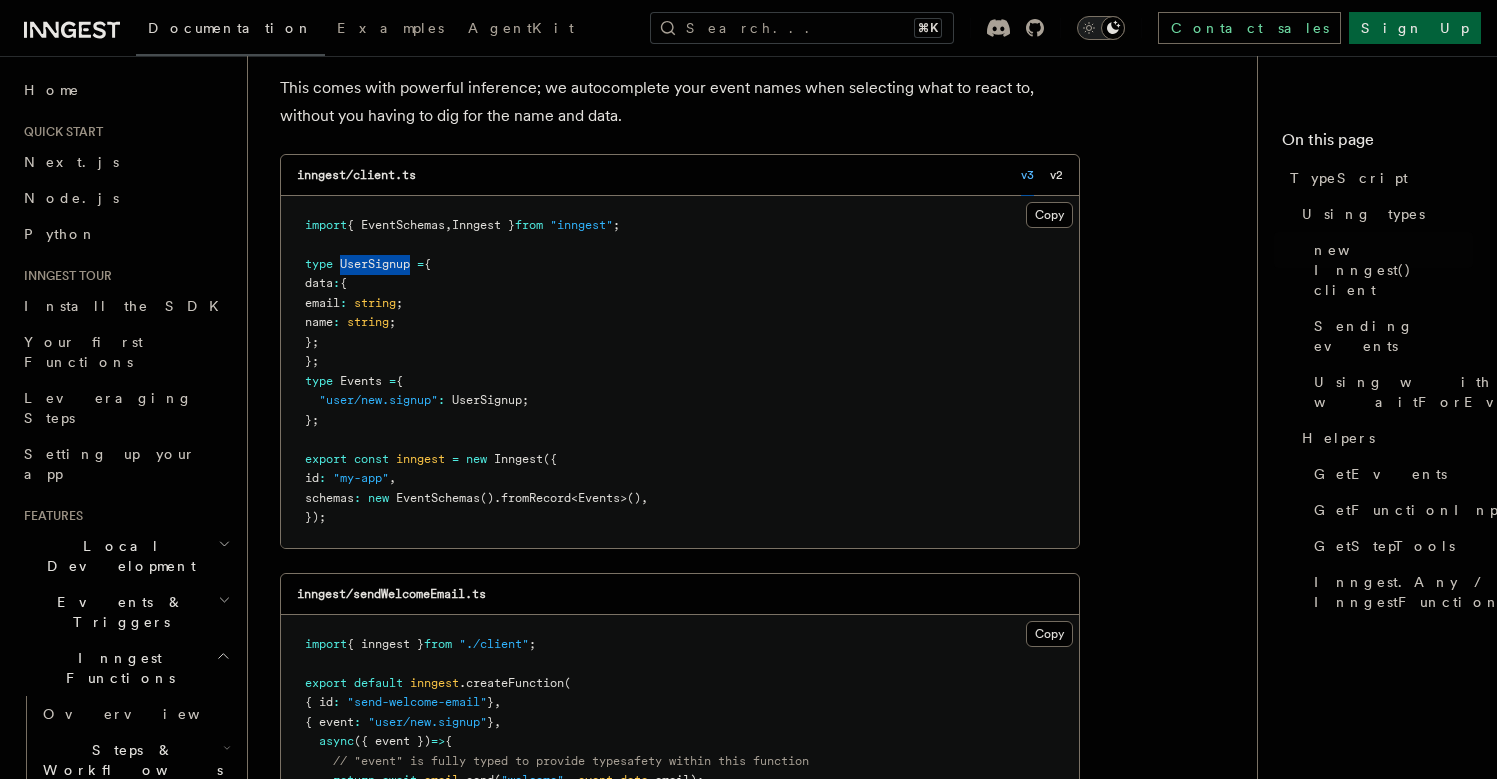 click on "UserSignup" at bounding box center [375, 264] 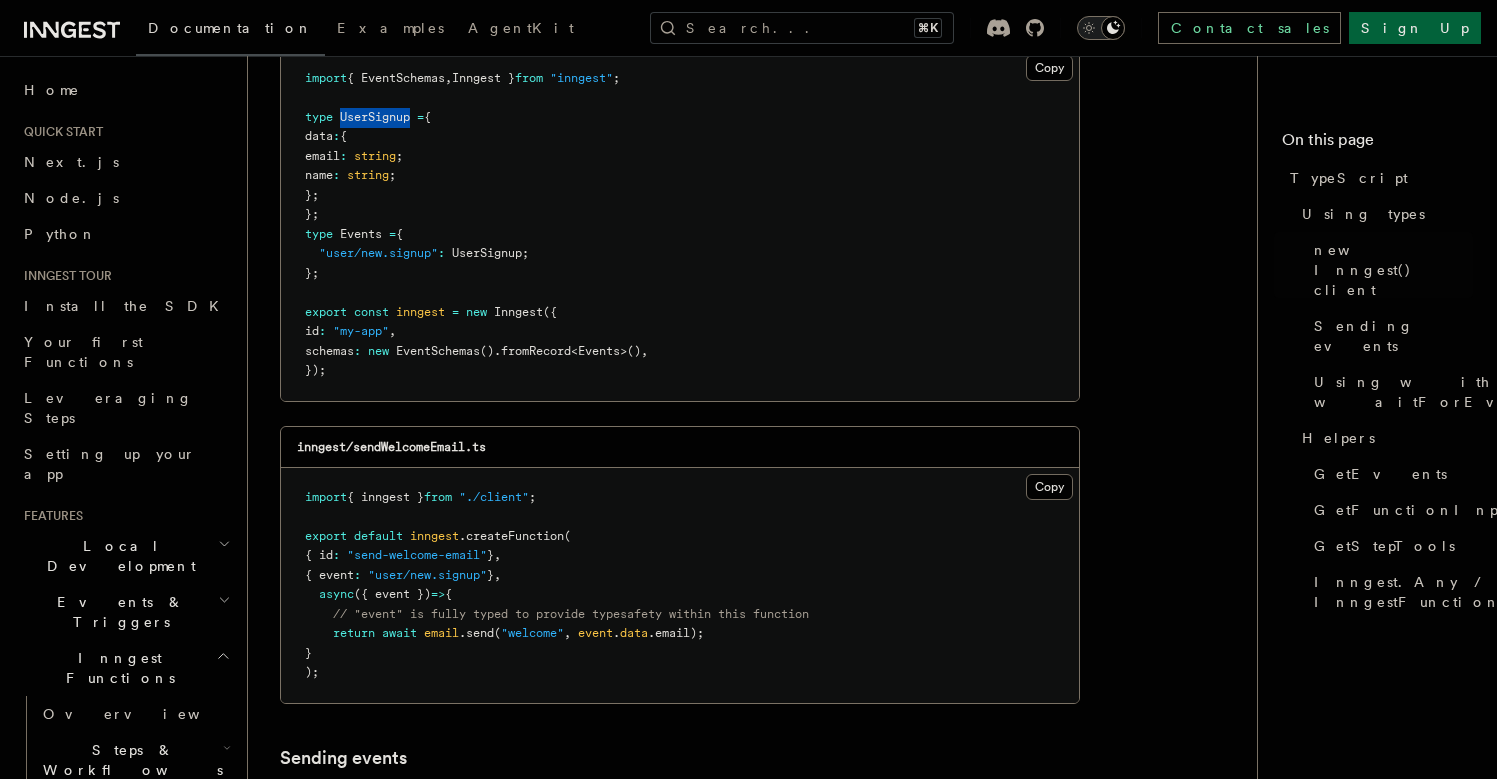 scroll, scrollTop: 805, scrollLeft: 0, axis: vertical 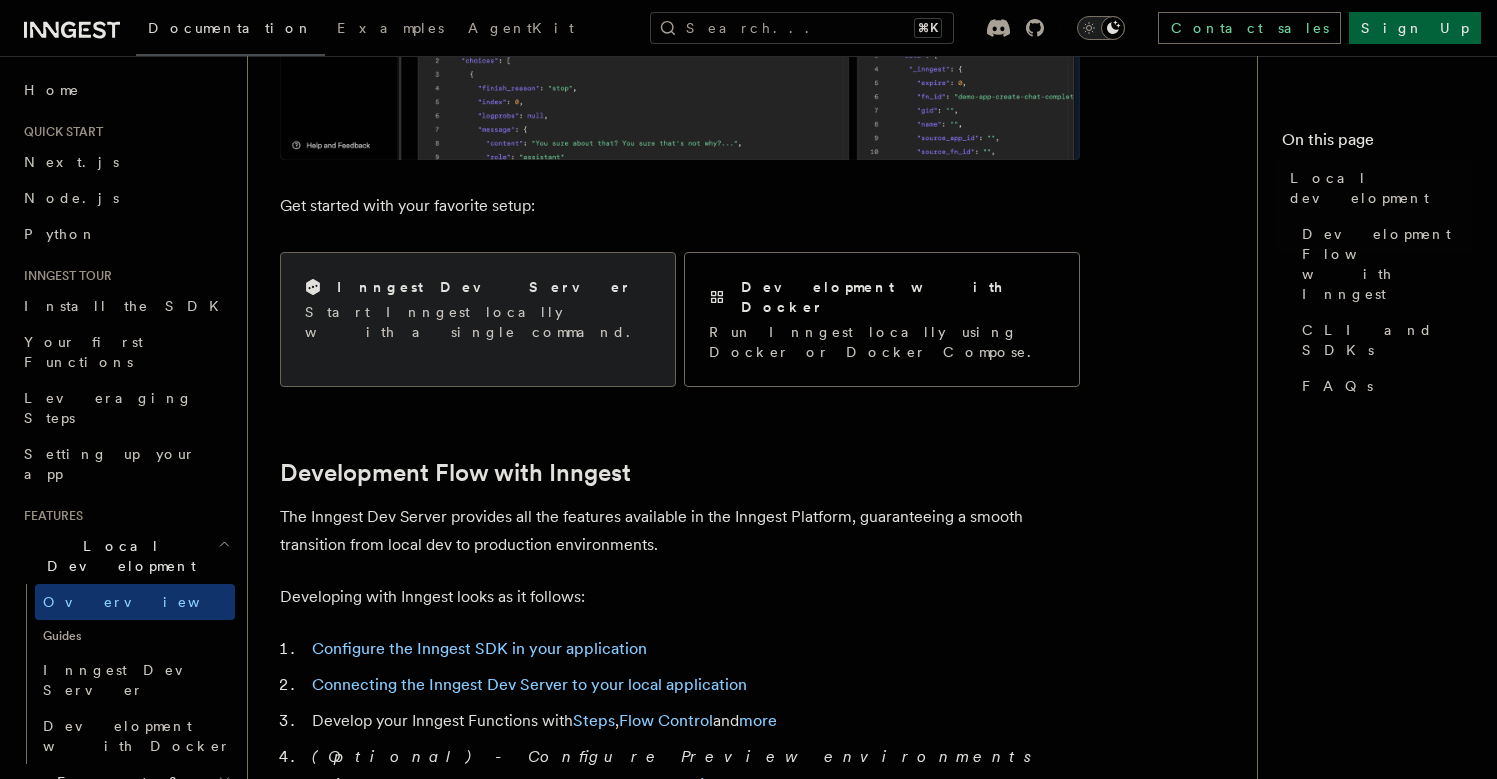 click on "Start Inngest locally with a single command." at bounding box center [478, 322] 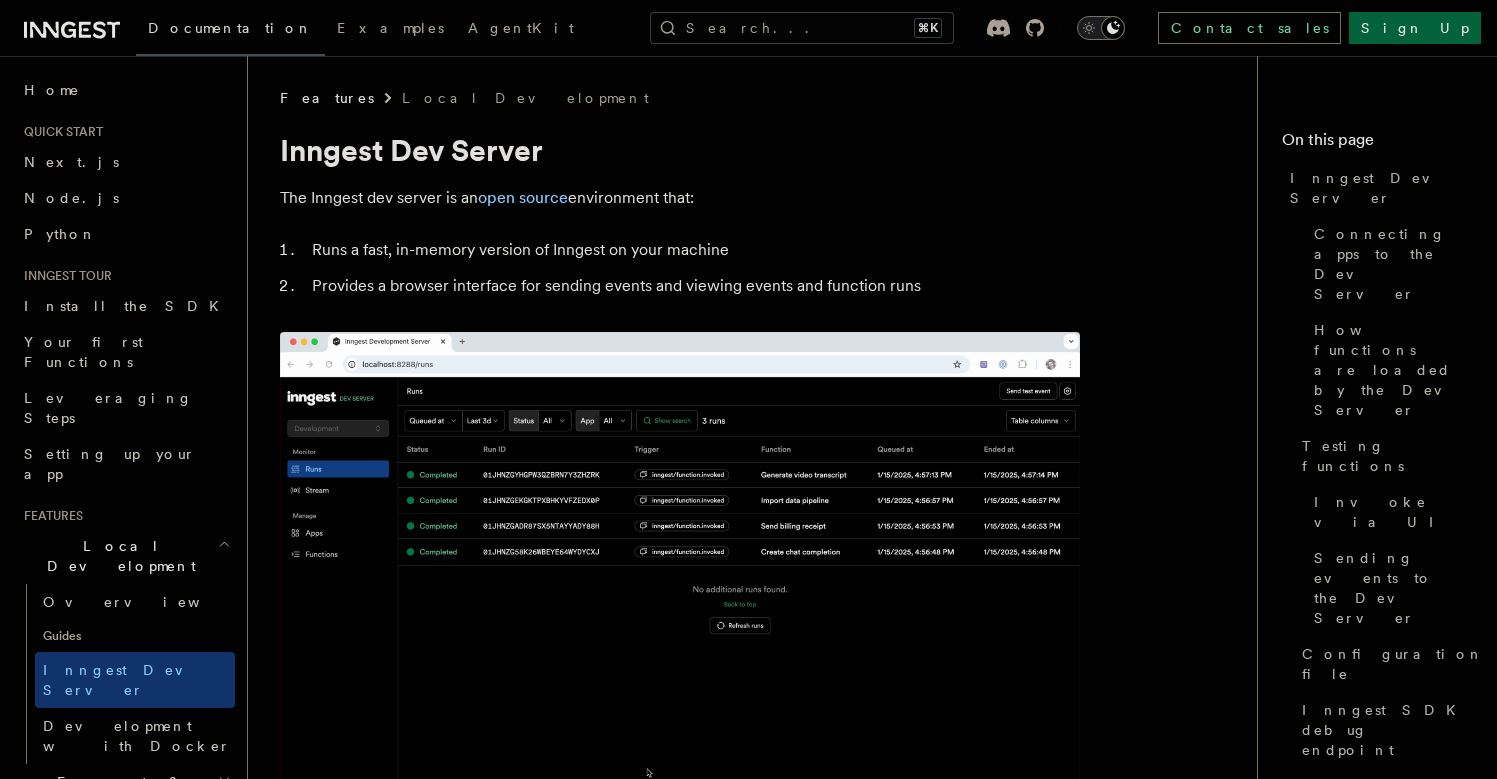 scroll, scrollTop: 34, scrollLeft: 0, axis: vertical 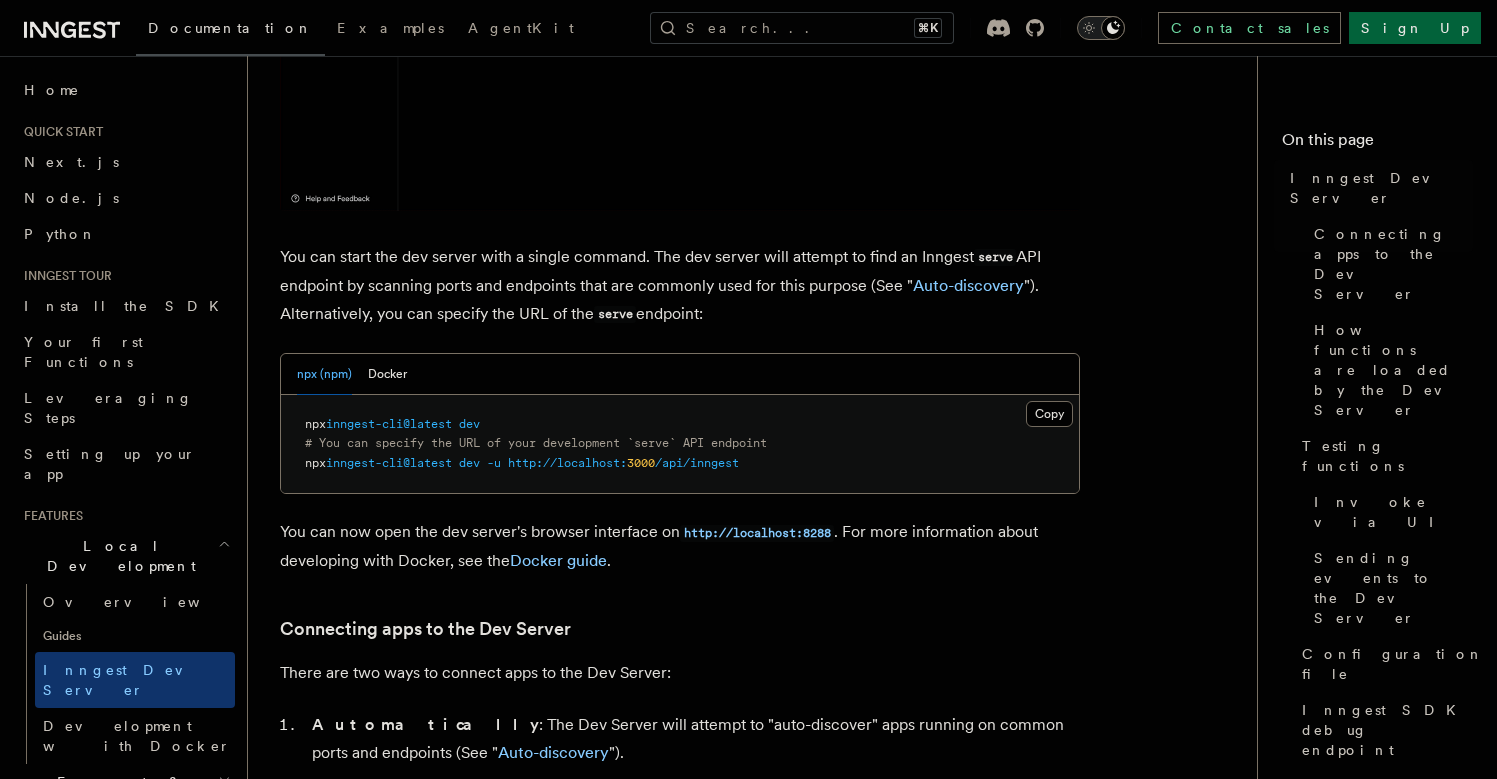 click on "npx" at bounding box center [315, 463] 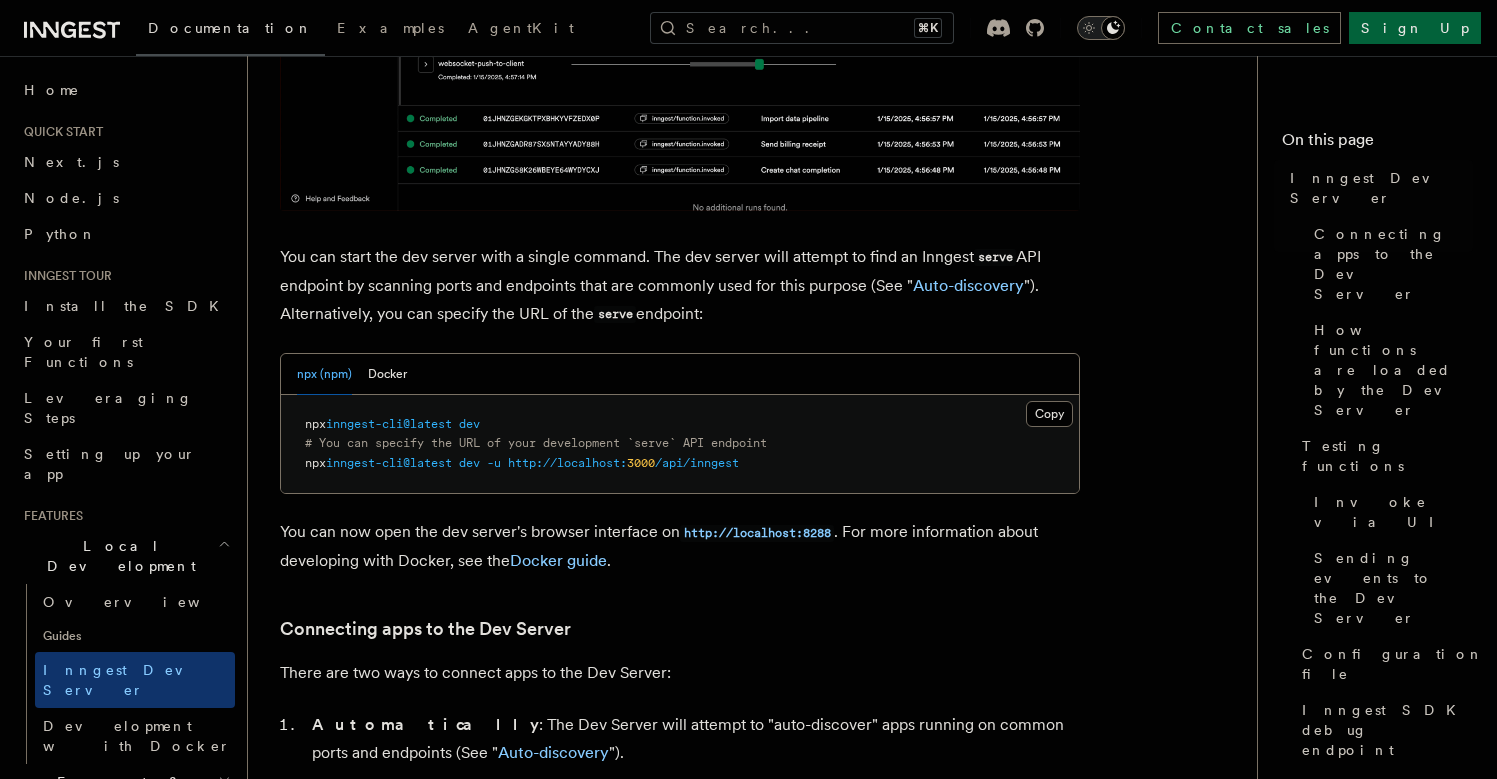 click on "npx" at bounding box center [315, 463] 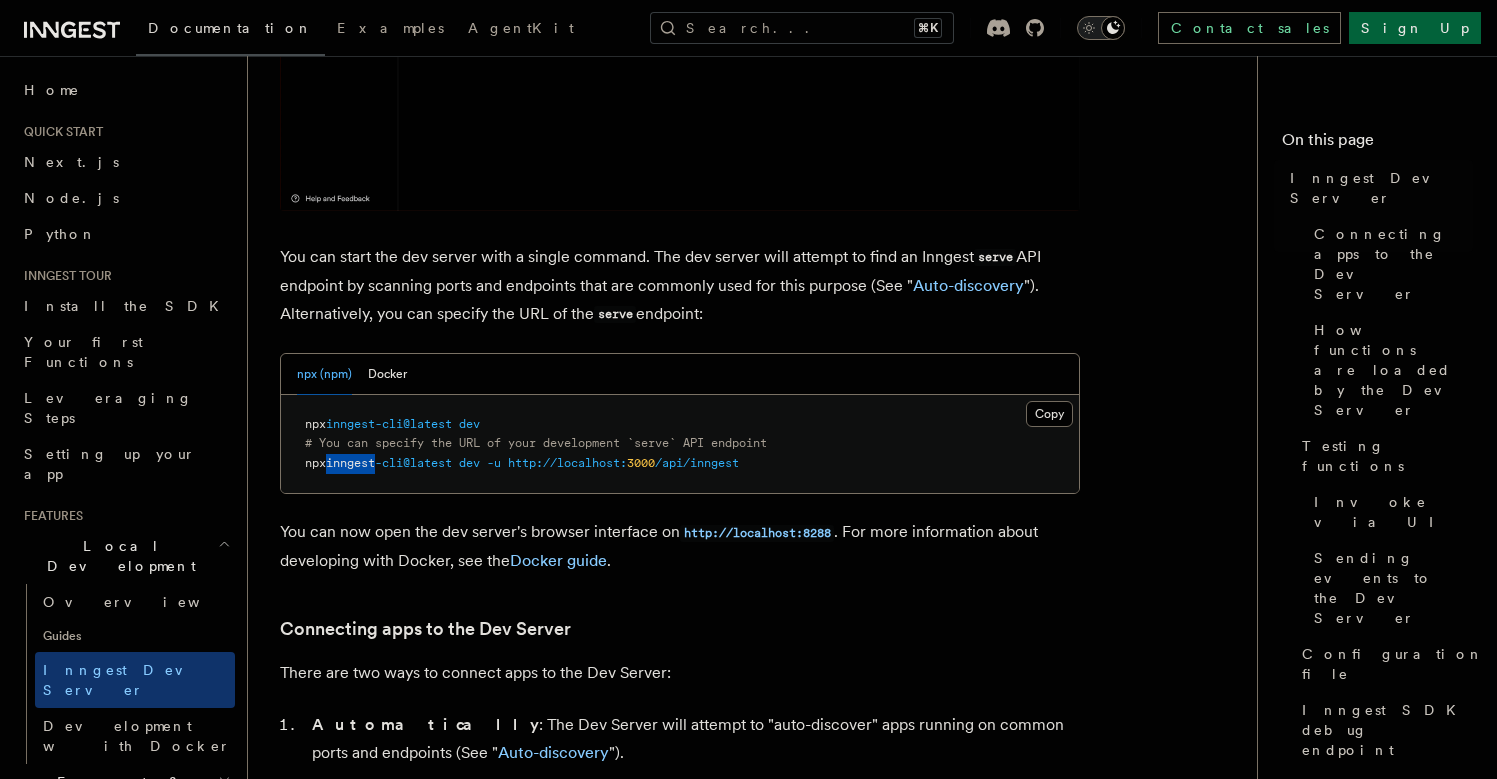 click on "npx" at bounding box center (315, 463) 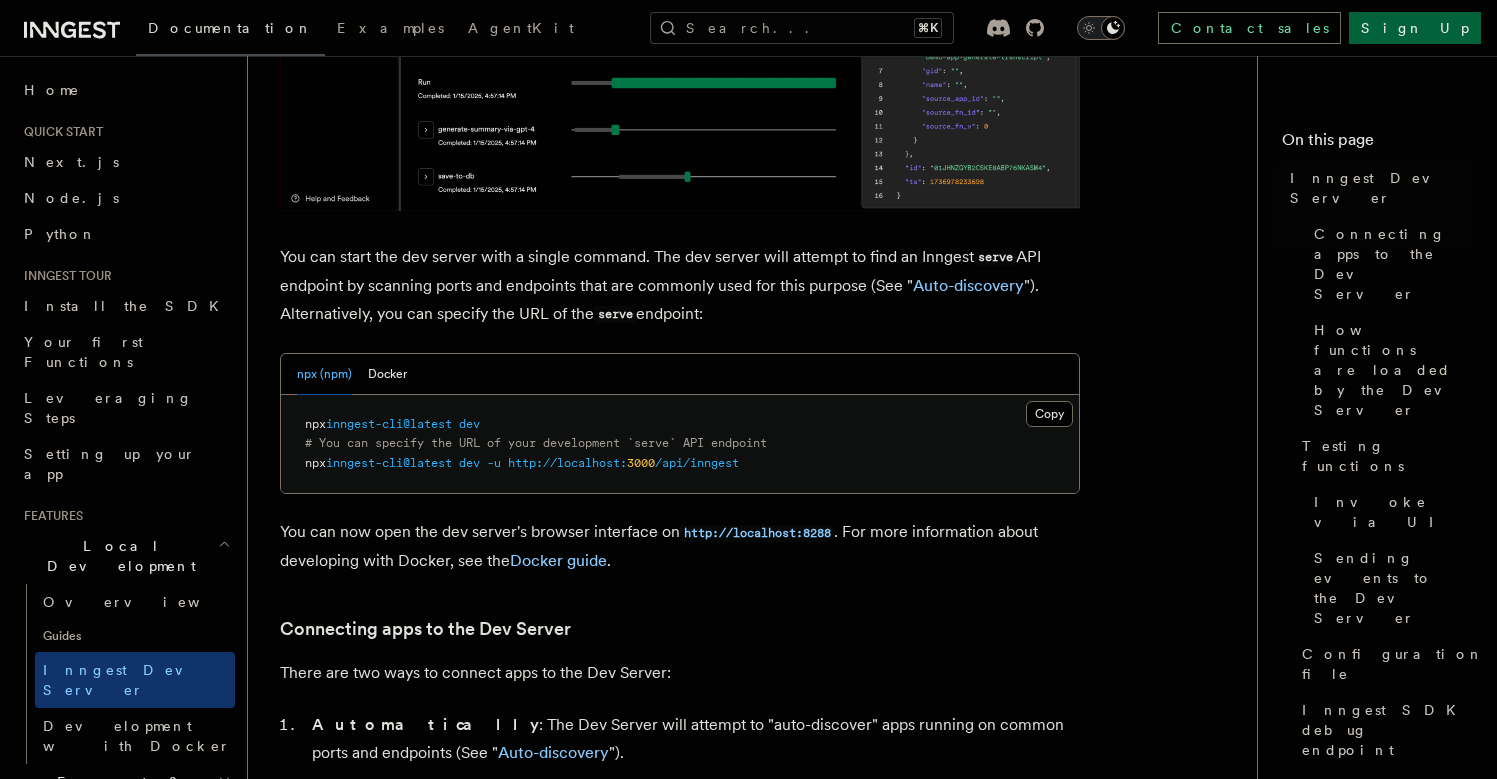 click on "# You can specify the URL of your development `serve` API endpoint" at bounding box center (536, 443) 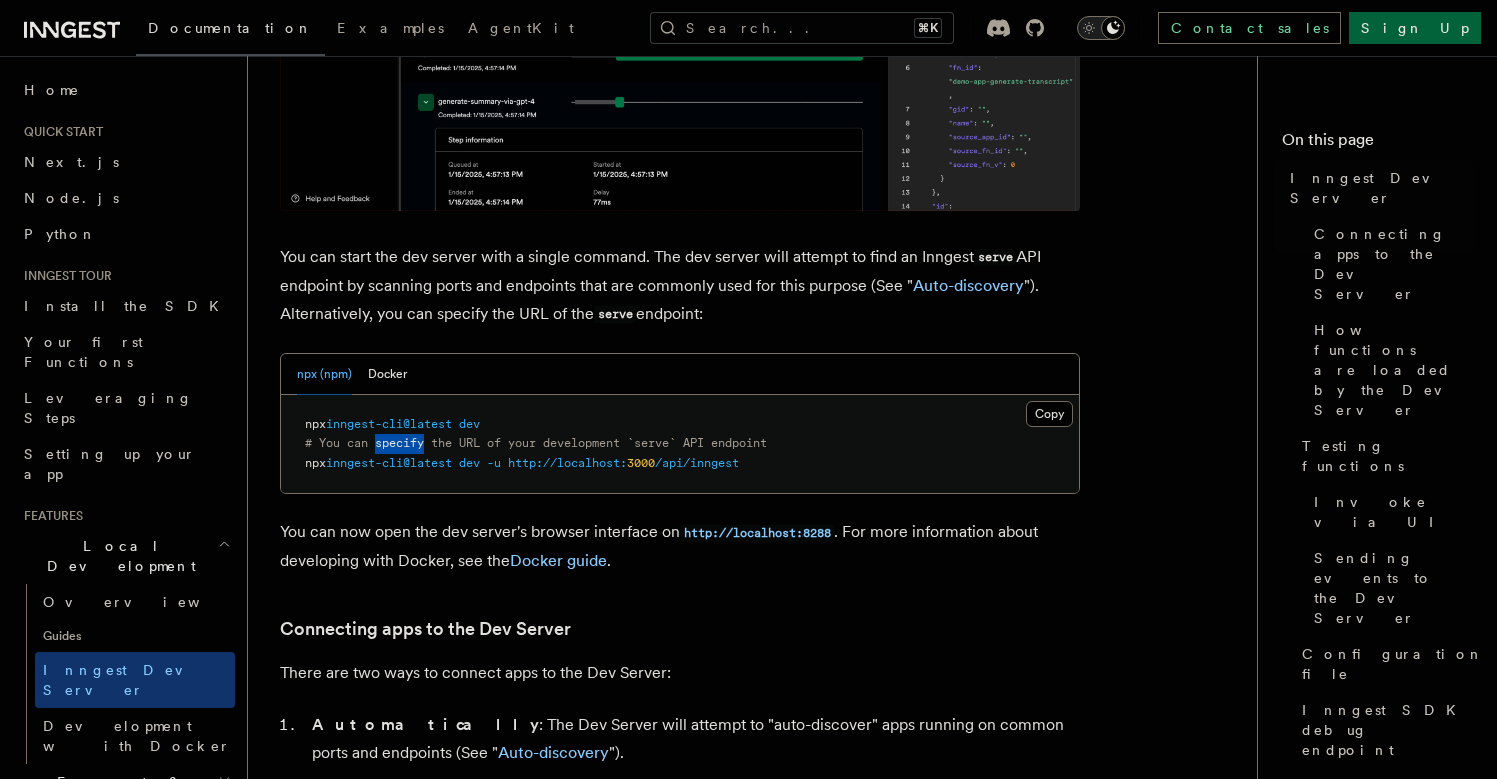 click on "# You can specify the URL of your development `serve` API endpoint" at bounding box center (536, 443) 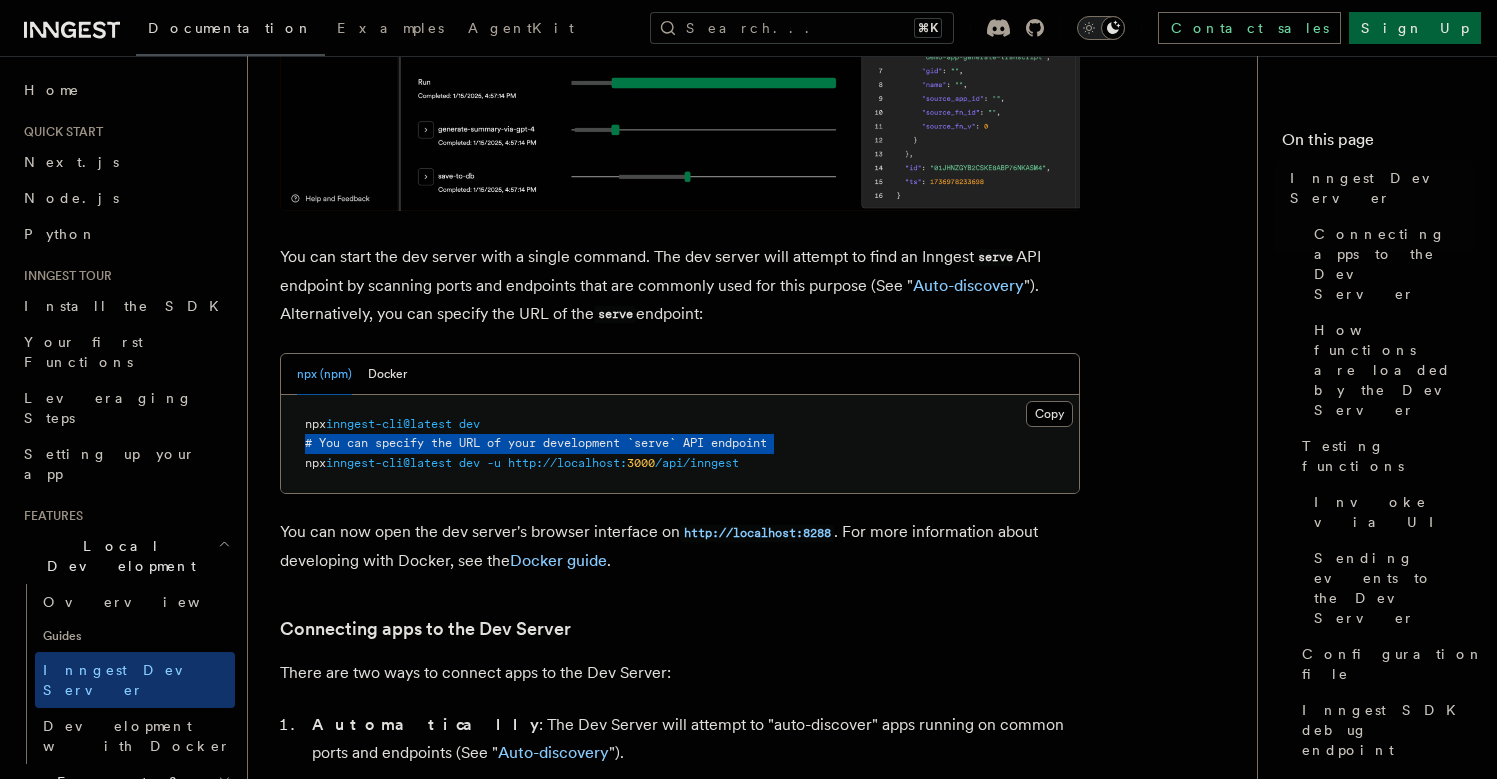 click on "# You can specify the URL of your development `serve` API endpoint" at bounding box center (536, 443) 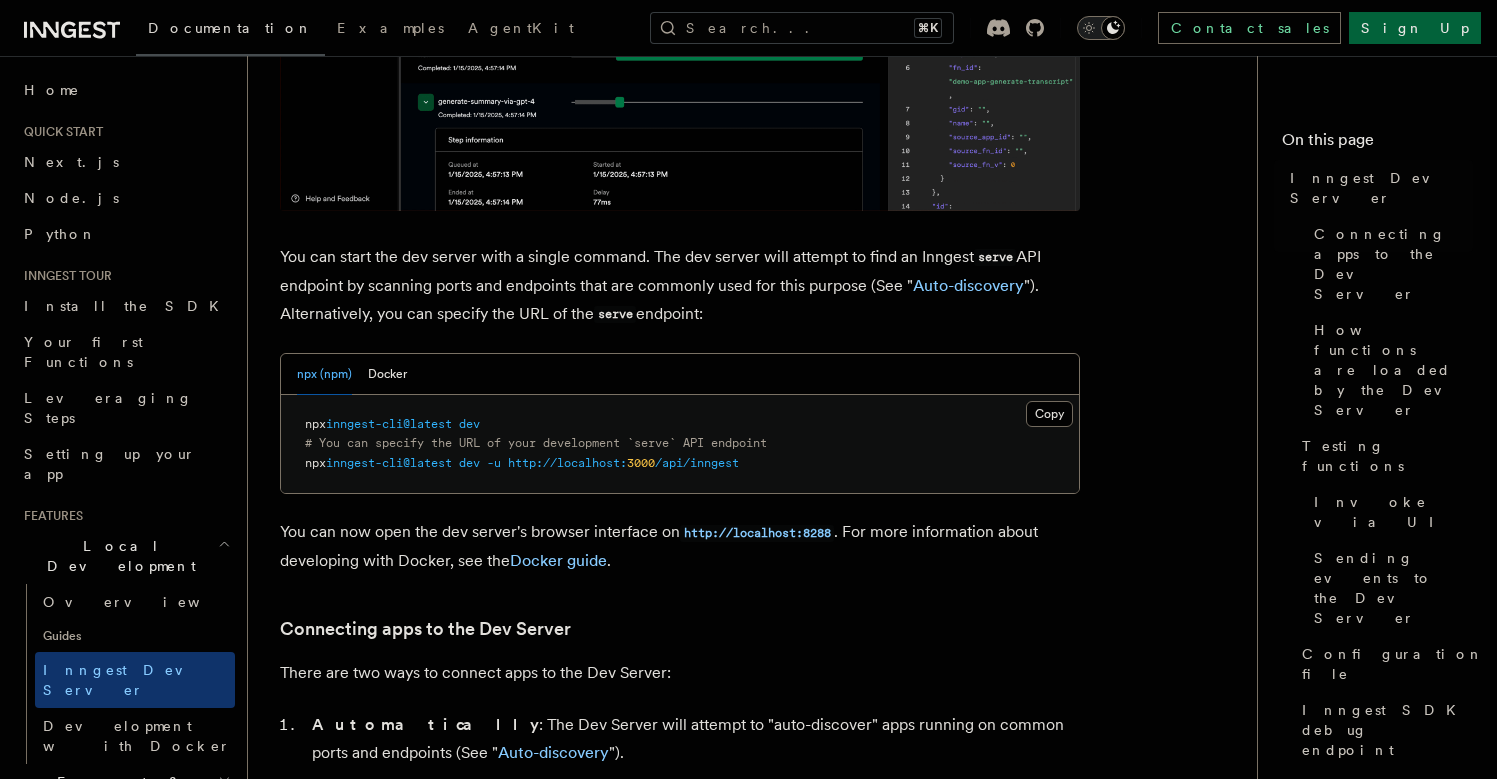 click on "npx  inngest-cli@latest   dev
# You can specify the URL of your development `serve` API endpoint
npx  inngest-cli@latest   dev   -u   http://localhost: 3000 /api/inngest" at bounding box center [680, 444] 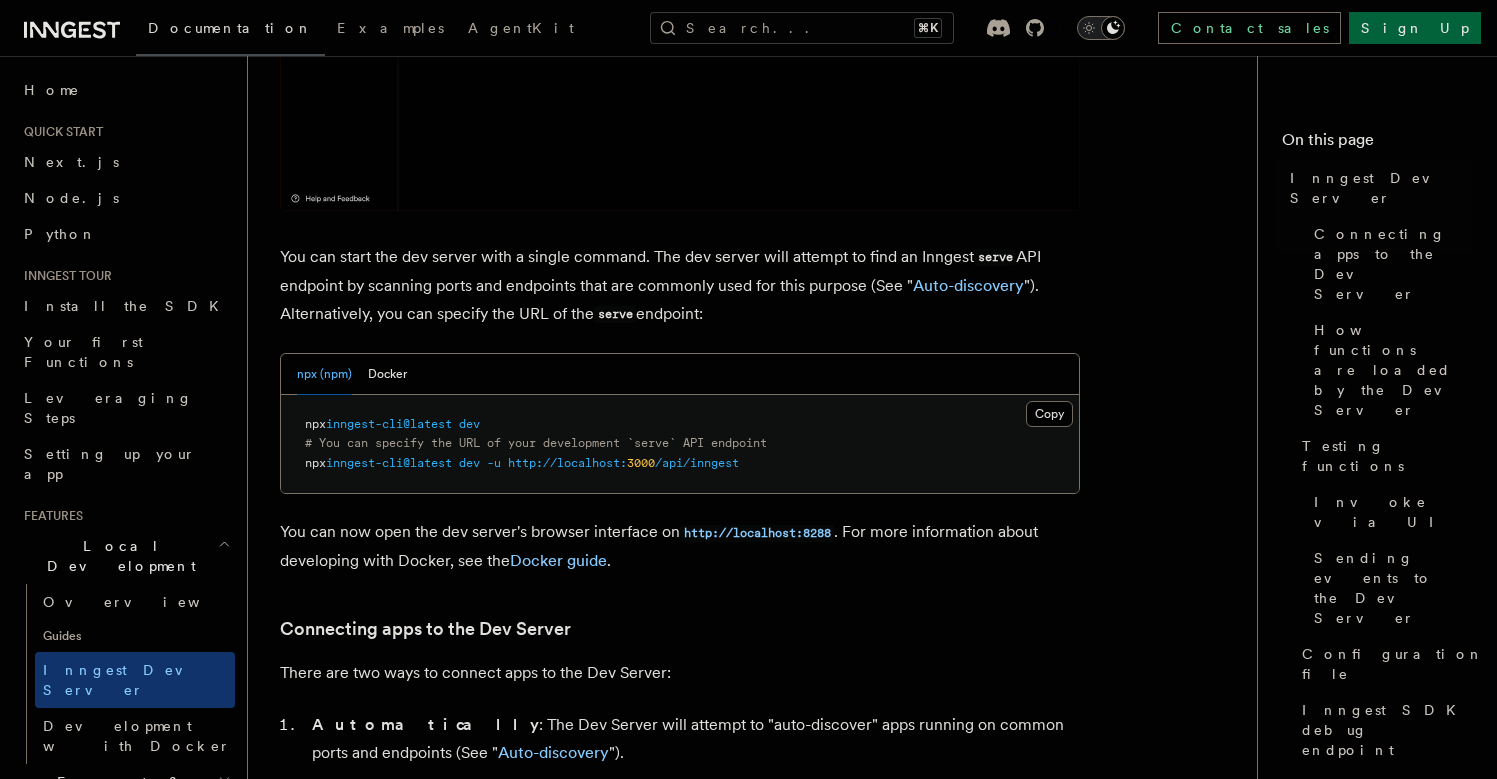 click on "npx  inngest-cli@latest   dev
# You can specify the URL of your development `serve` API endpoint
npx  inngest-cli@latest   dev   -u   http://localhost: 3000 /api/inngest" at bounding box center [680, 444] 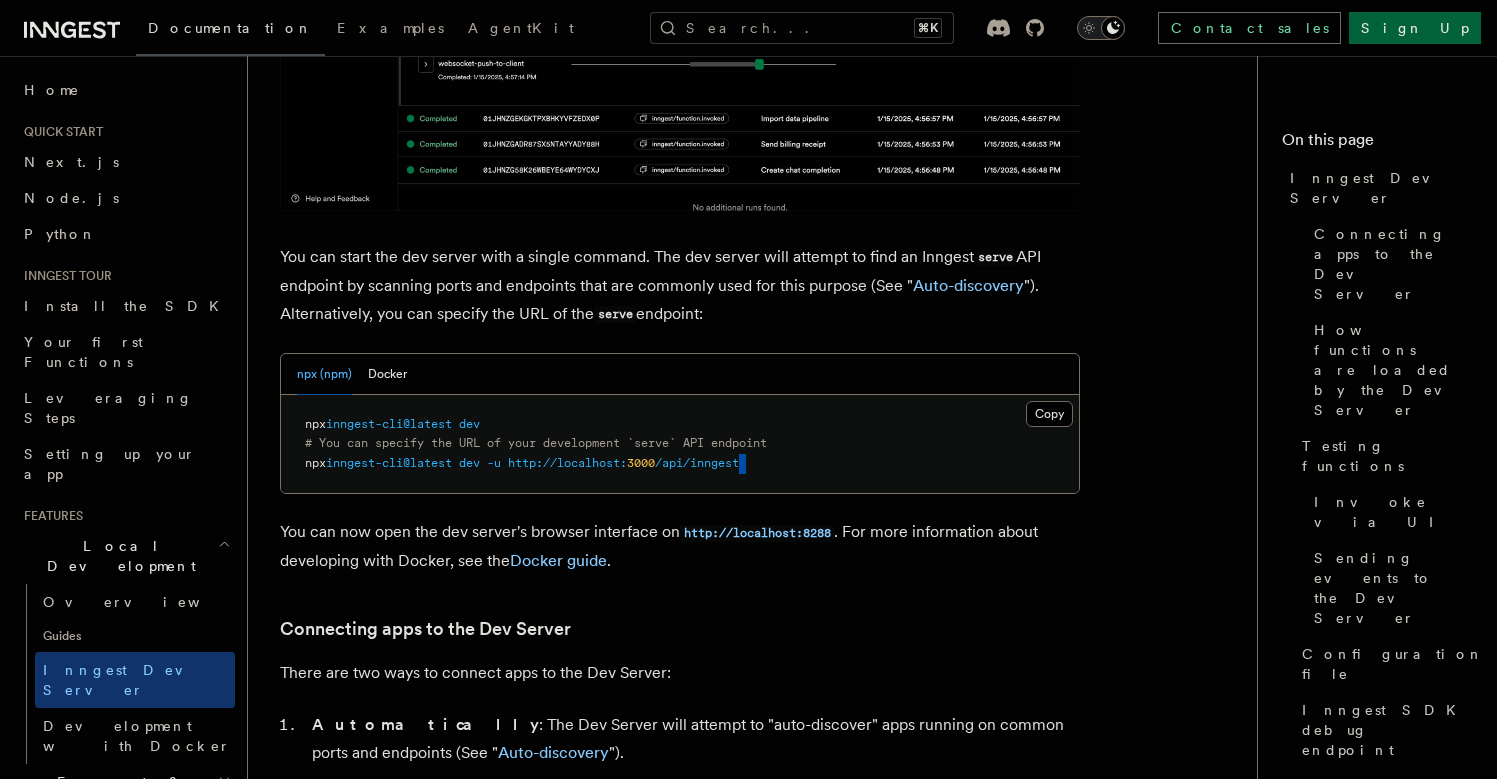 click on "npx  inngest-cli@latest   dev
# You can specify the URL of your development `serve` API endpoint
npx  inngest-cli@latest   dev   -u   http://localhost: 3000 /api/inngest" at bounding box center (680, 444) 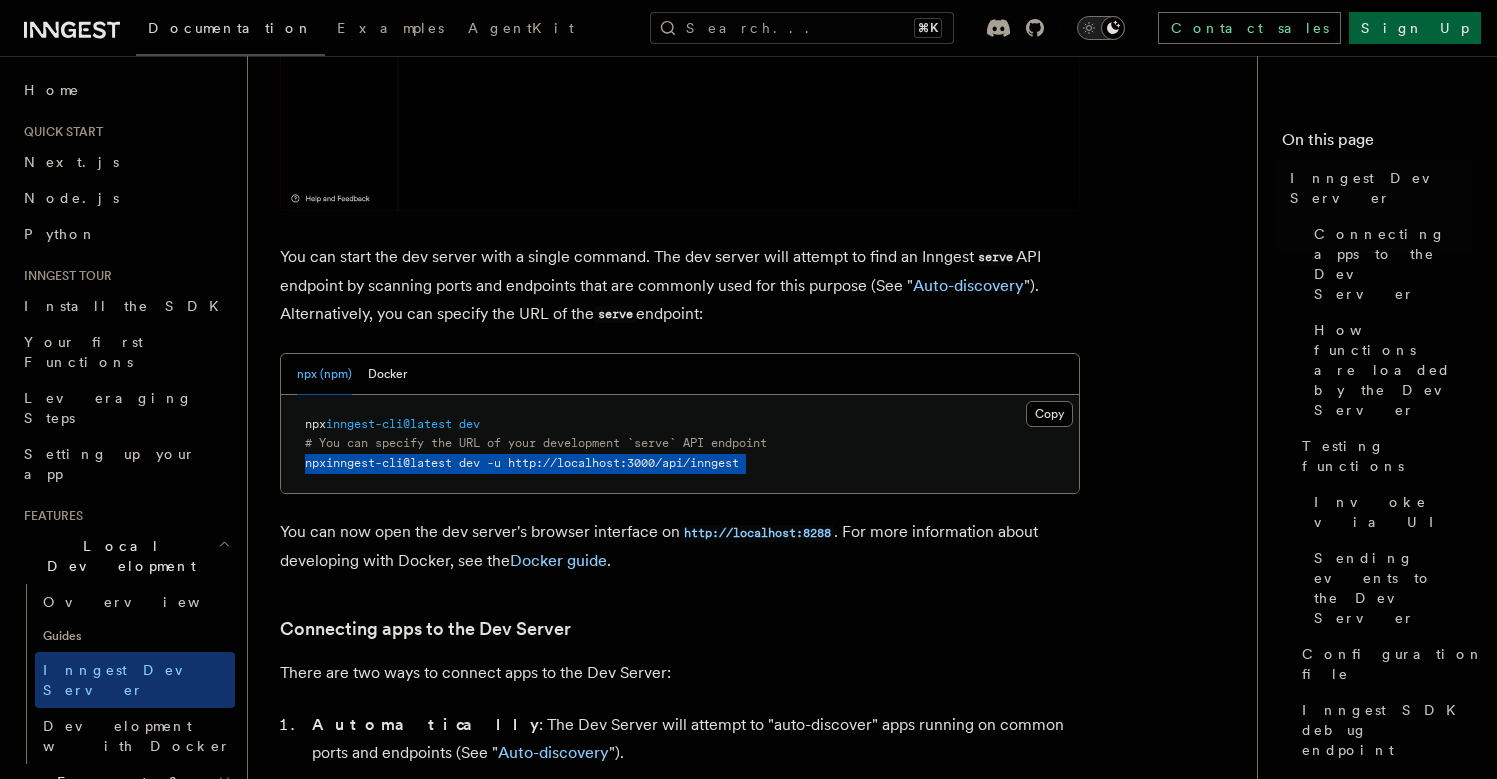 click on "npx  inngest-cli@latest   dev
# You can specify the URL of your development `serve` API endpoint
npx  inngest-cli@latest   dev   -u   http://localhost: 3000 /api/inngest" at bounding box center [680, 444] 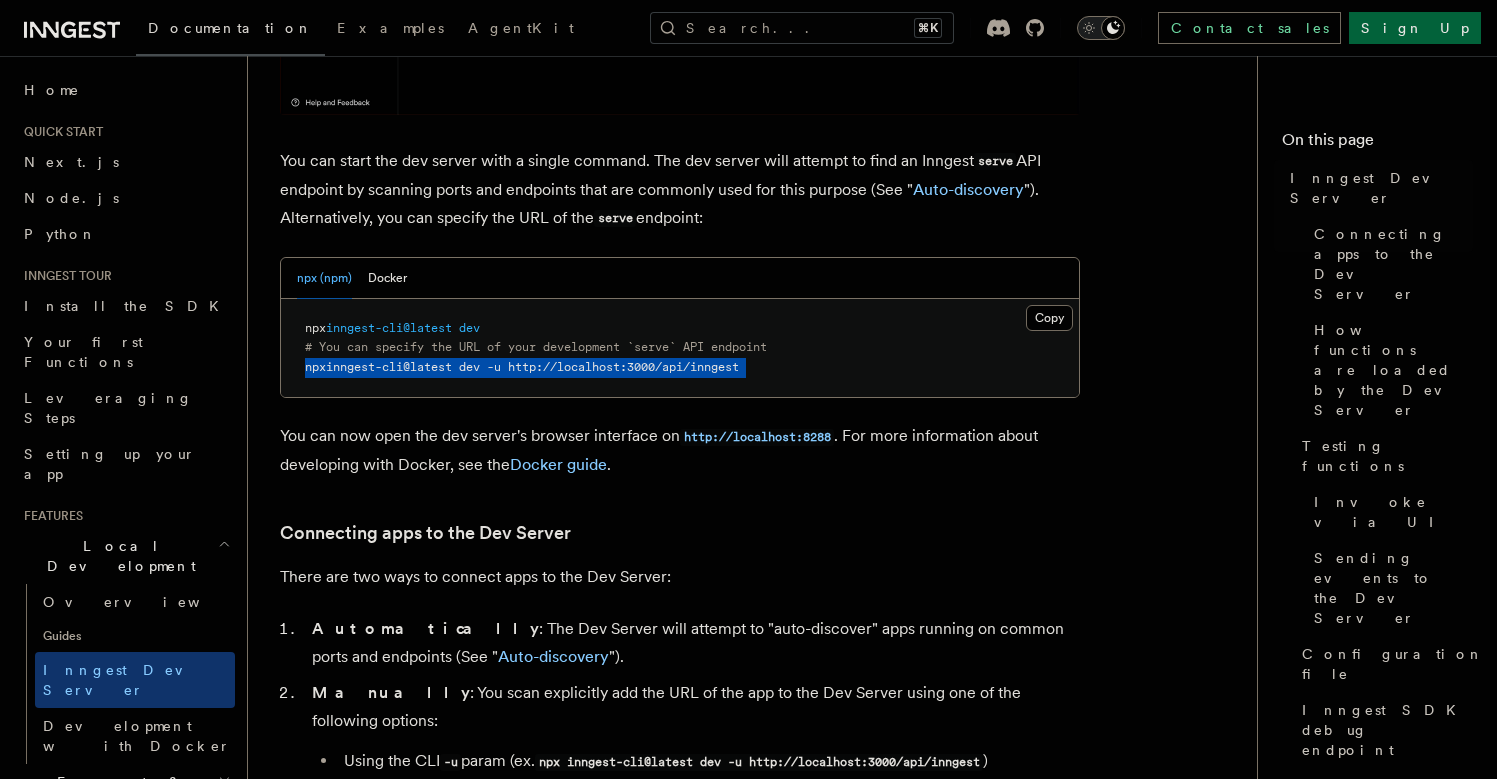 scroll, scrollTop: 834, scrollLeft: 0, axis: vertical 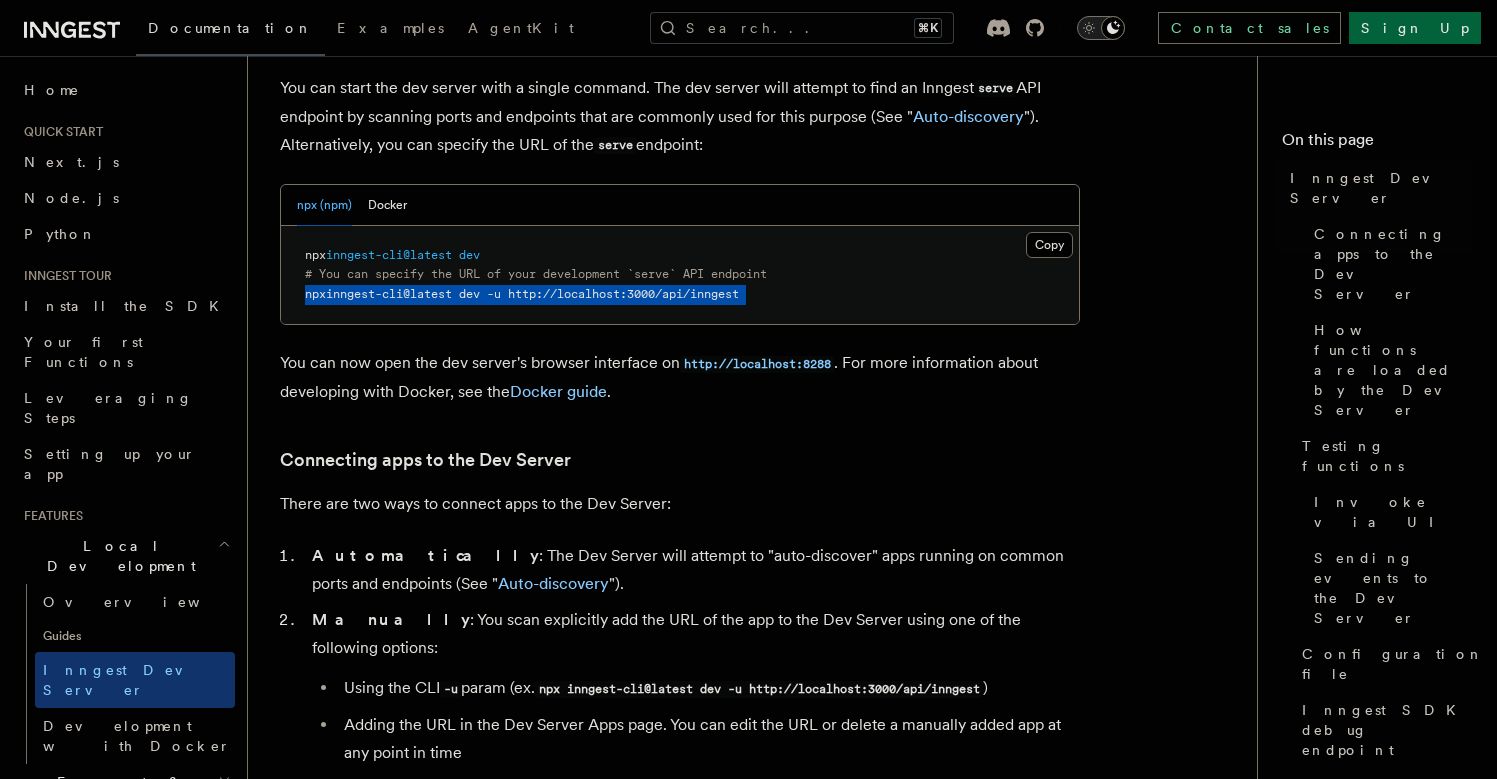 copy on "npx  inngest-cli@latest   dev   -u   http://localhost: 3000 /api/inngest" 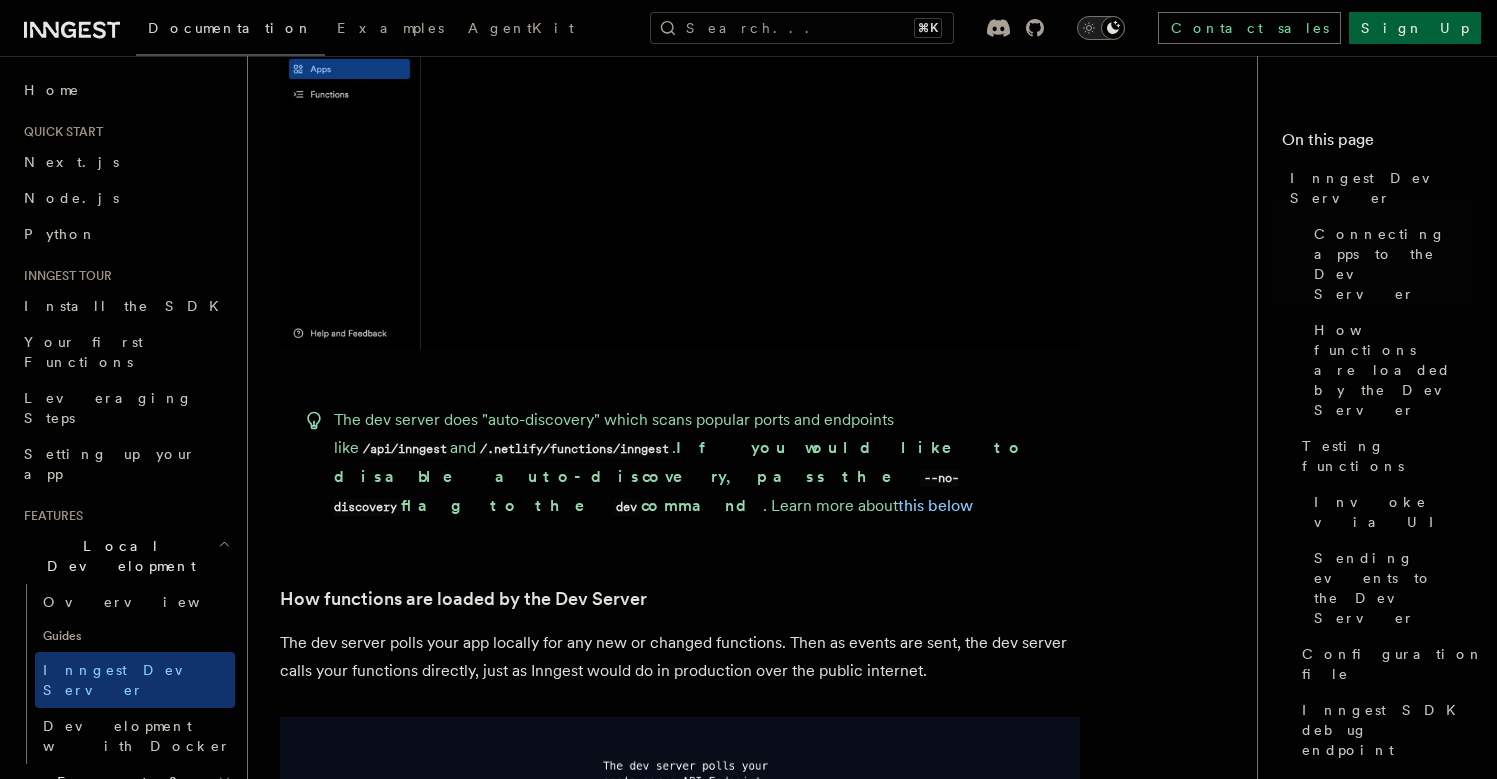 scroll, scrollTop: 1838, scrollLeft: 0, axis: vertical 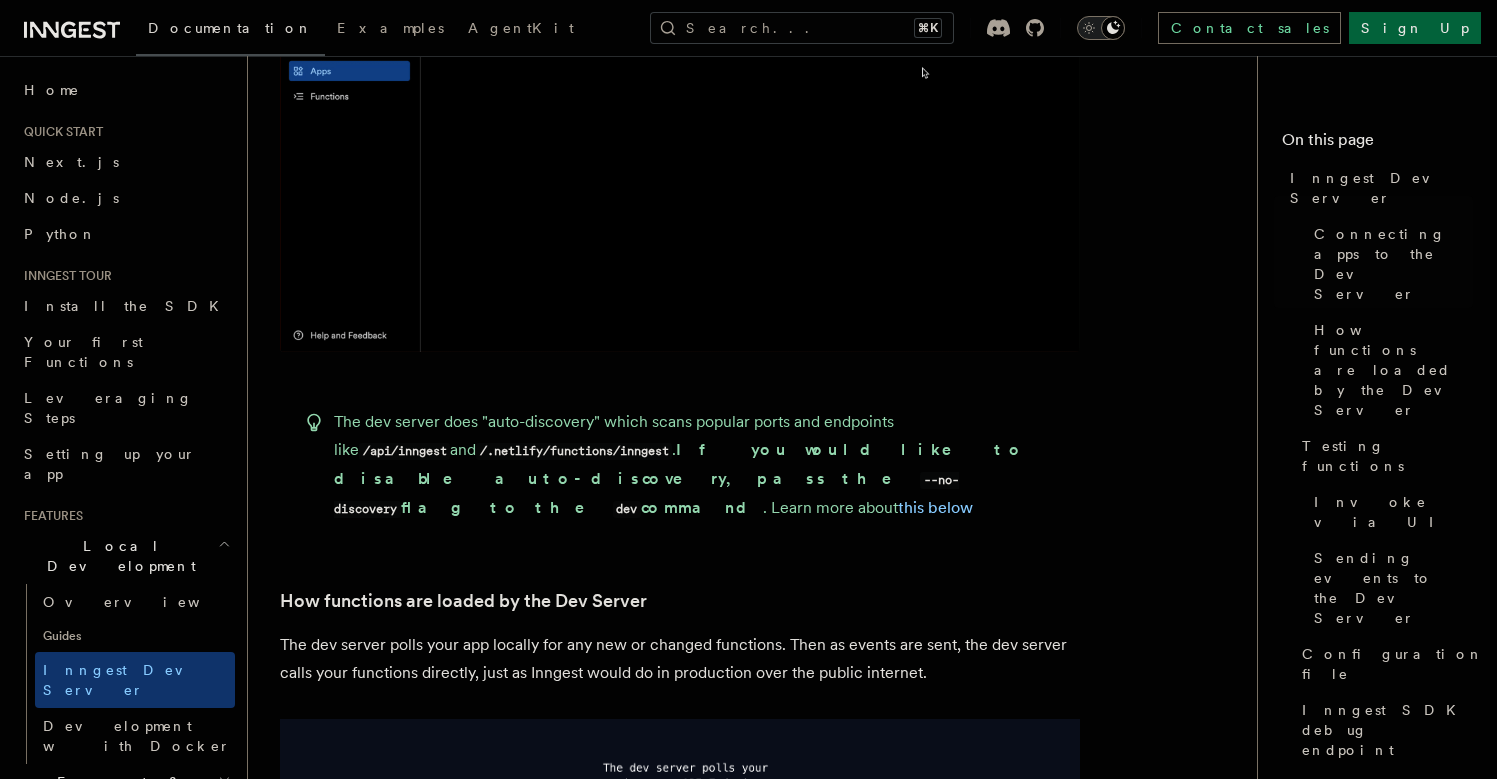 drag, startPoint x: 931, startPoint y: 466, endPoint x: 865, endPoint y: 478, distance: 67.08204 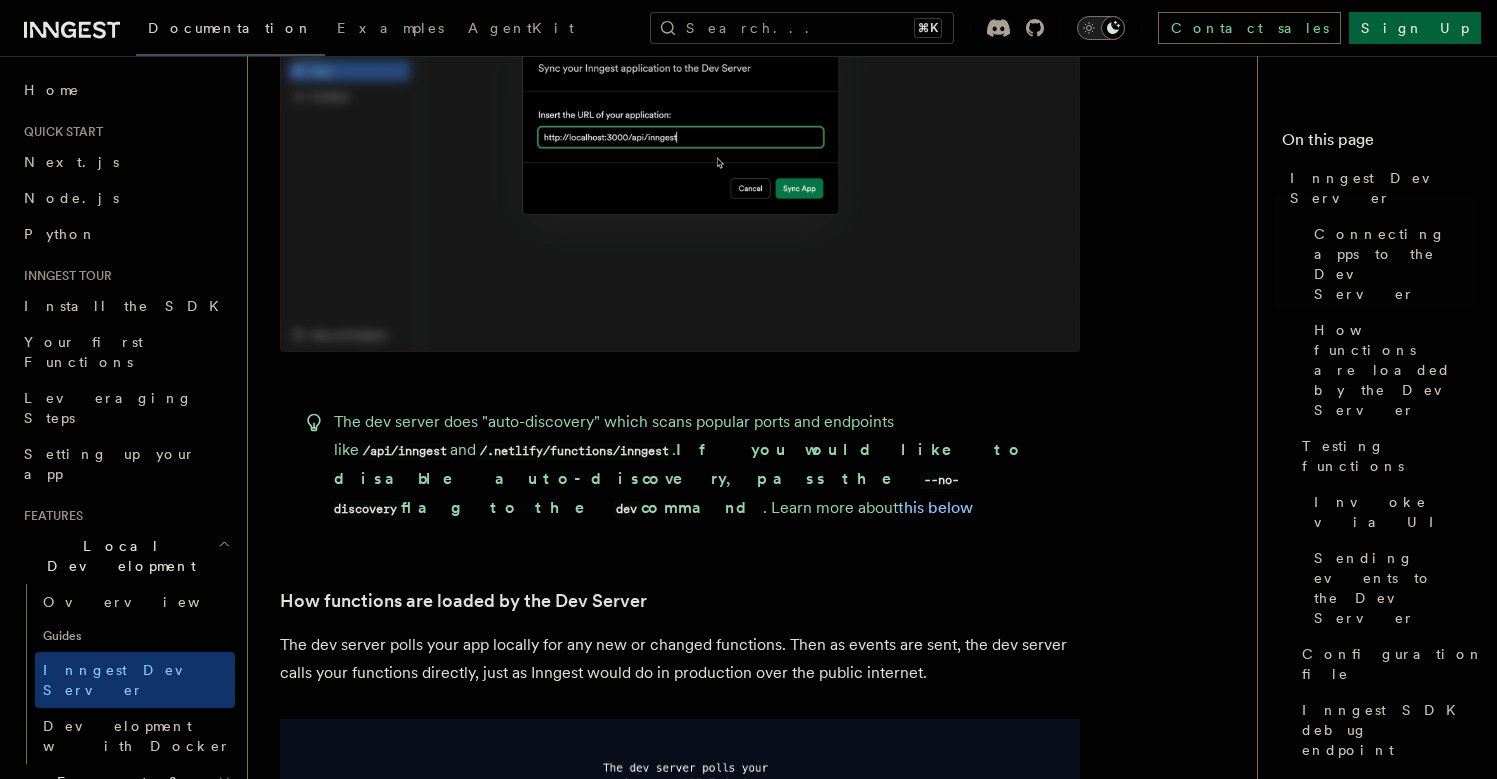 click on "The dev server does "auto-discovery" which scans popular ports and endpoints like  /api/inngest  and  /.netlify/functions/inngest .  If you would like to disable auto-discovery, pass the  --no-discovery  flag to the  dev  command . Learn more about  this below" at bounding box center [680, 465] 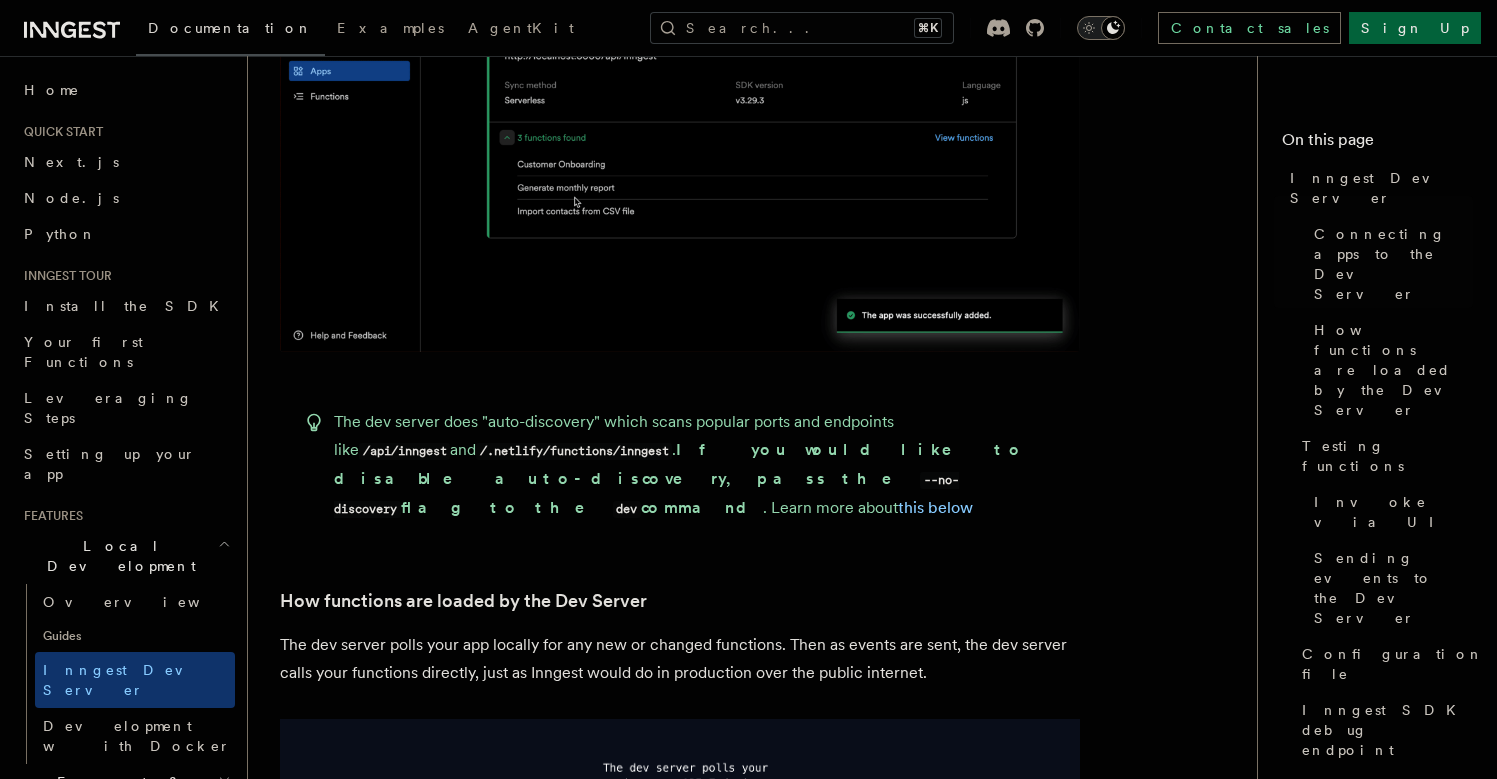 click on "The dev server does "auto-discovery" which scans popular ports and endpoints like  /api/inngest  and  /.netlify/functions/inngest .  If you would like to disable auto-discovery, pass the  --no-discovery  flag to the  dev  command . Learn more about  this below" at bounding box center (680, 465) 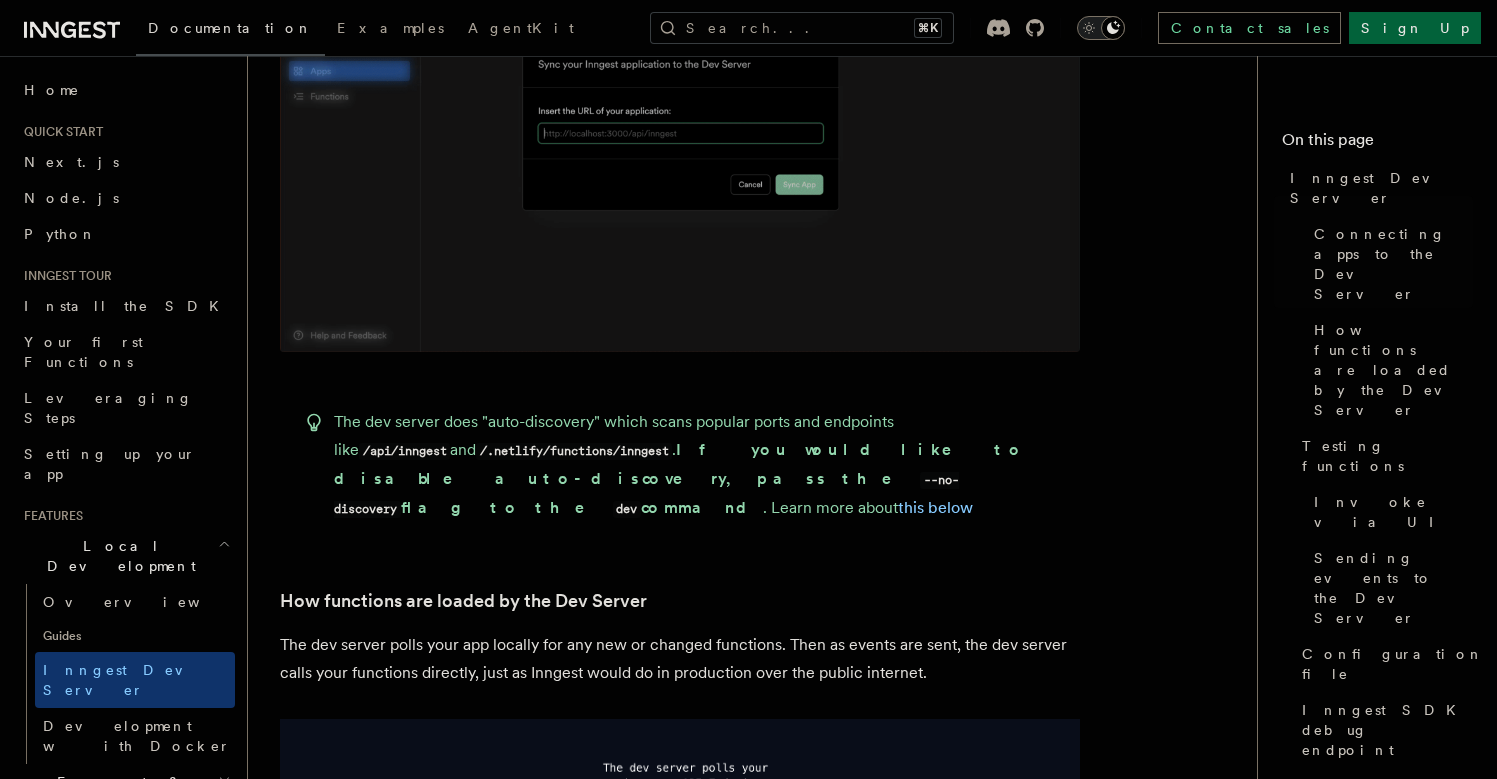 click on "The dev server does "auto-discovery" which scans popular ports and endpoints like  /api/inngest  and  /.netlify/functions/inngest .  If you would like to disable auto-discovery, pass the  --no-discovery  flag to the  dev  command . Learn more about  this below" at bounding box center [680, 465] 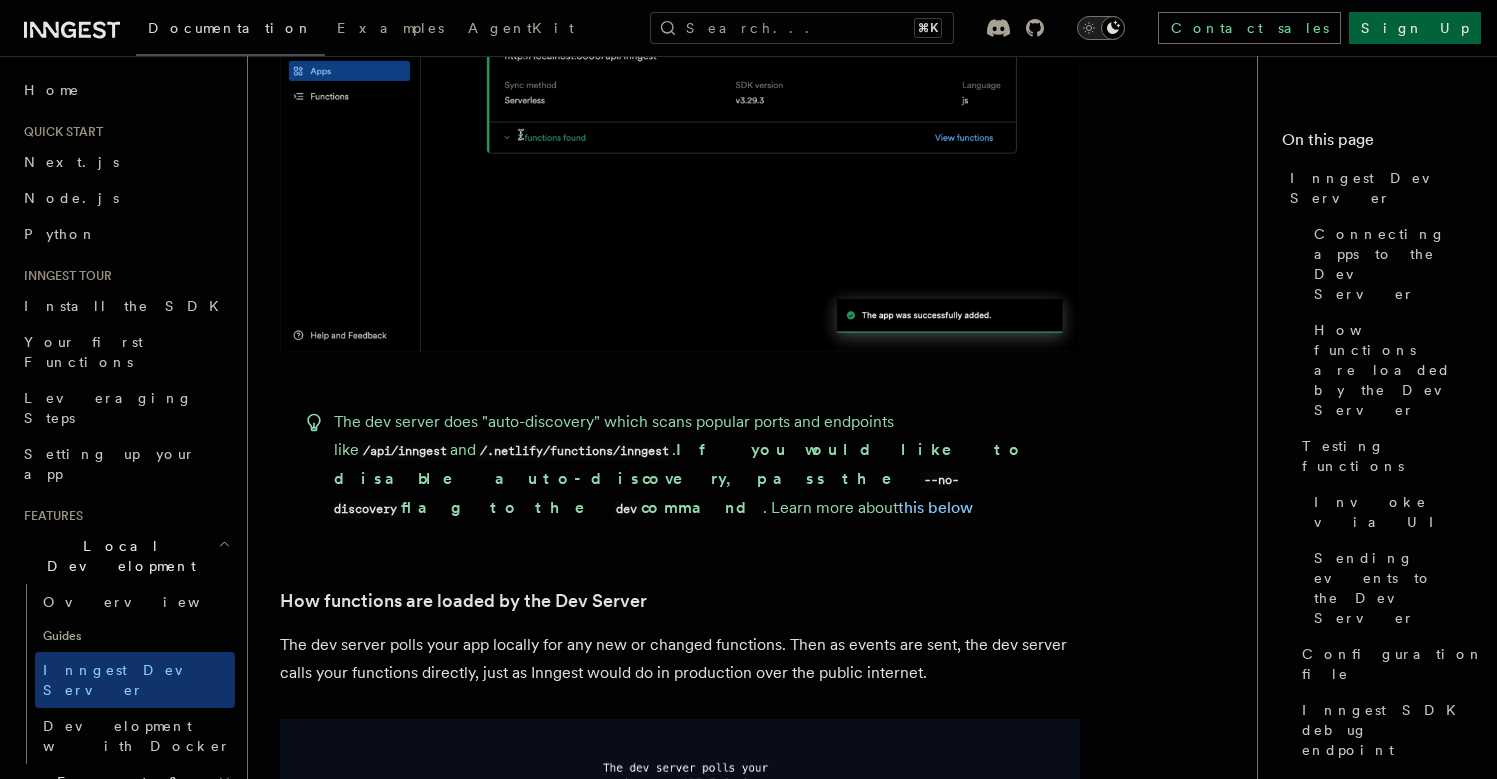click on "The dev server does "auto-discovery" which scans popular ports and endpoints like  /api/inngest  and  /.netlify/functions/inngest .  If you would like to disable auto-discovery, pass the  --no-discovery  flag to the  dev  command . Learn more about  this below" at bounding box center (680, 465) 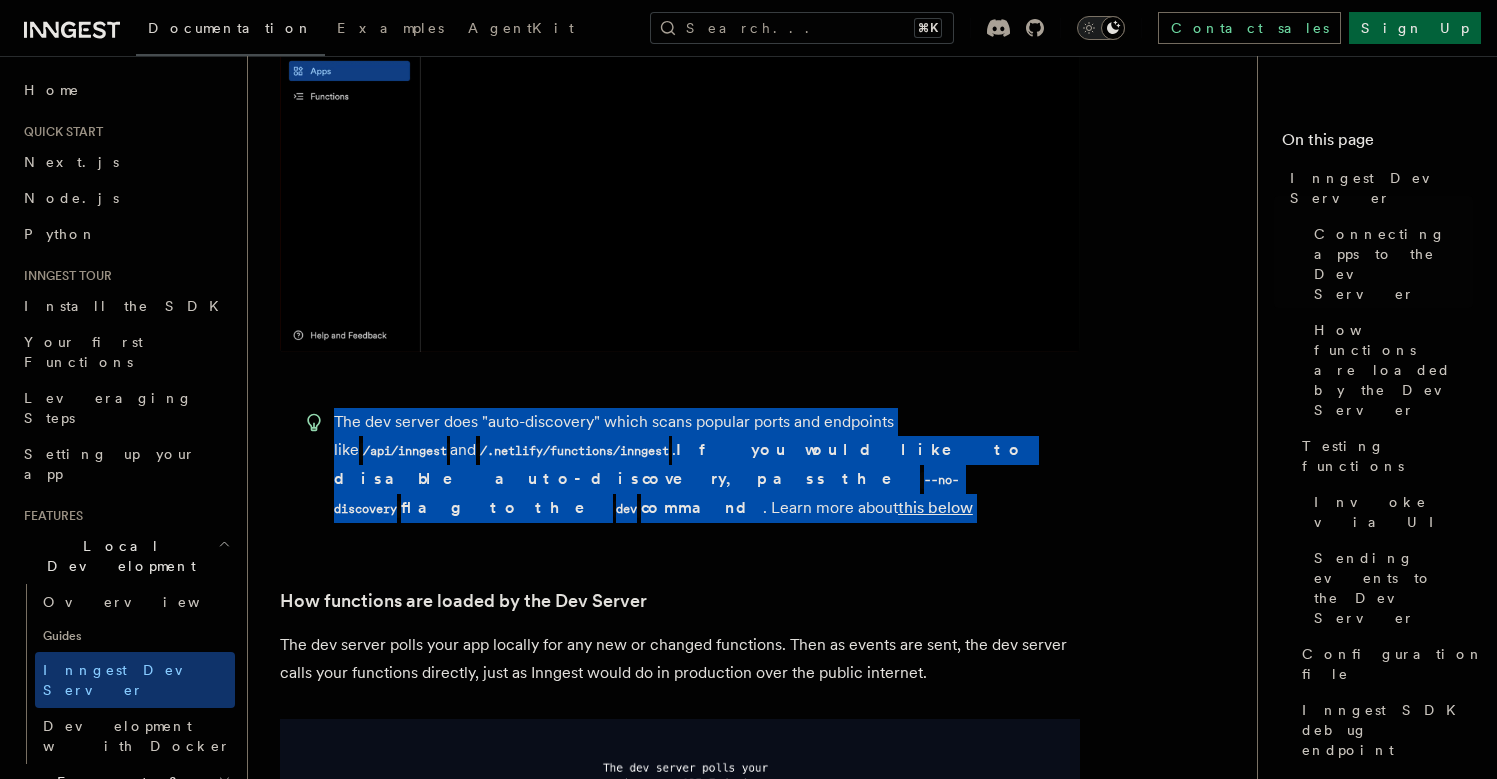click on "The dev server does "auto-discovery" which scans popular ports and endpoints like  /api/inngest  and  /.netlify/functions/inngest .  If you would like to disable auto-discovery, pass the  --no-discovery  flag to the  dev  command . Learn more about  this below" at bounding box center [680, 465] 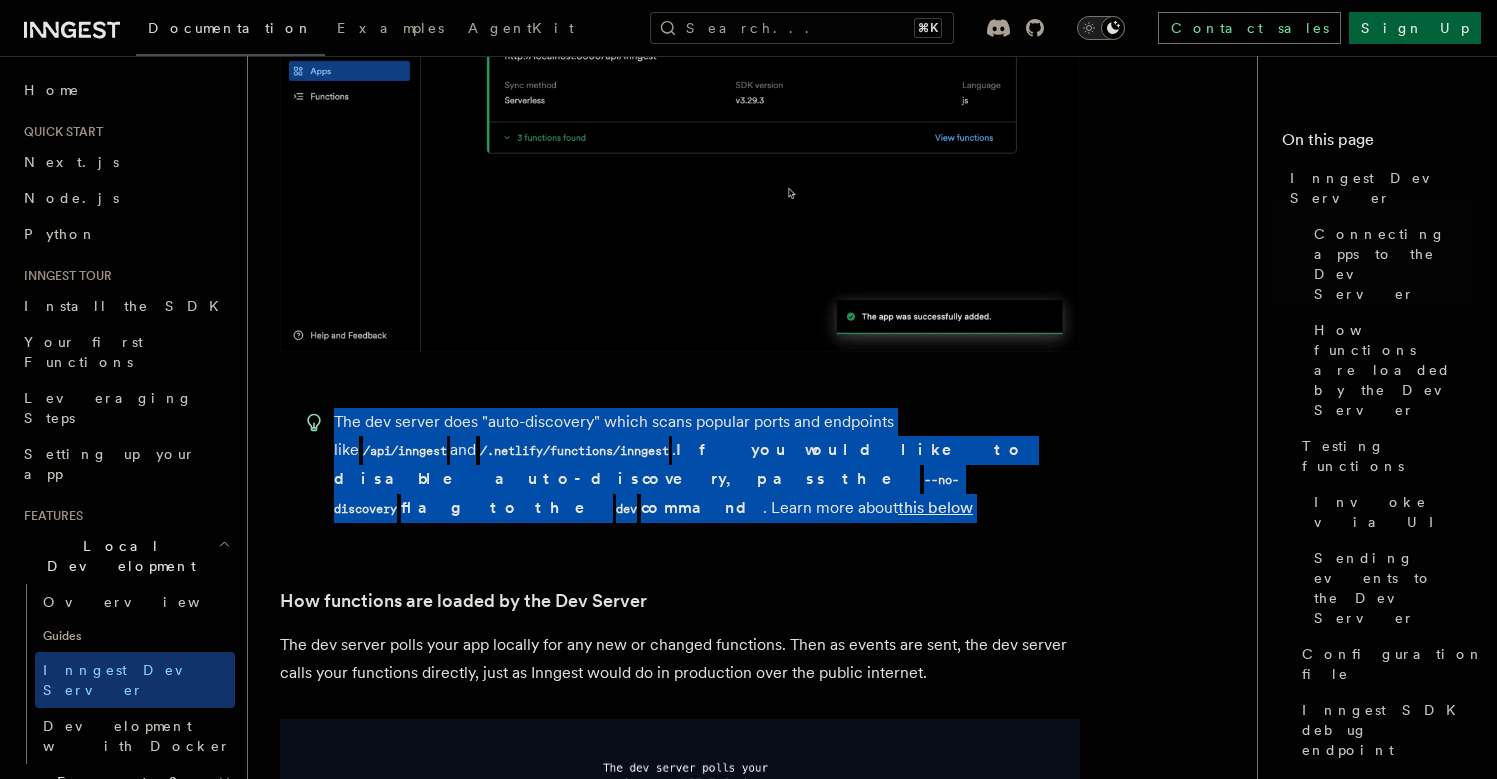 click on "The dev server does "auto-discovery" which scans popular ports and endpoints like  /api/inngest  and  /.netlify/functions/inngest .  If you would like to disable auto-discovery, pass the  --no-discovery  flag to the  dev  command . Learn more about  this below" at bounding box center [680, 465] 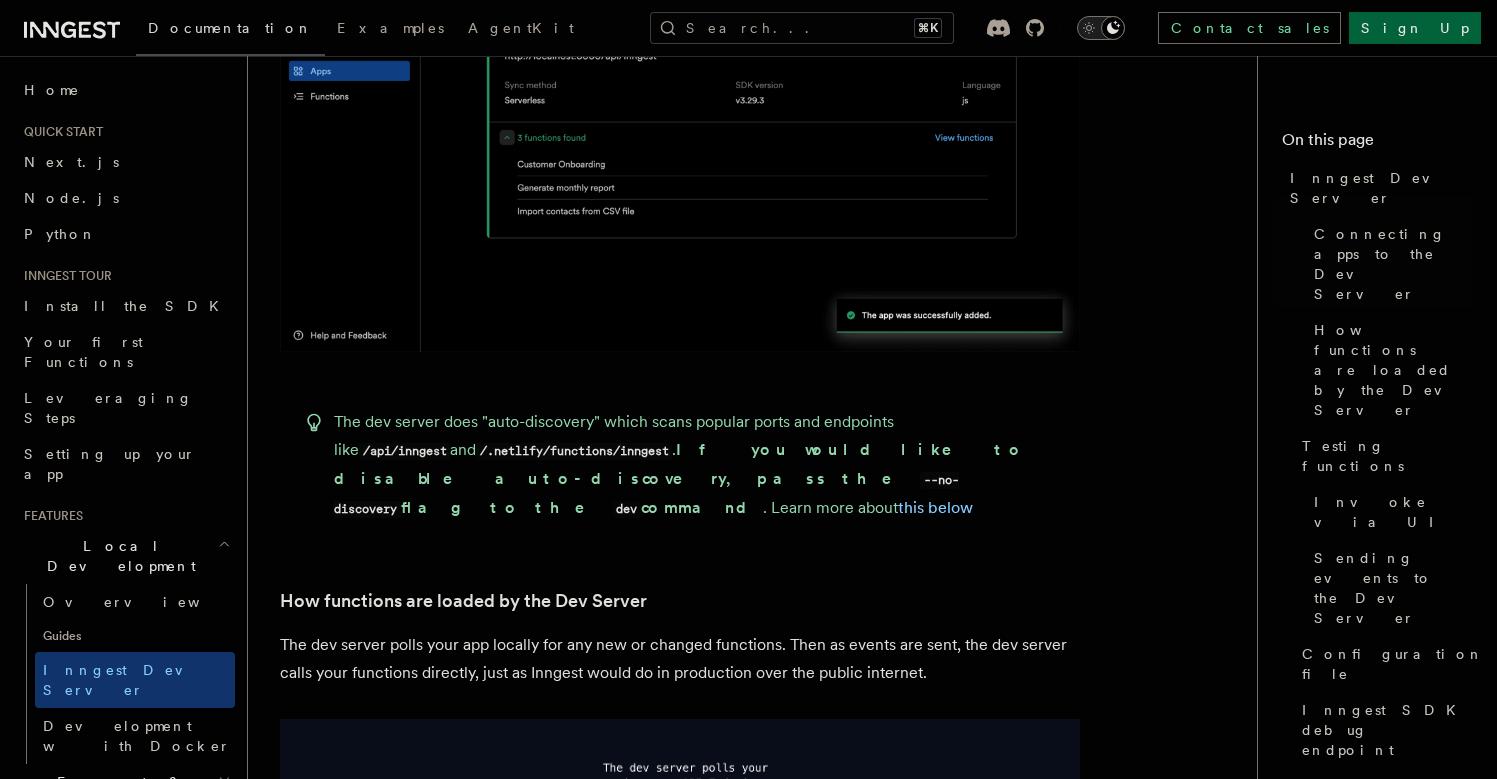 click on "The dev server does "auto-discovery" which scans popular ports and endpoints like  /api/inngest  and  /.netlify/functions/inngest .  If you would like to disable auto-discovery, pass the  --no-discovery  flag to the  dev  command . Learn more about  this below" at bounding box center [680, 465] 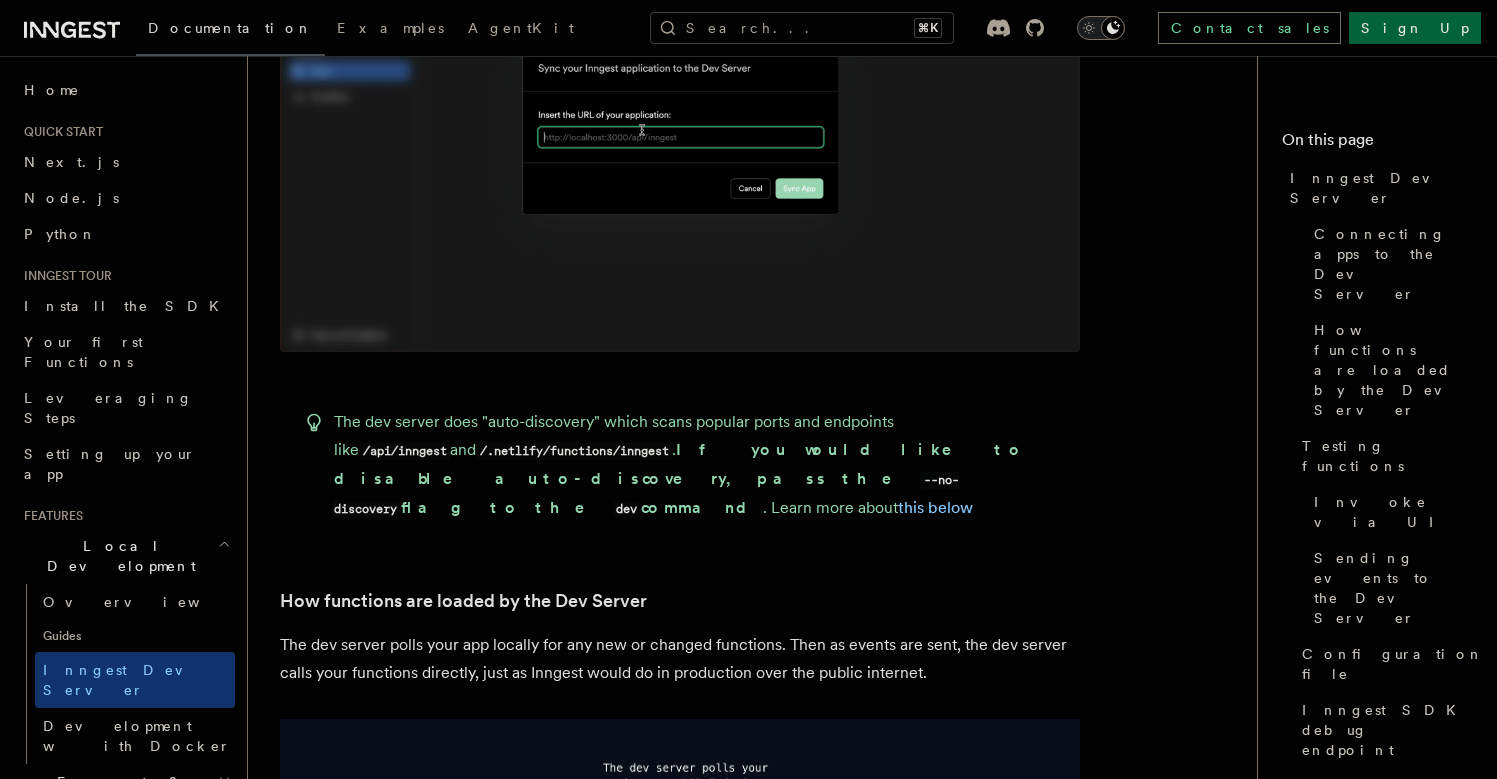 click on "The dev server does "auto-discovery" which scans popular ports and endpoints like  /api/inngest  and  /.netlify/functions/inngest .  If you would like to disable auto-discovery, pass the  --no-discovery  flag to the  dev  command . Learn more about  this below" at bounding box center (680, 465) 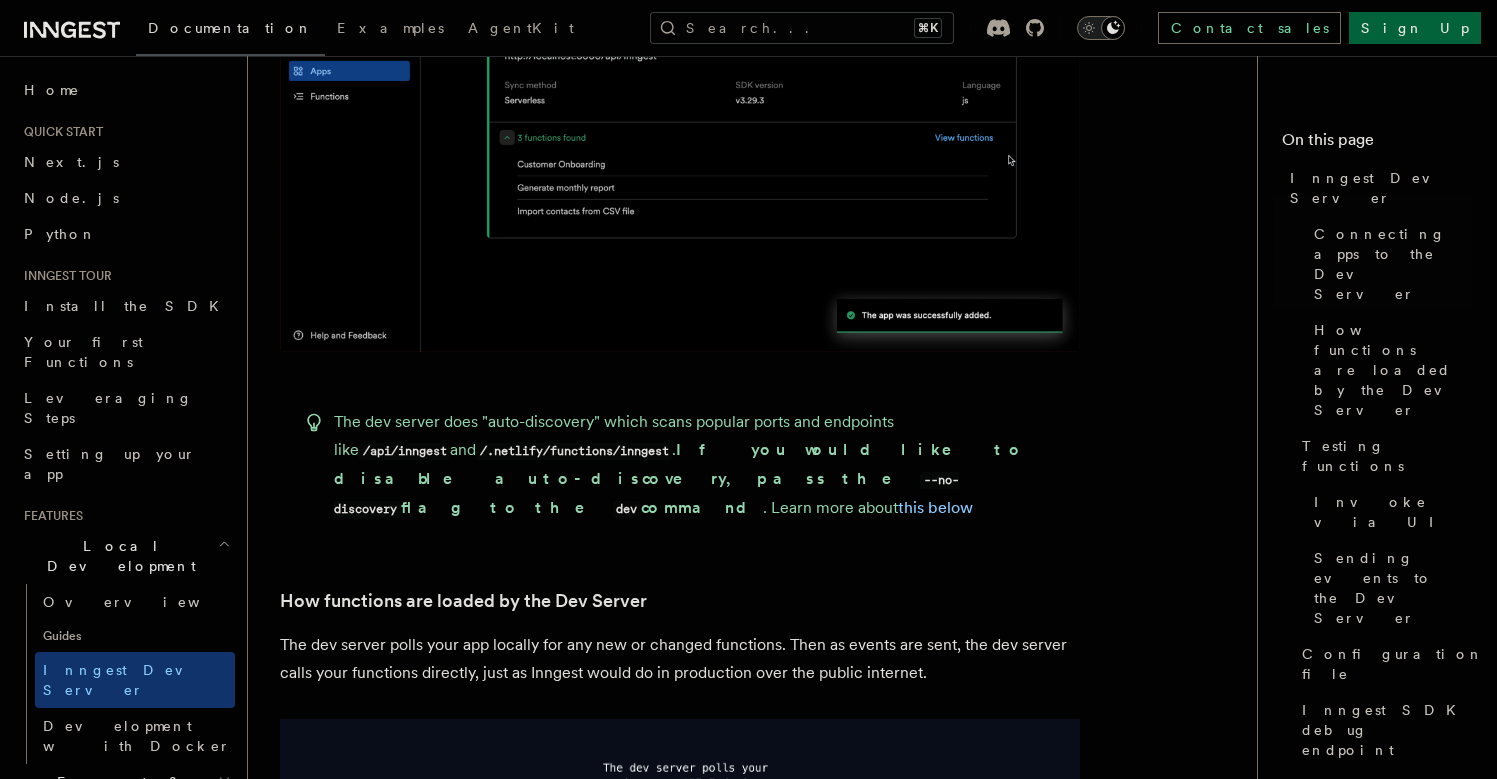 click on "The dev server does "auto-discovery" which scans popular ports and endpoints like  /api/inngest  and  /.netlify/functions/inngest .  If you would like to disable auto-discovery, pass the  --no-discovery  flag to the  dev  command . Learn more about  this below" at bounding box center (680, 465) 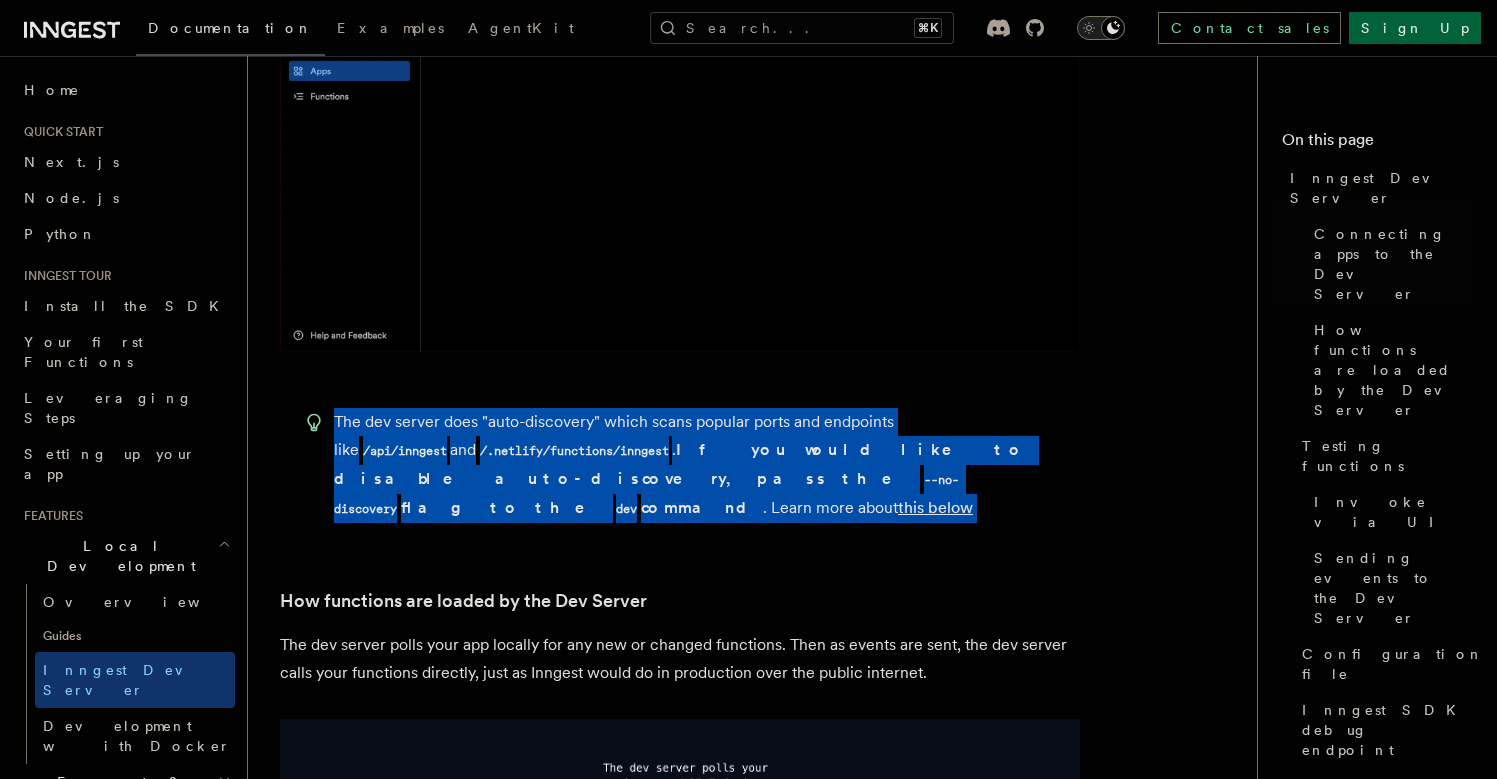 click on "The dev server does "auto-discovery" which scans popular ports and endpoints like  /api/inngest  and  /.netlify/functions/inngest .  If you would like to disable auto-discovery, pass the  --no-discovery  flag to the  dev  command . Learn more about  this below" at bounding box center (680, 465) 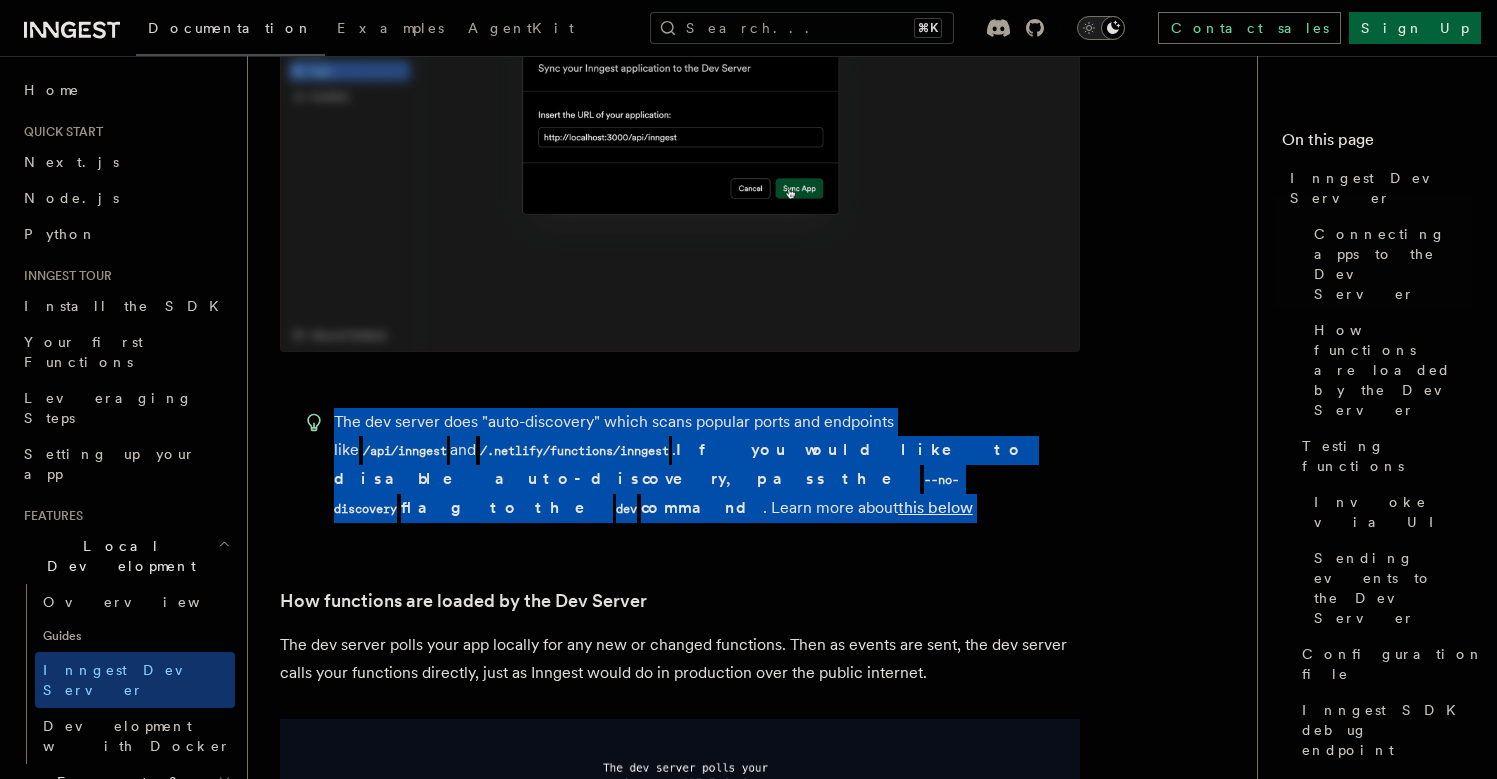 drag, startPoint x: 858, startPoint y: 474, endPoint x: 861, endPoint y: 503, distance: 29.15476 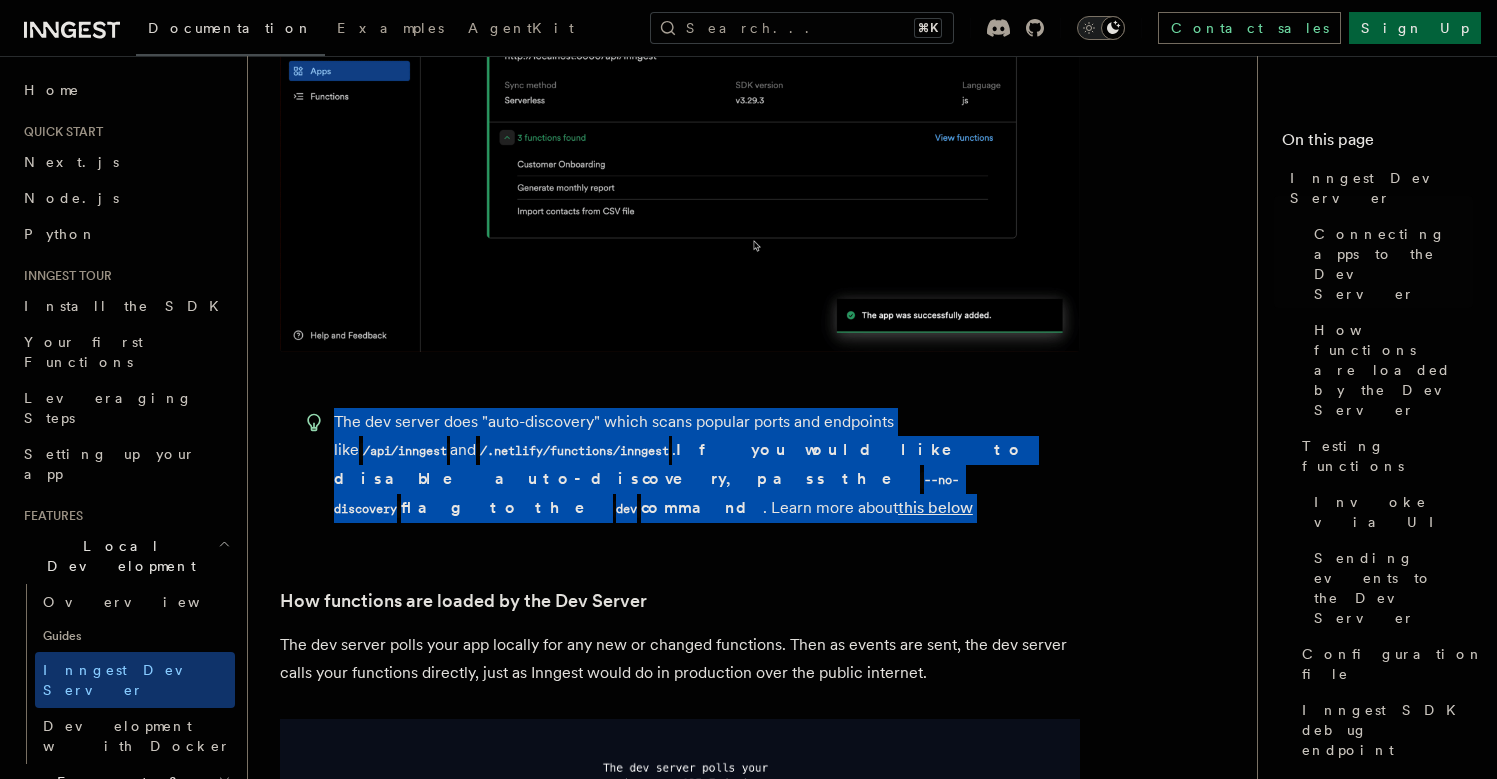 click on "Features Local Development Inngest Dev Server
The Inngest dev server is an  open source  environment that:
Runs a fast, in-memory version of Inngest on your machine
Provides a browser interface for sending events and viewing events and function runs
You can start the dev server with a single command. The dev server will attempt to find an Inngest  serve  API endpoint by scanning ports and endpoints that are commonly used for this purpose (See " Auto-discovery "). Alternatively, you can specify the URL of the  serve  endpoint:
npx (npm) Docker Copy Copied npx  inngest-cli@latest   dev
# You can specify the URL of your development `serve` API endpoint
npx  inngest-cli@latest   dev   -u   http://localhost: 3000 /api/inngest
You can now open the dev server's browser interface on  http://localhost:8288 . For more information about developing with Docker, see the  Docker guide .
Connecting apps to the Dev Server
There are two ways to connect apps to the Dev Server:
Automatically ")." at bounding box center (760, 2031) 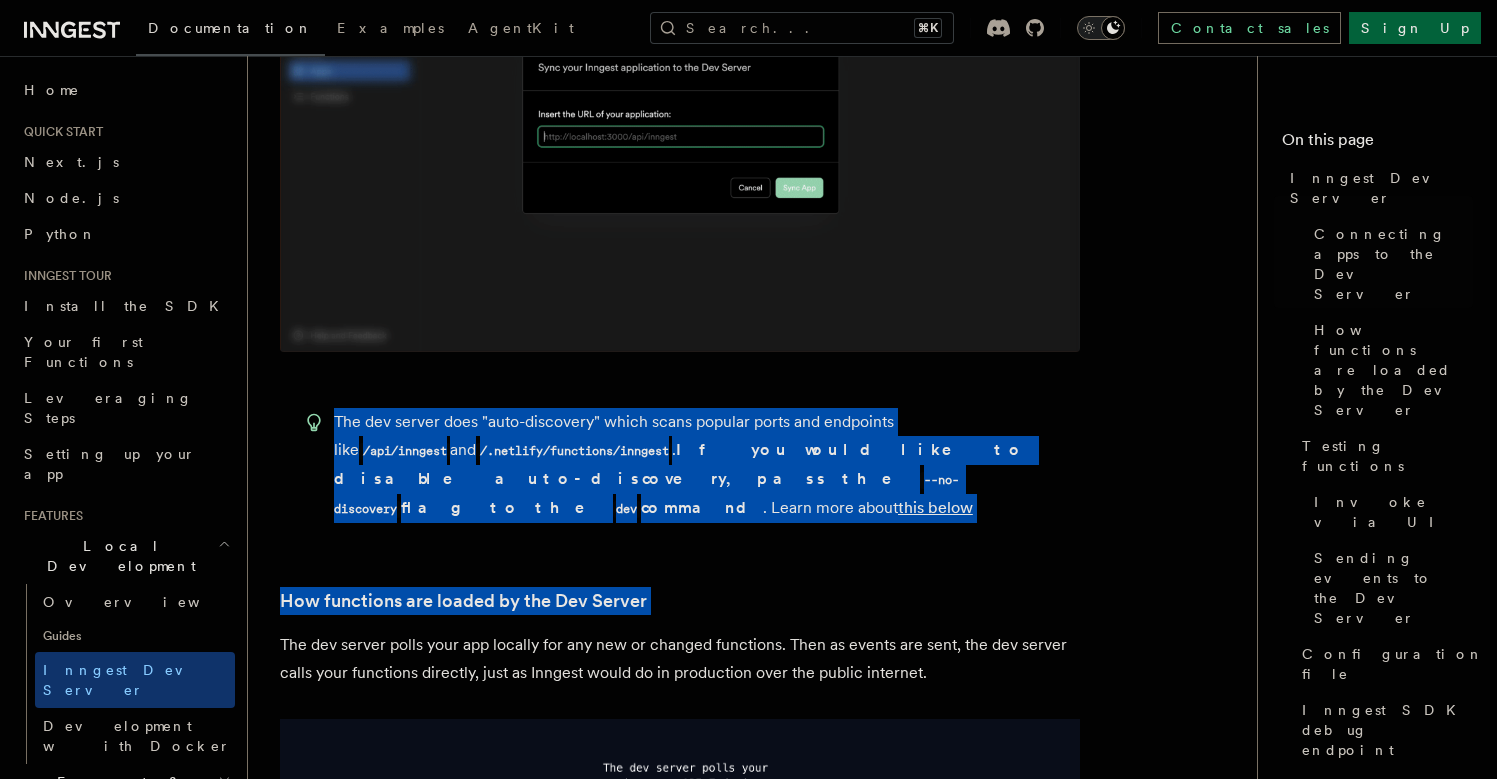 click on "Features Local Development Inngest Dev Server
The Inngest dev server is an  open source  environment that:
Runs a fast, in-memory version of Inngest on your machine
Provides a browser interface for sending events and viewing events and function runs
You can start the dev server with a single command. The dev server will attempt to find an Inngest  serve  API endpoint by scanning ports and endpoints that are commonly used for this purpose (See " Auto-discovery "). Alternatively, you can specify the URL of the  serve  endpoint:
npx (npm) Docker Copy Copied npx  inngest-cli@latest   dev
# You can specify the URL of your development `serve` API endpoint
npx  inngest-cli@latest   dev   -u   http://localhost: 3000 /api/inngest
You can now open the dev server's browser interface on  http://localhost:8288 . For more information about developing with Docker, see the  Docker guide .
Connecting apps to the Dev Server
There are two ways to connect apps to the Dev Server:
Automatically ")." at bounding box center [760, 2031] 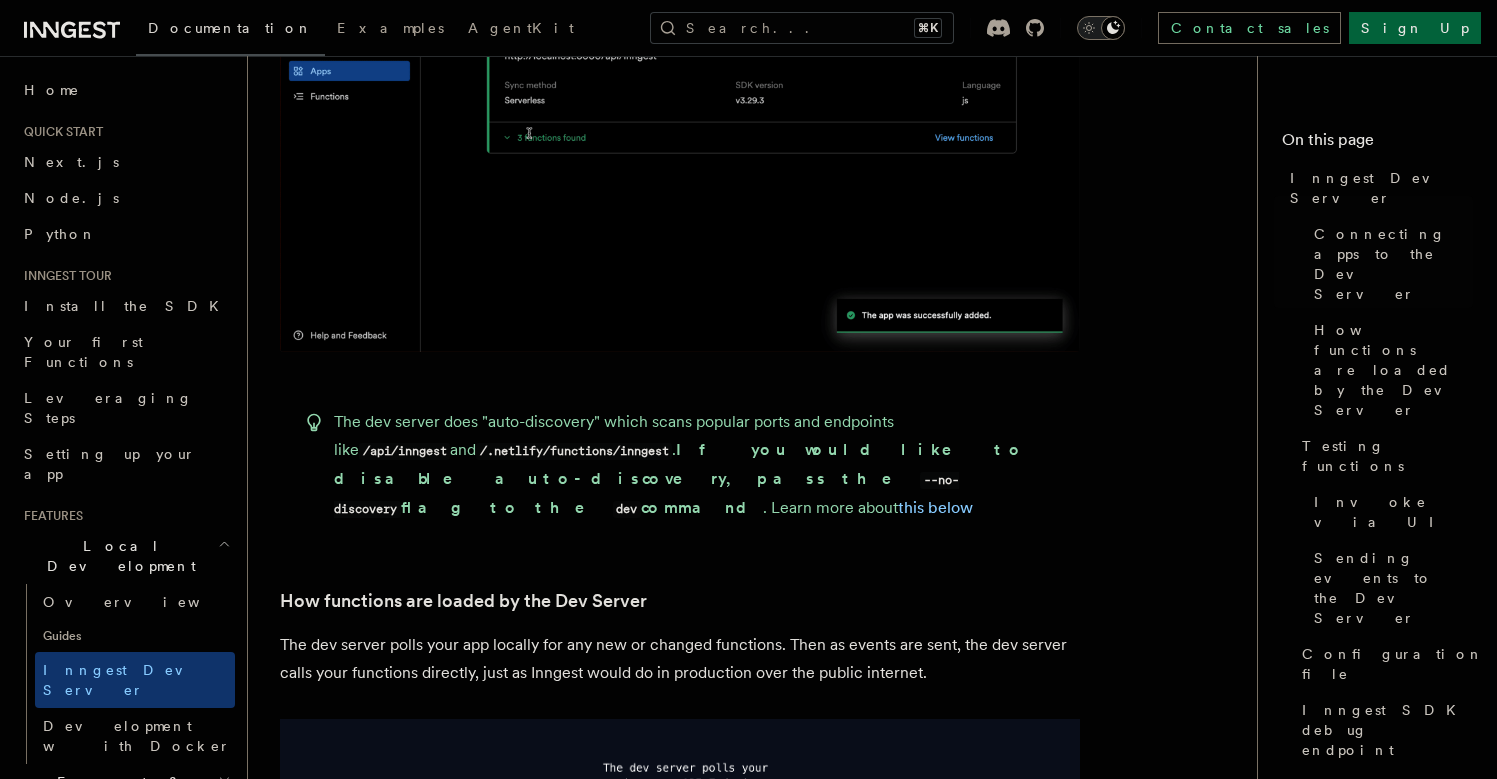 click on "The dev server does "auto-discovery" which scans popular ports and endpoints like  /api/inngest  and  /.netlify/functions/inngest .  If you would like to disable auto-discovery, pass the  --no-discovery  flag to the  dev  command . Learn more about  this below" at bounding box center [680, 465] 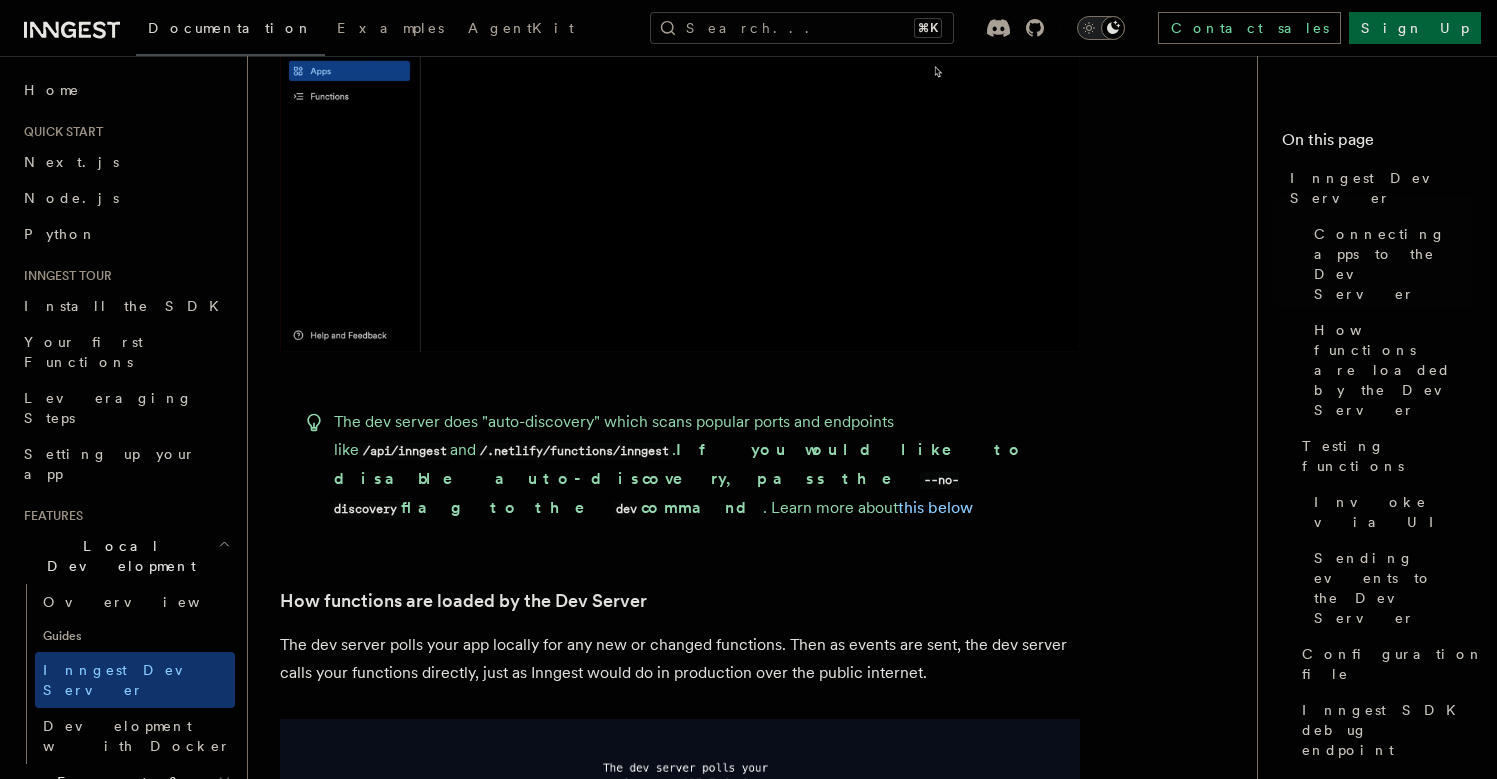 click on "The dev server does "auto-discovery" which scans popular ports and endpoints like  /api/inngest  and  /.netlify/functions/inngest .  If you would like to disable auto-discovery, pass the  --no-discovery  flag to the  dev  command . Learn more about  this below" at bounding box center [680, 465] 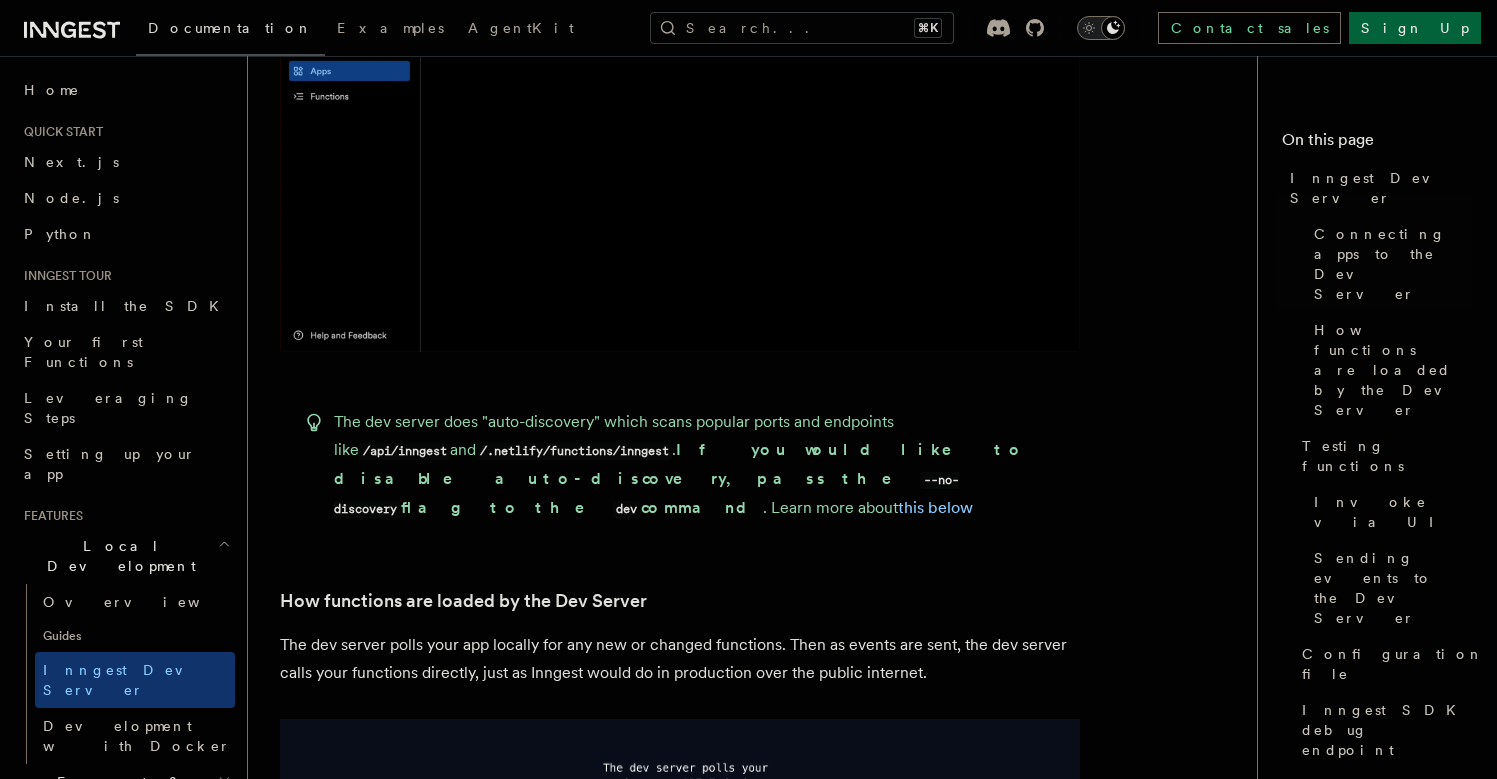 click on "The dev server does "auto-discovery" which scans popular ports and endpoints like  /api/inngest  and  /.netlify/functions/inngest .  If you would like to disable auto-discovery, pass the  --no-discovery  flag to the  dev  command . Learn more about  this below" at bounding box center (680, 465) 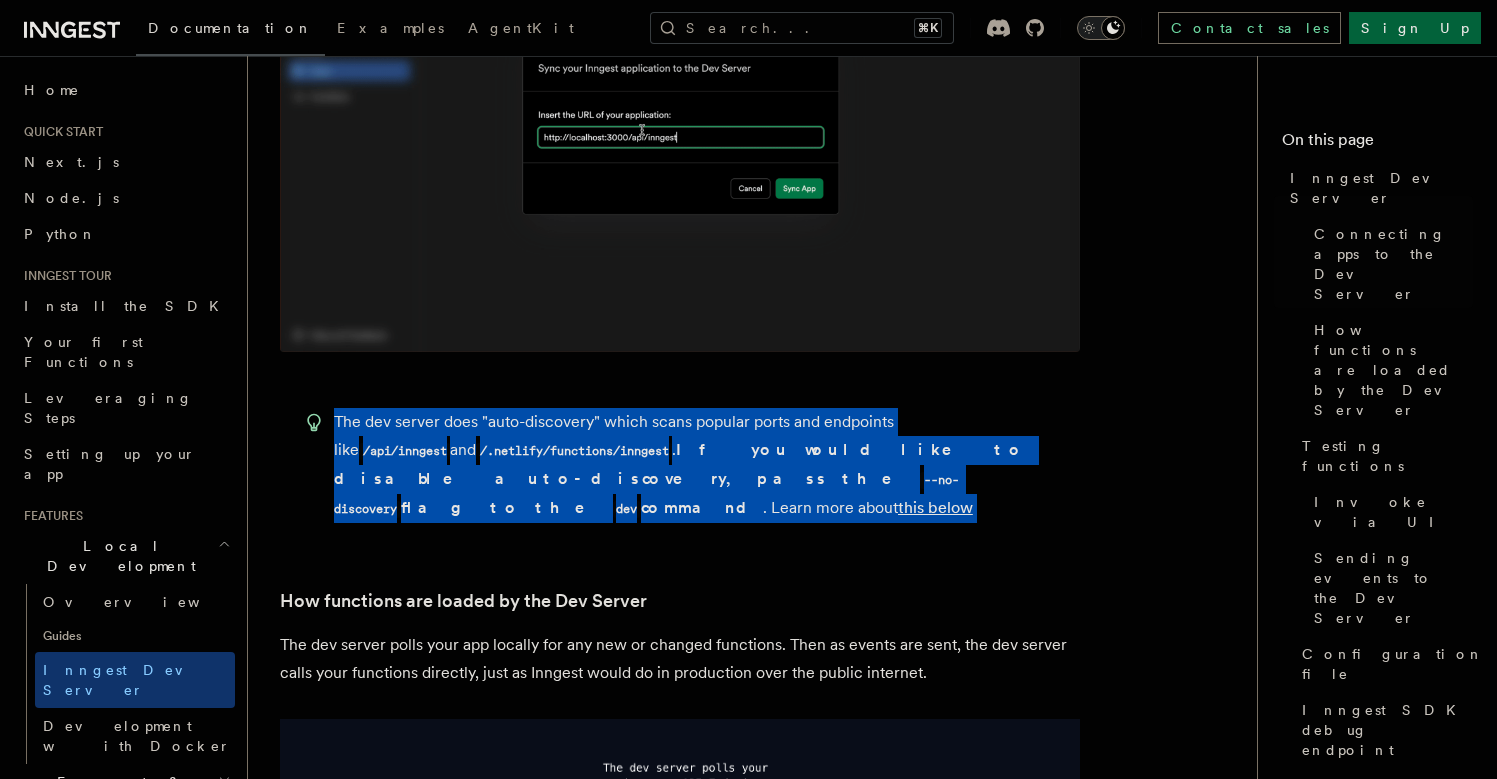 click on "The dev server does "auto-discovery" which scans popular ports and endpoints like  /api/inngest  and  /.netlify/functions/inngest .  If you would like to disable auto-discovery, pass the  --no-discovery  flag to the  dev  command . Learn more about  this below" at bounding box center (680, 465) 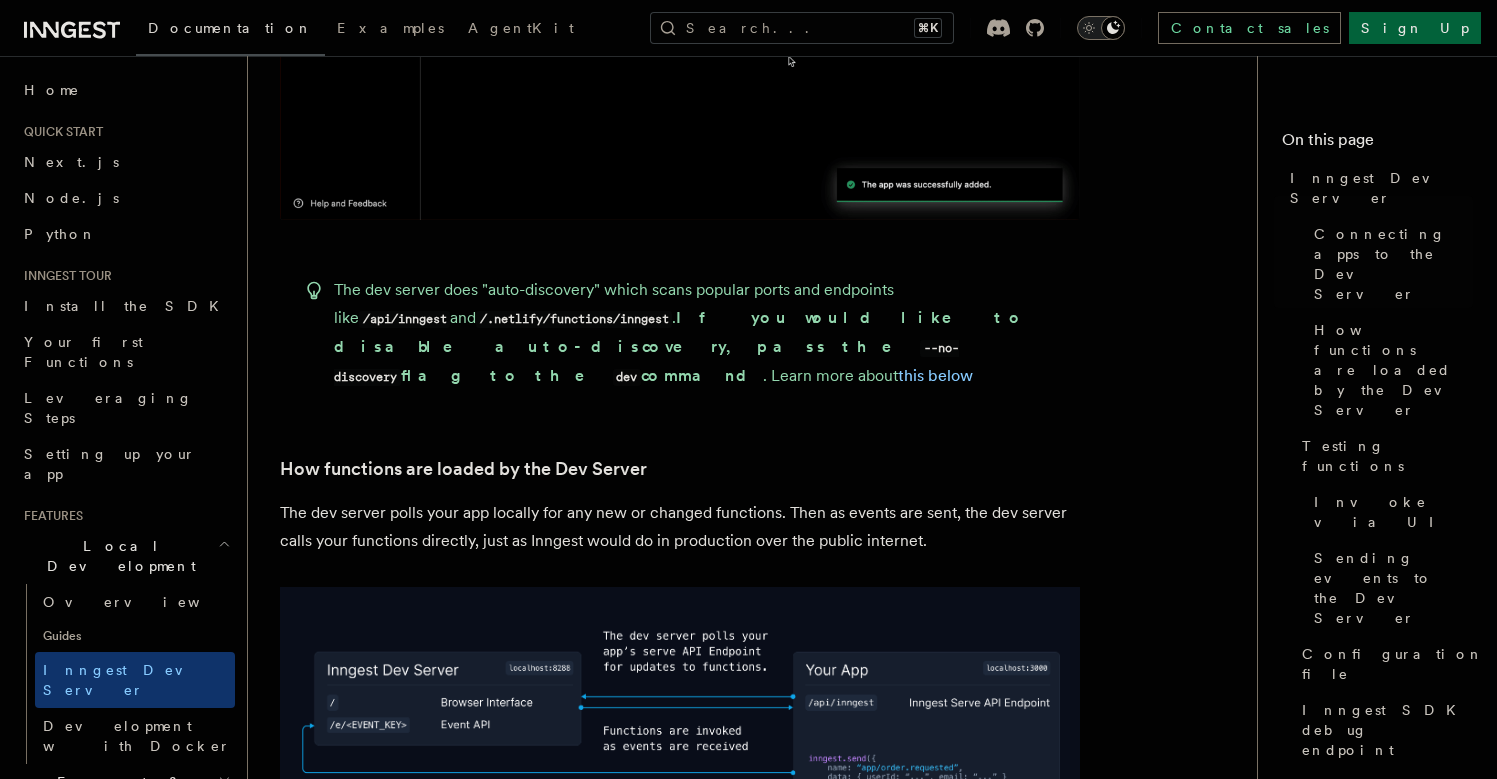 click on "The dev server polls your app locally for any new or changed functions. Then as events are sent, the dev server calls your functions directly, just as Inngest would do in production over the public internet." at bounding box center (680, 527) 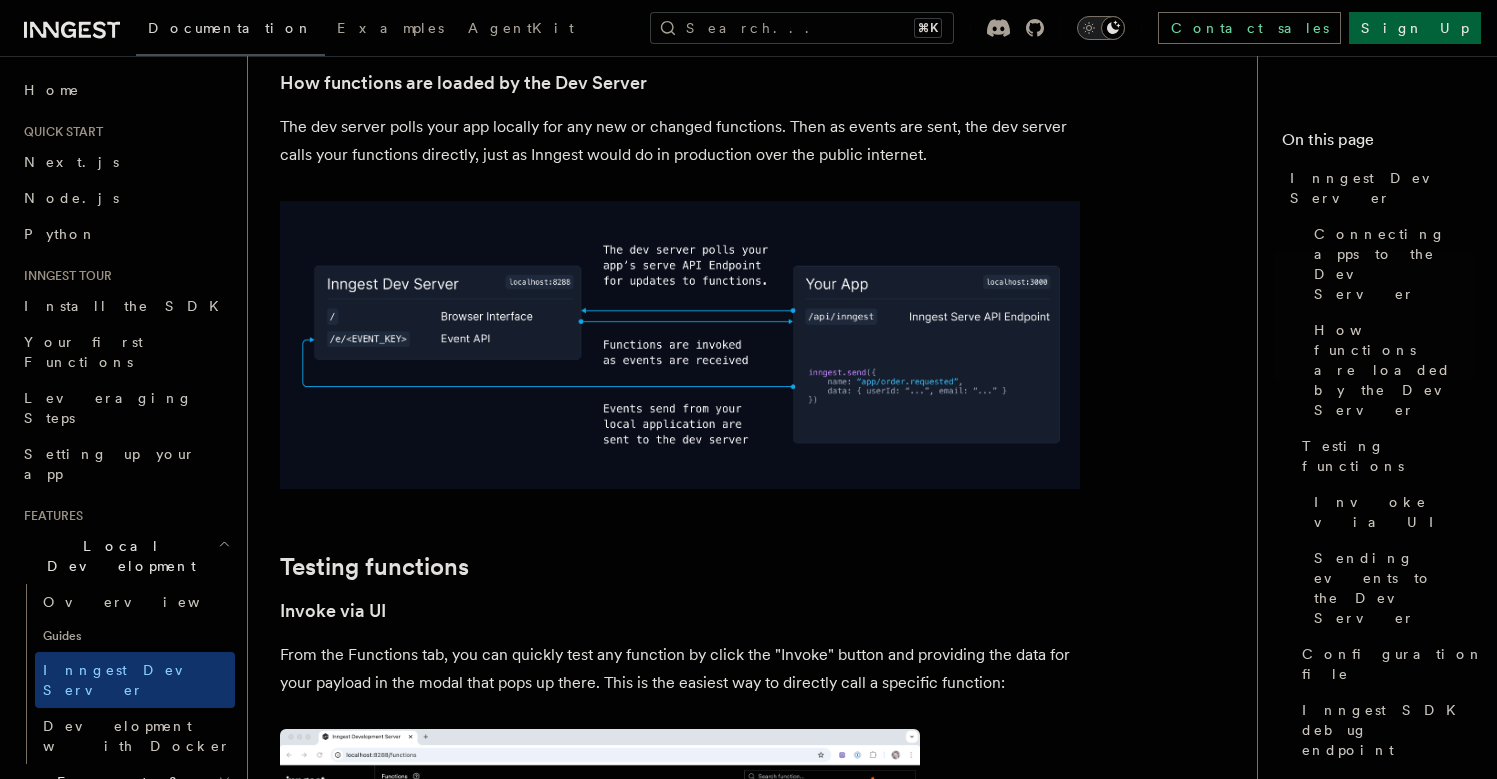 scroll, scrollTop: 2363, scrollLeft: 0, axis: vertical 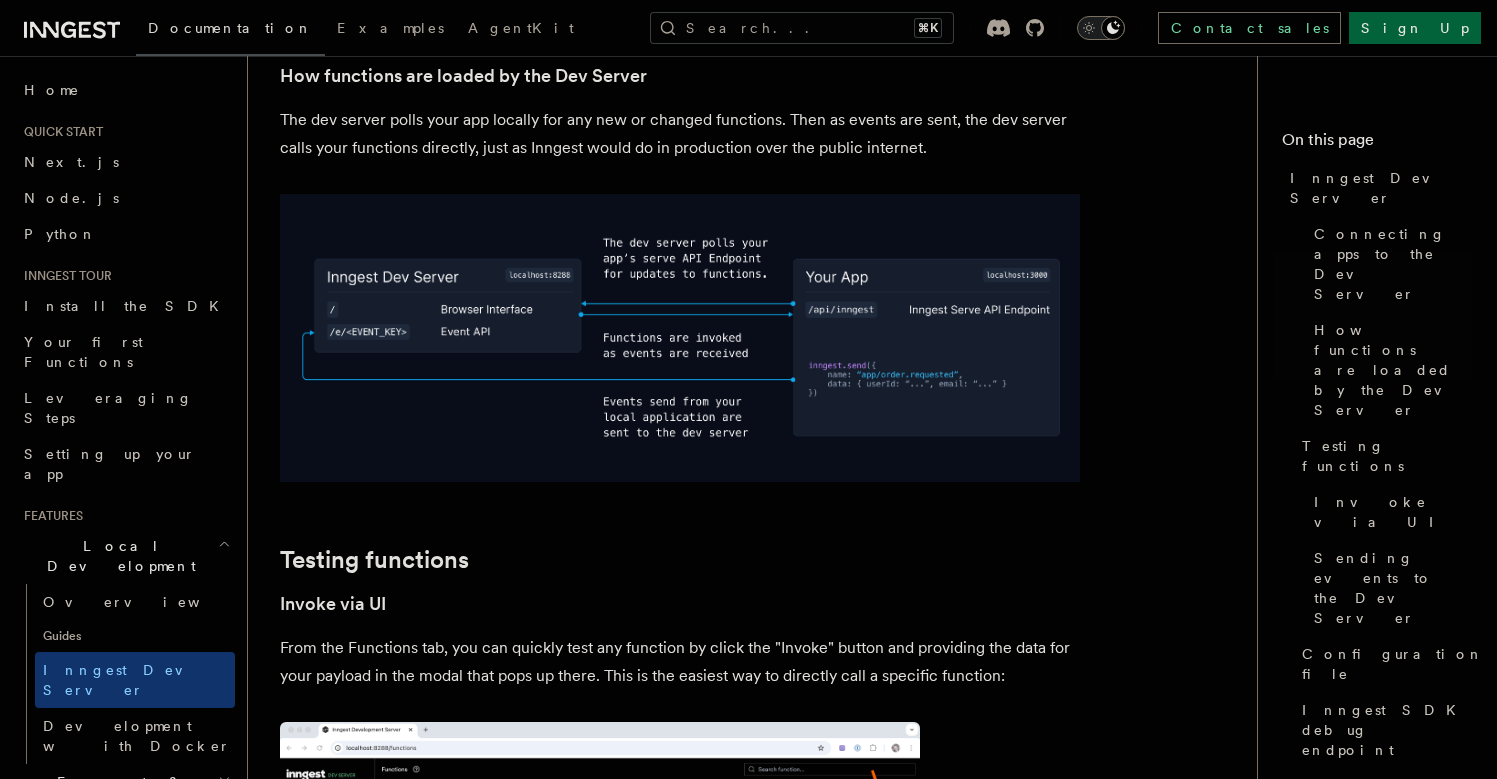click on "Testing functions" at bounding box center (680, 560) 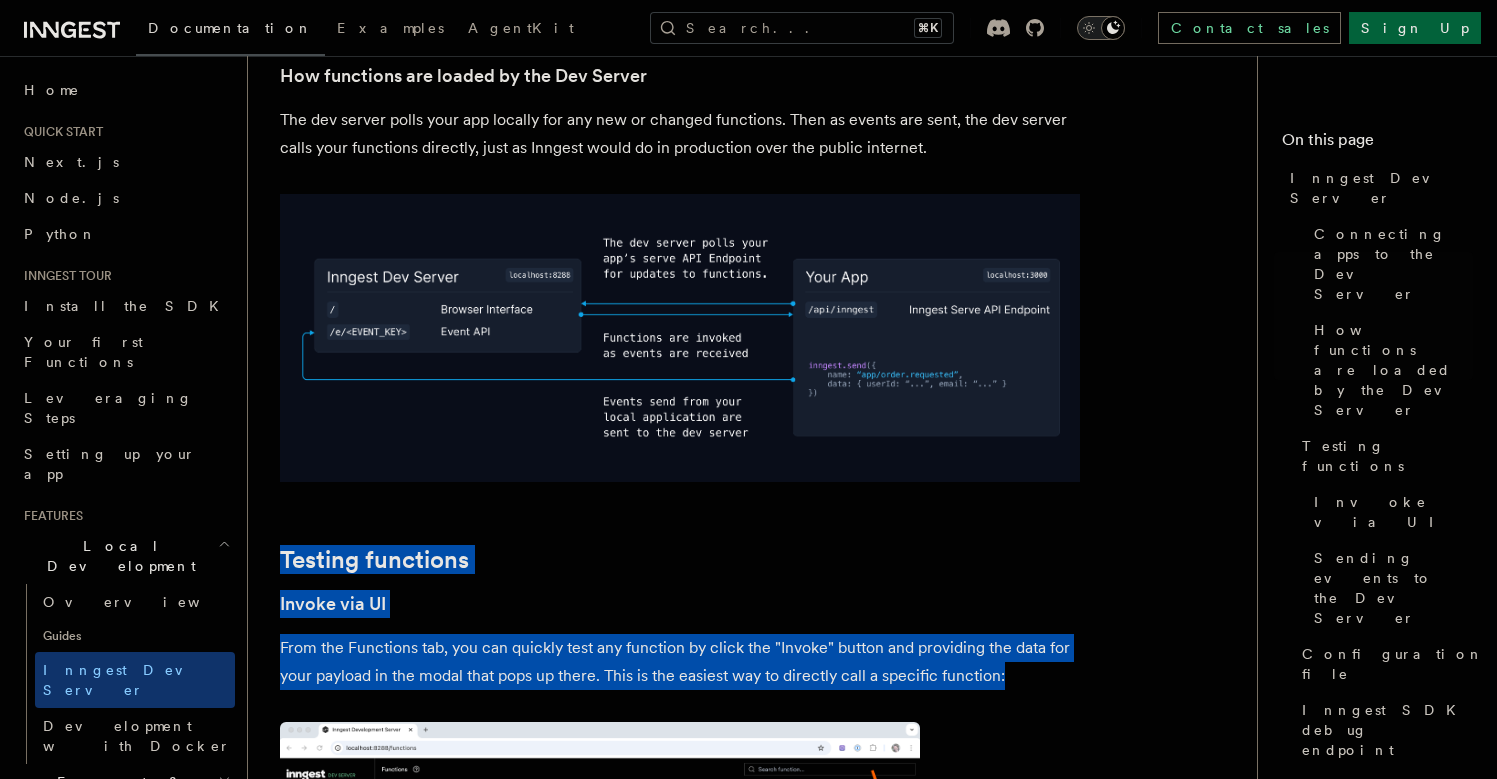 drag, startPoint x: 583, startPoint y: 517, endPoint x: 559, endPoint y: 620, distance: 105.75916 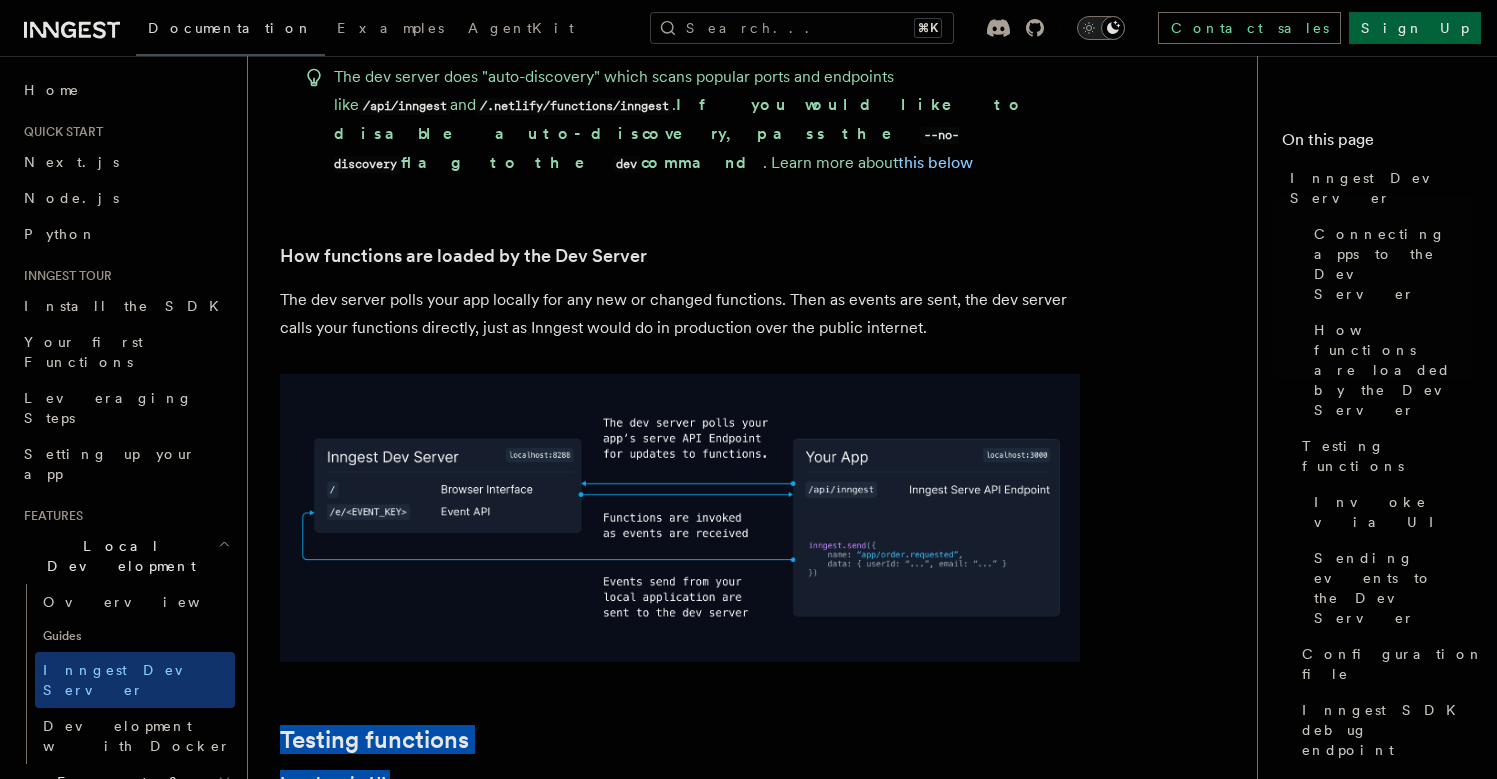 scroll, scrollTop: 2078, scrollLeft: 0, axis: vertical 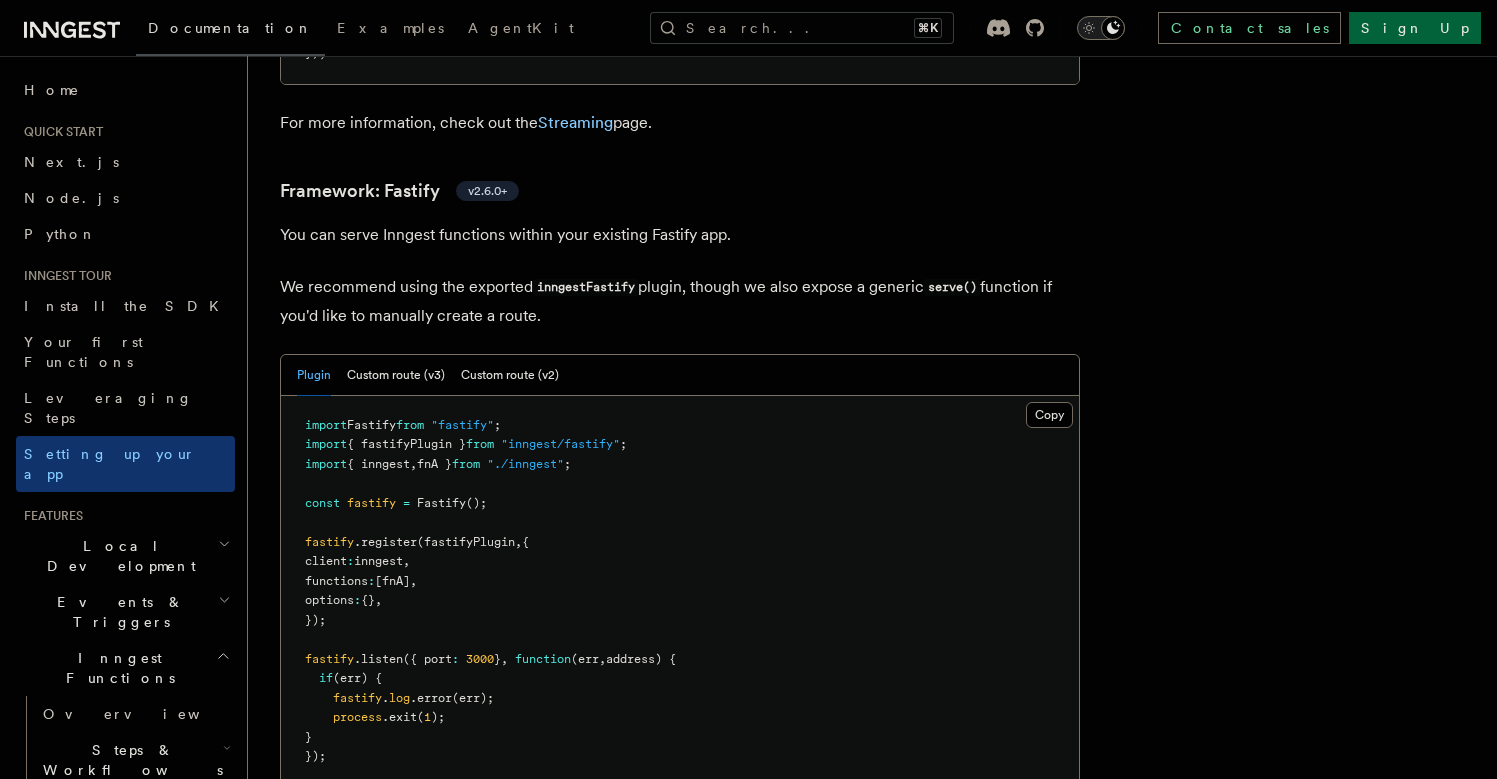 click on ".register" at bounding box center [385, 542] 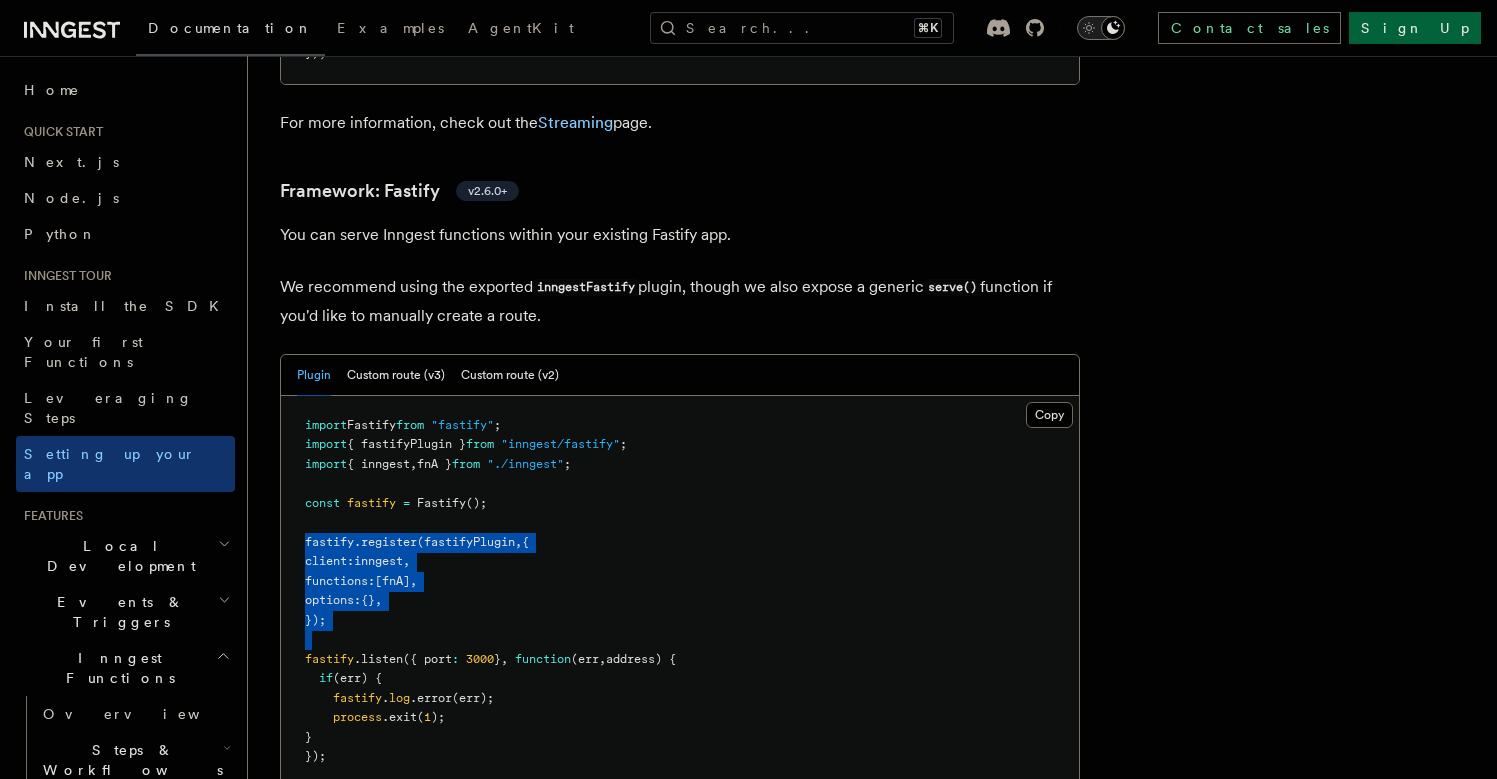 drag, startPoint x: 380, startPoint y: 463, endPoint x: 387, endPoint y: 575, distance: 112.21854 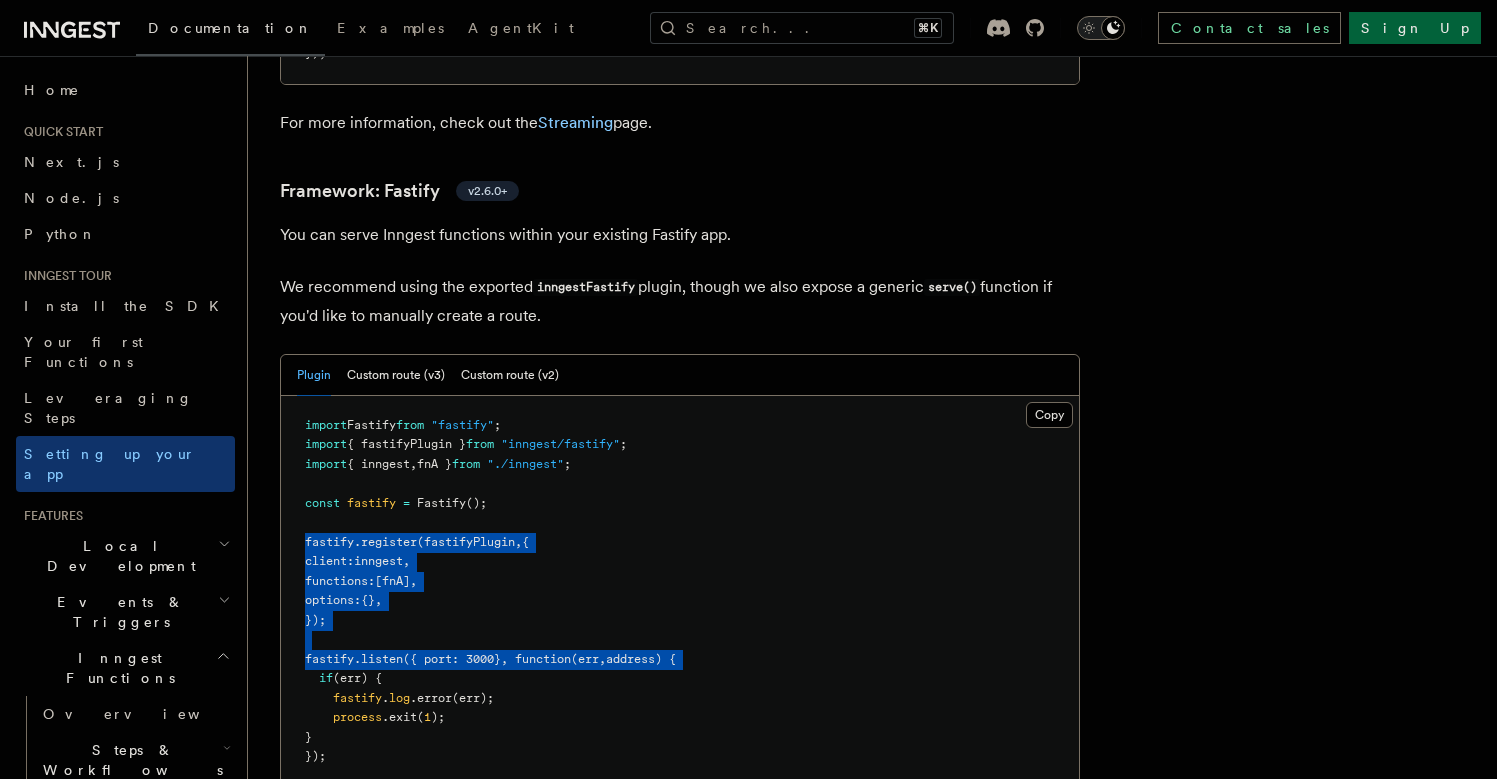 click on ".listen" at bounding box center [378, 659] 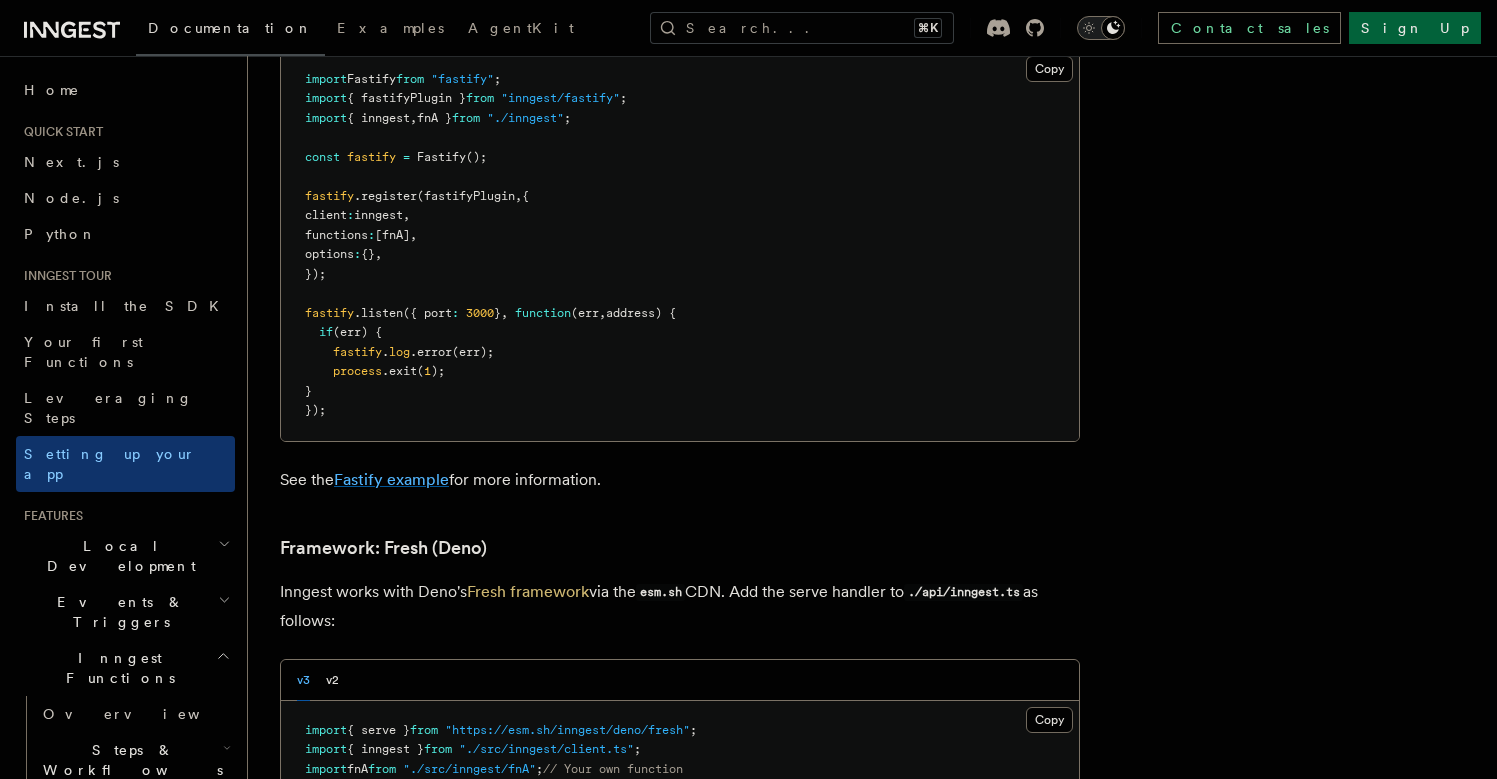 scroll, scrollTop: 6506, scrollLeft: 0, axis: vertical 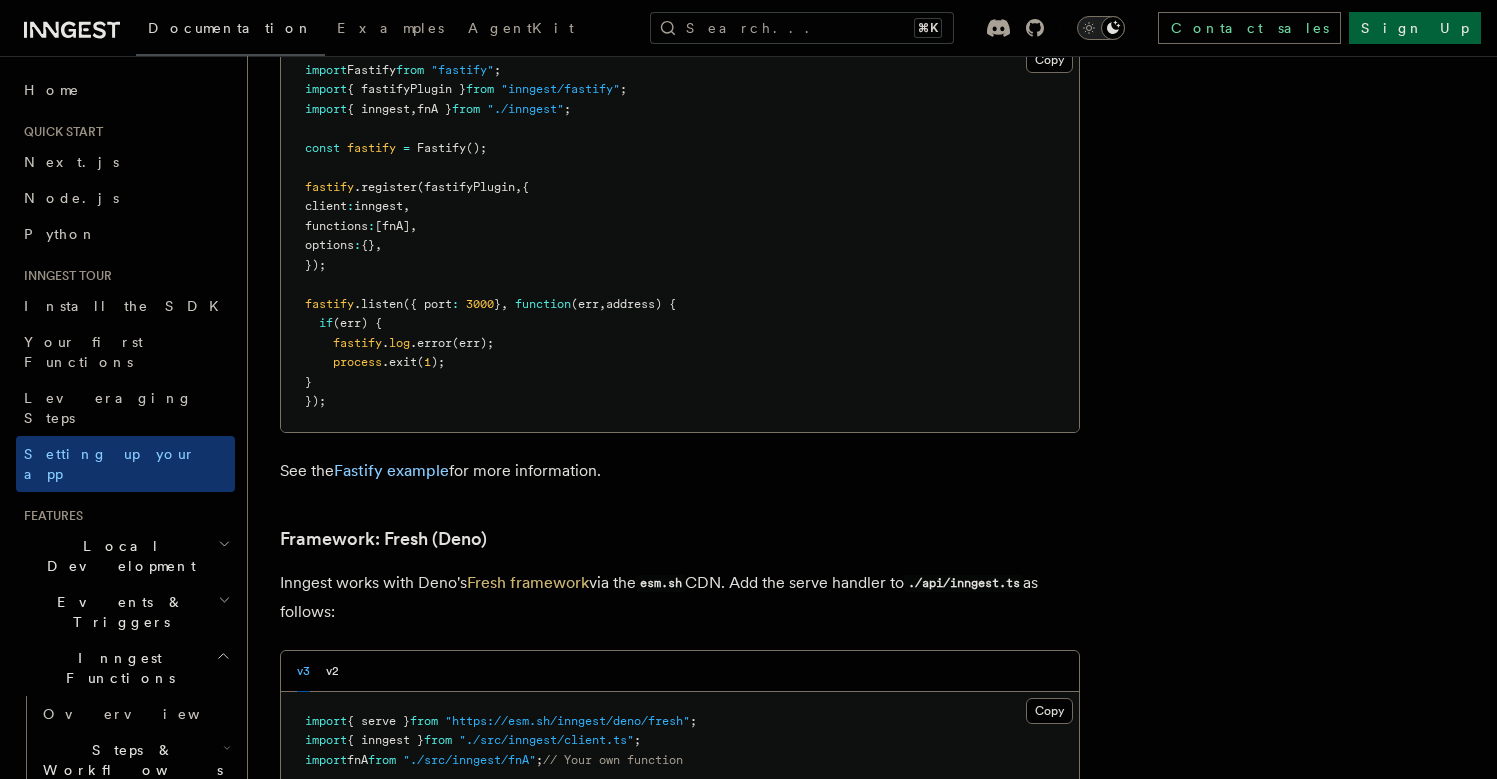 click on "See the  Fastify example  for more information." at bounding box center (680, 471) 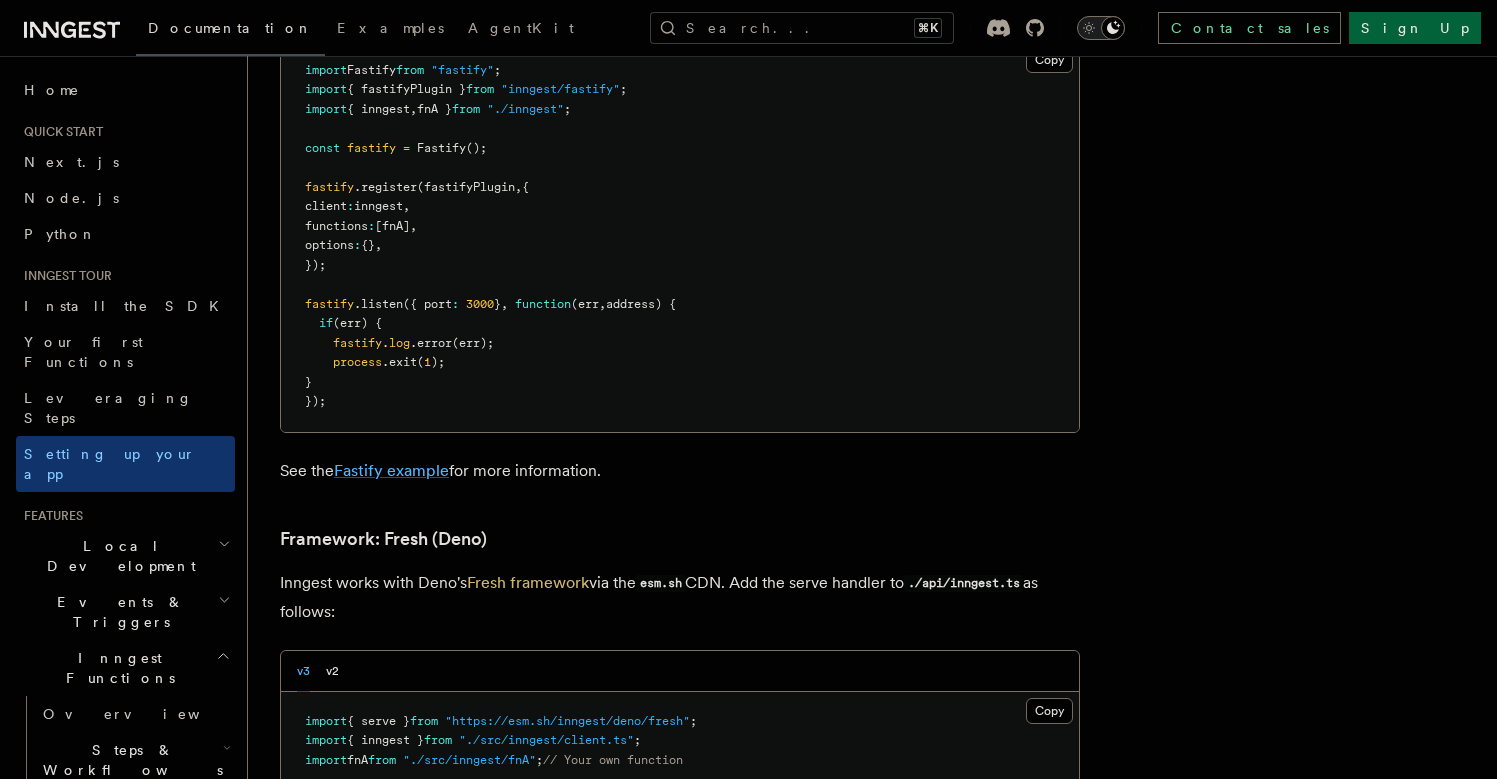 click on "Fastify example" at bounding box center (391, 470) 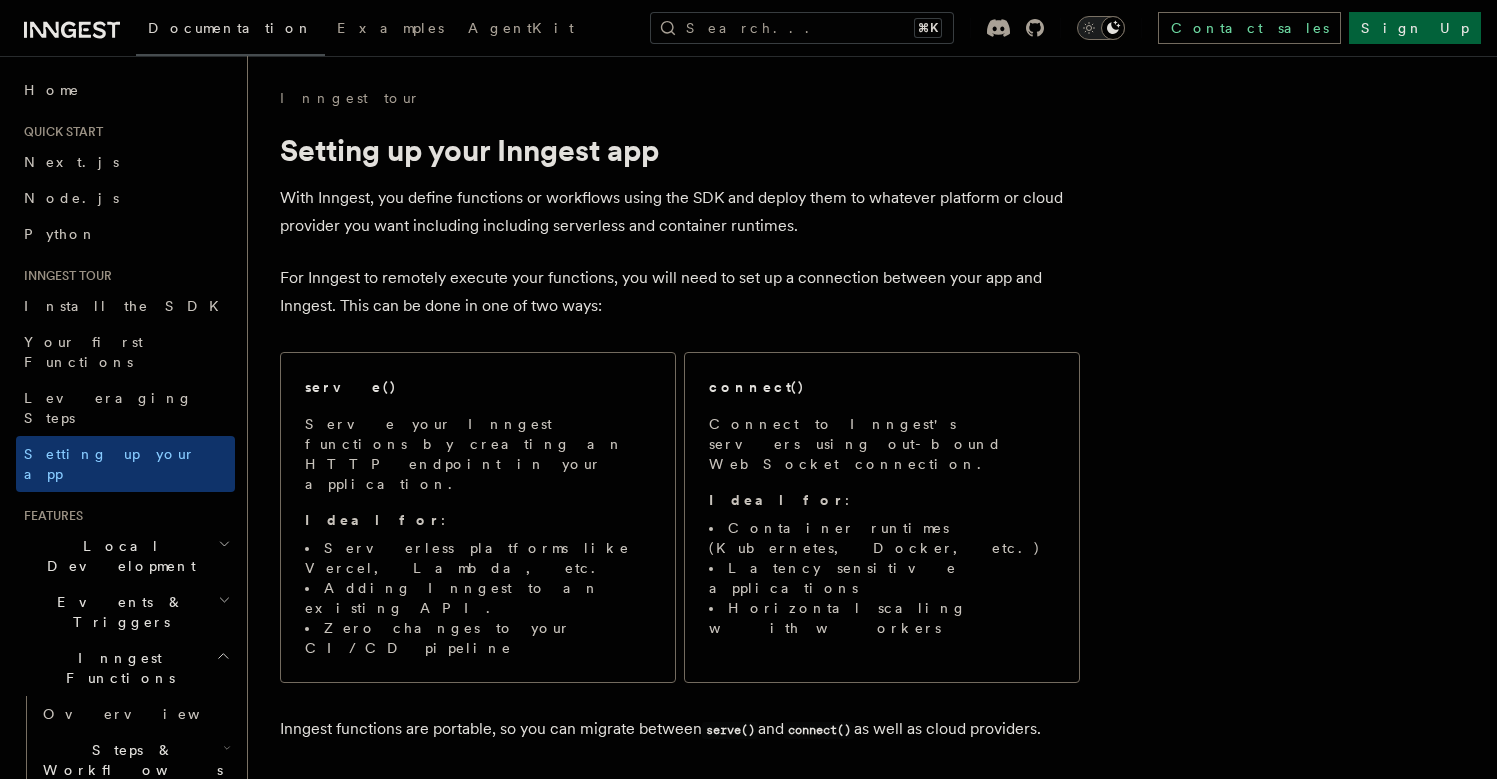 scroll, scrollTop: 6151, scrollLeft: 0, axis: vertical 